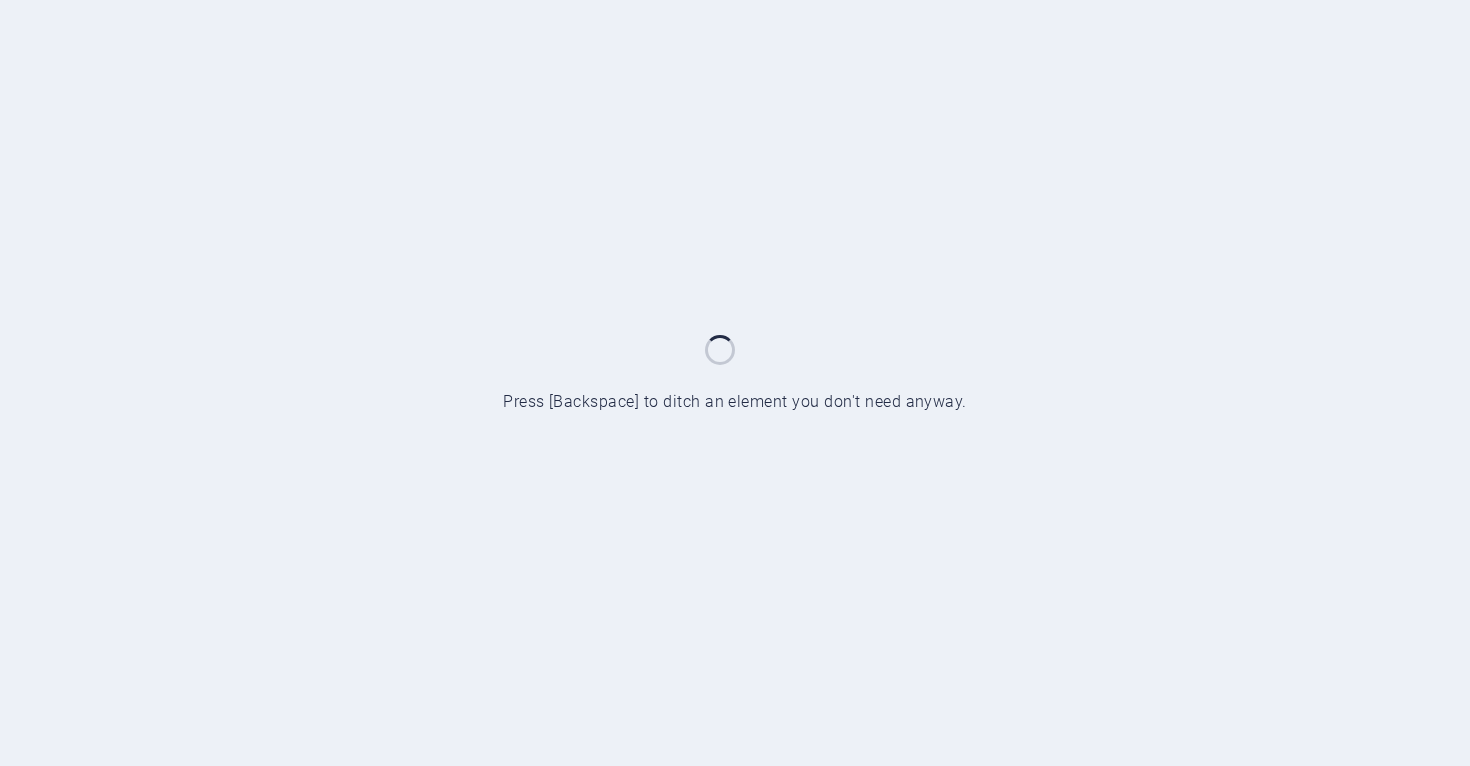 scroll, scrollTop: 0, scrollLeft: 0, axis: both 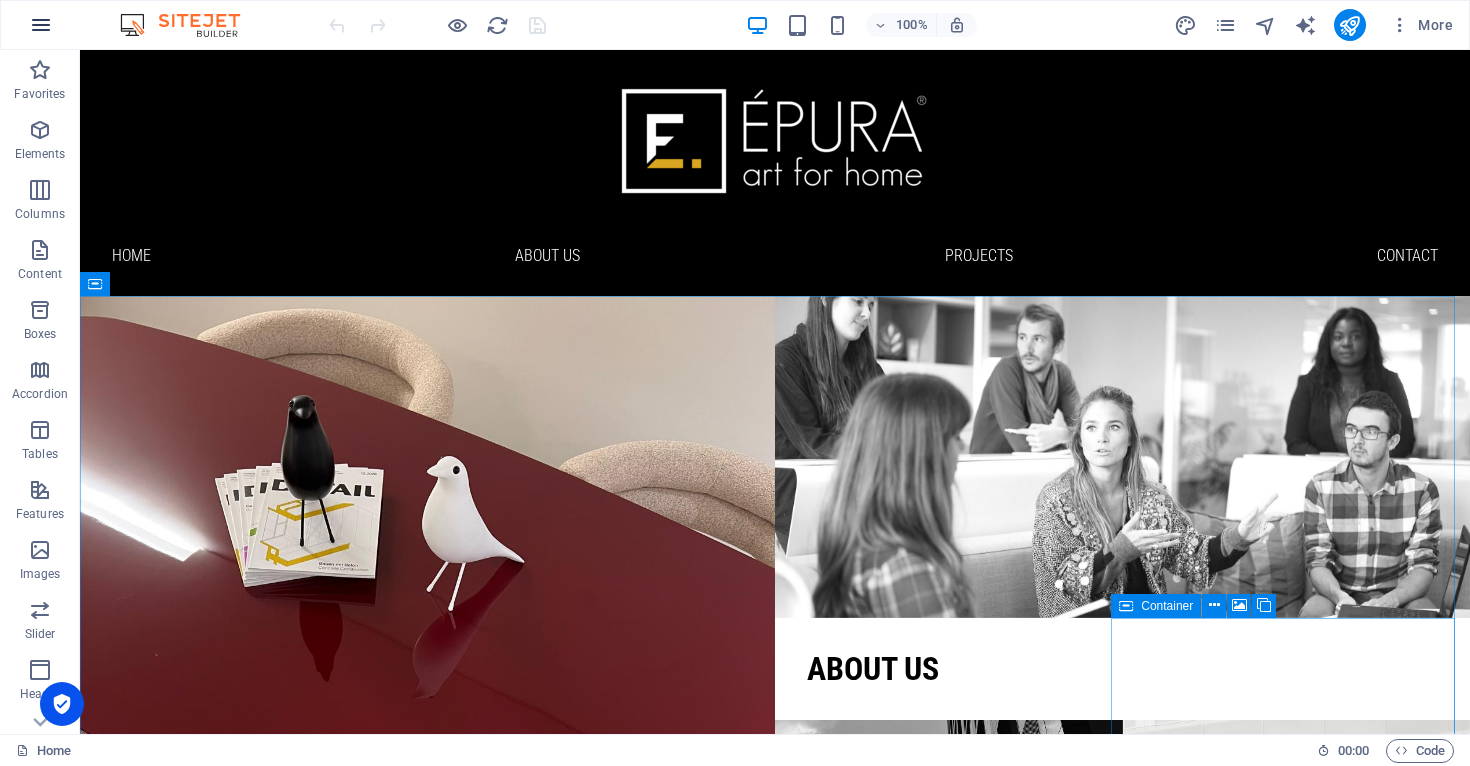 click at bounding box center (41, 25) 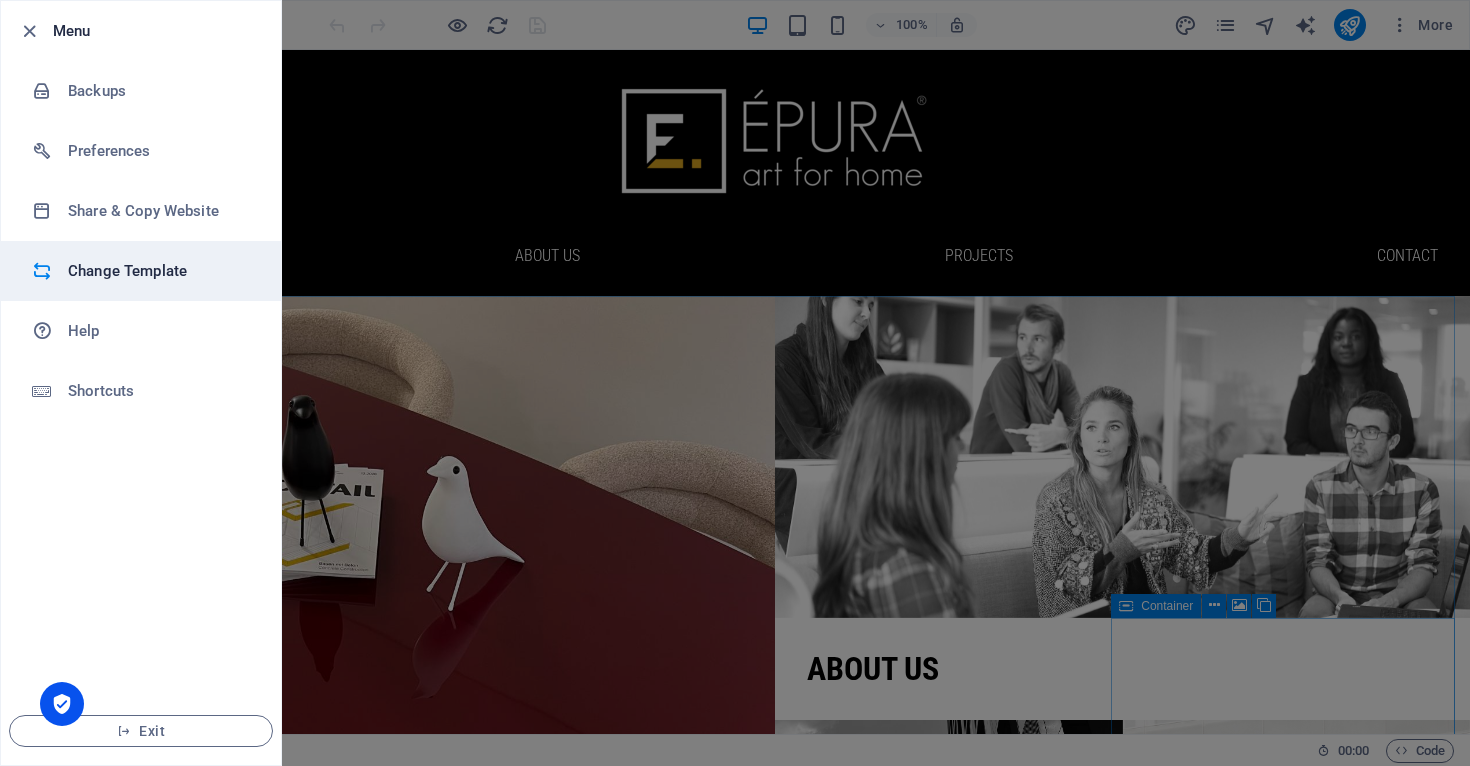 click on "Change Template" at bounding box center [160, 271] 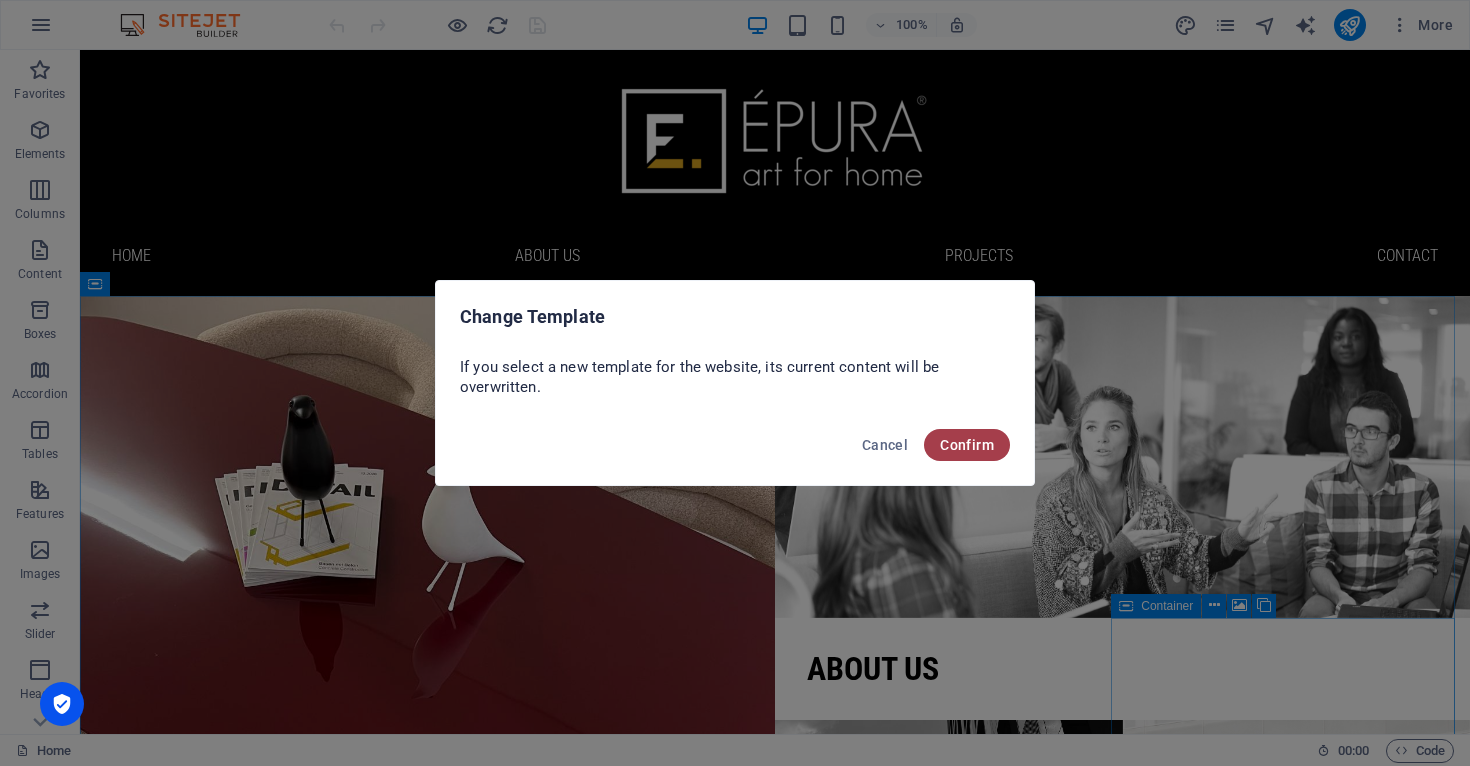 click on "Confirm" at bounding box center (967, 445) 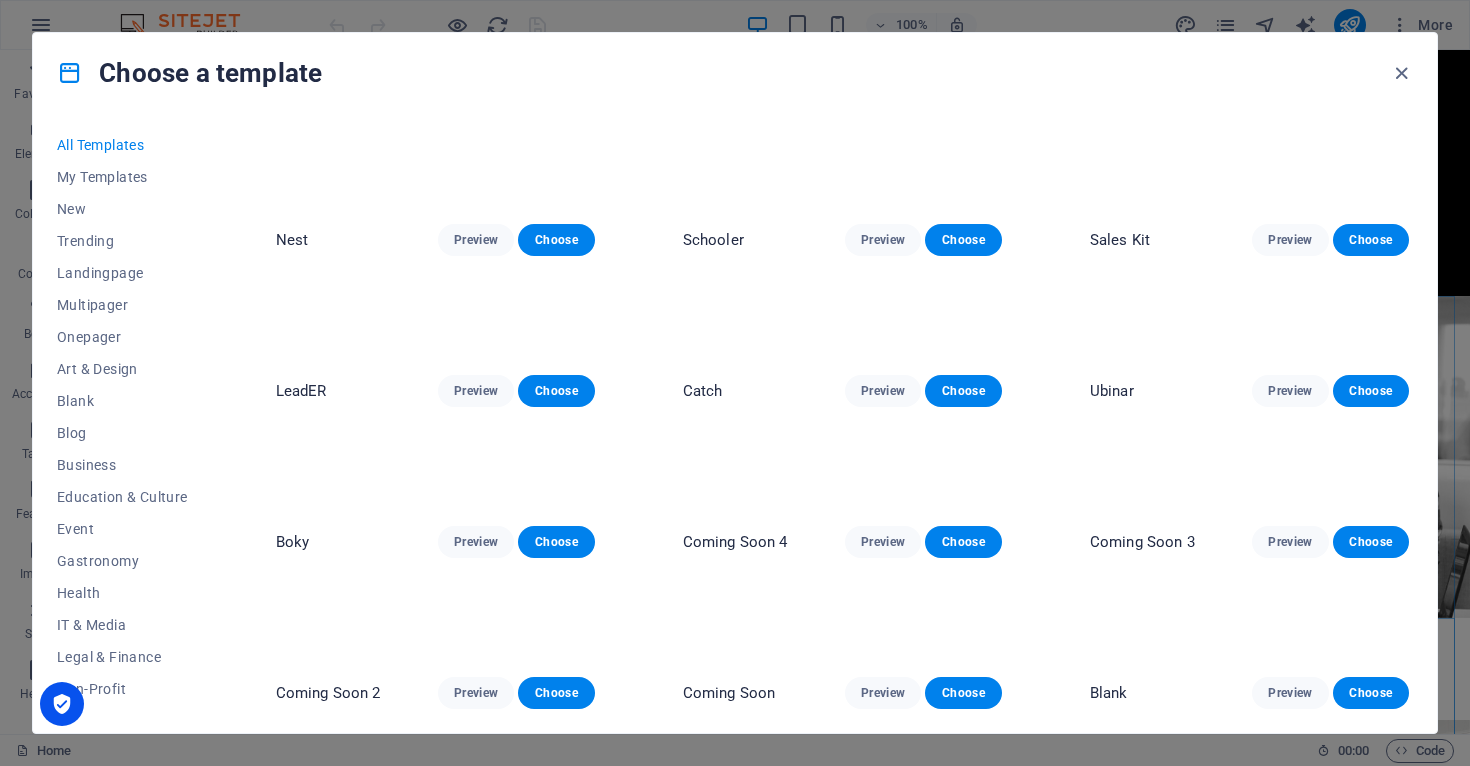 scroll, scrollTop: 12752, scrollLeft: 0, axis: vertical 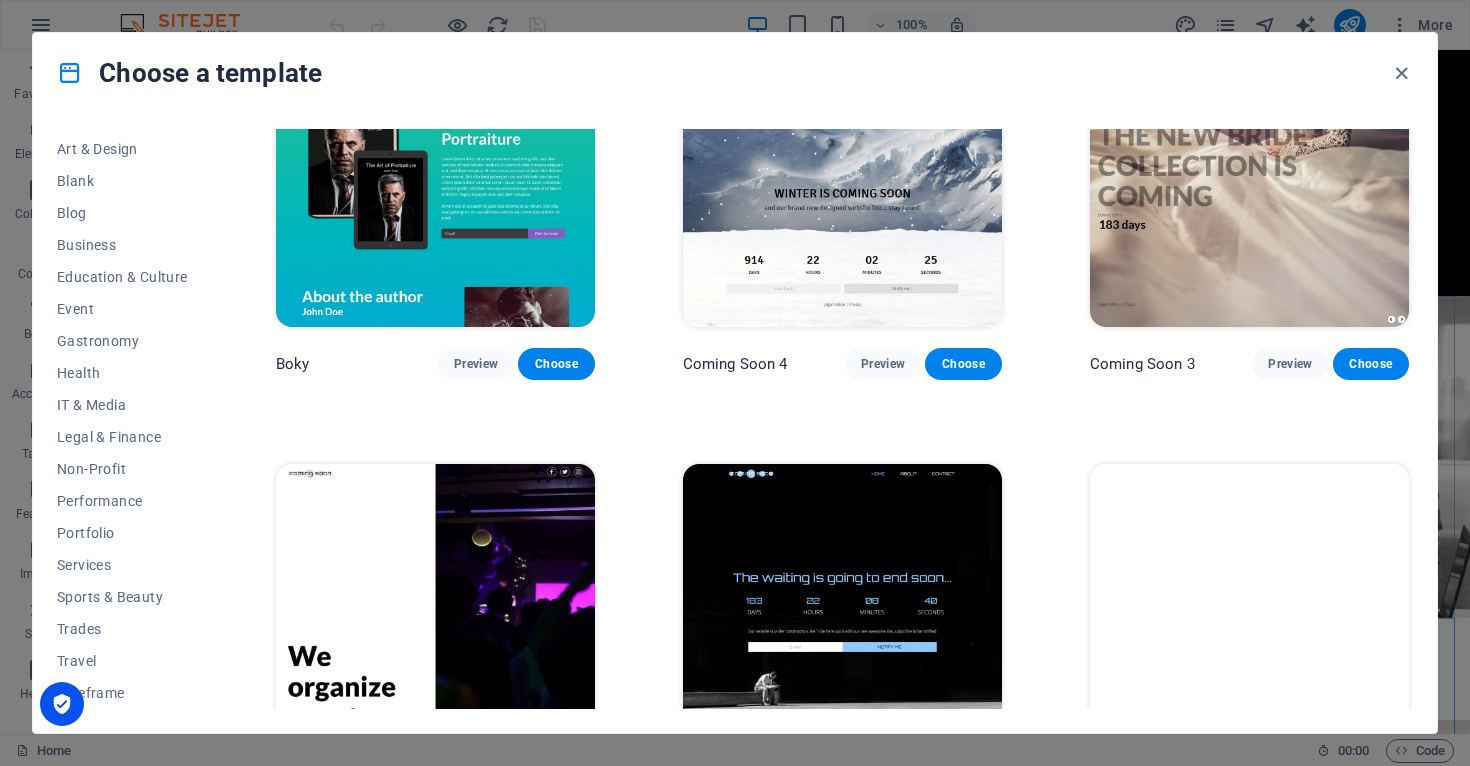 click on "Choose" at bounding box center [1371, 795] 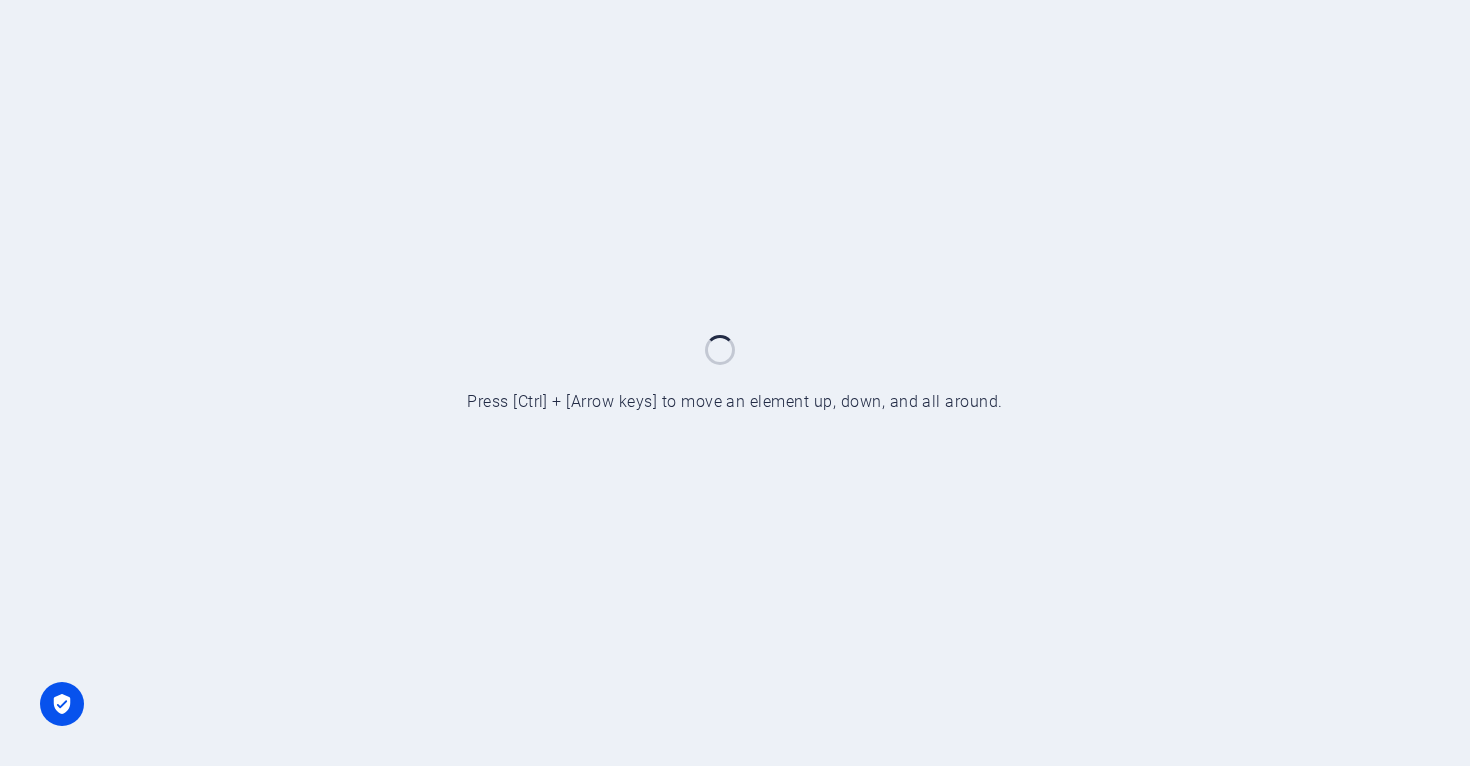 scroll, scrollTop: 0, scrollLeft: 0, axis: both 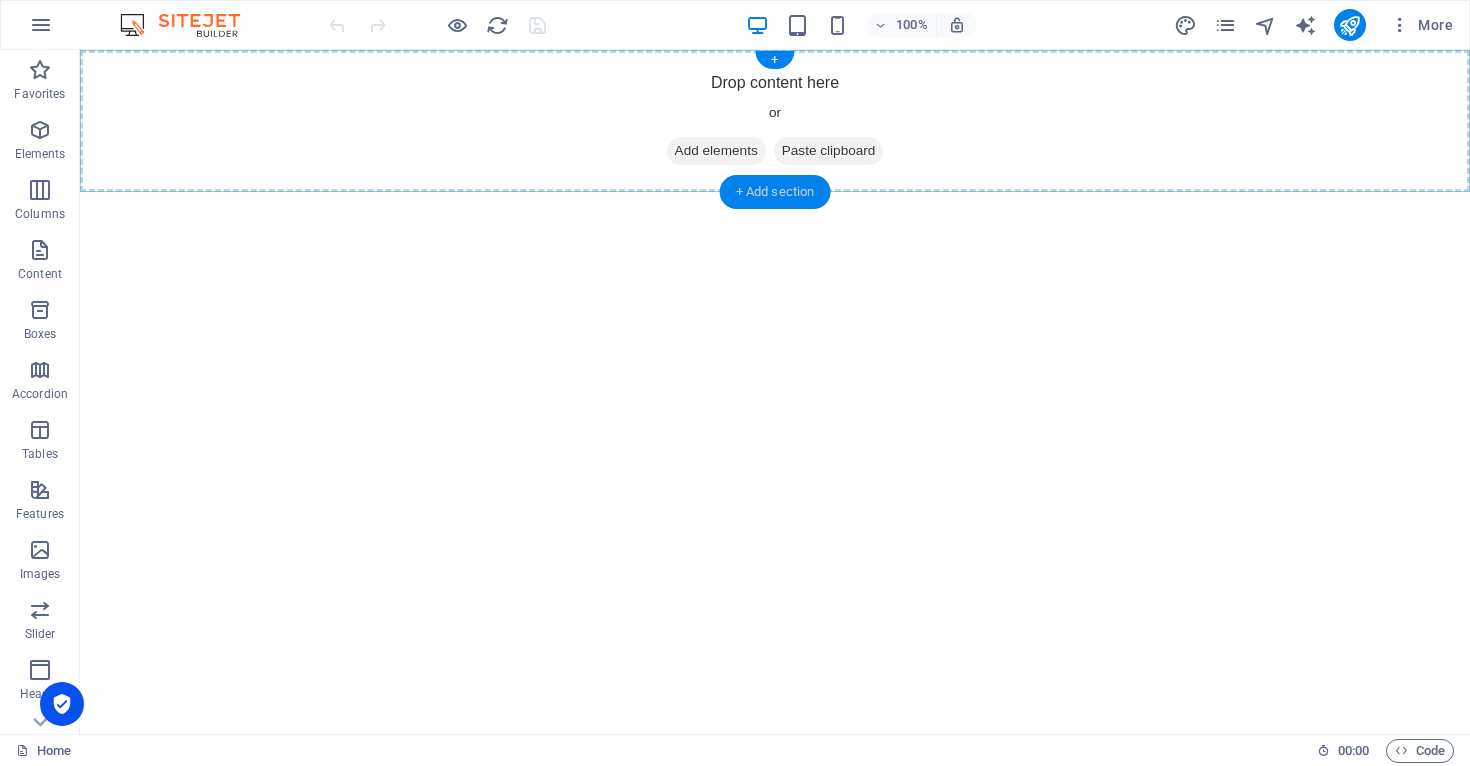 click on "+ Add section" at bounding box center [775, 192] 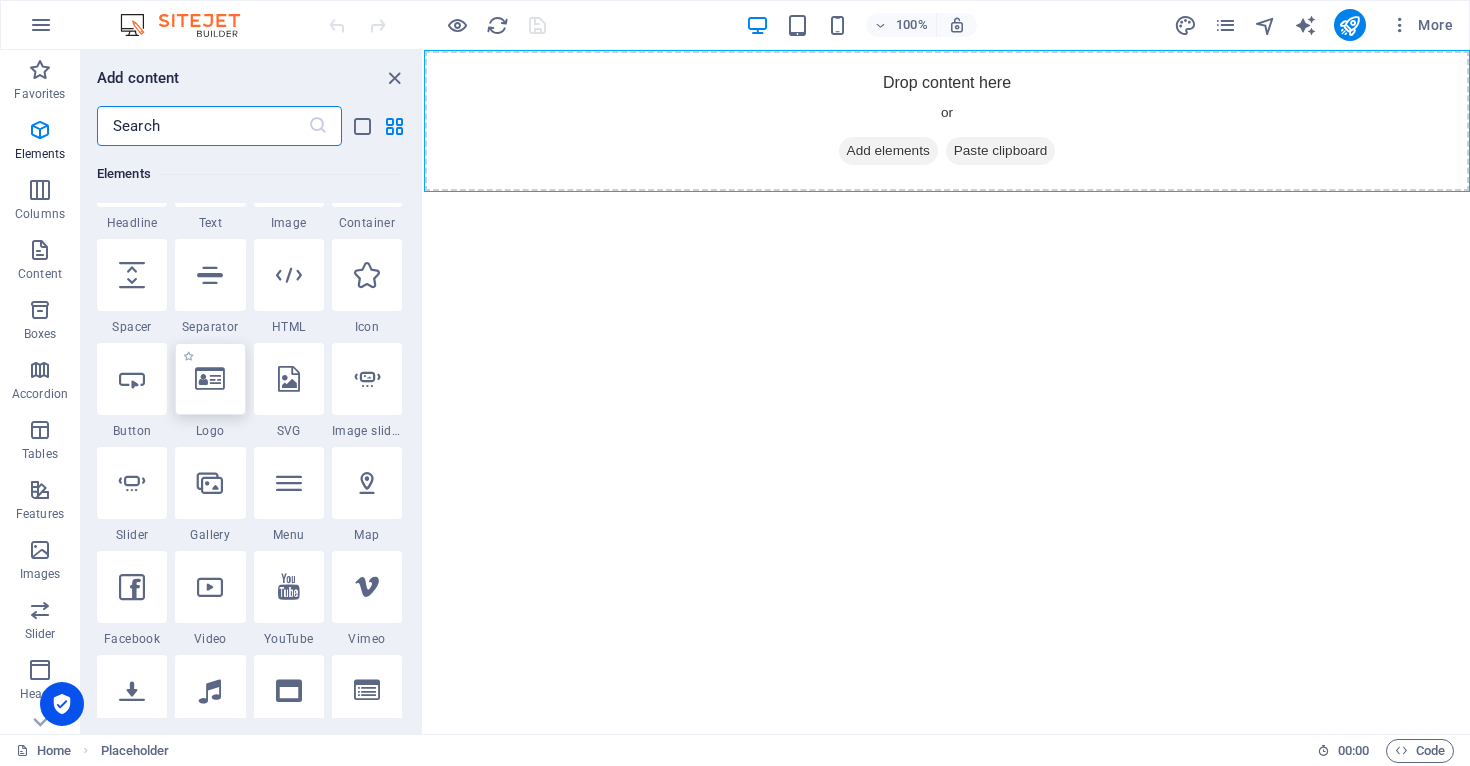 scroll, scrollTop: 0, scrollLeft: 0, axis: both 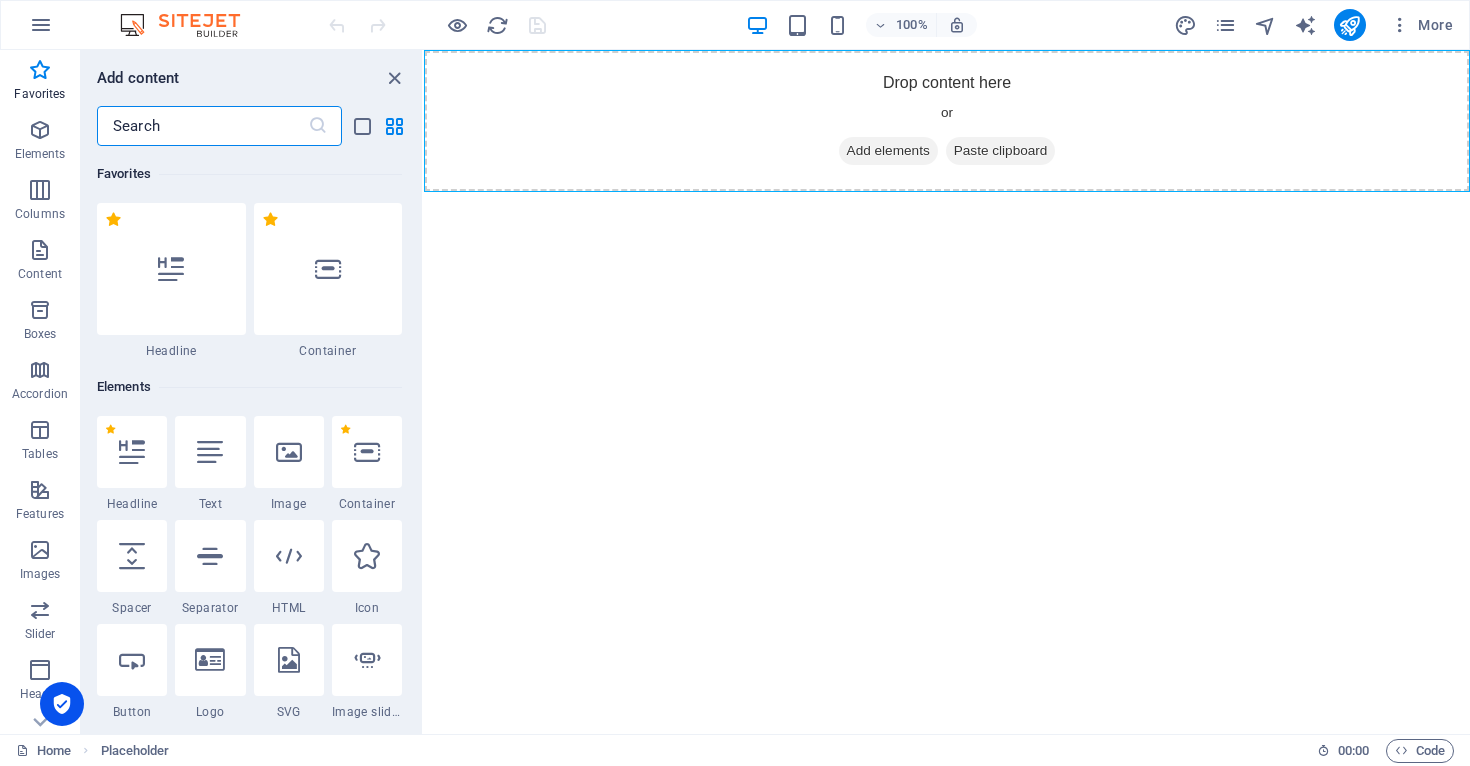 click on "Skip to main content
Drop content here or  Add elements  Paste clipboard" at bounding box center [947, 121] 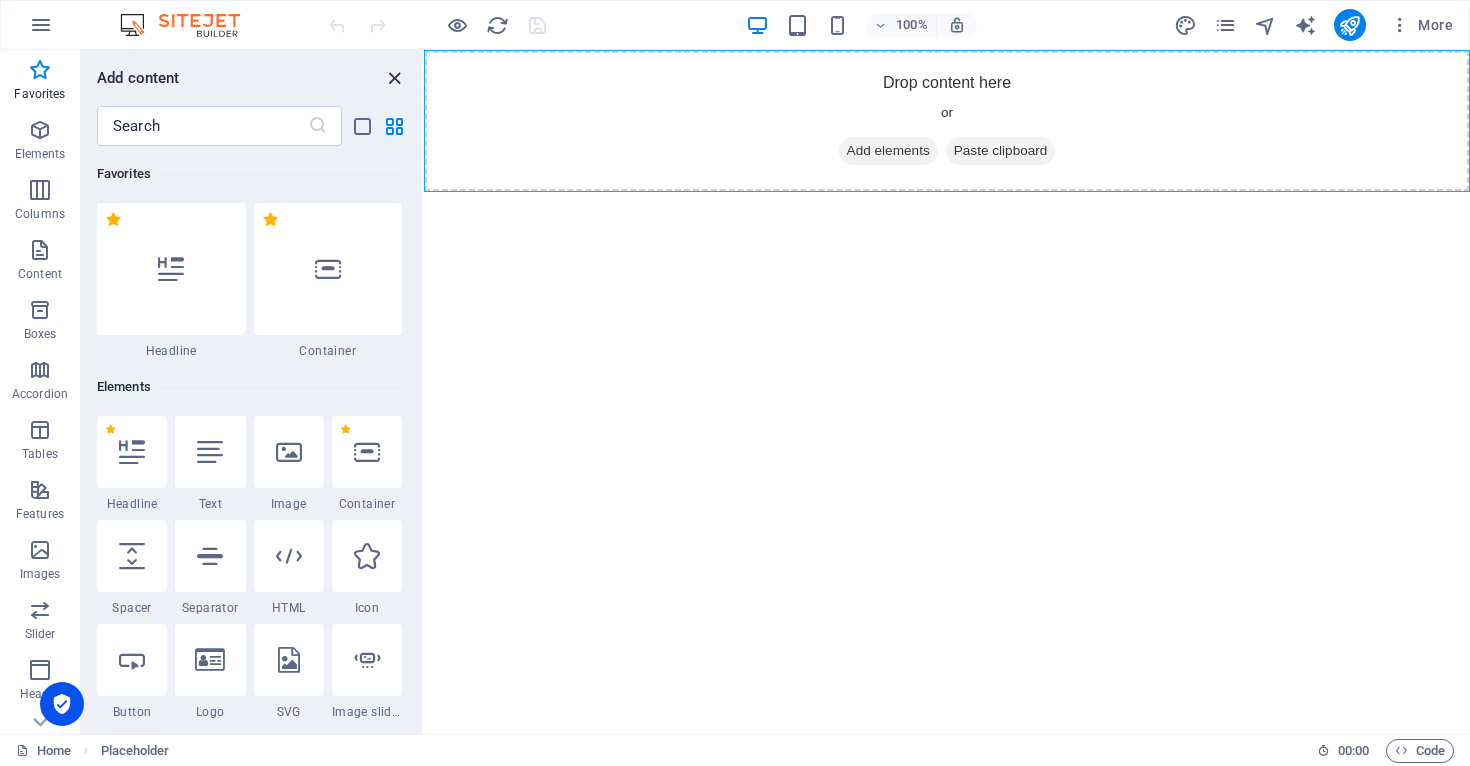 click at bounding box center (394, 78) 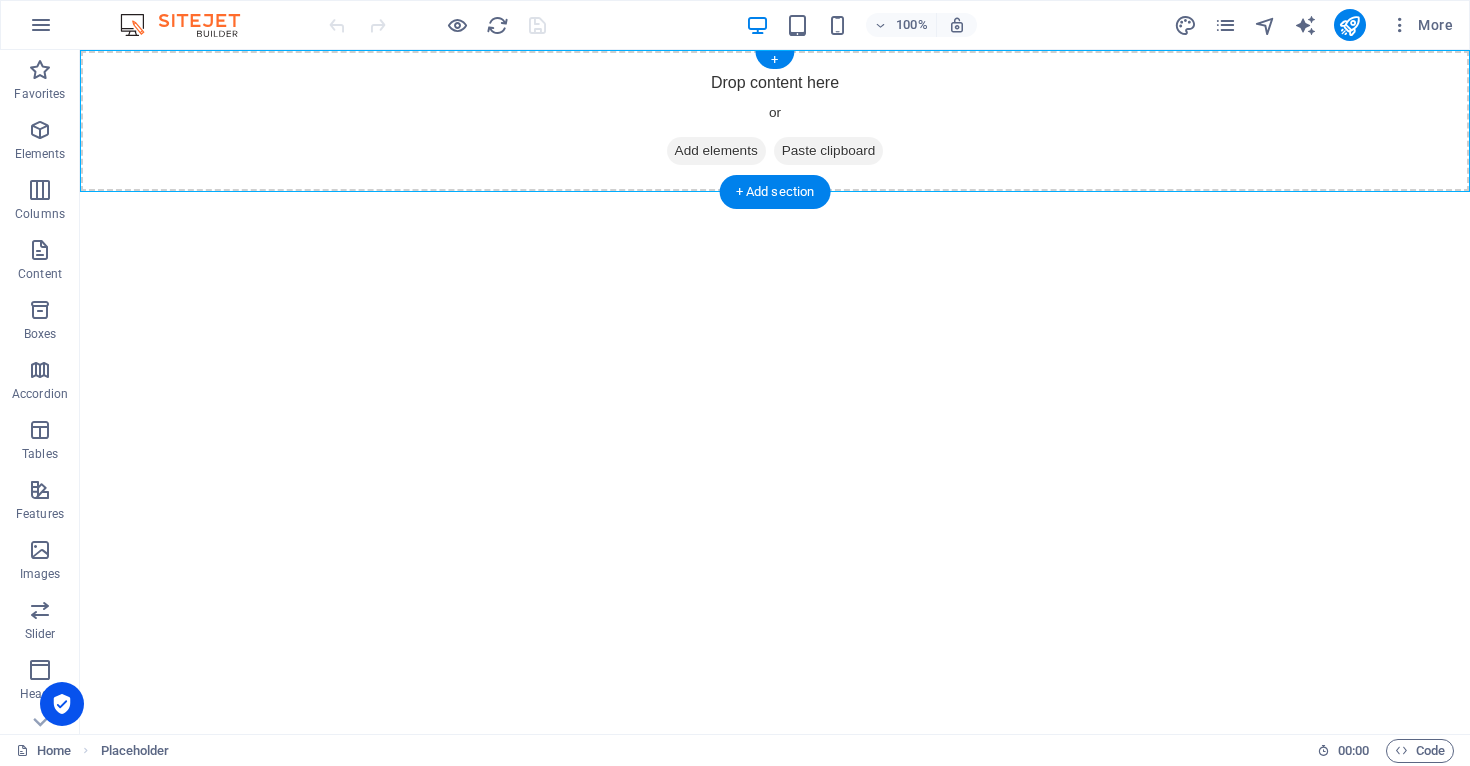 click on "Add elements" at bounding box center [716, 151] 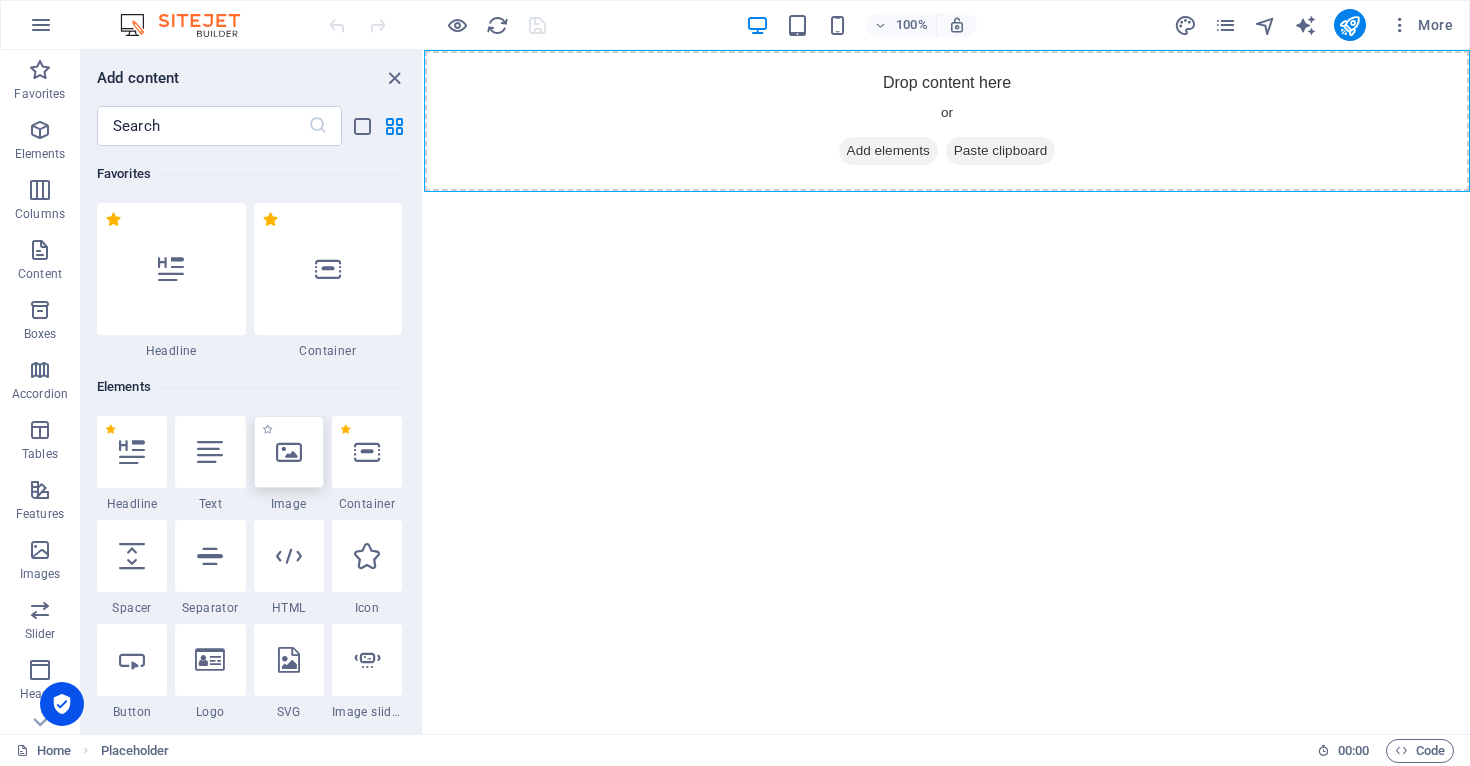 click at bounding box center (289, 452) 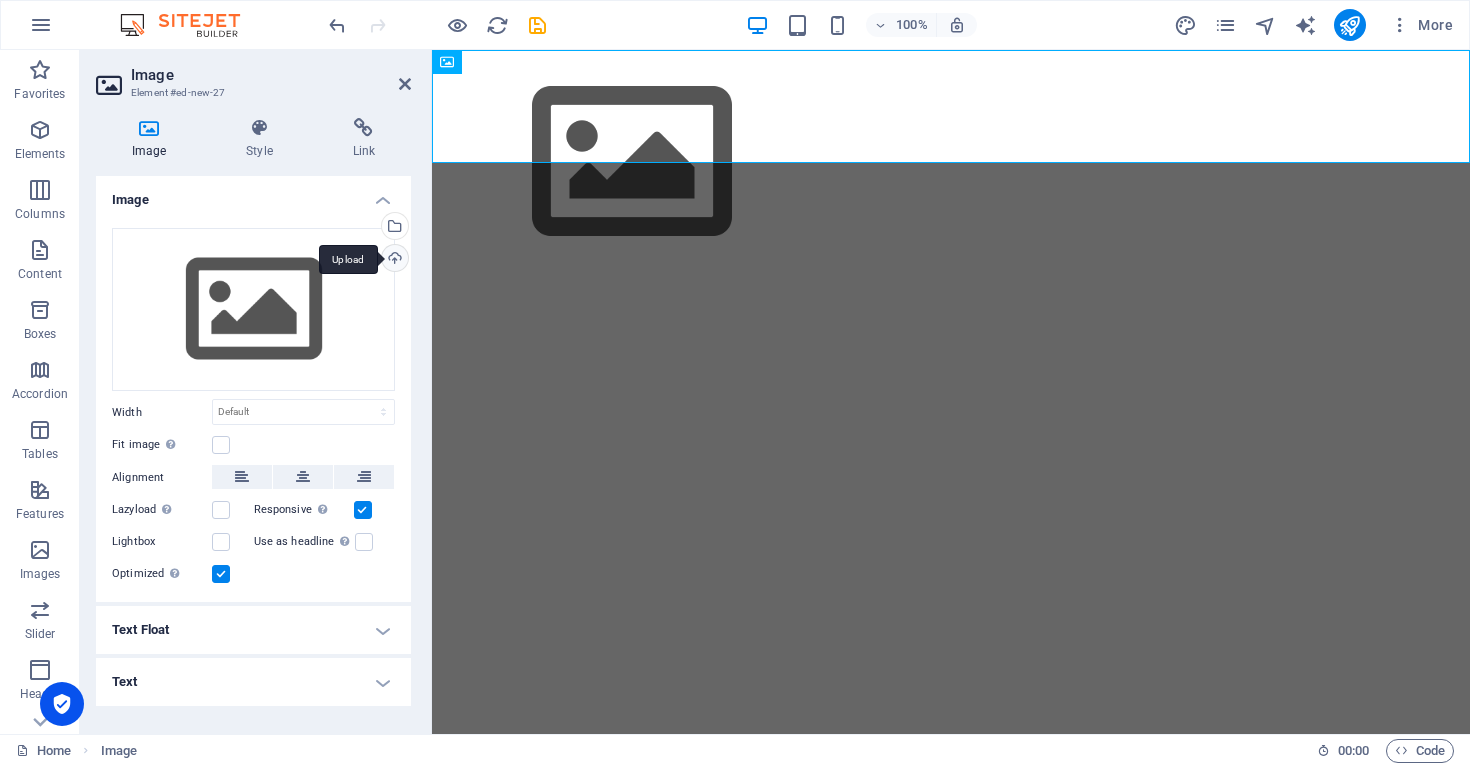 click on "Upload" at bounding box center (393, 260) 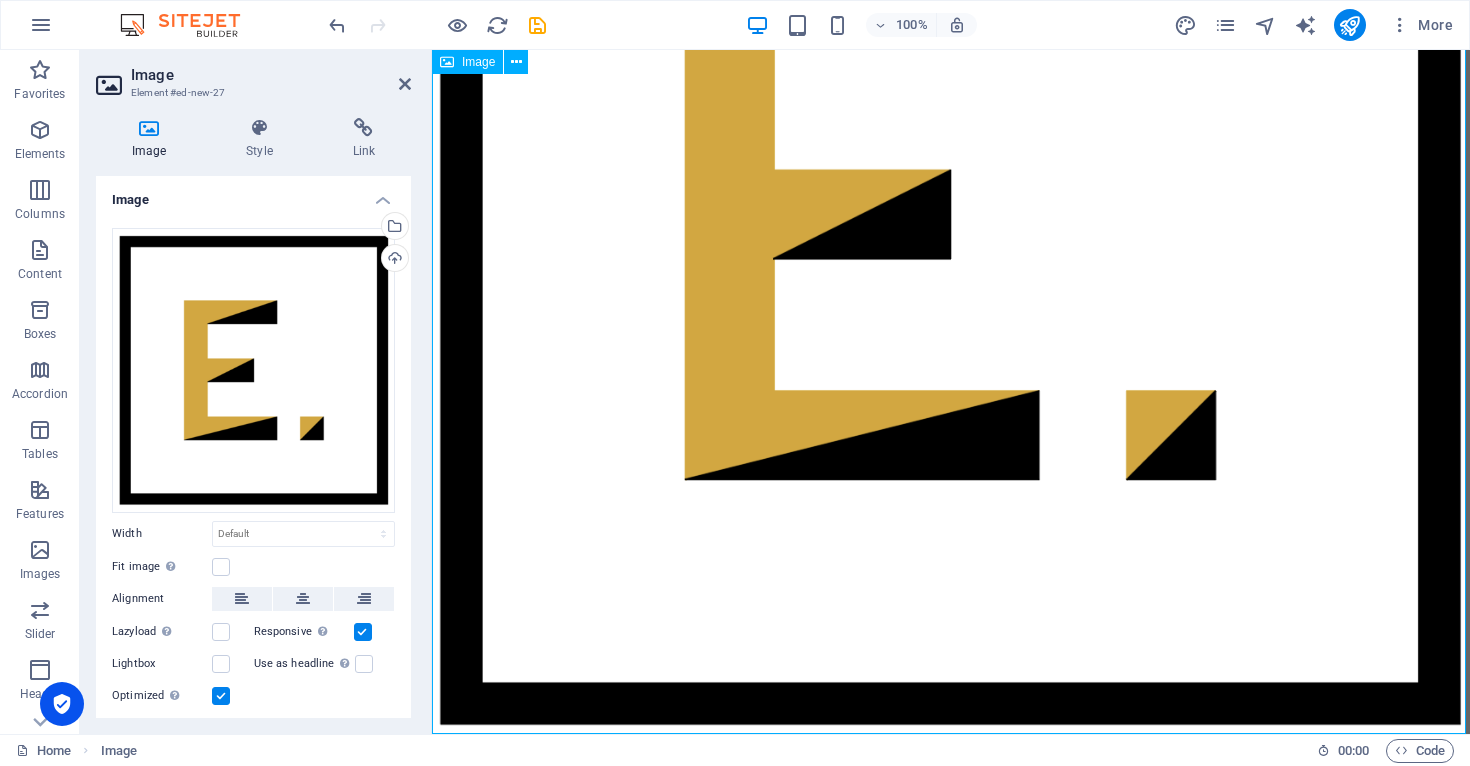 scroll, scrollTop: 0, scrollLeft: 0, axis: both 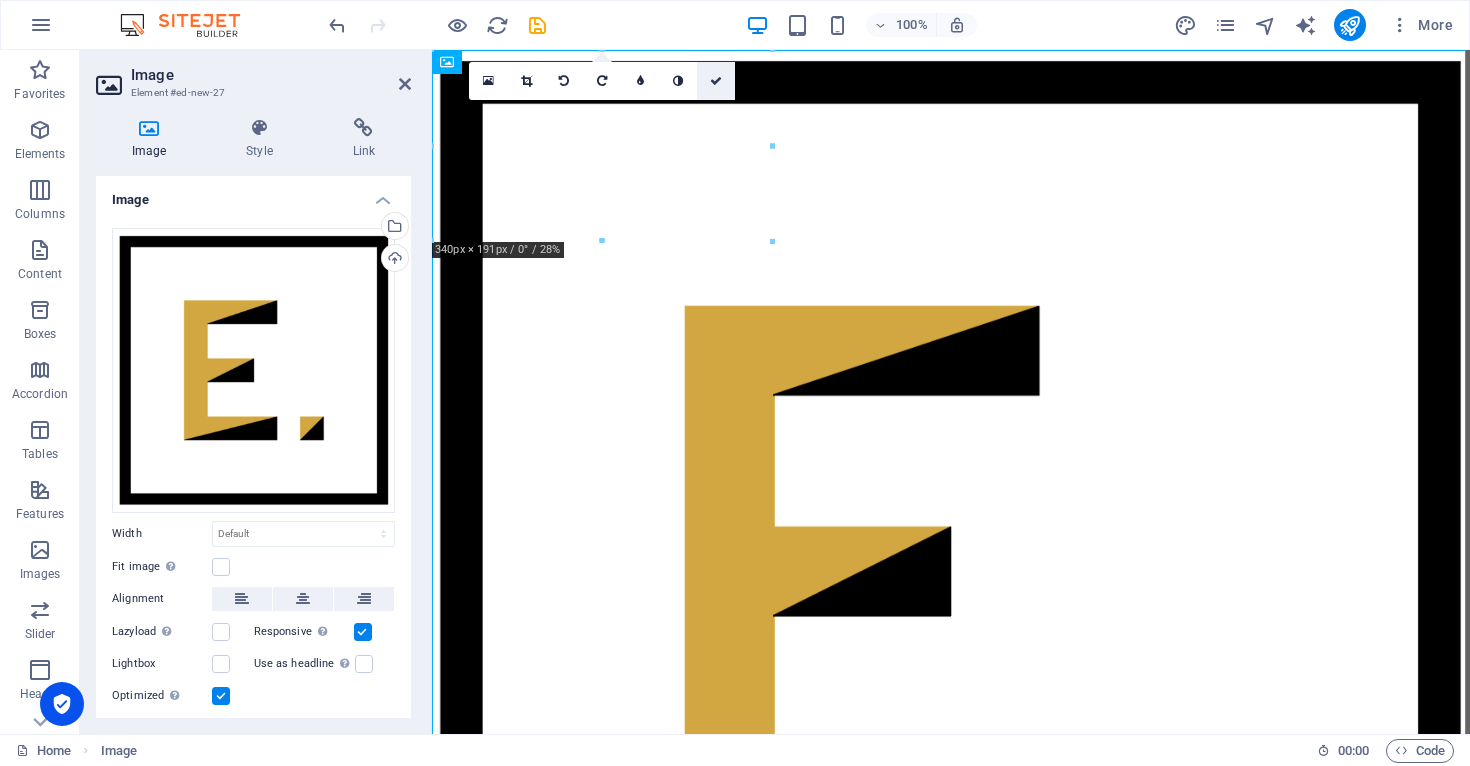 click at bounding box center [716, 81] 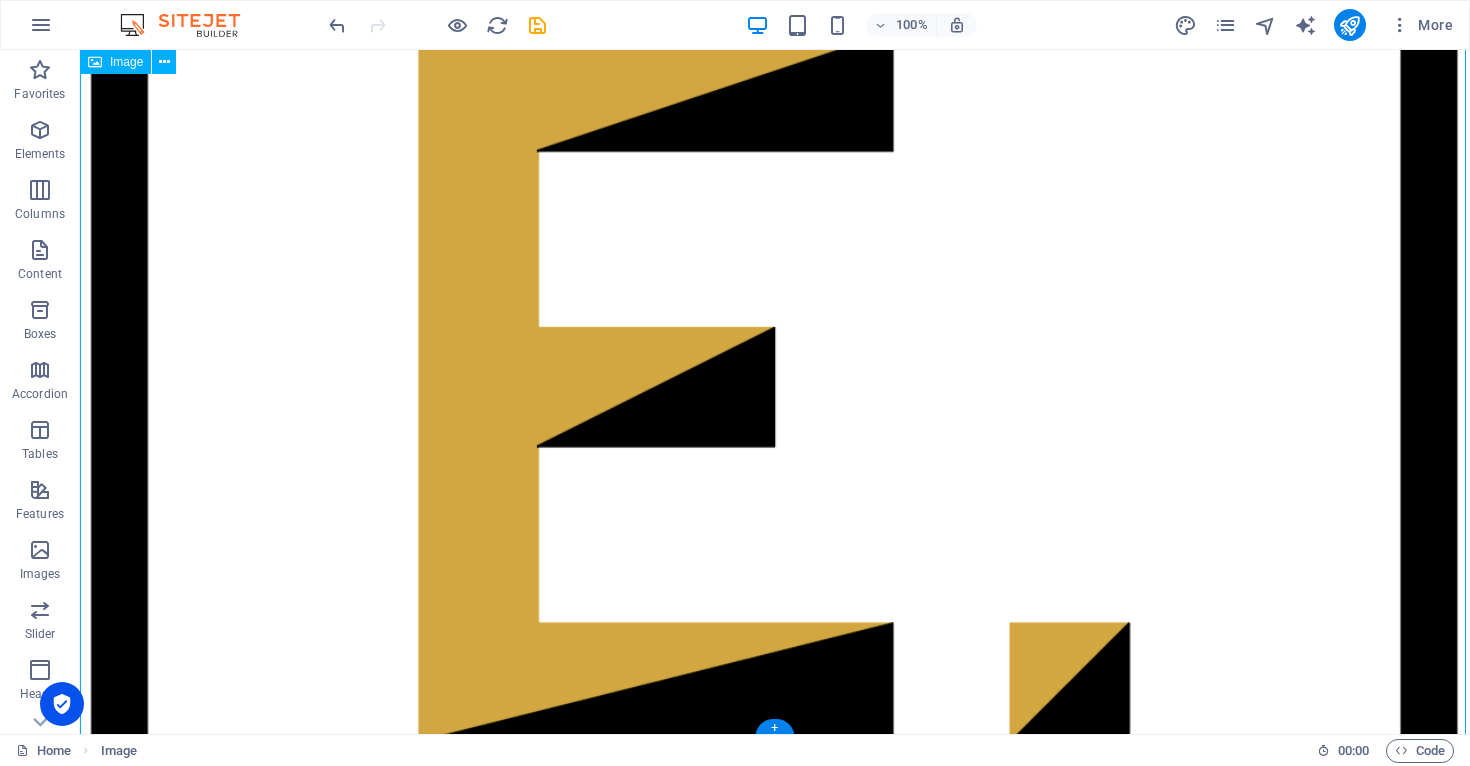 scroll, scrollTop: 174, scrollLeft: 0, axis: vertical 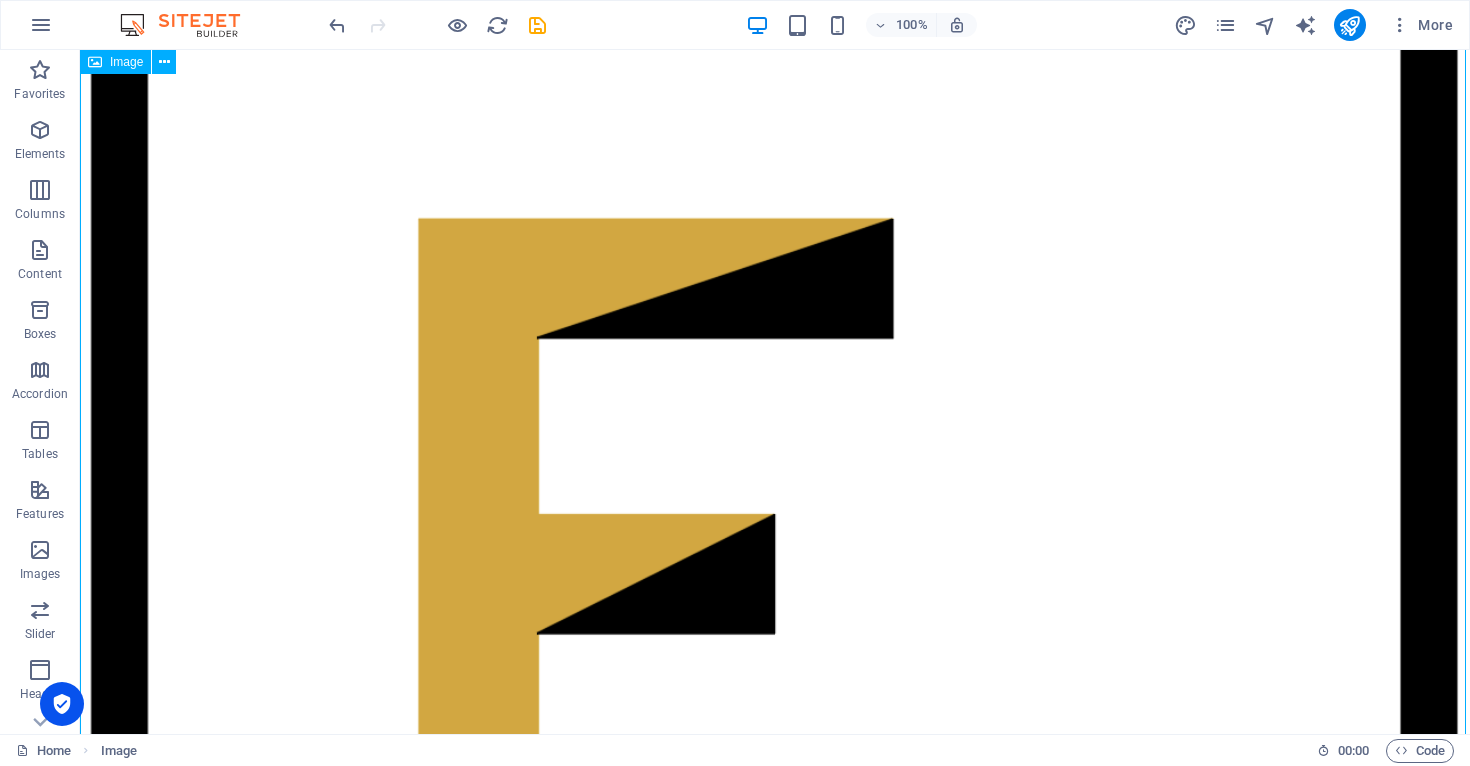 click at bounding box center (775, 575) 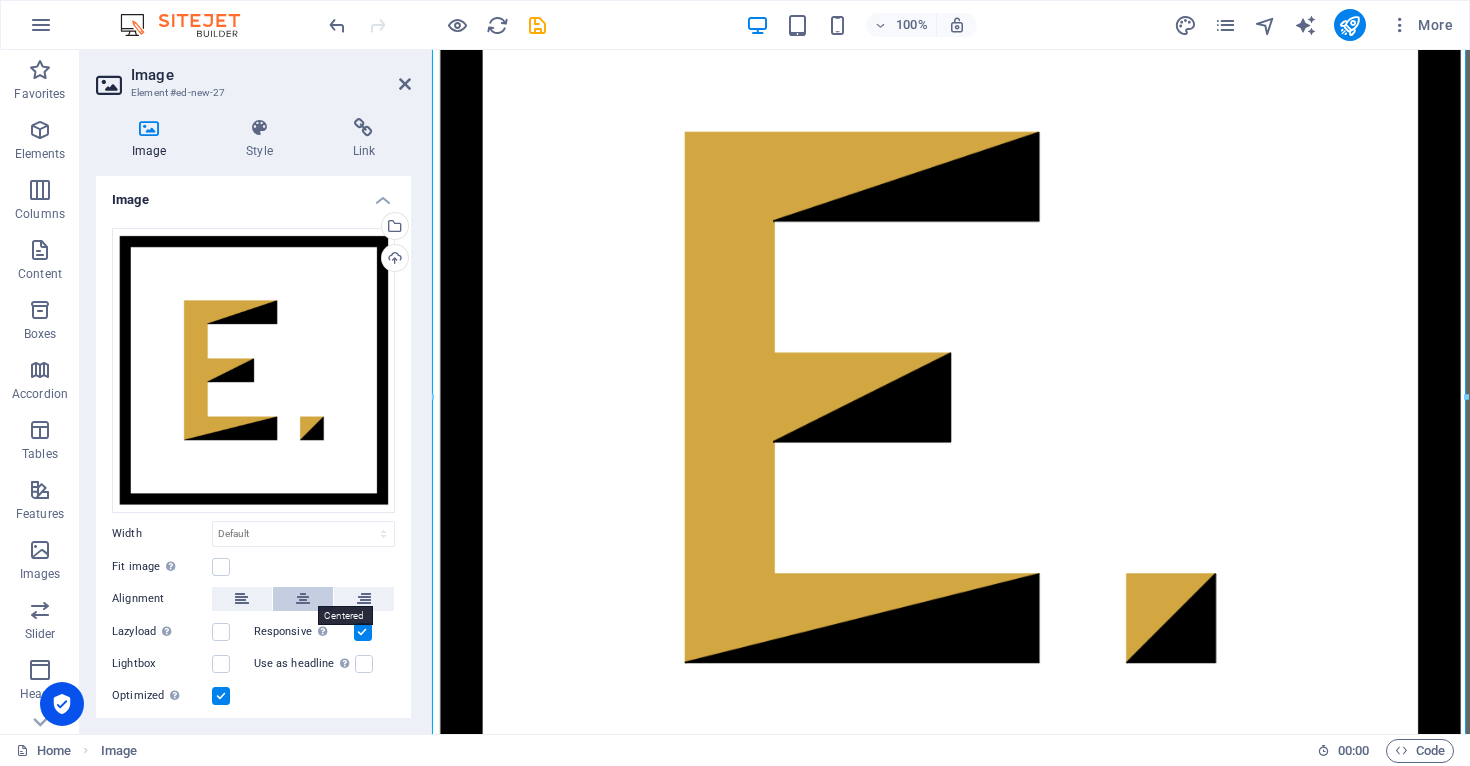 click at bounding box center [303, 599] 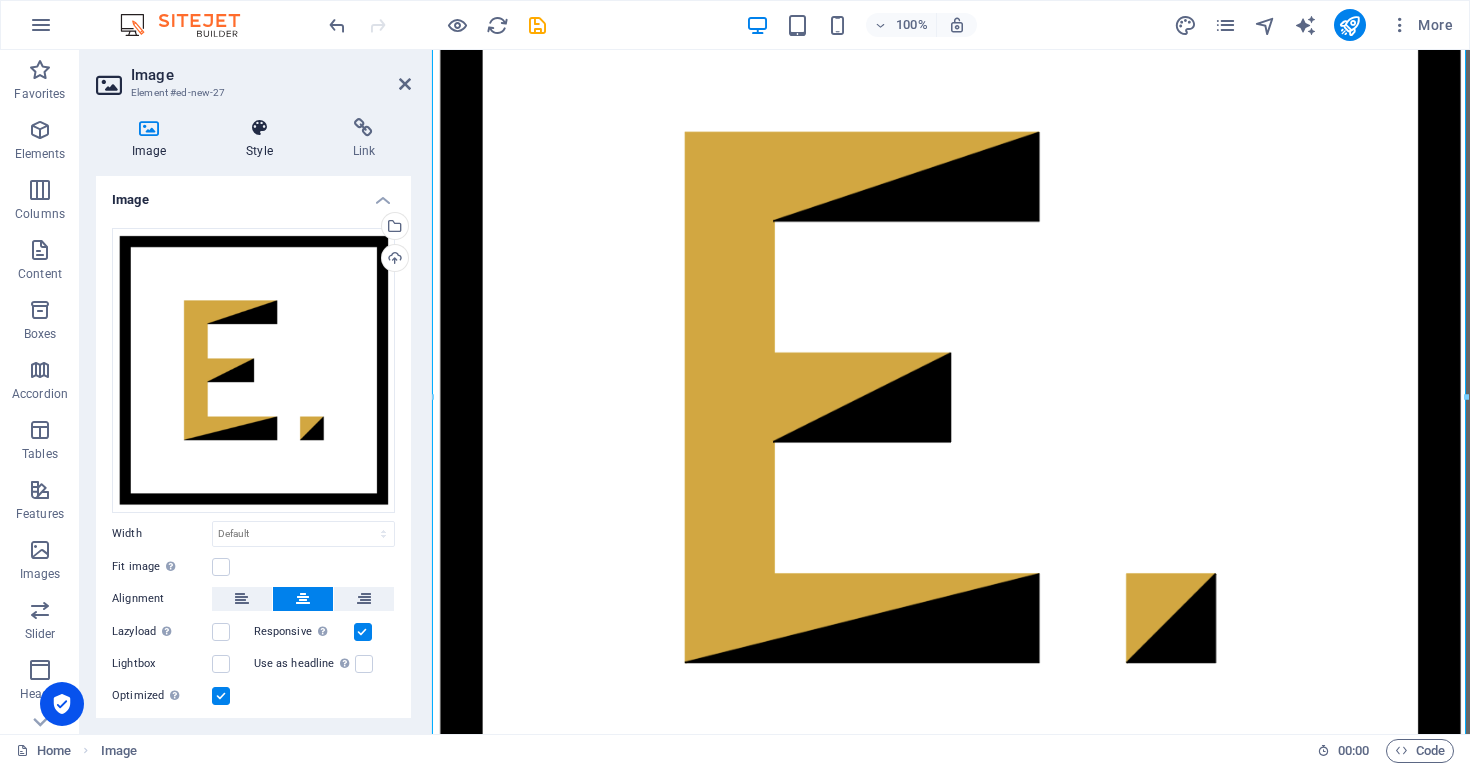click on "Style" at bounding box center (263, 139) 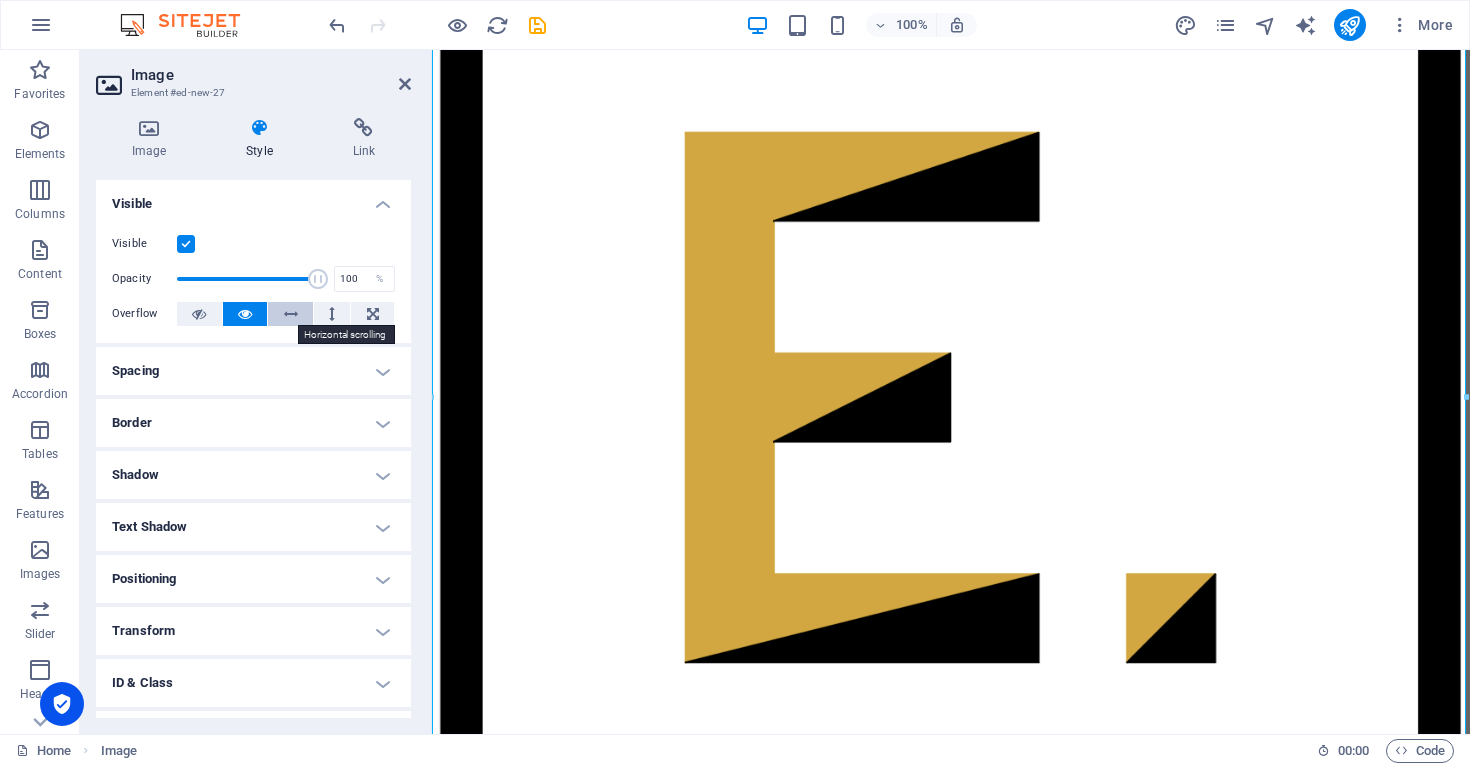 click at bounding box center [291, 314] 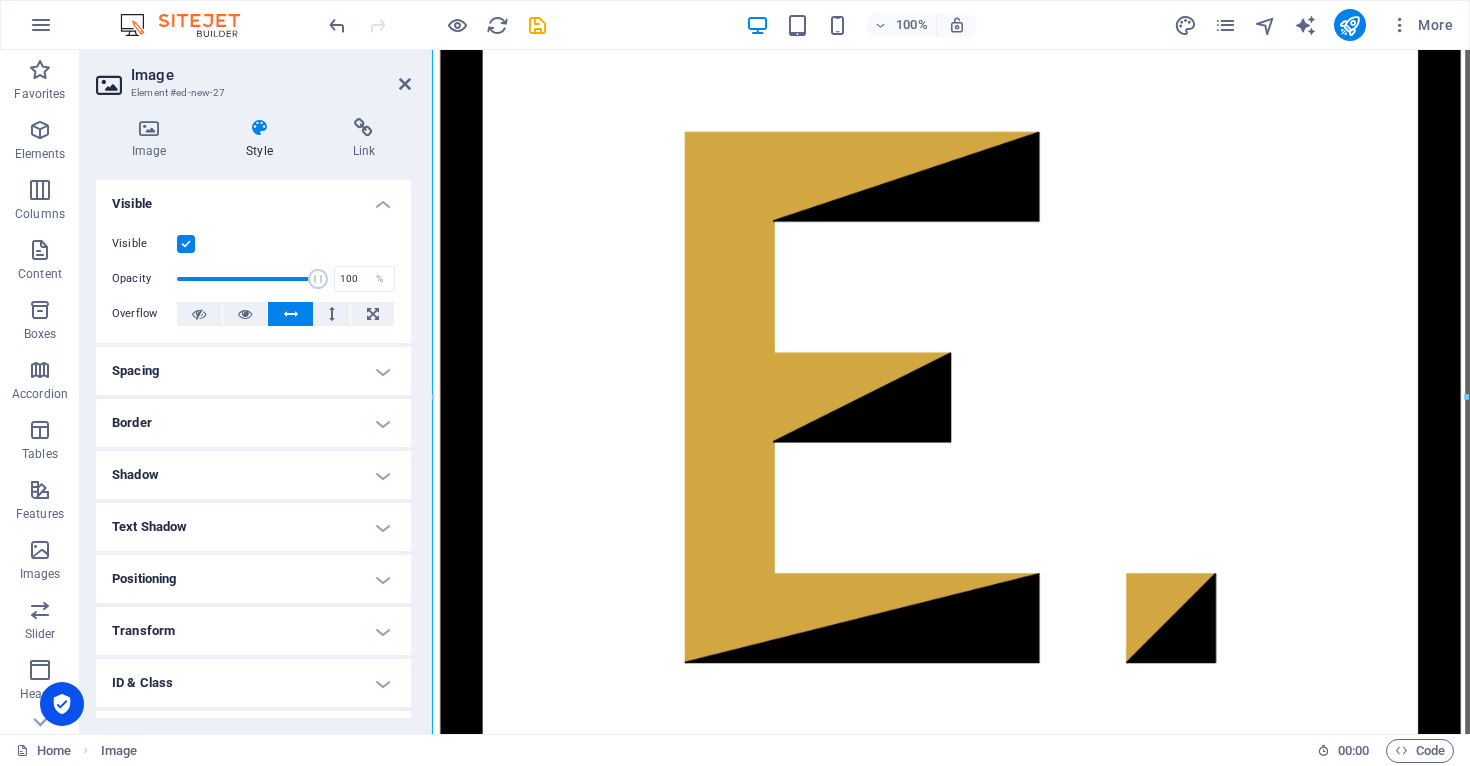 click at bounding box center [291, 314] 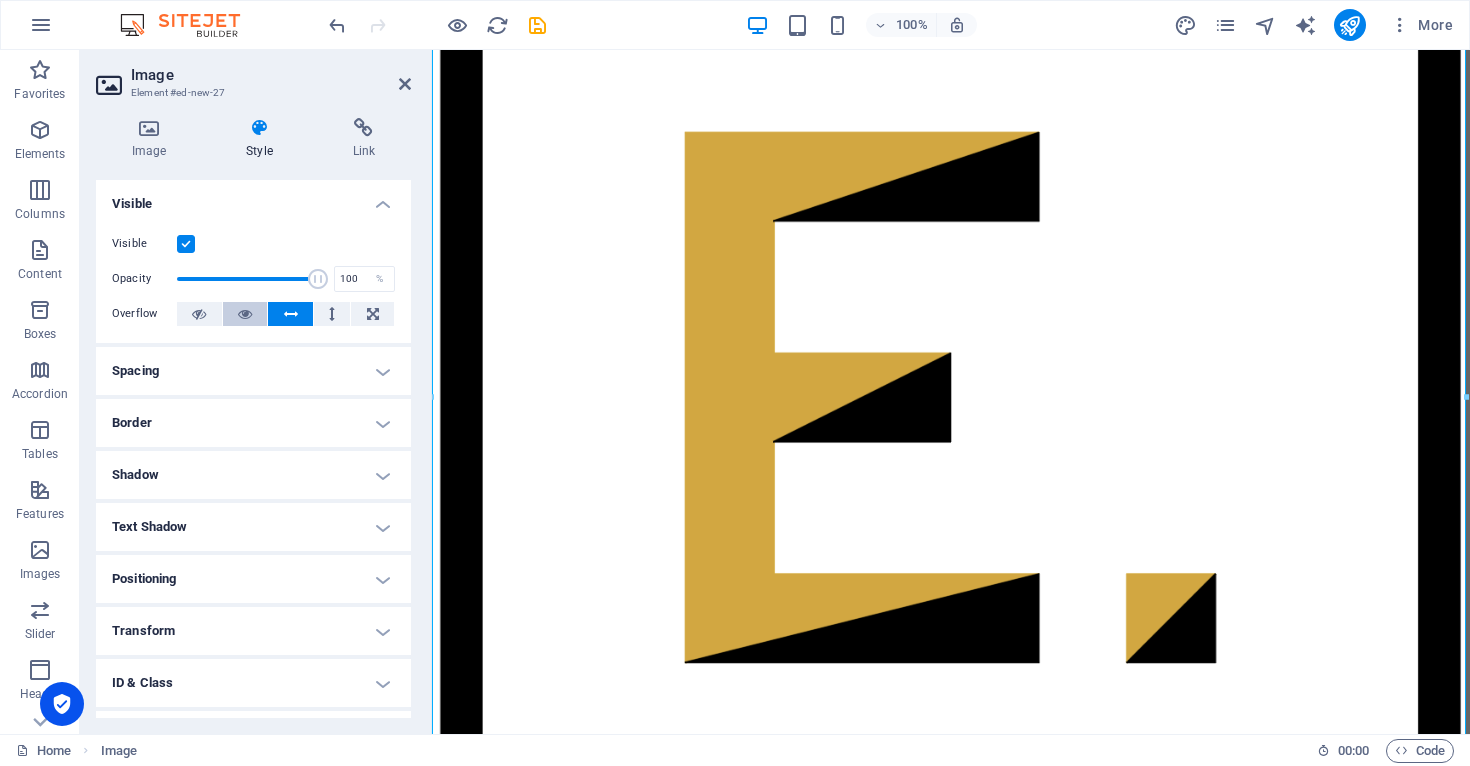 click at bounding box center [245, 314] 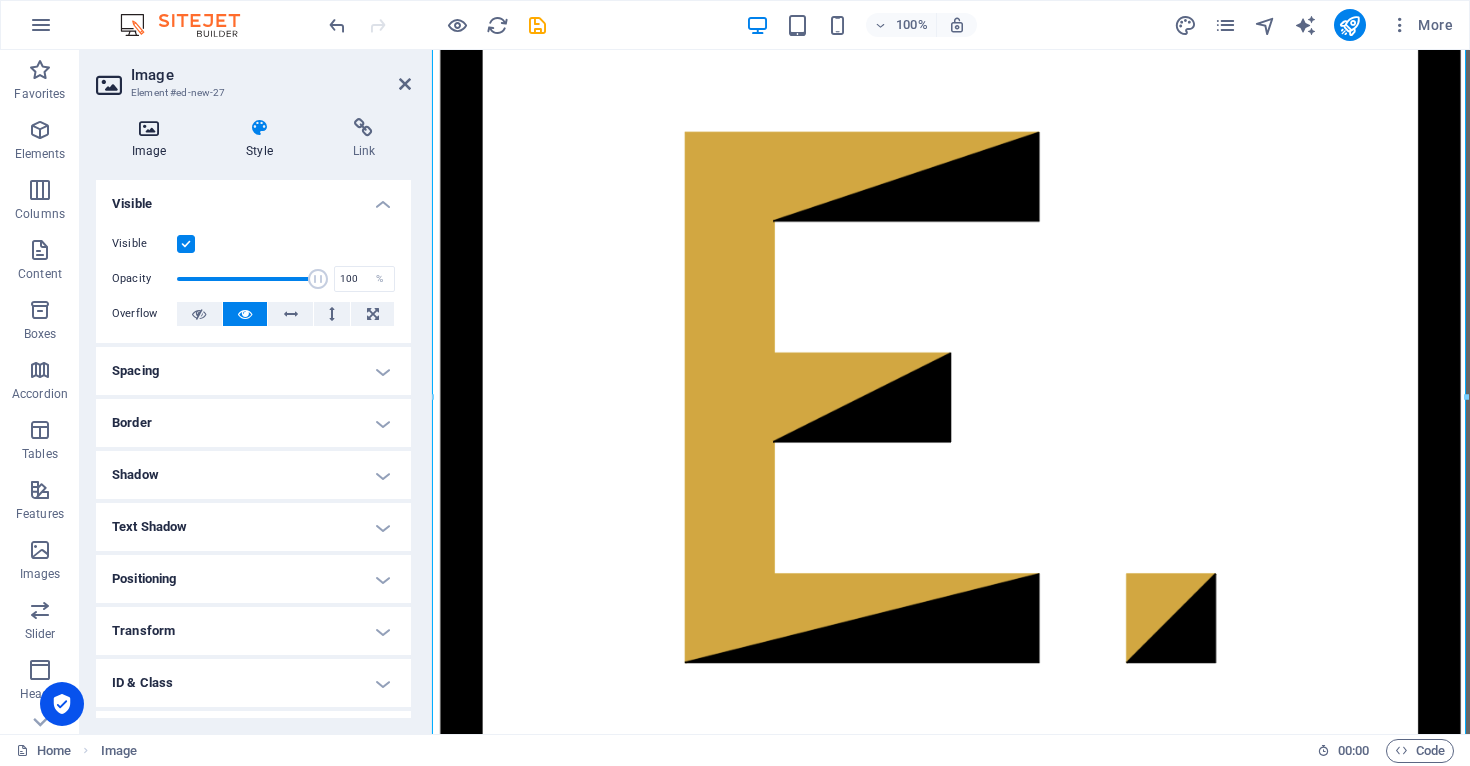 click on "Image" at bounding box center [153, 139] 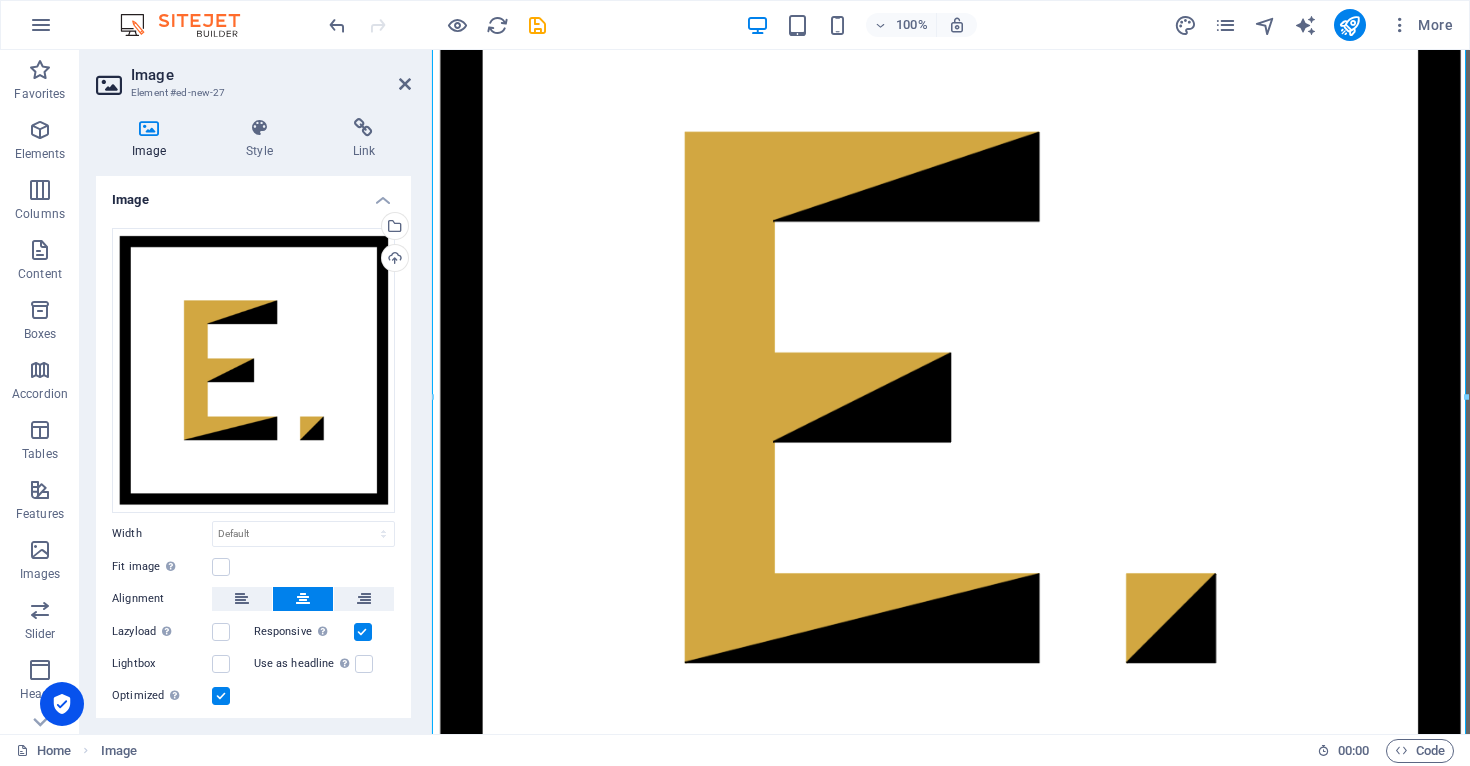 scroll, scrollTop: 105, scrollLeft: 0, axis: vertical 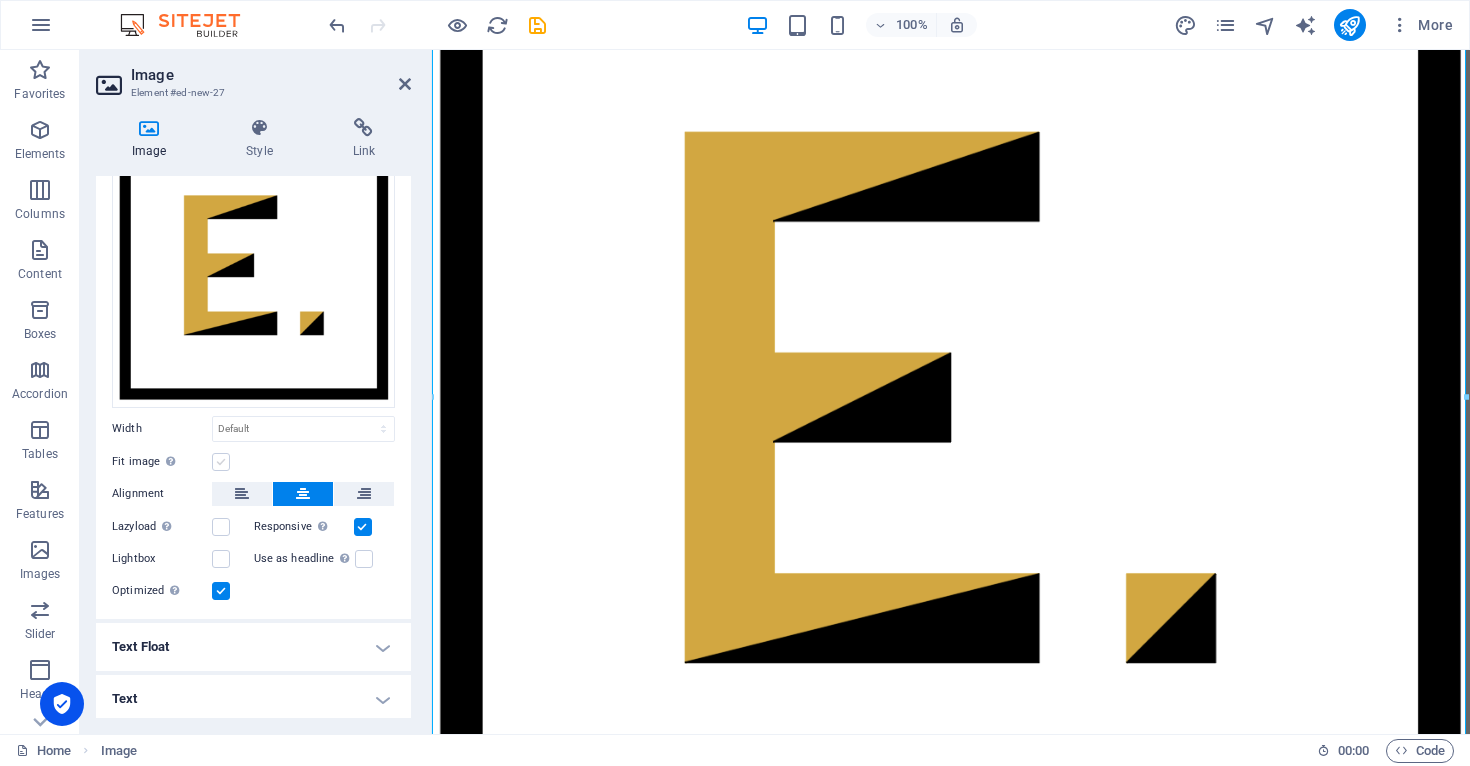 click at bounding box center [221, 462] 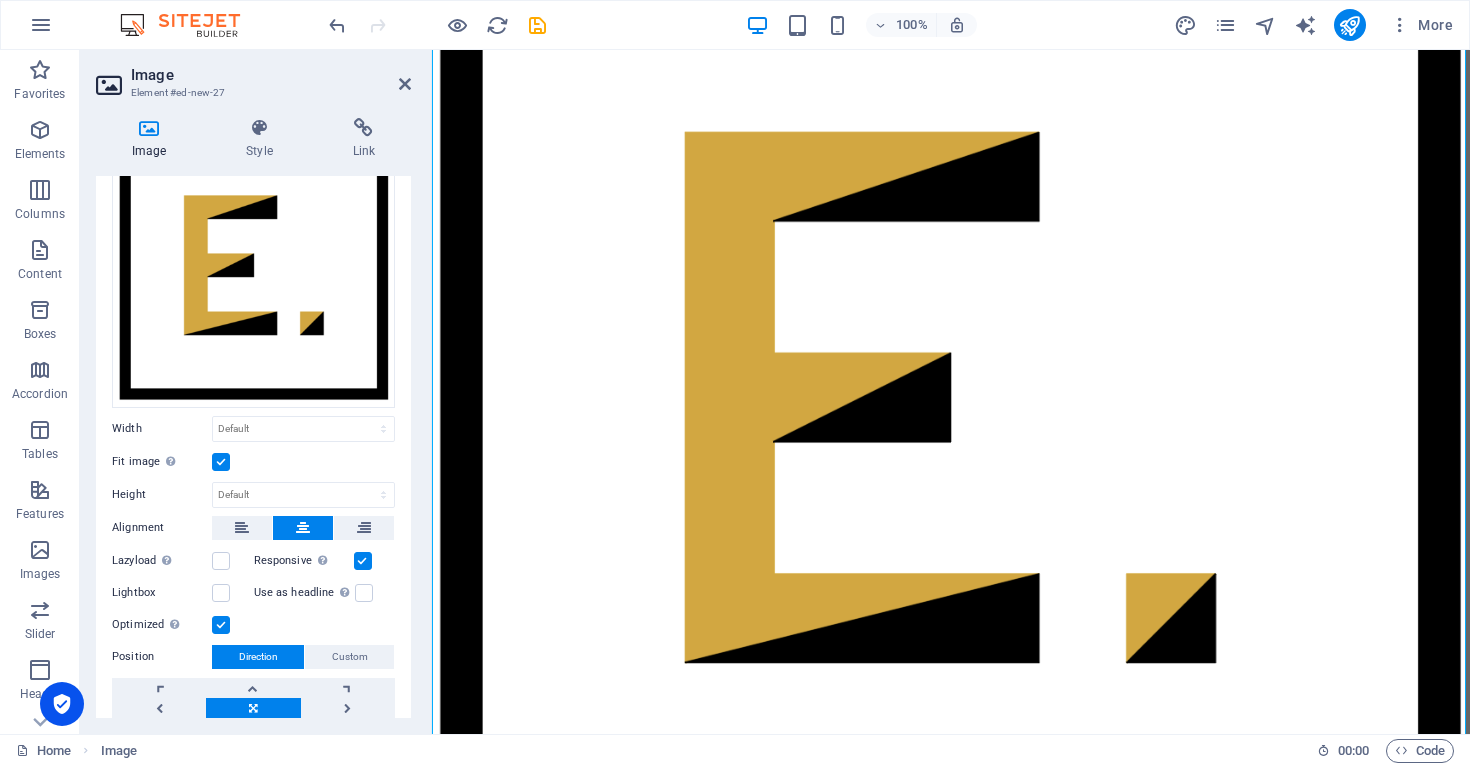 click at bounding box center [221, 462] 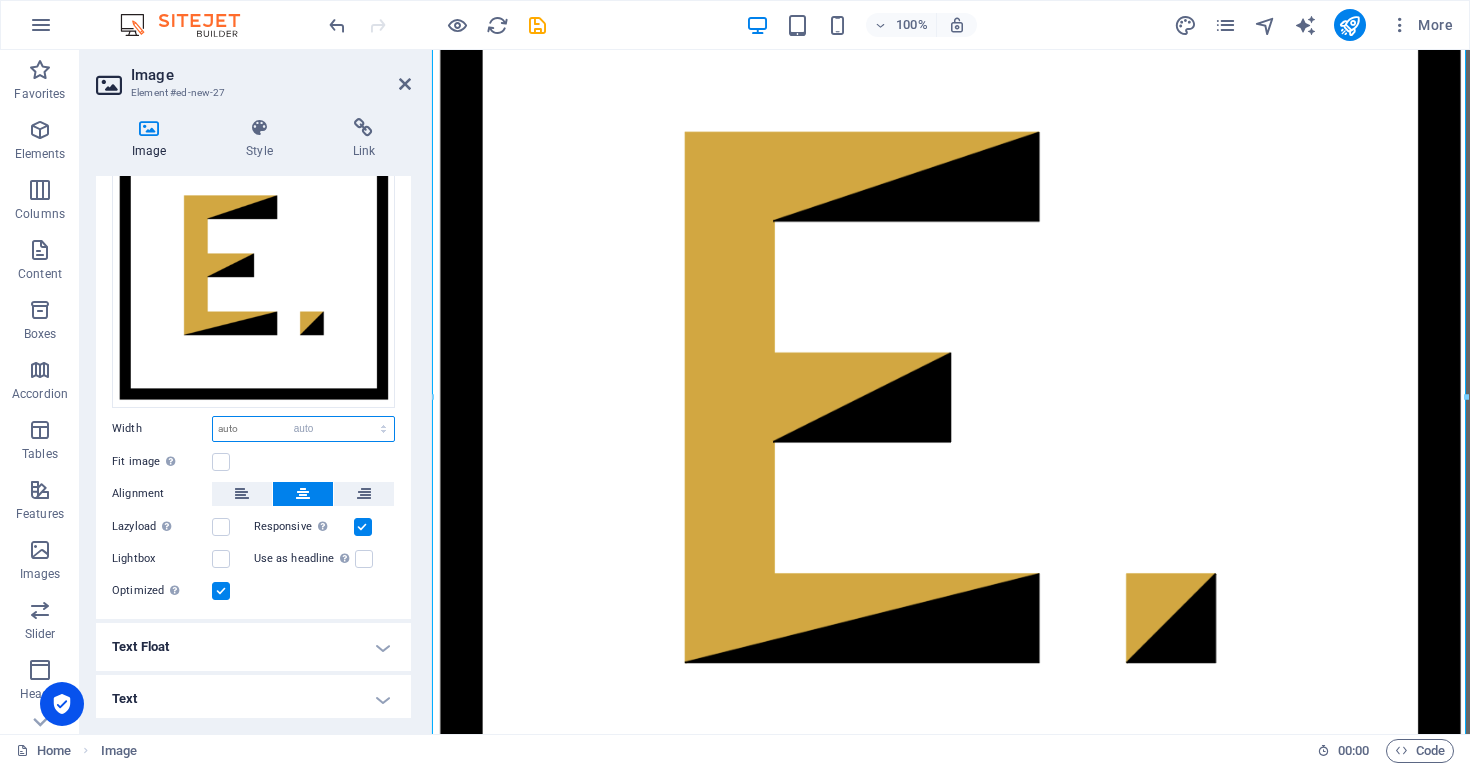 select on "DISABLED_OPTION_VALUE" 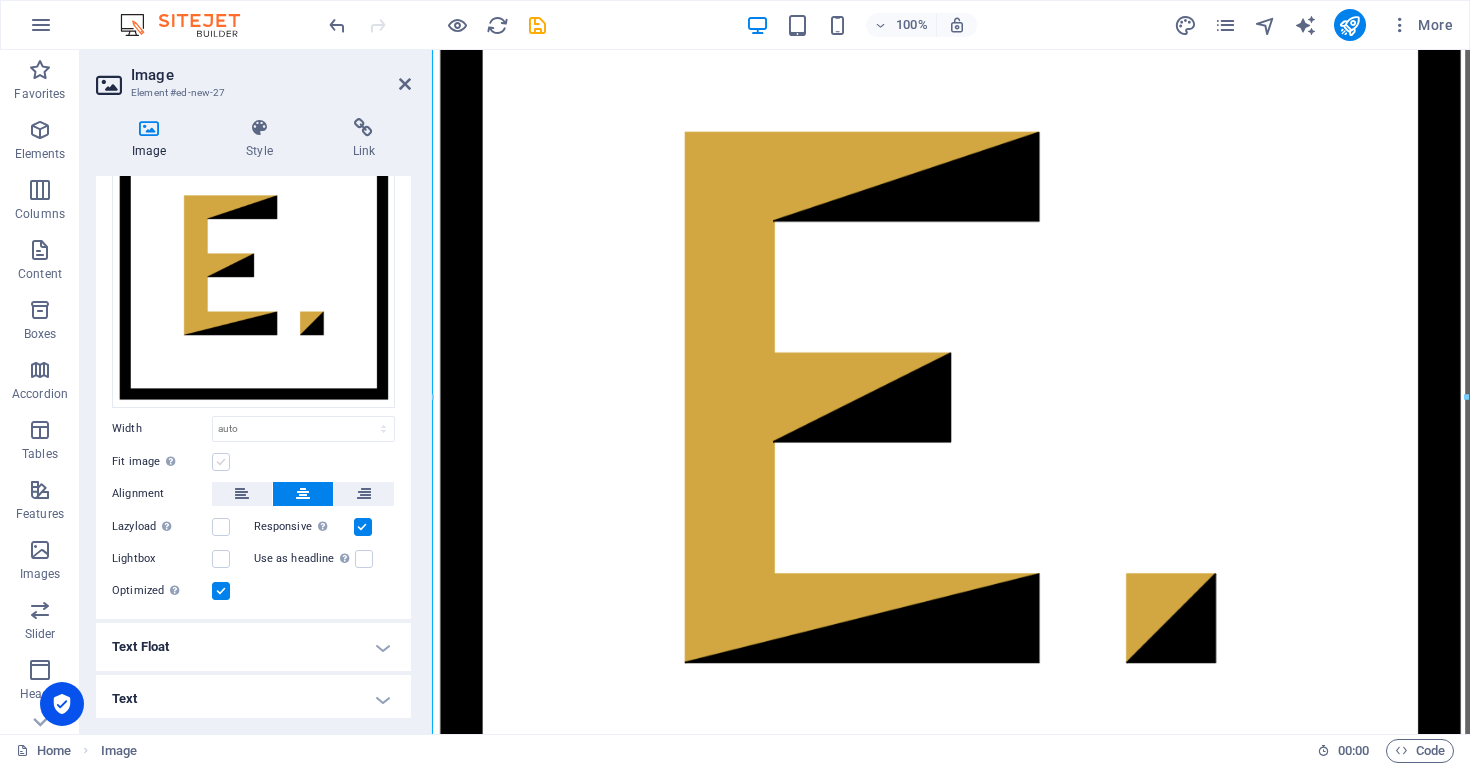 click at bounding box center (221, 462) 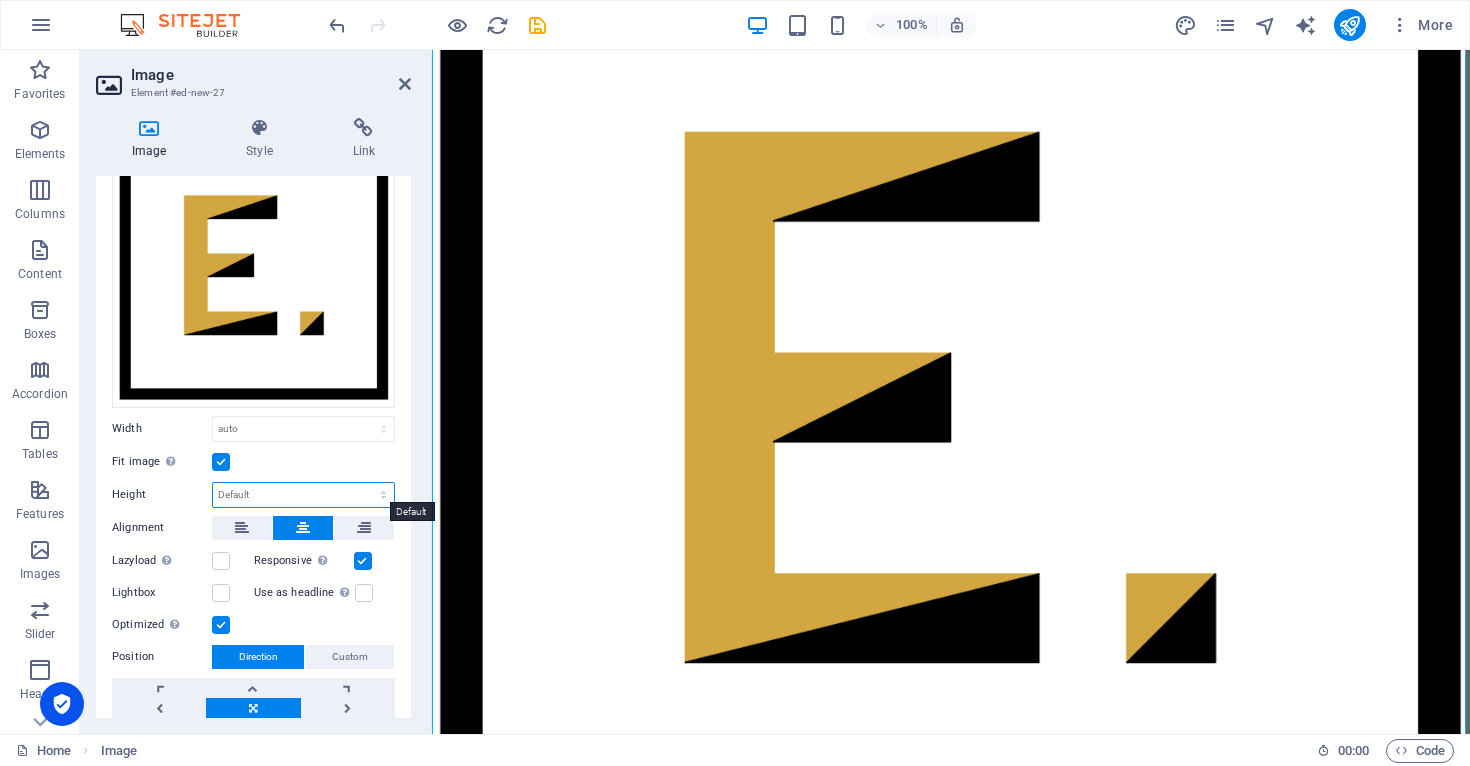 select on "px" 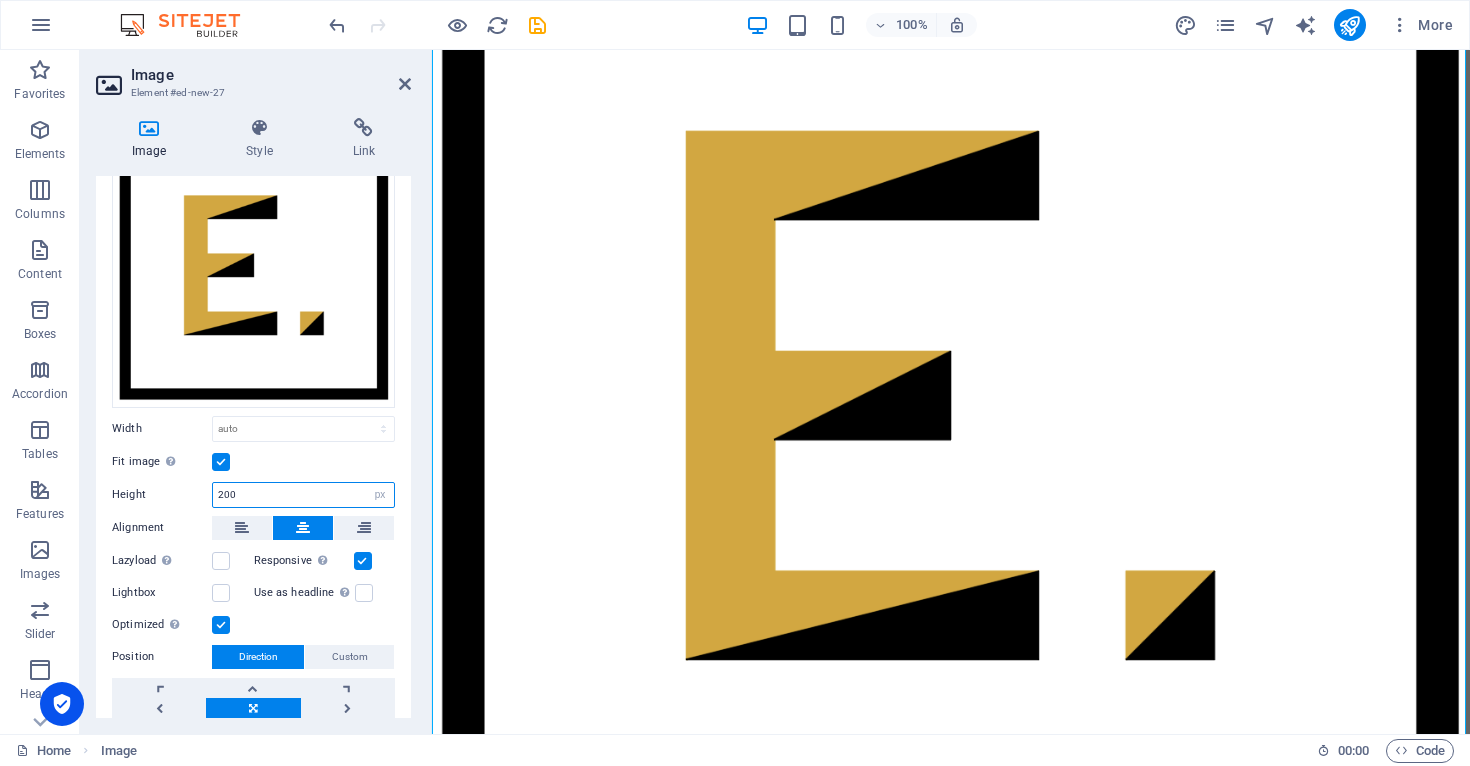 type on "200" 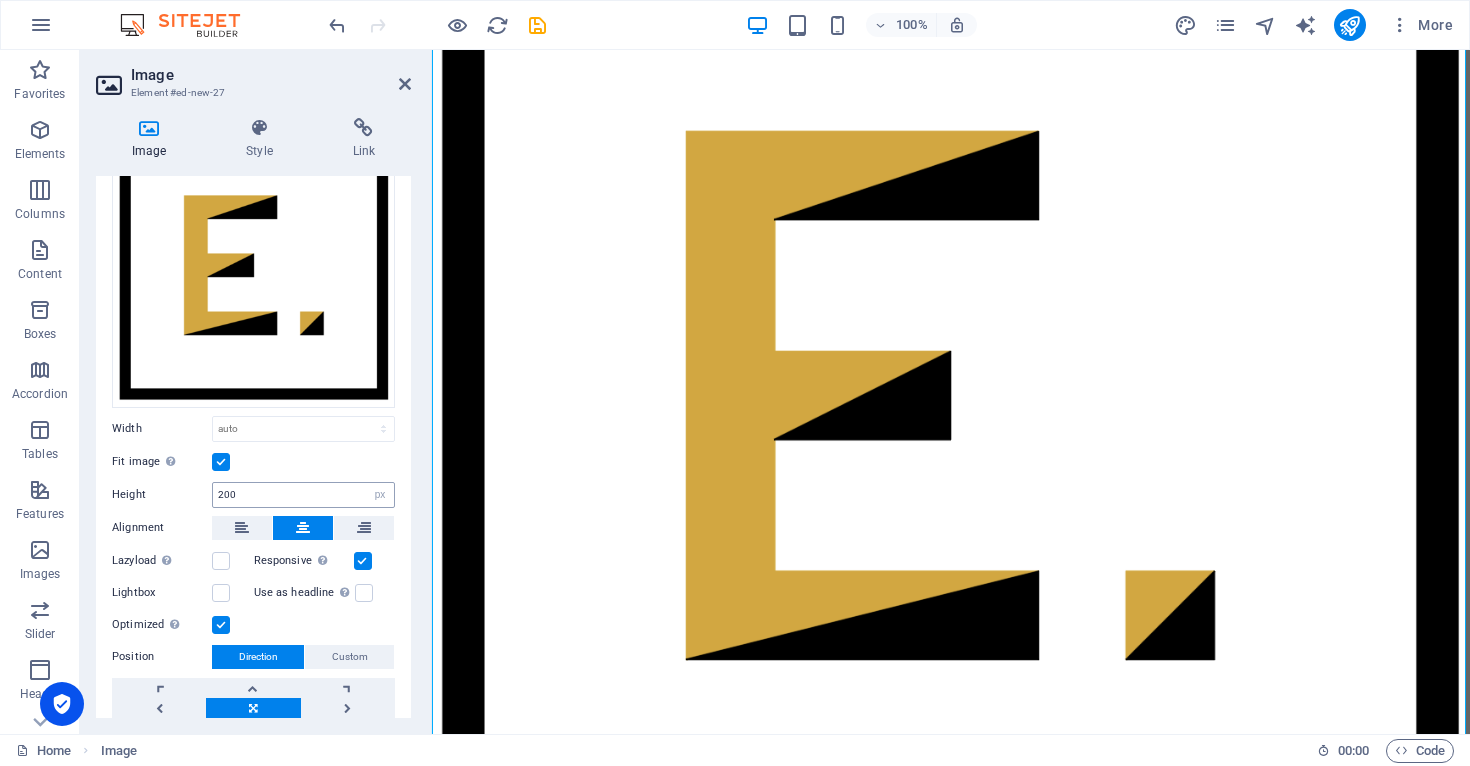 scroll, scrollTop: 0, scrollLeft: 0, axis: both 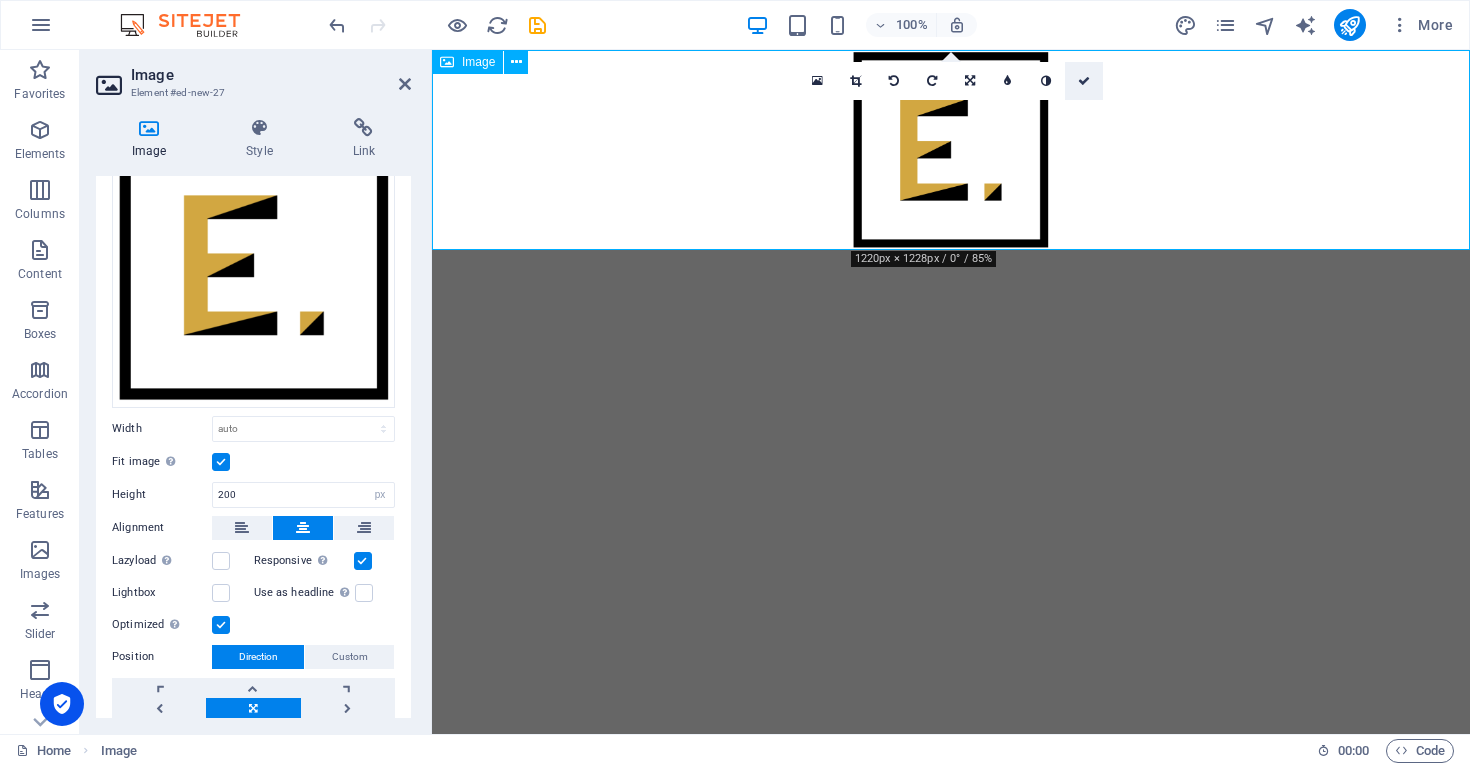 click at bounding box center [1084, 81] 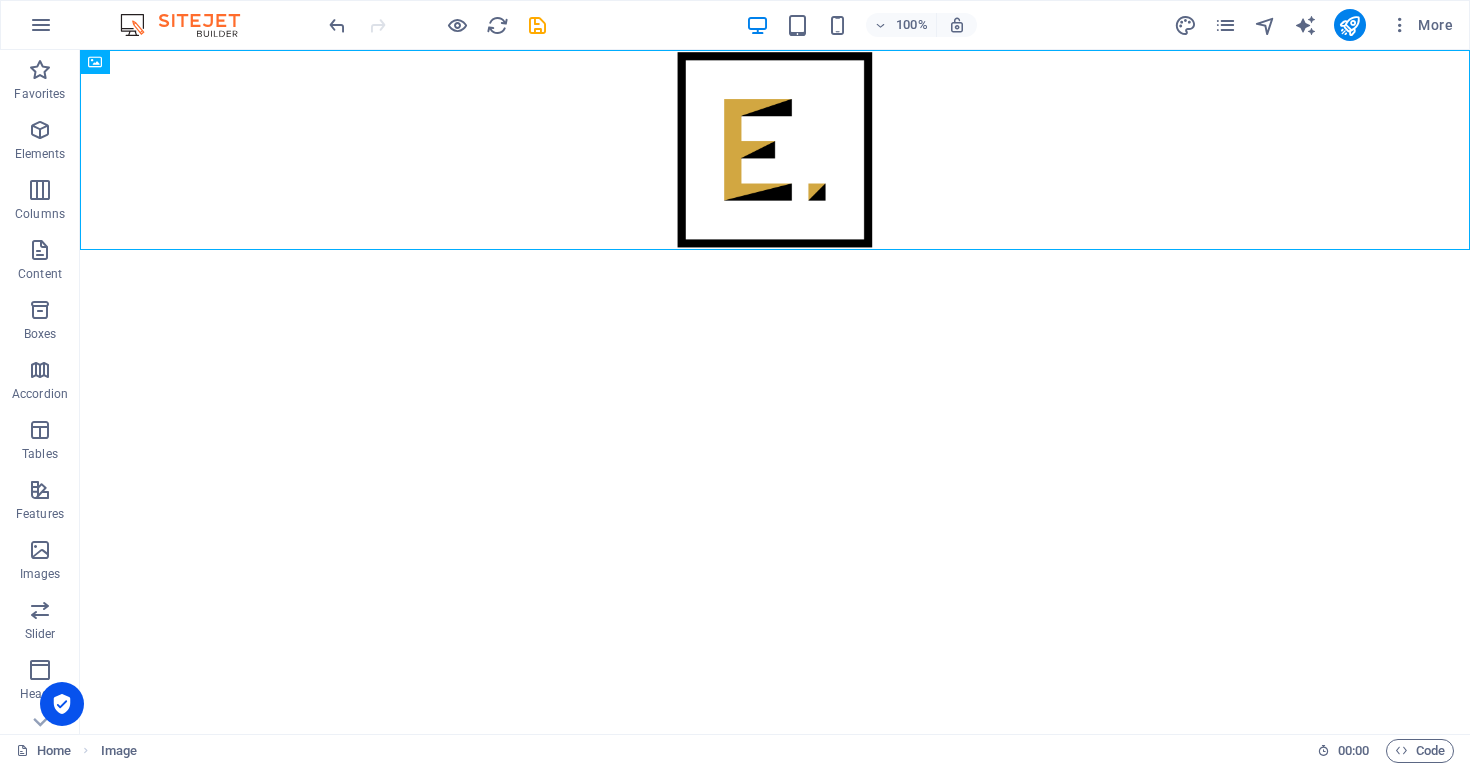 click on "Skip to main content" at bounding box center [775, 150] 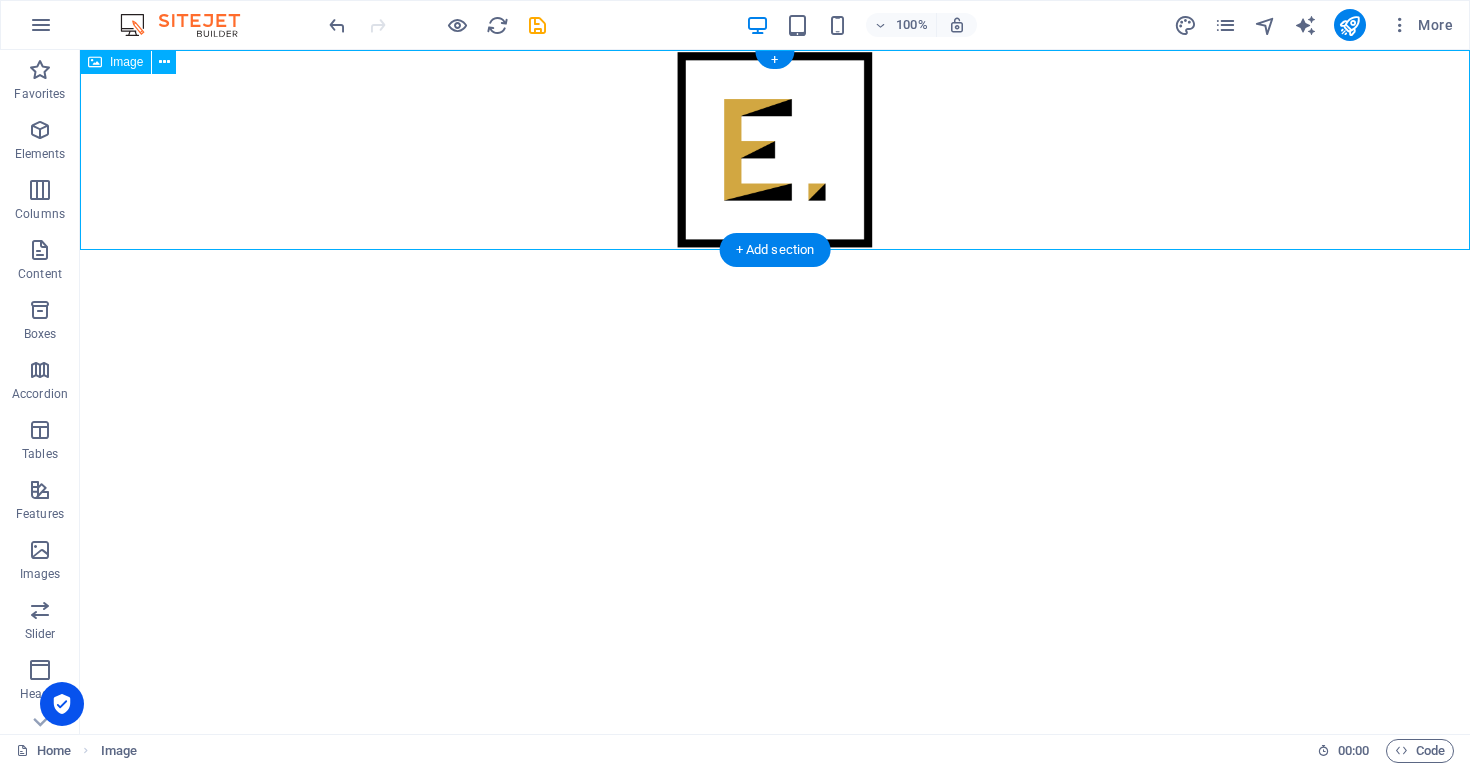 click at bounding box center [775, 150] 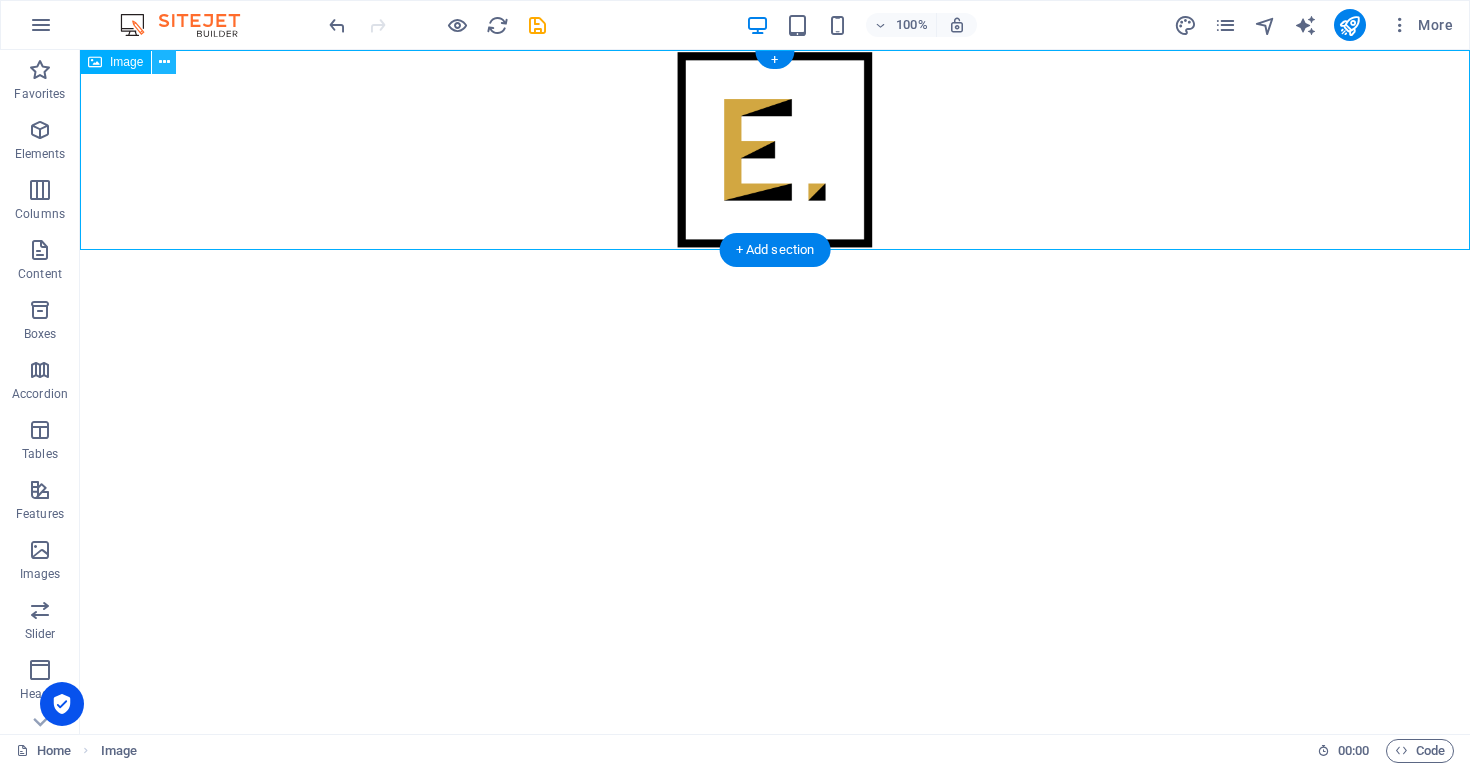 click at bounding box center (164, 62) 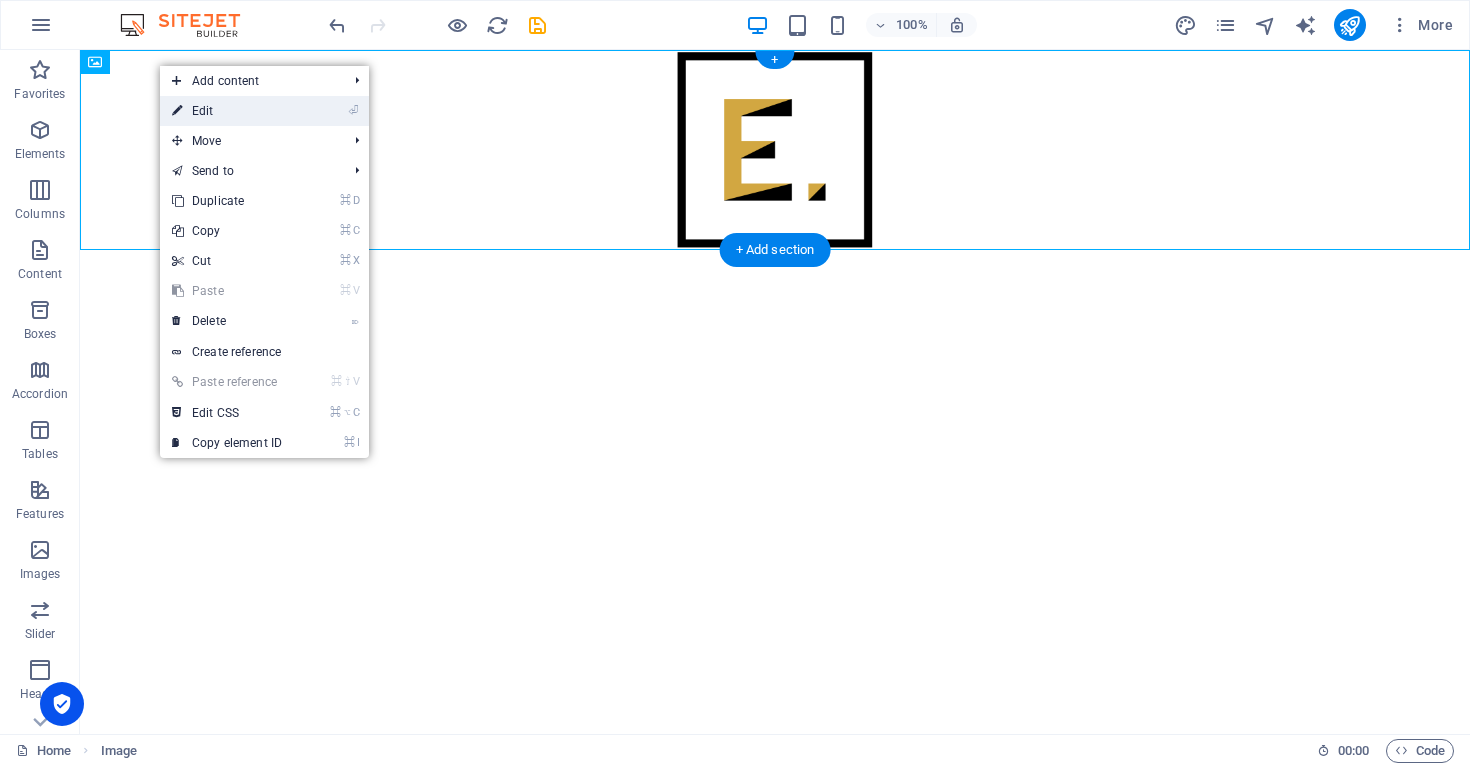 click on "⏎  Edit" at bounding box center (227, 111) 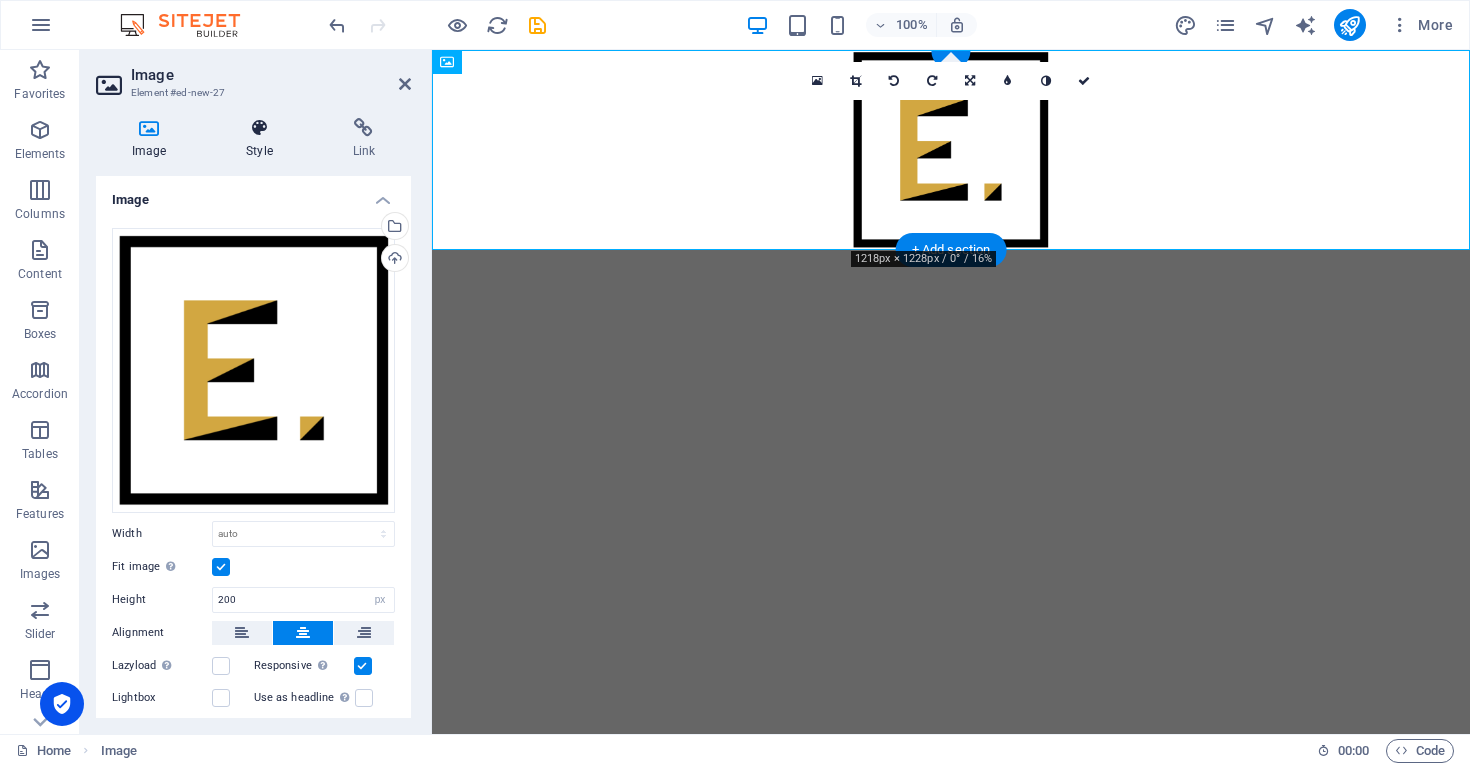 click at bounding box center [259, 128] 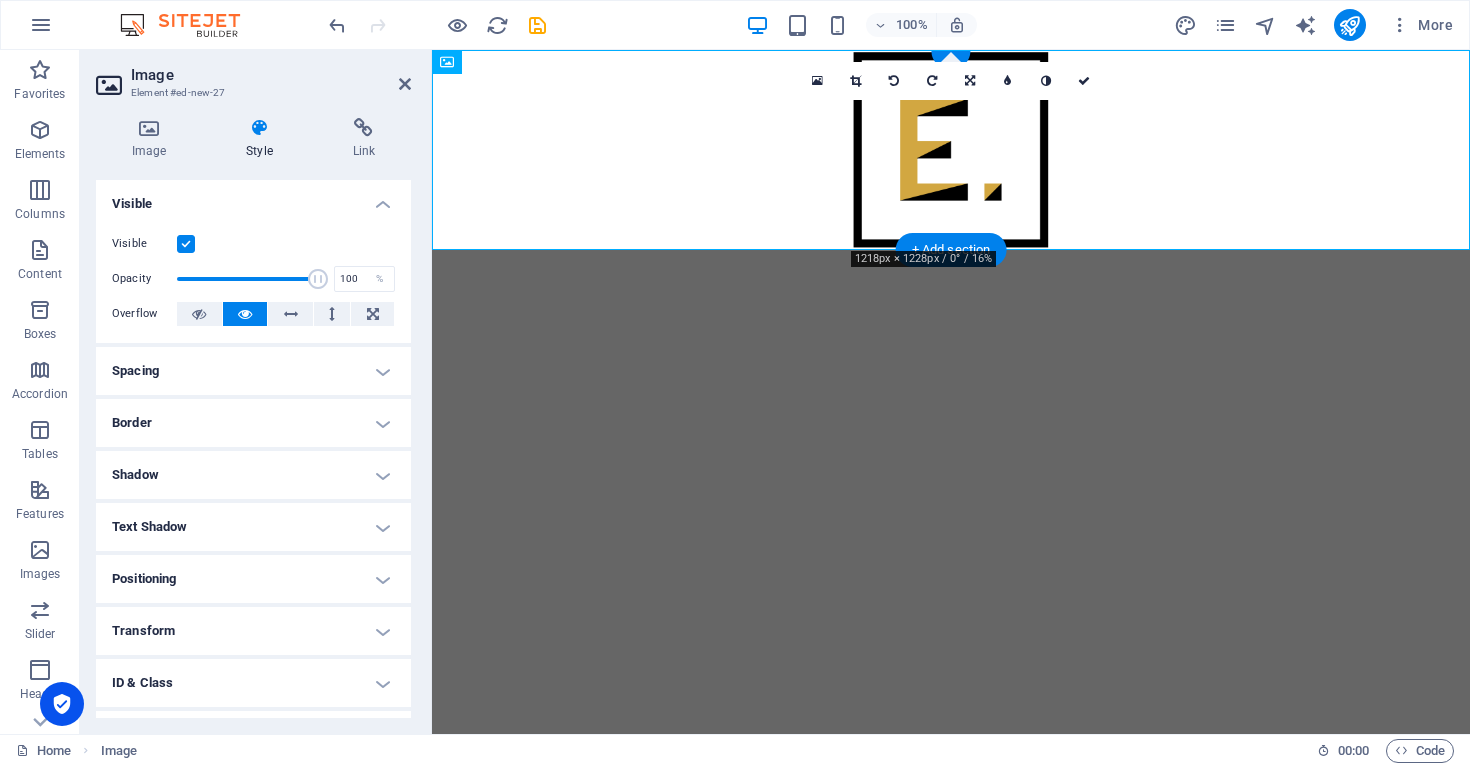 click on "Visible" at bounding box center (253, 198) 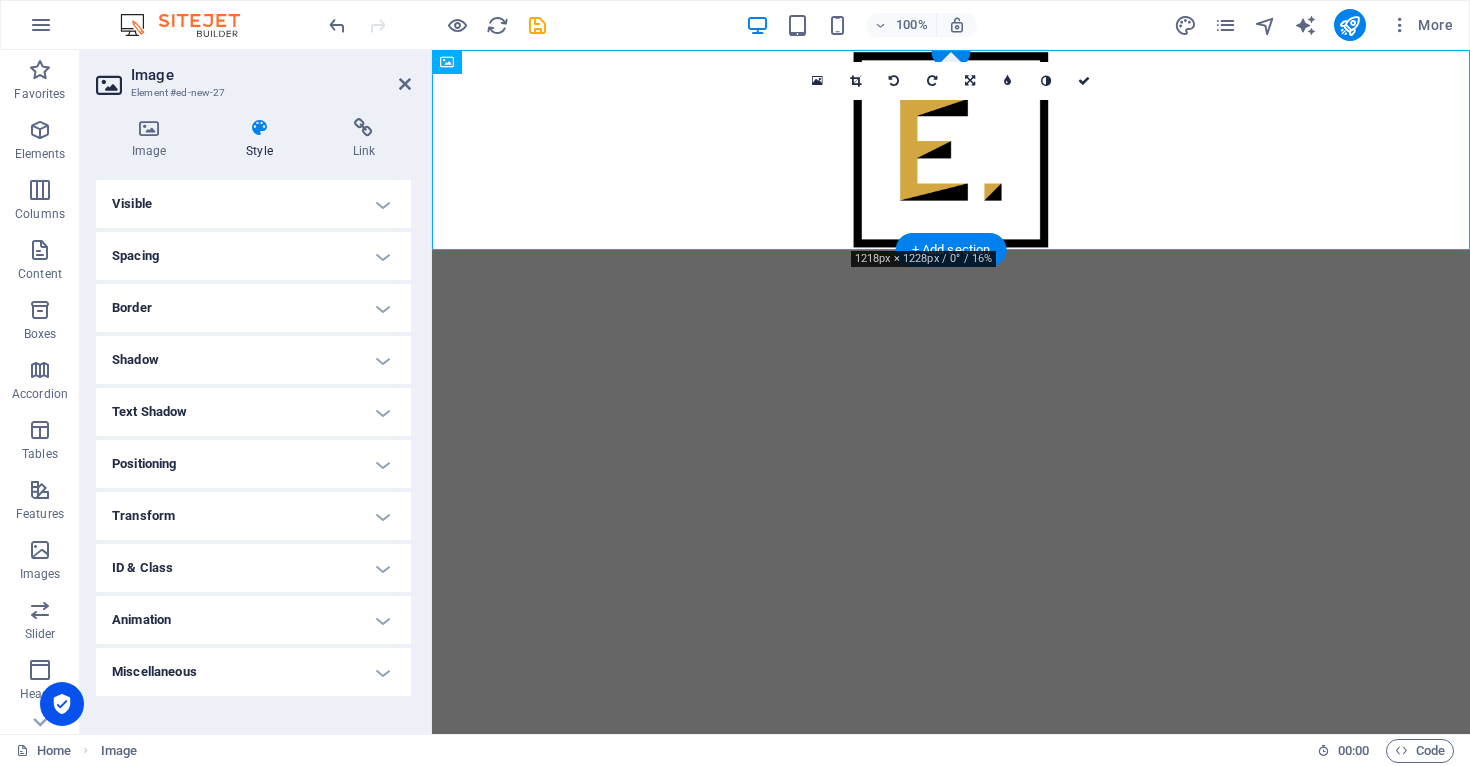 click on "Spacing" at bounding box center (253, 256) 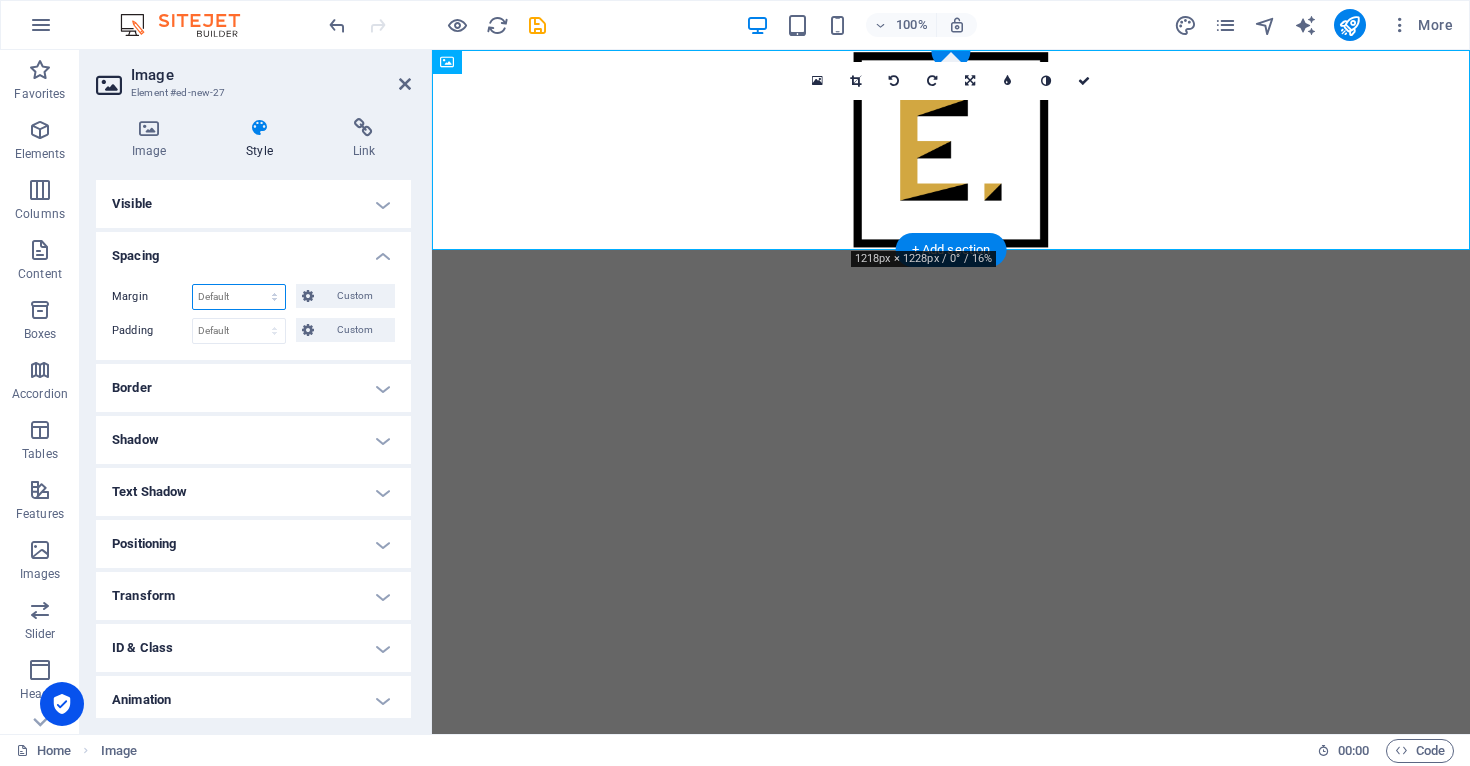 select on "px" 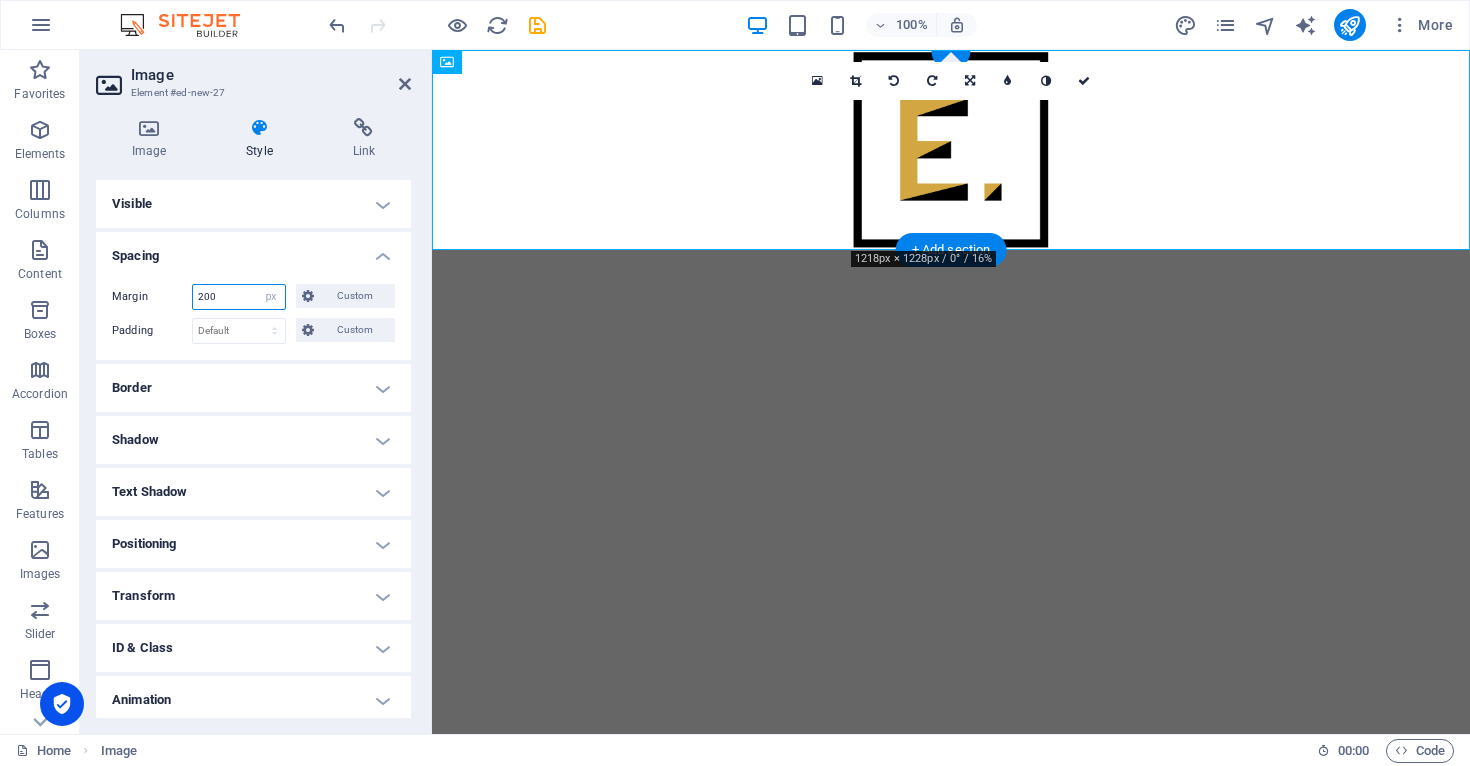type on "200" 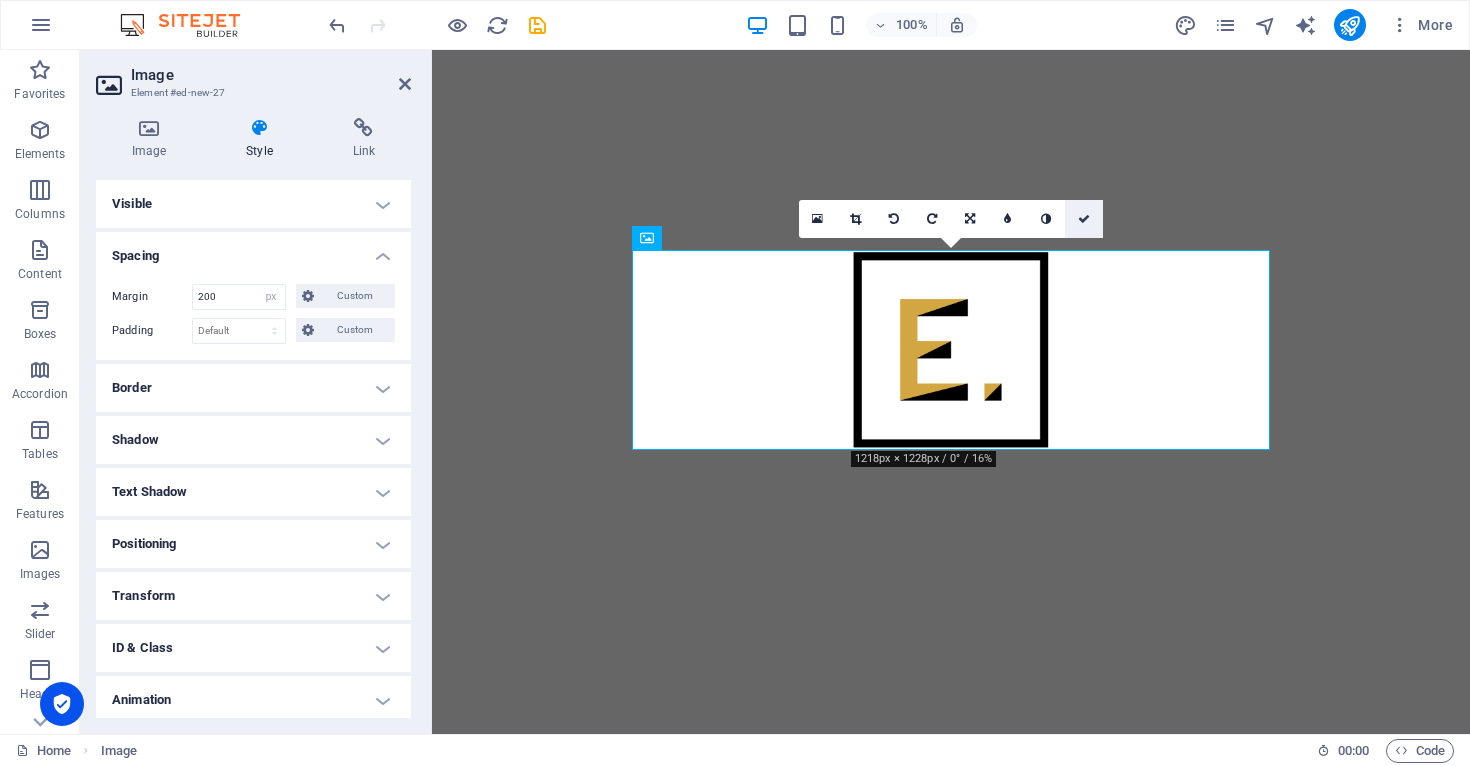 click at bounding box center (1084, 219) 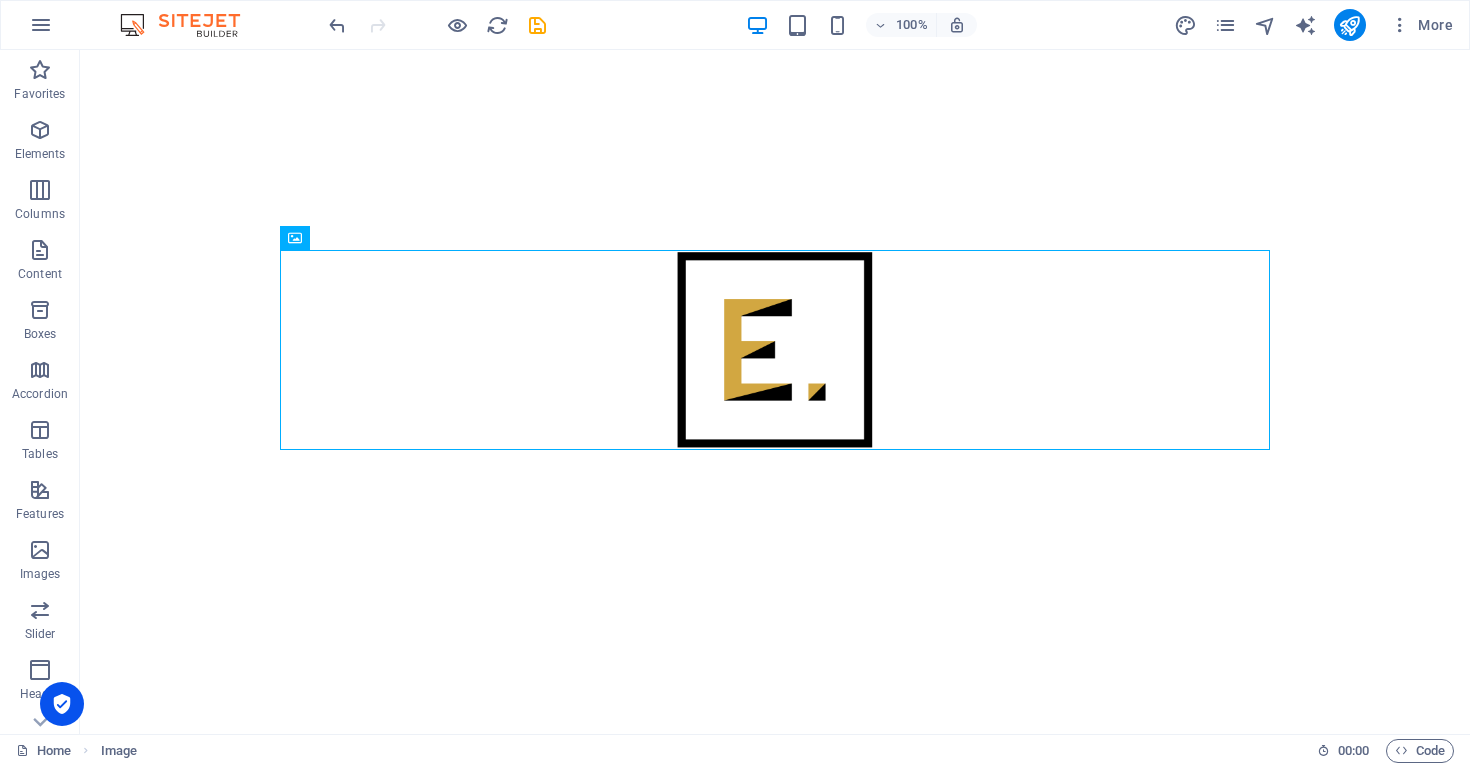 click on "Skip to main content" at bounding box center (775, 350) 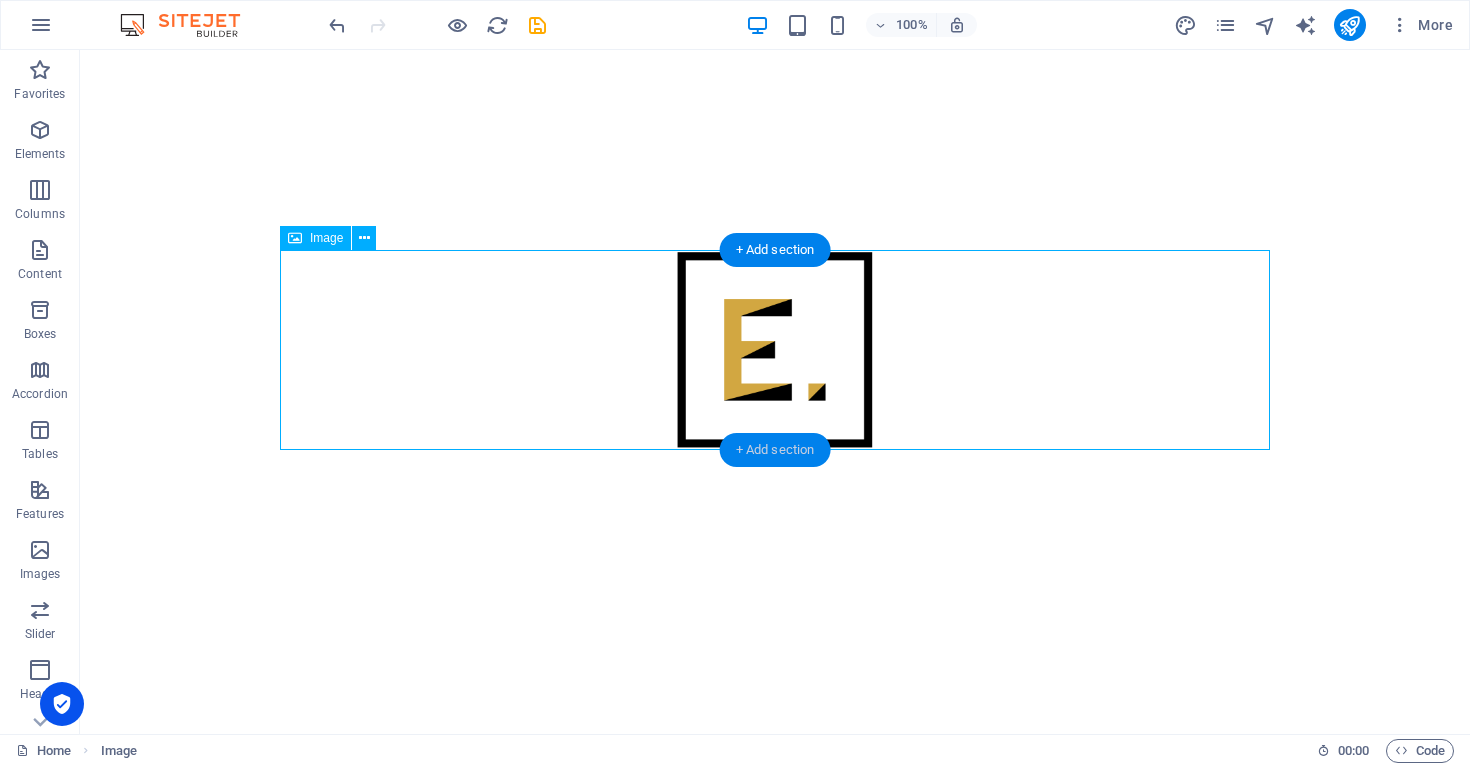 click on "+ Add section" at bounding box center (775, 450) 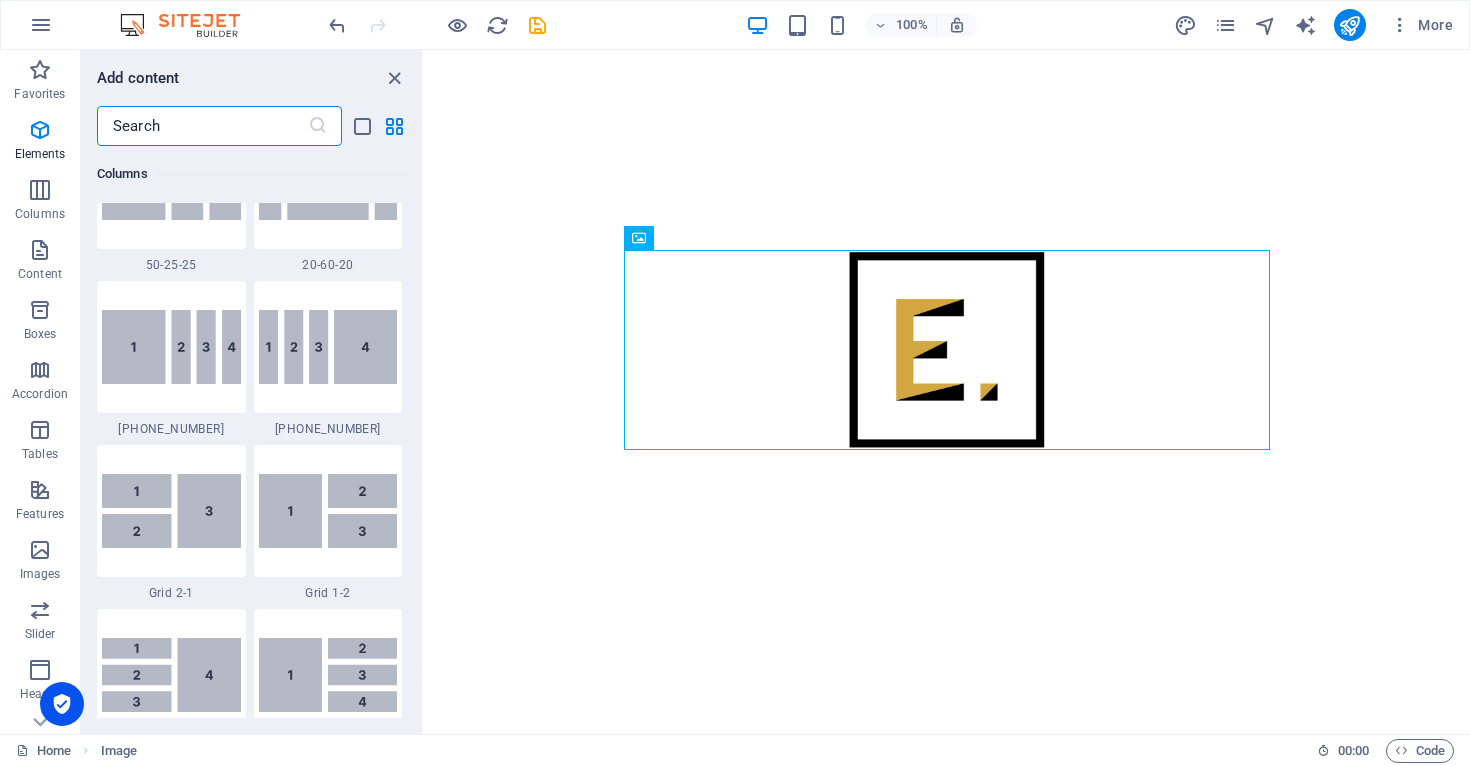 scroll, scrollTop: 3499, scrollLeft: 0, axis: vertical 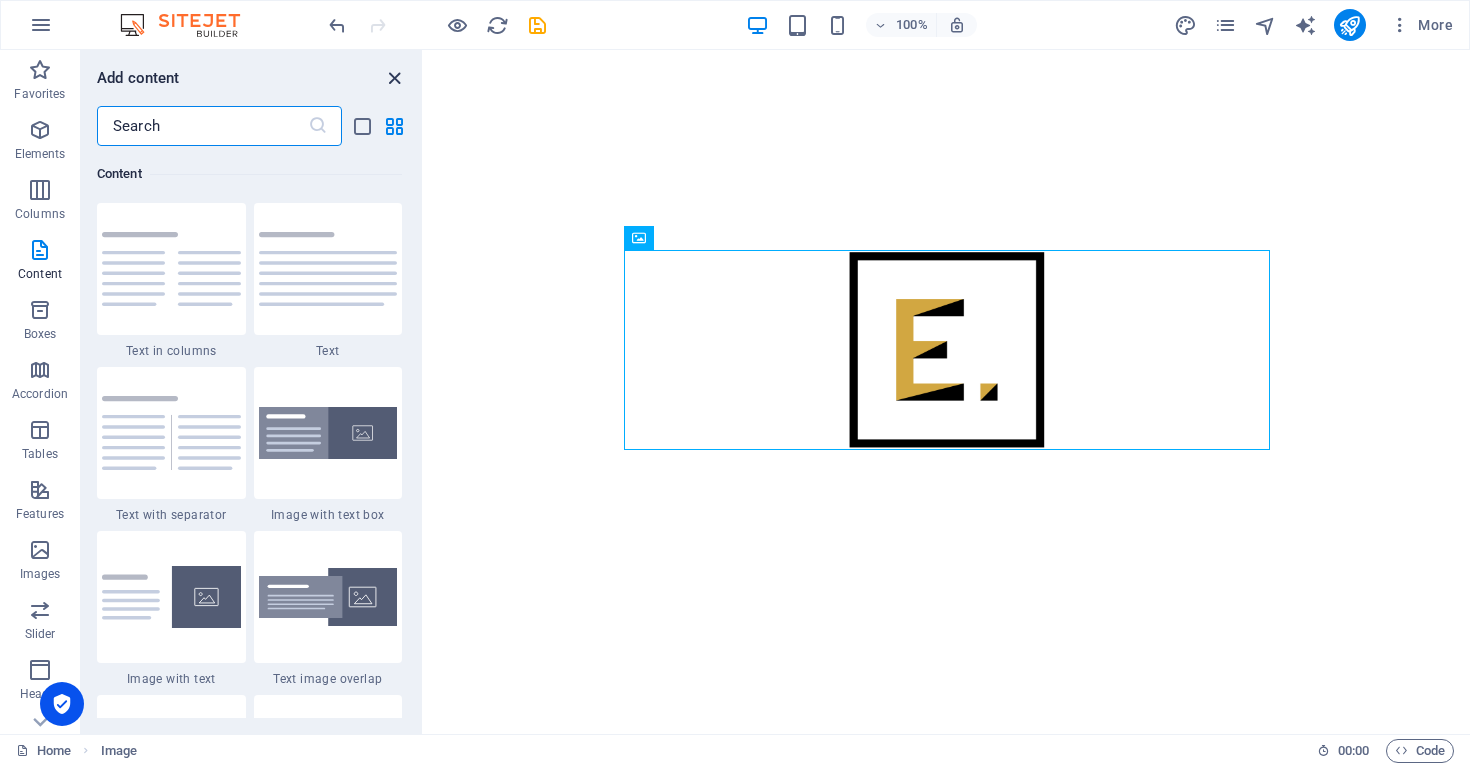 click at bounding box center (394, 78) 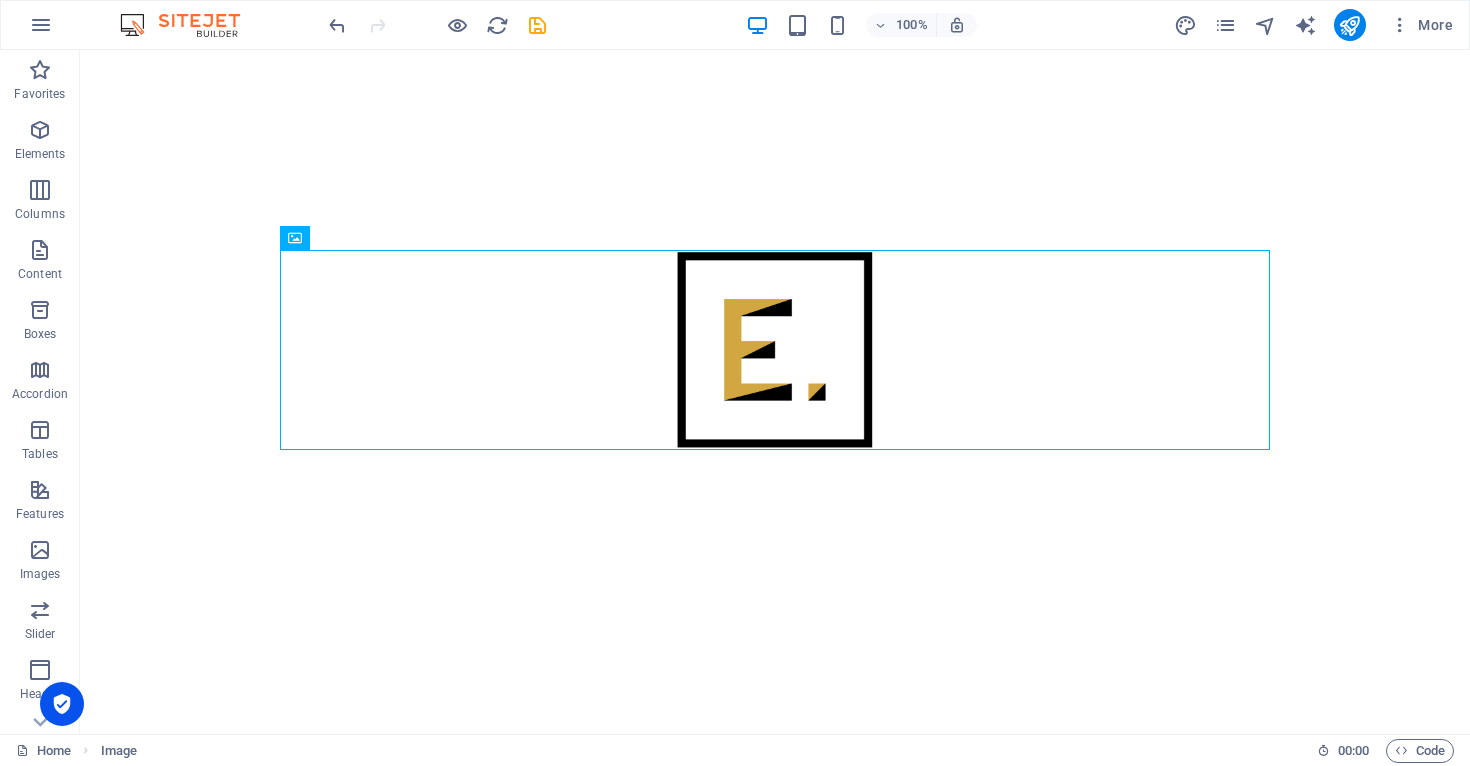 click on "Skip to main content" at bounding box center (775, 350) 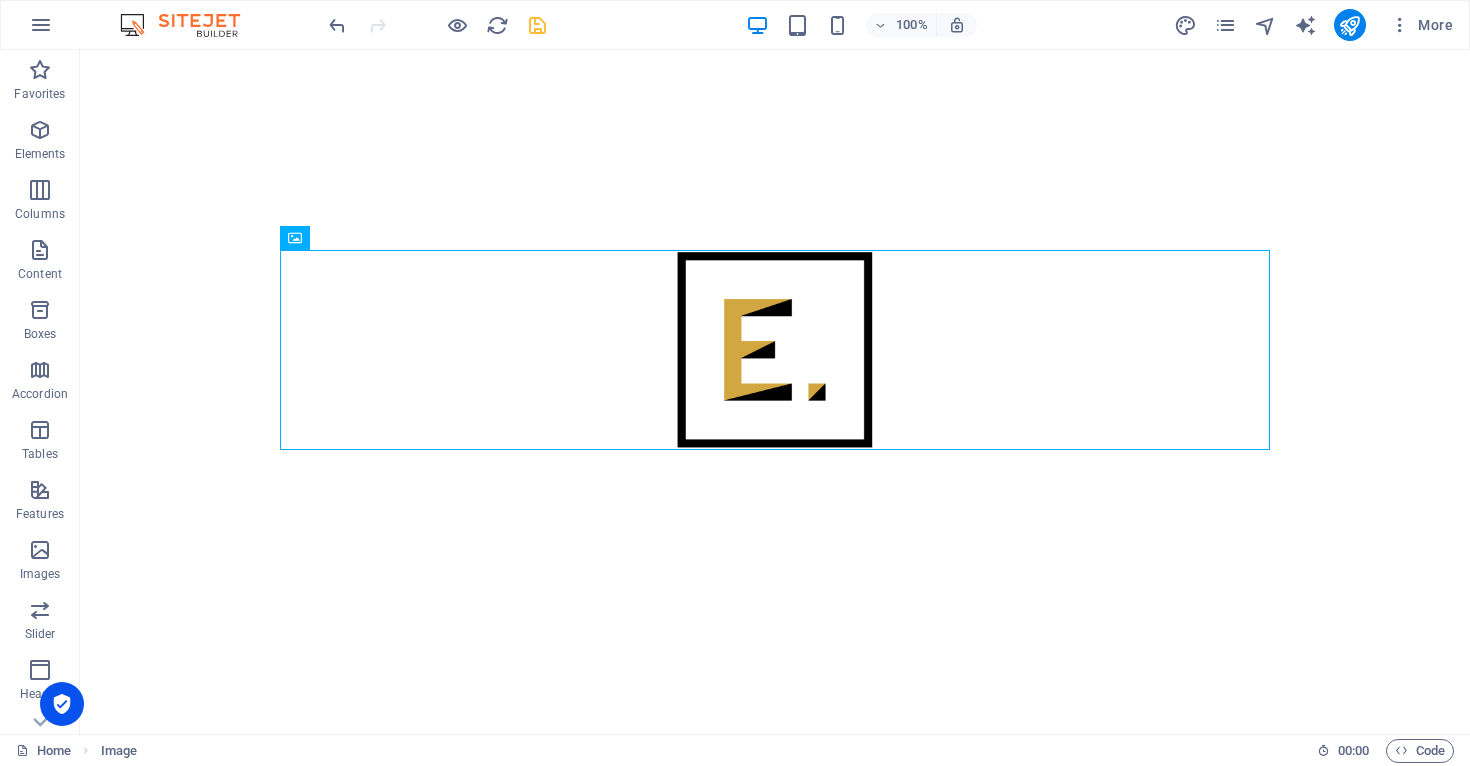 click at bounding box center (537, 25) 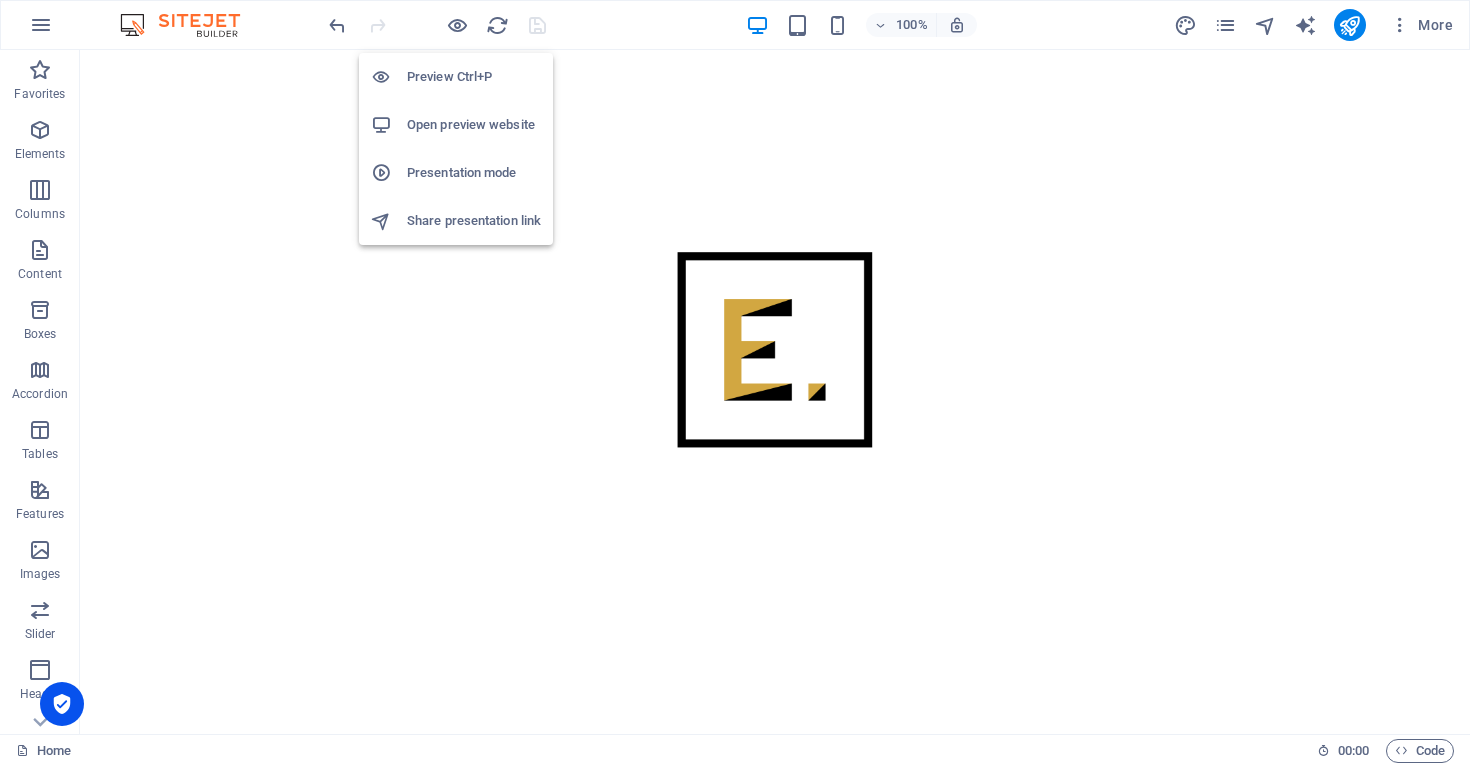 click on "Open preview website" at bounding box center (474, 125) 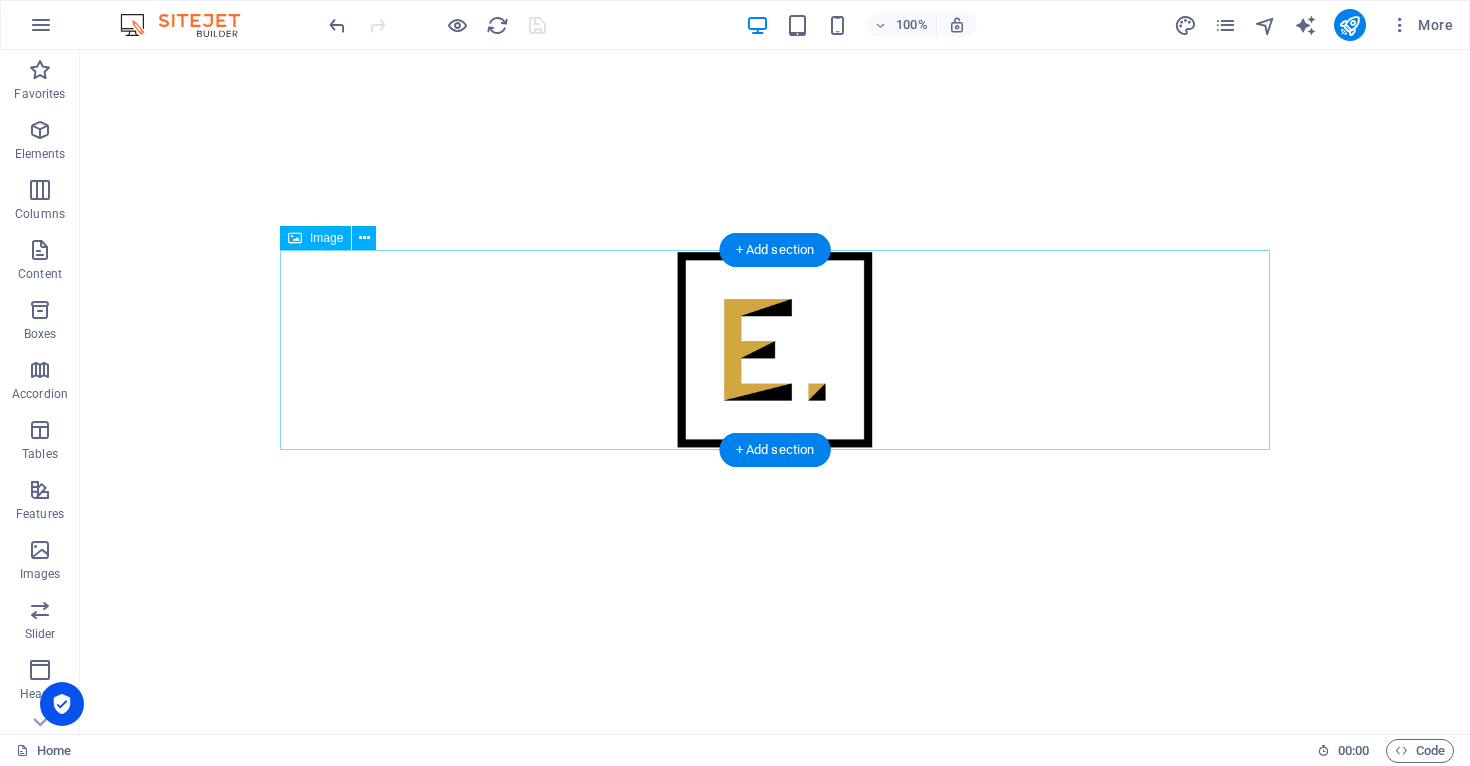 click at bounding box center [775, 350] 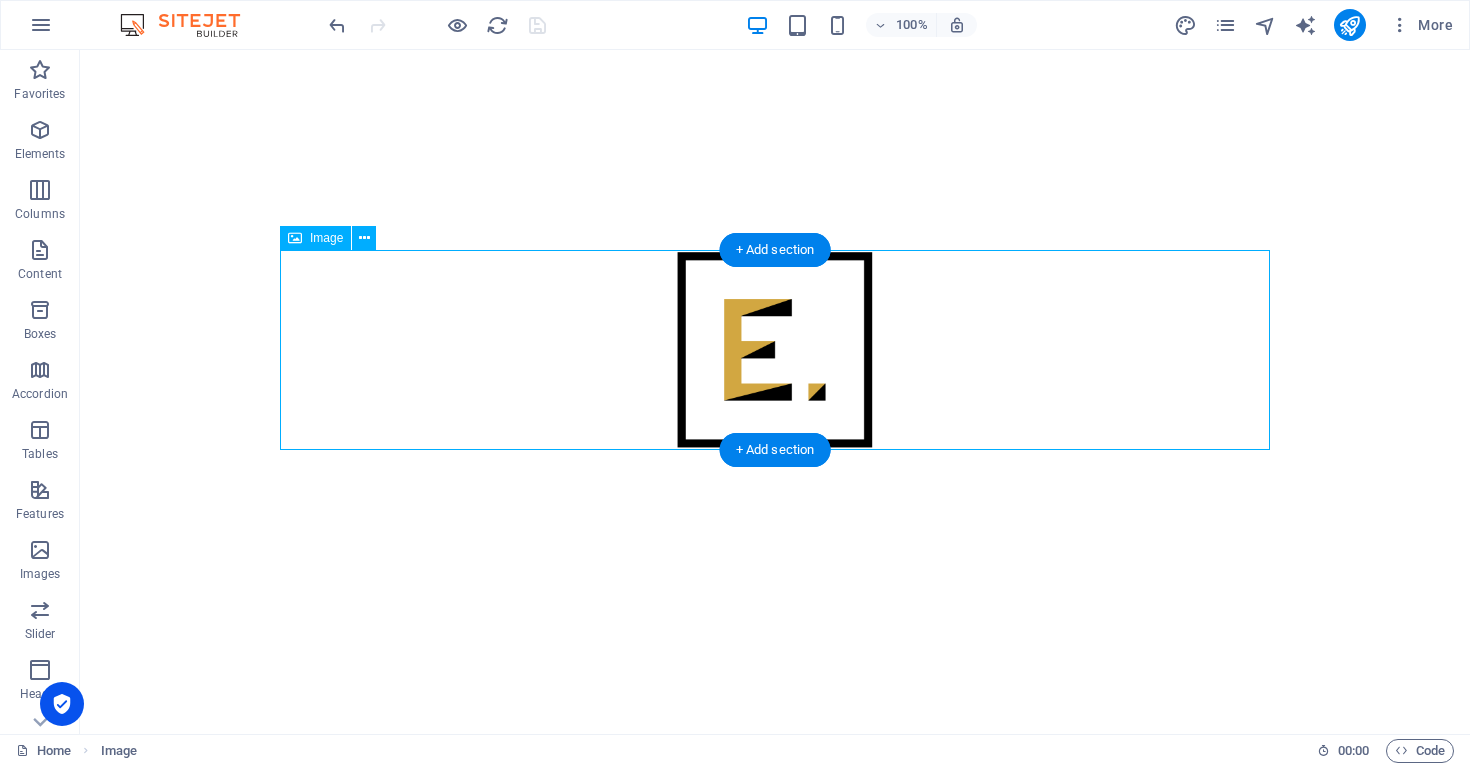 click at bounding box center [775, 350] 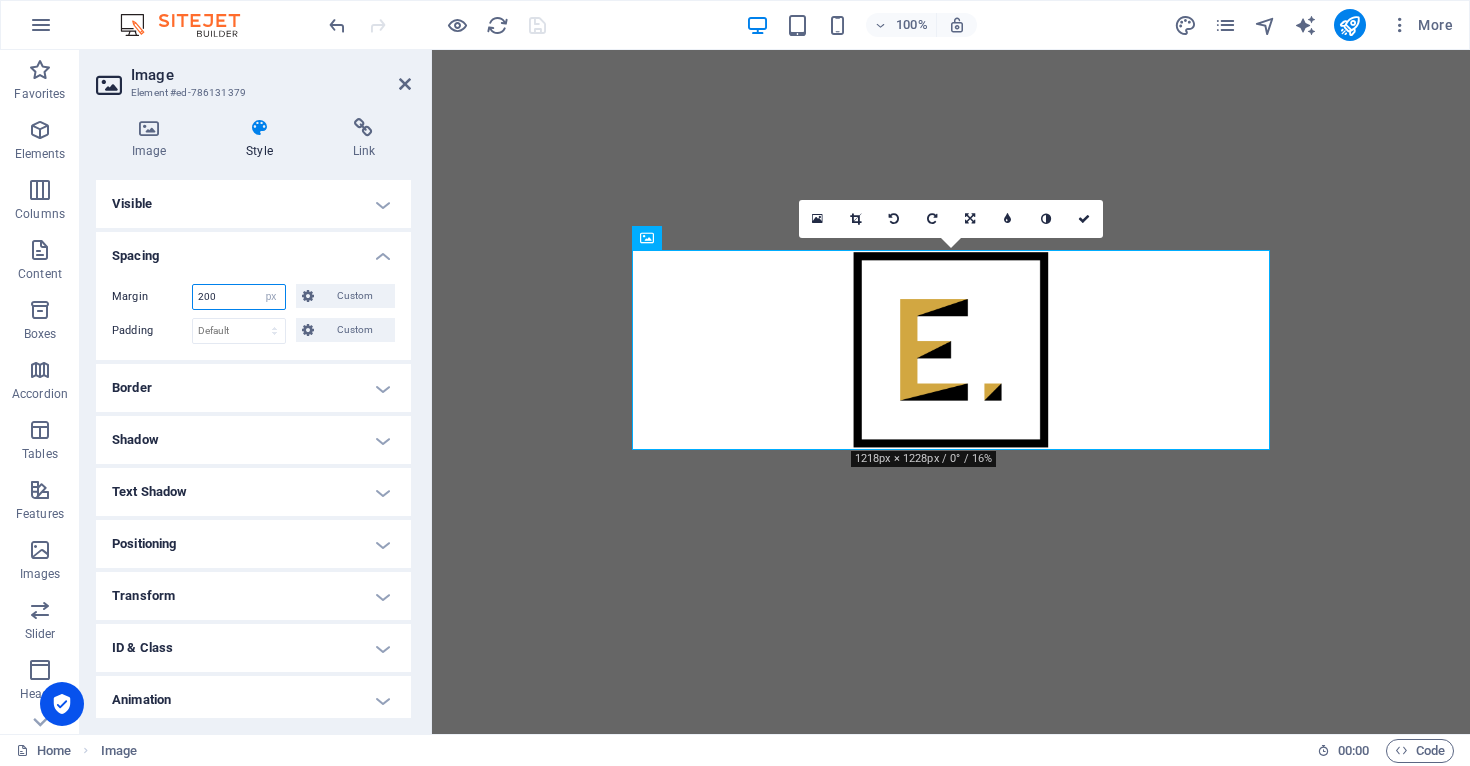 drag, startPoint x: 222, startPoint y: 296, endPoint x: 192, endPoint y: 293, distance: 30.149628 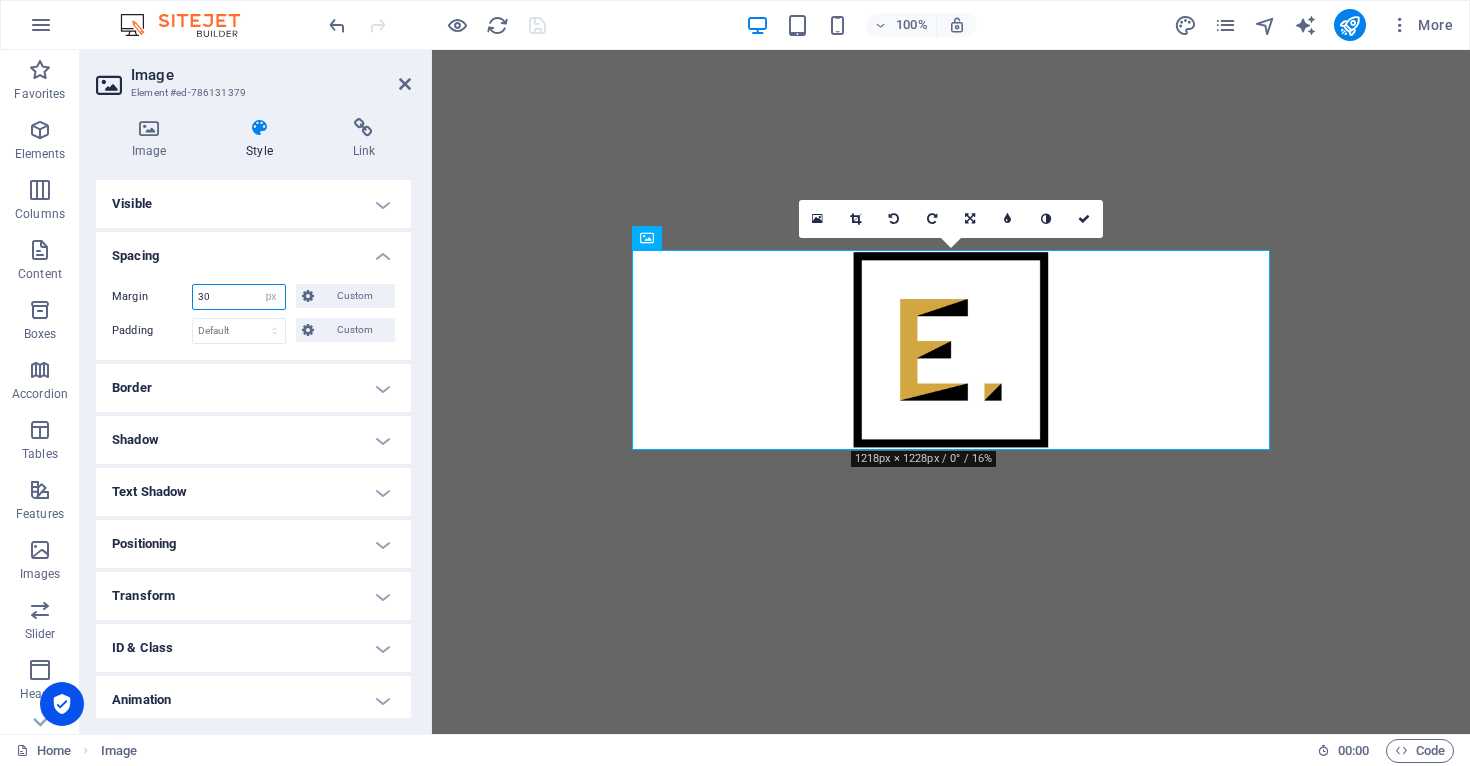 type on "3" 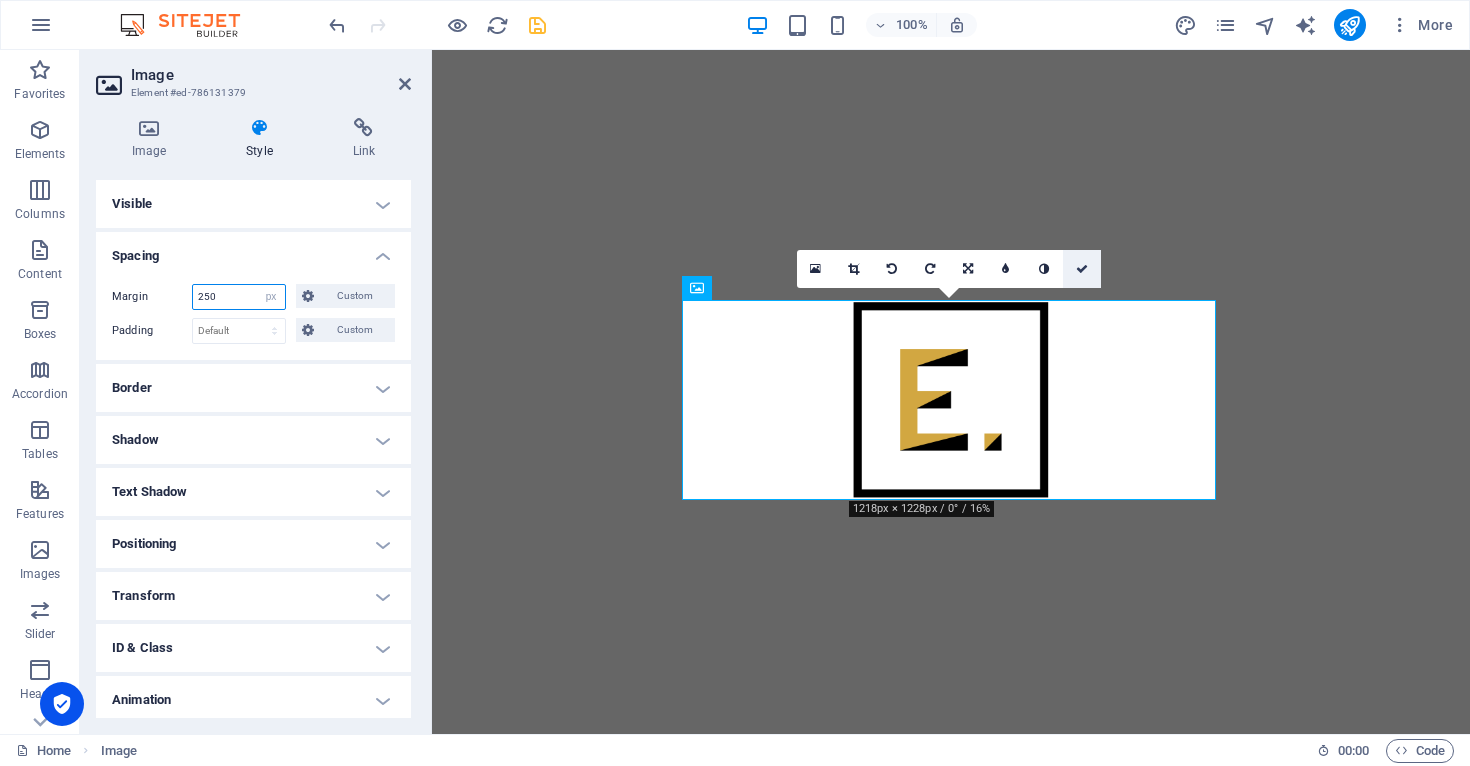 type on "250" 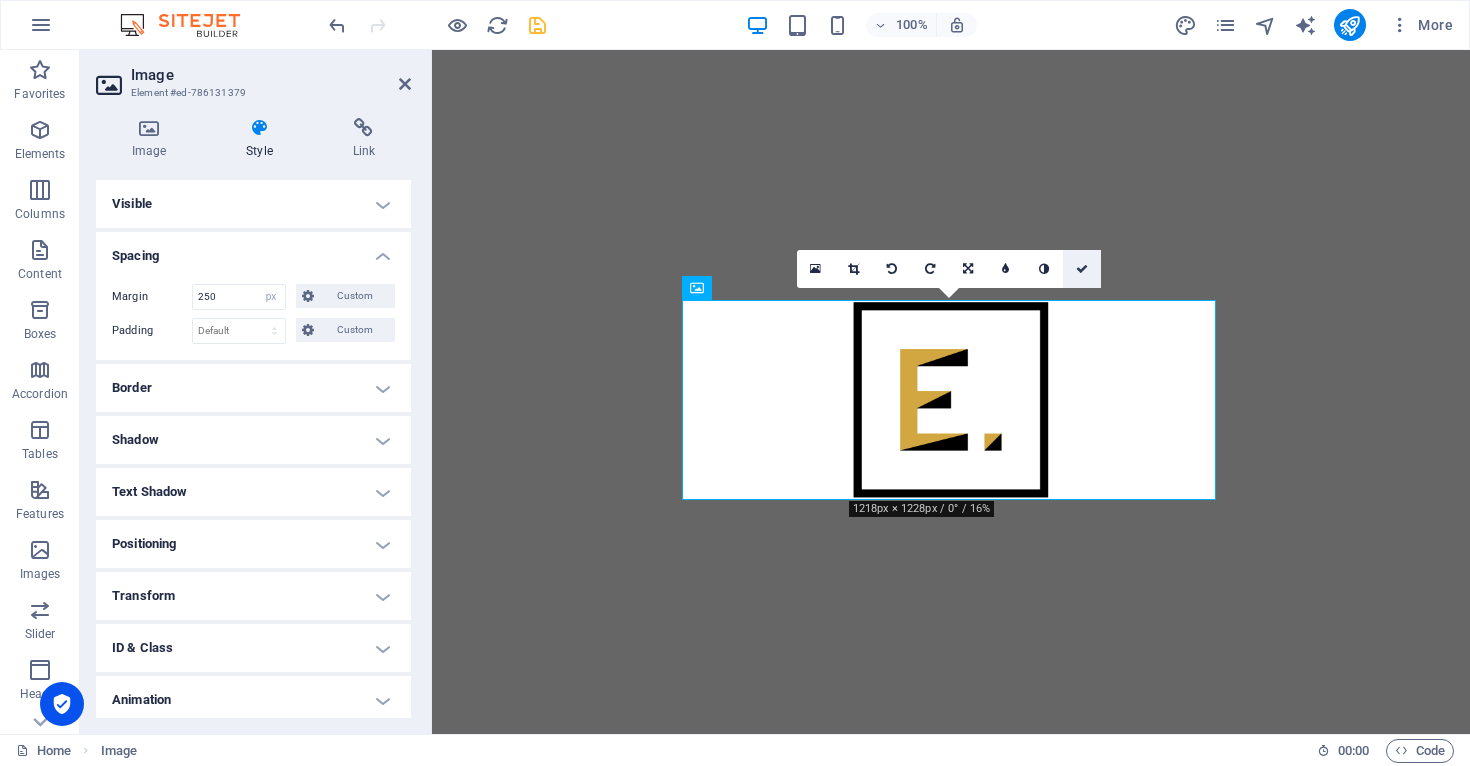 click at bounding box center (1082, 269) 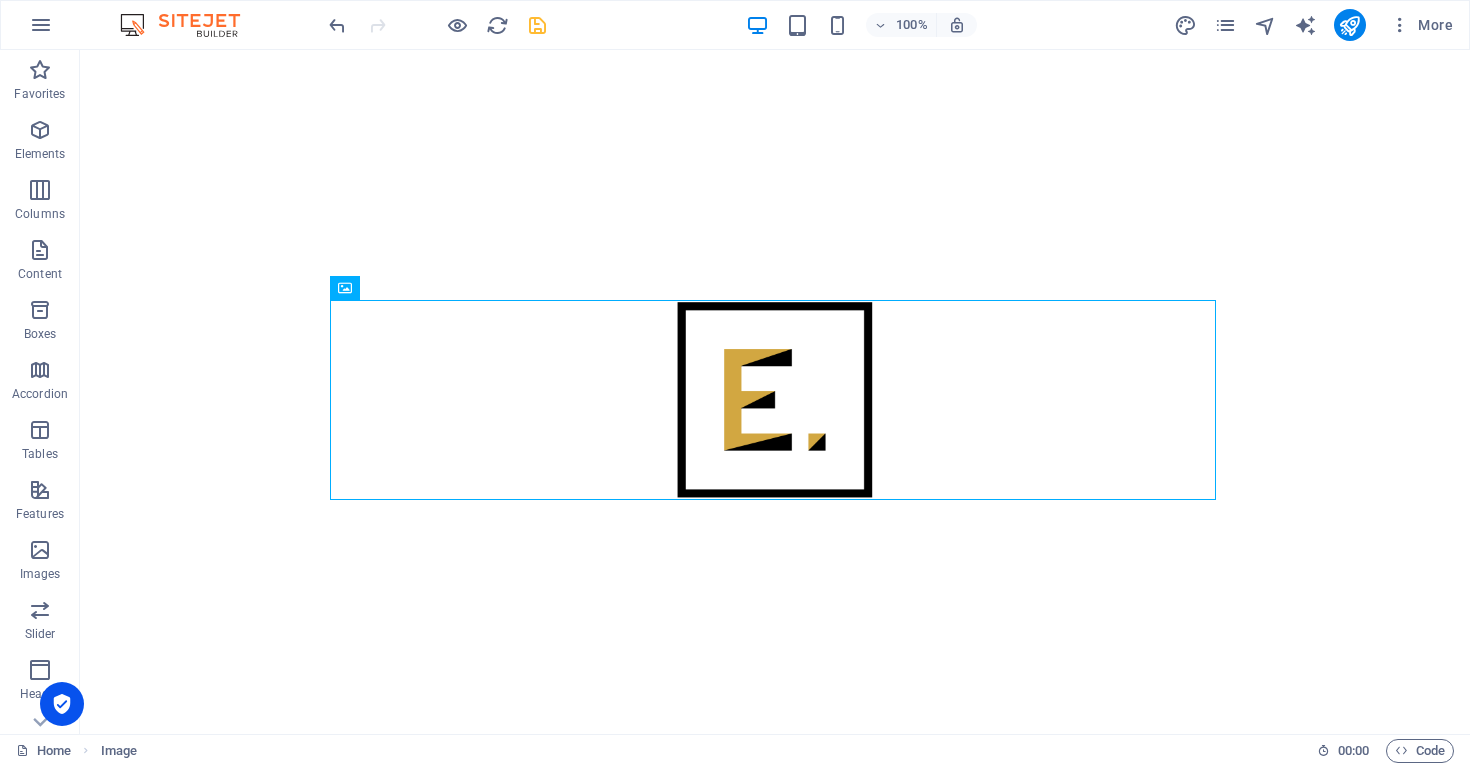 click on "Skip to main content" at bounding box center [775, 400] 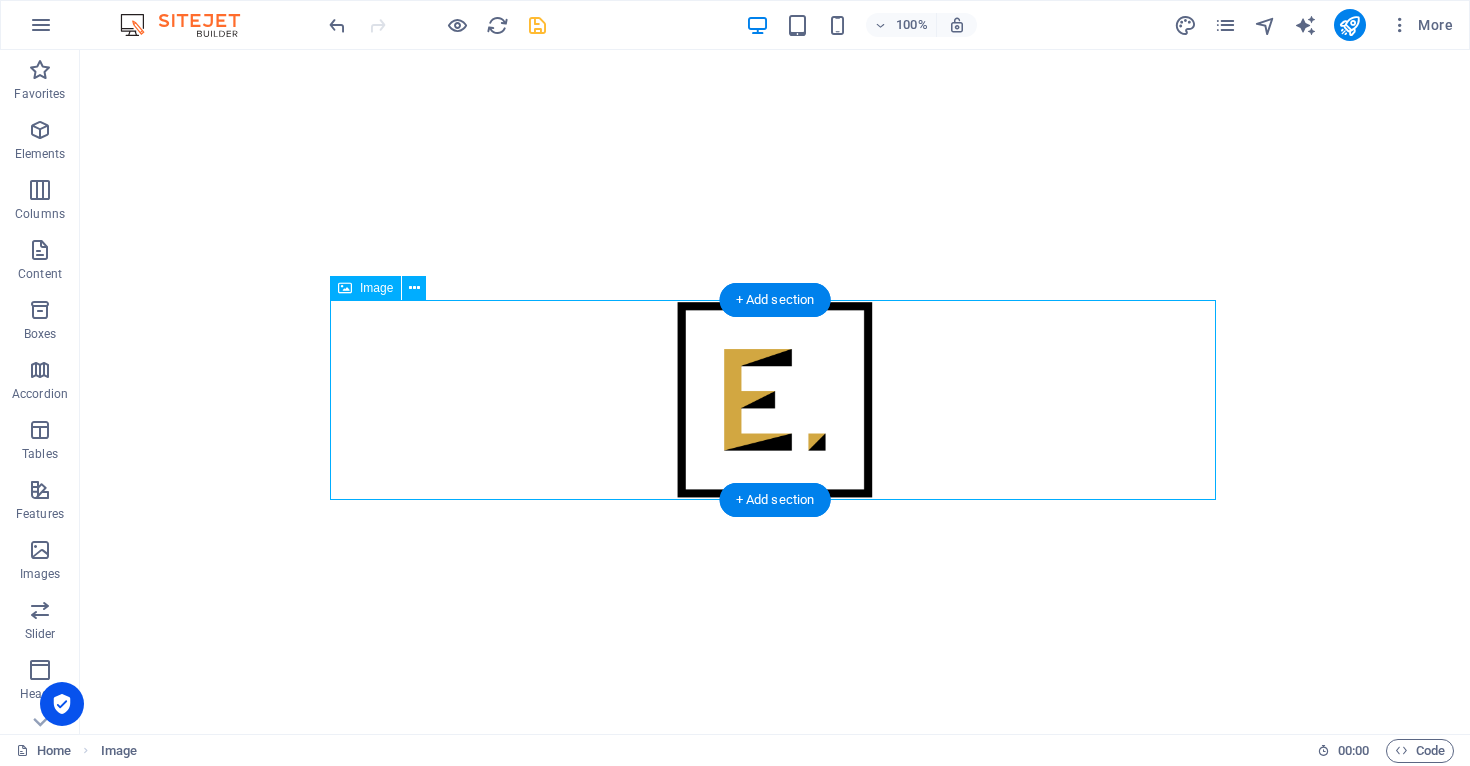 click at bounding box center [775, 400] 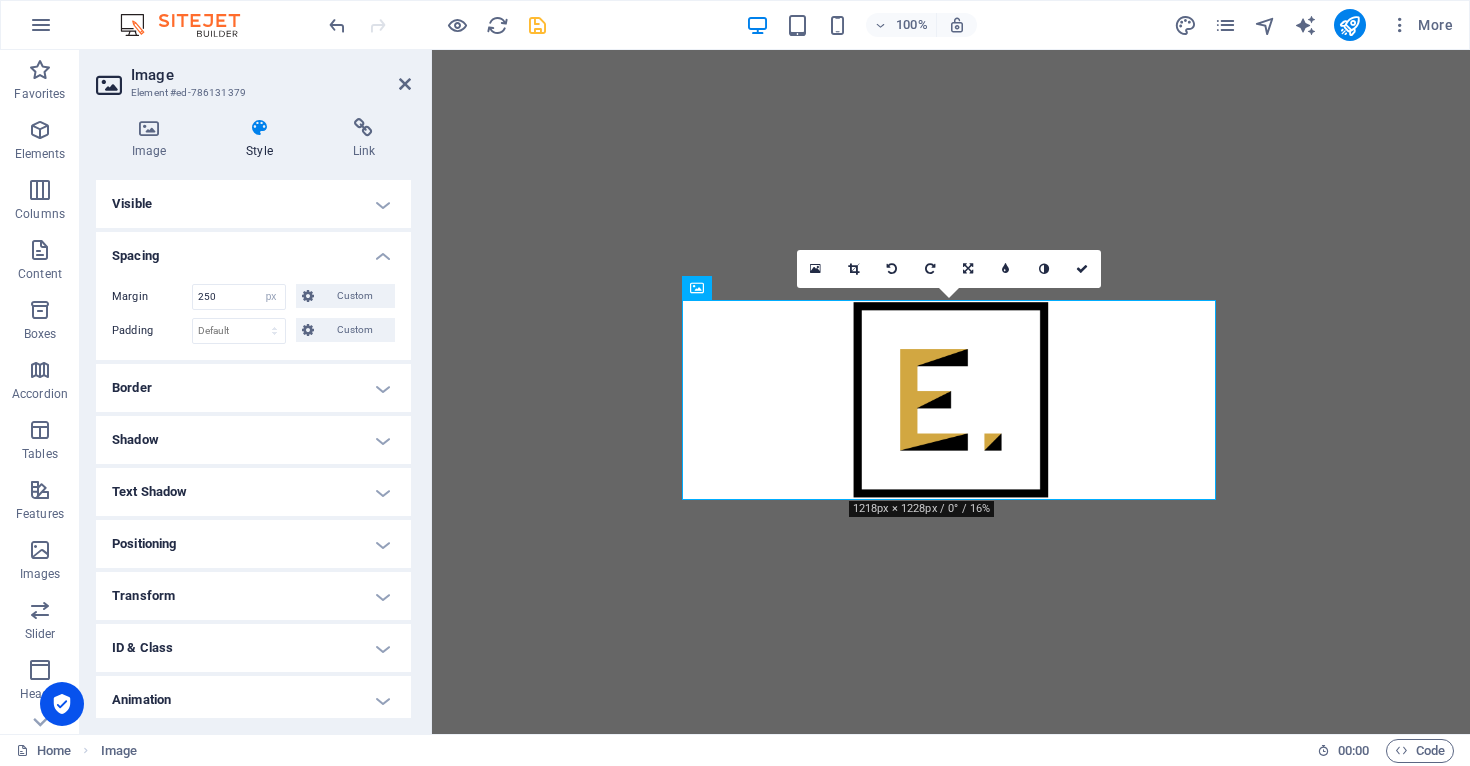 click on "Border" at bounding box center [253, 388] 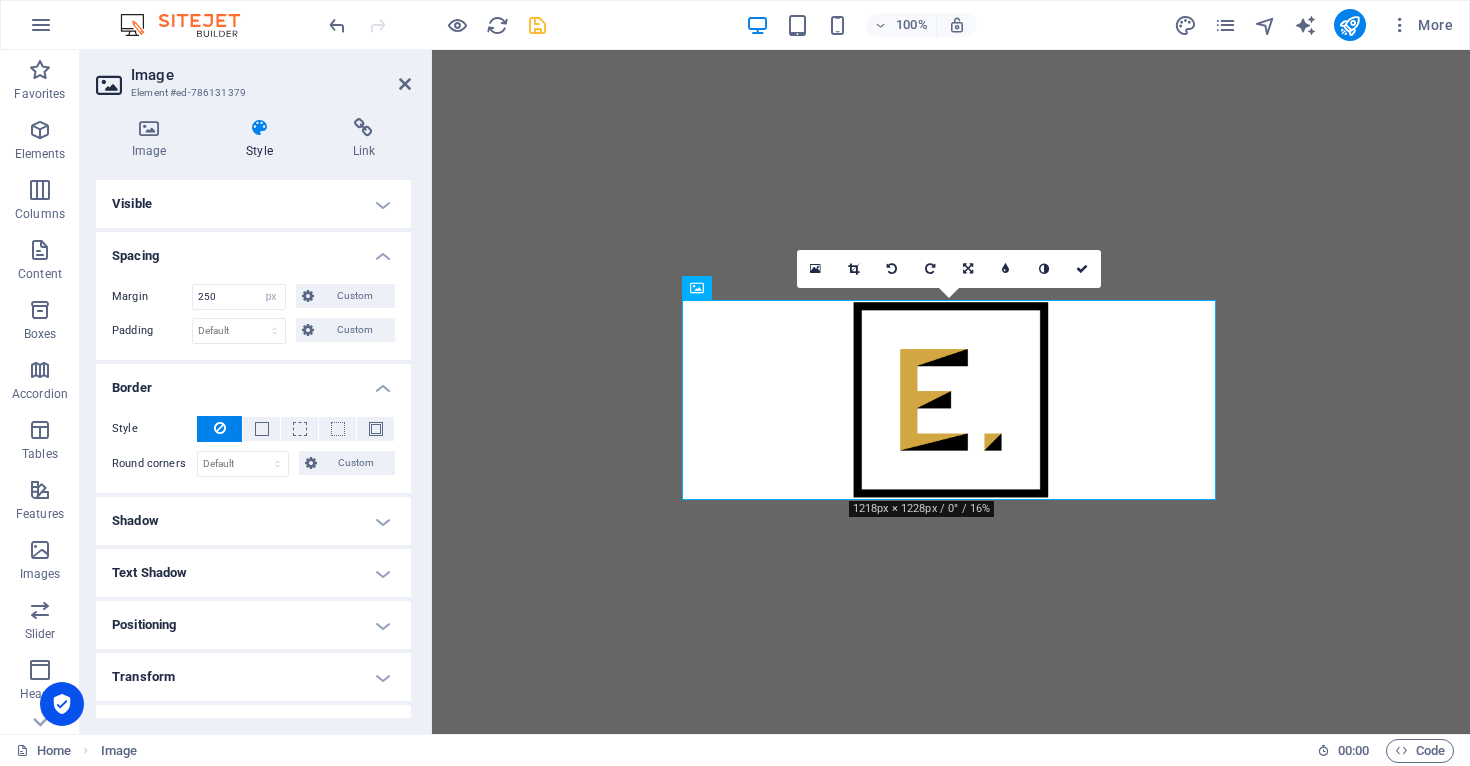 click on "Visible" at bounding box center [253, 204] 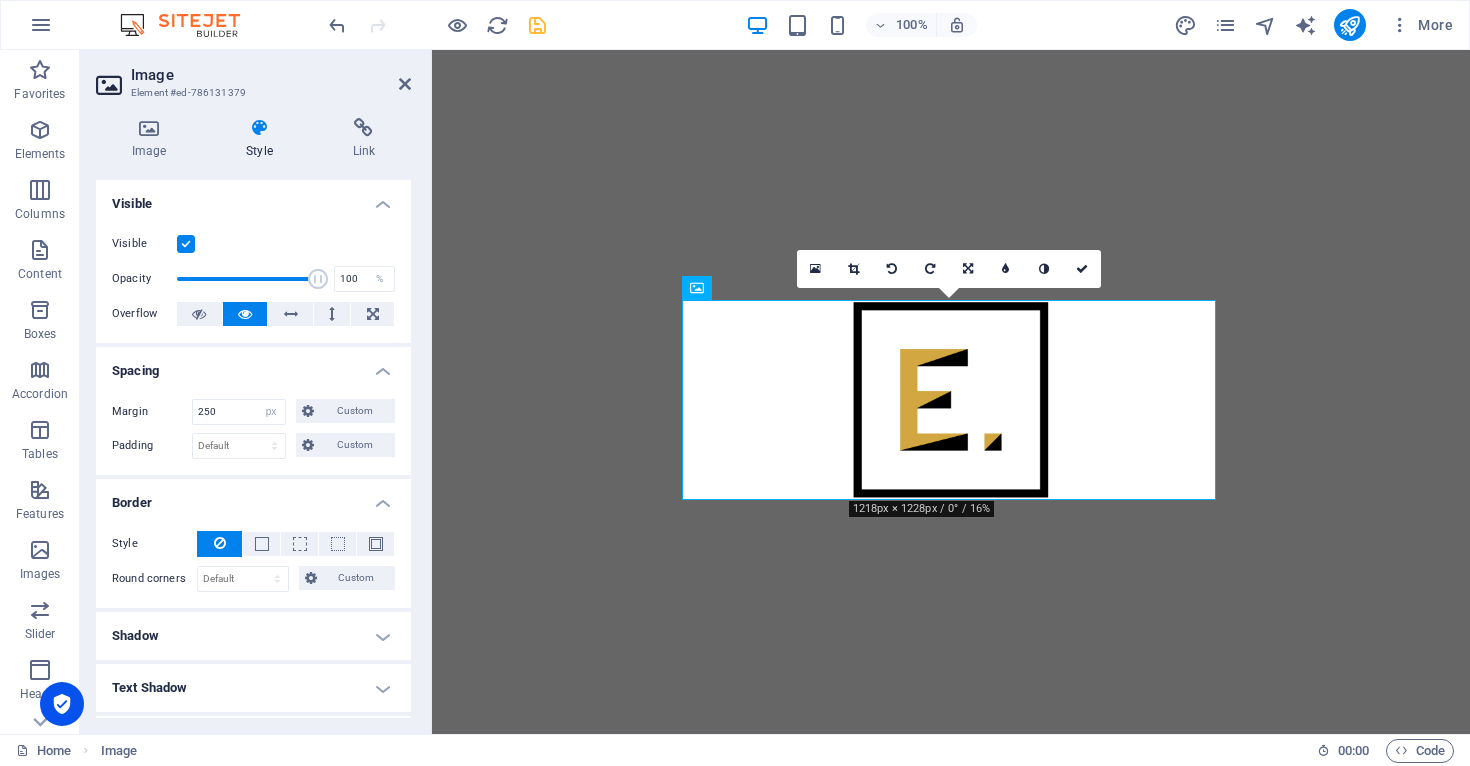 click on "Spacing" at bounding box center [253, 365] 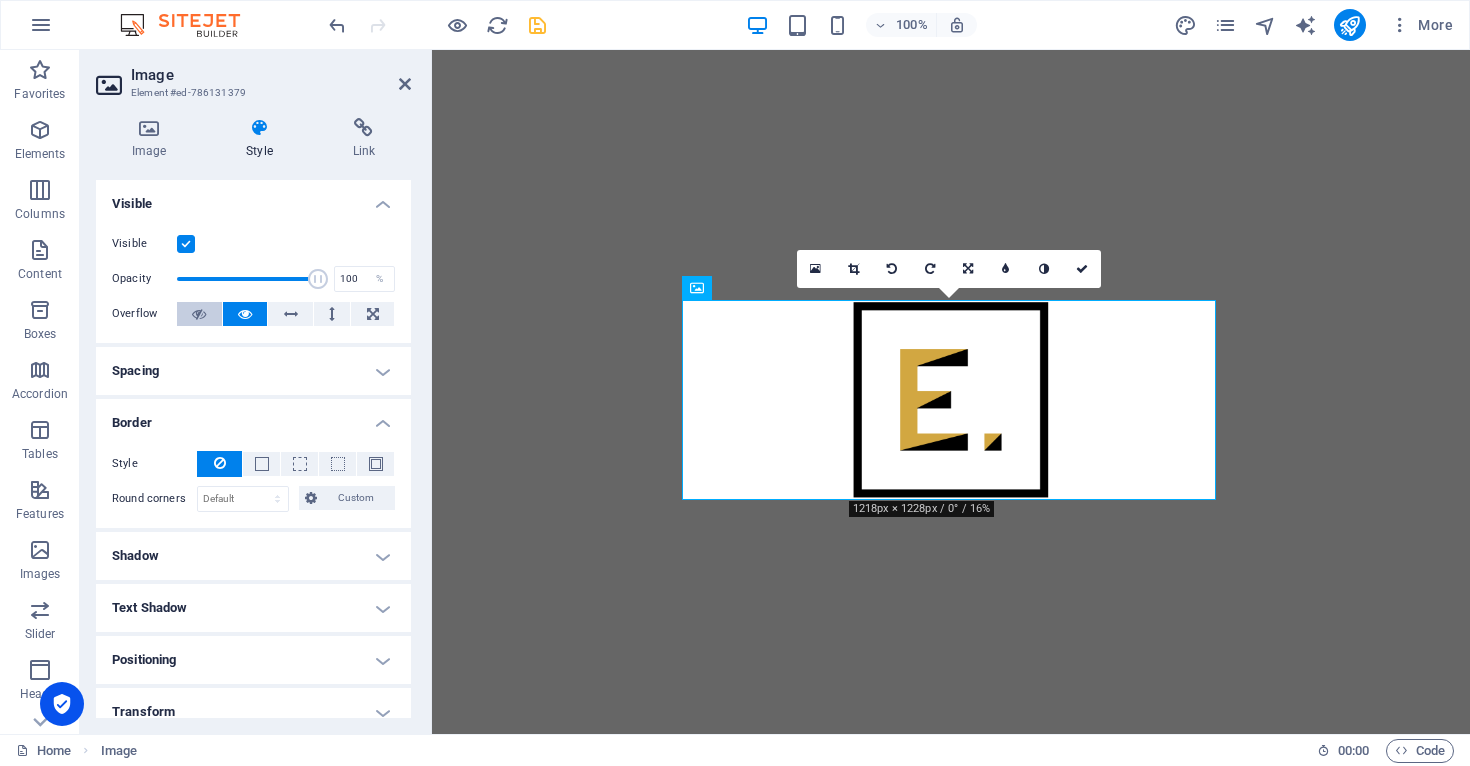 click at bounding box center (199, 314) 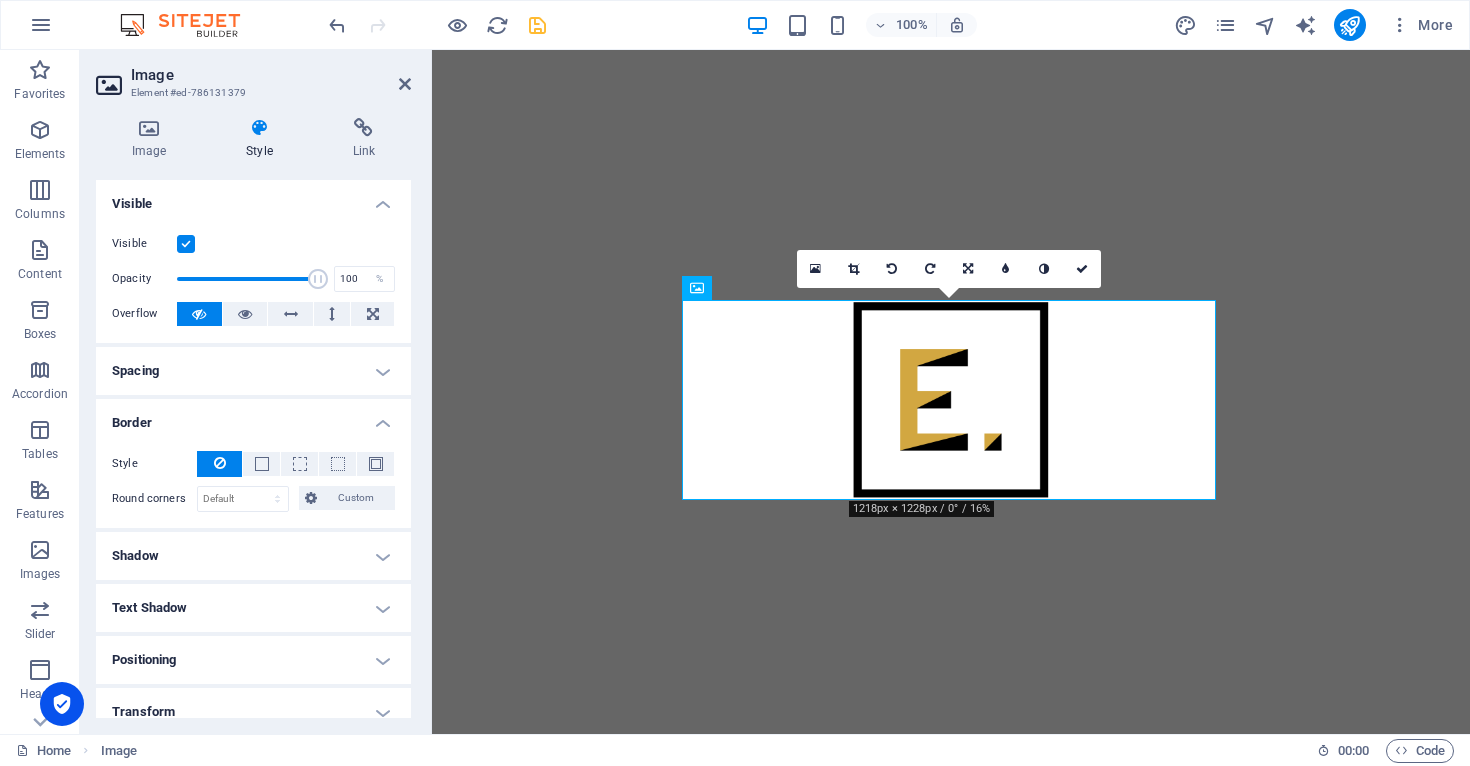 click at bounding box center [199, 314] 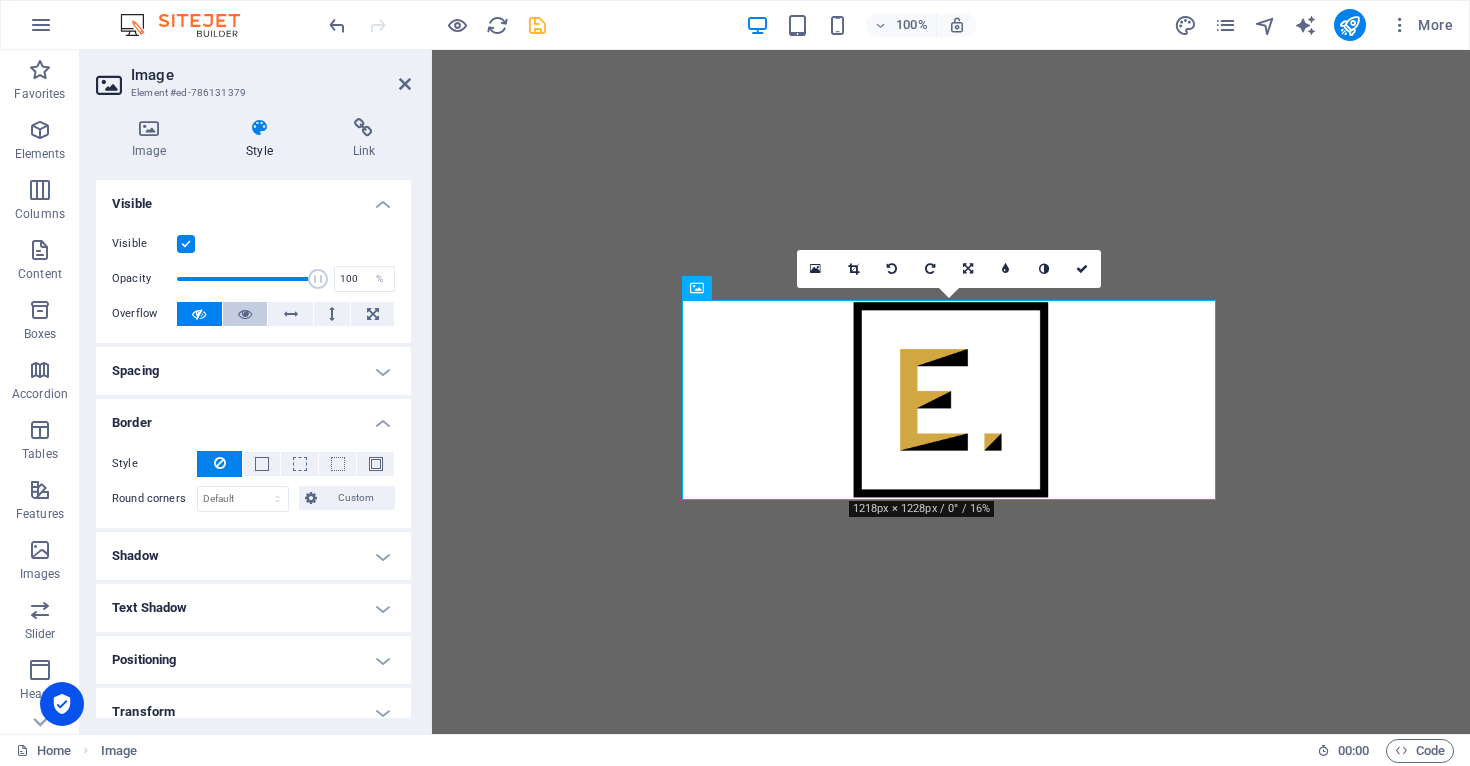 click at bounding box center (245, 314) 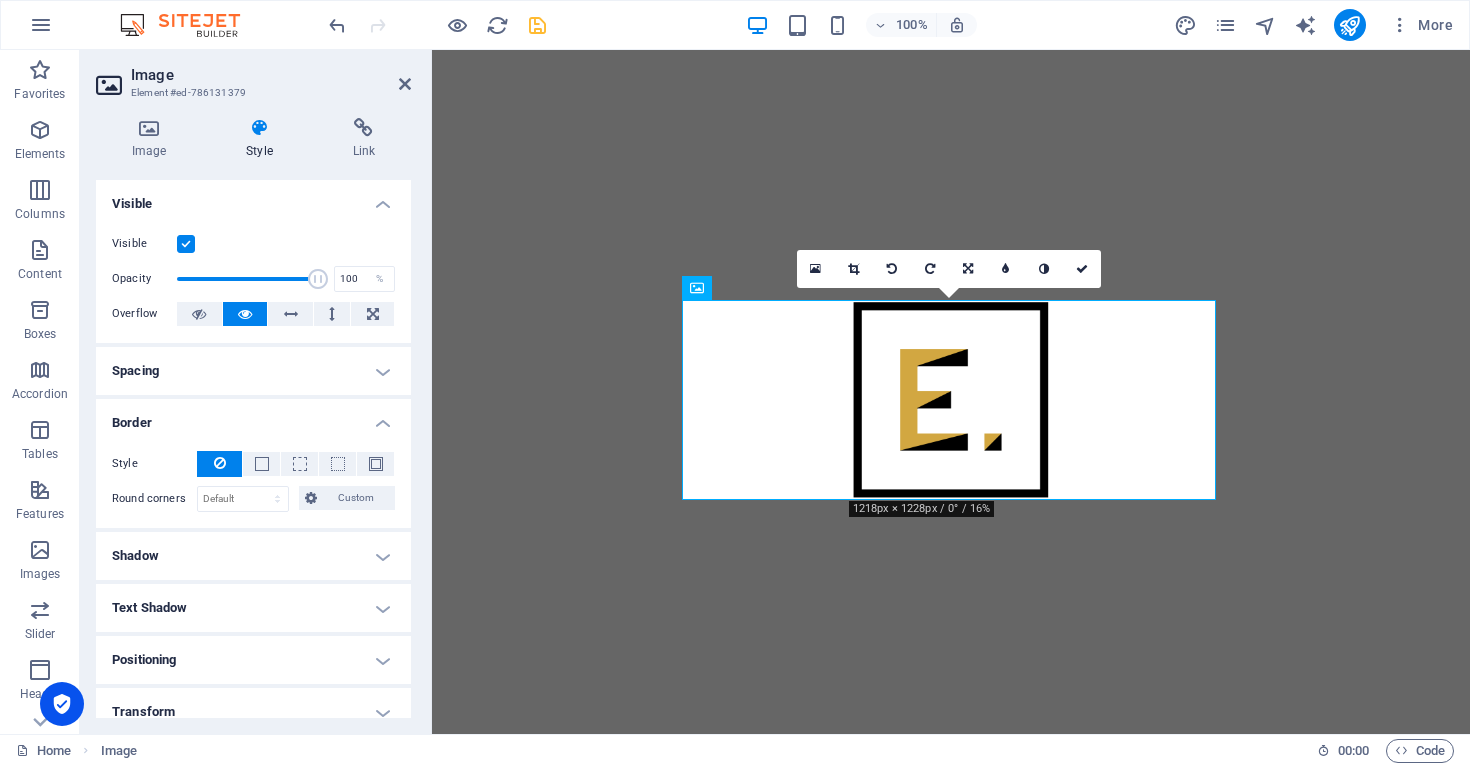 click on "Visible" at bounding box center (253, 198) 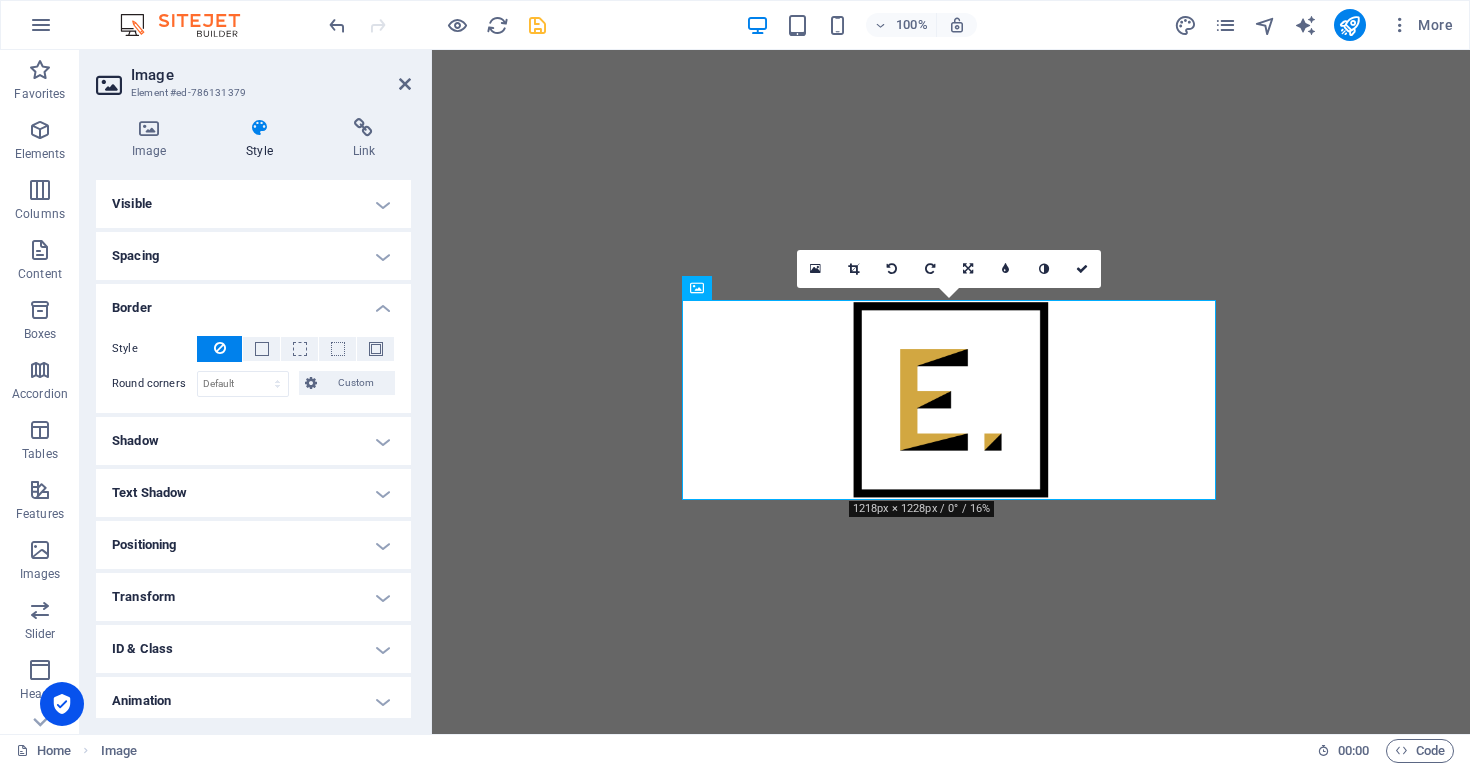 click on "Border" at bounding box center [253, 302] 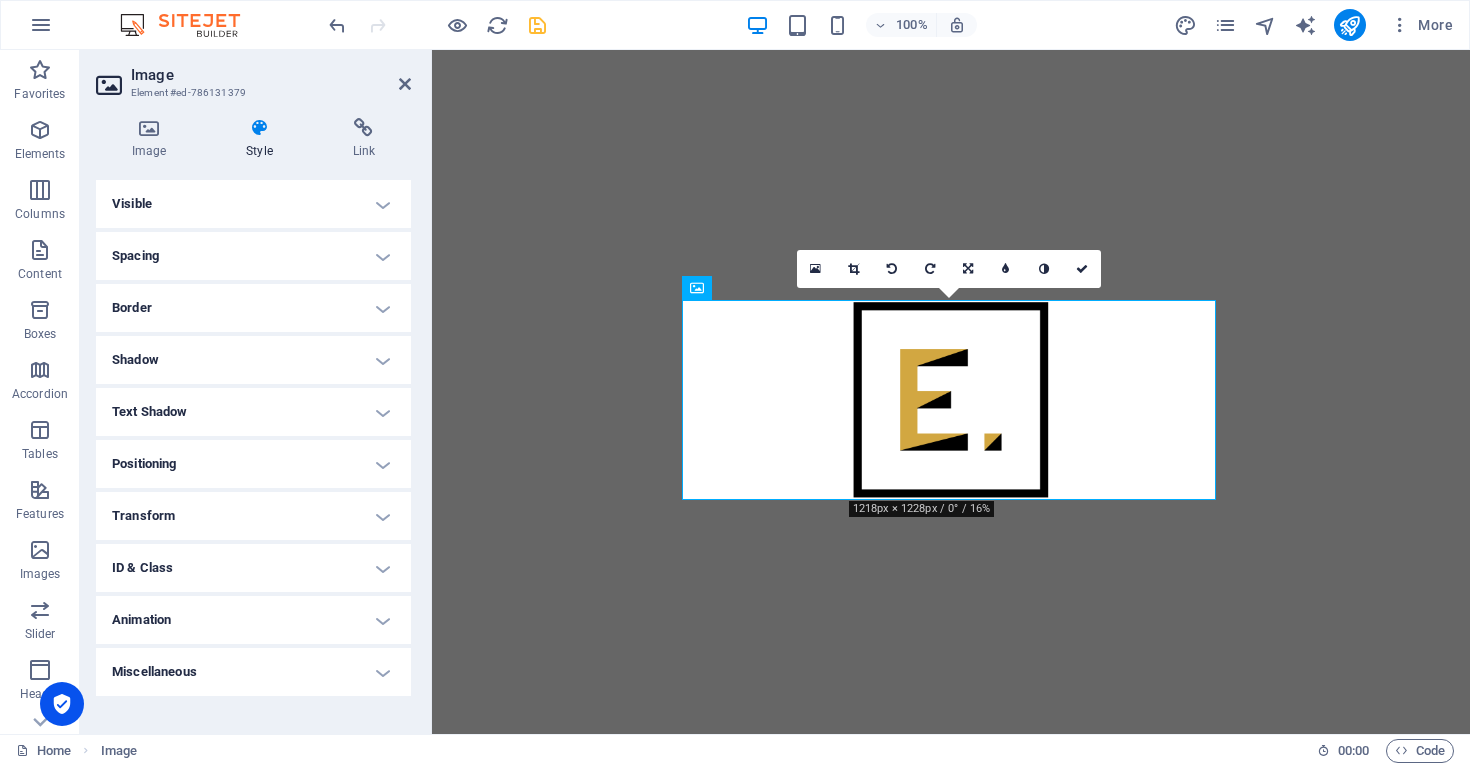 click on "Shadow" at bounding box center [253, 360] 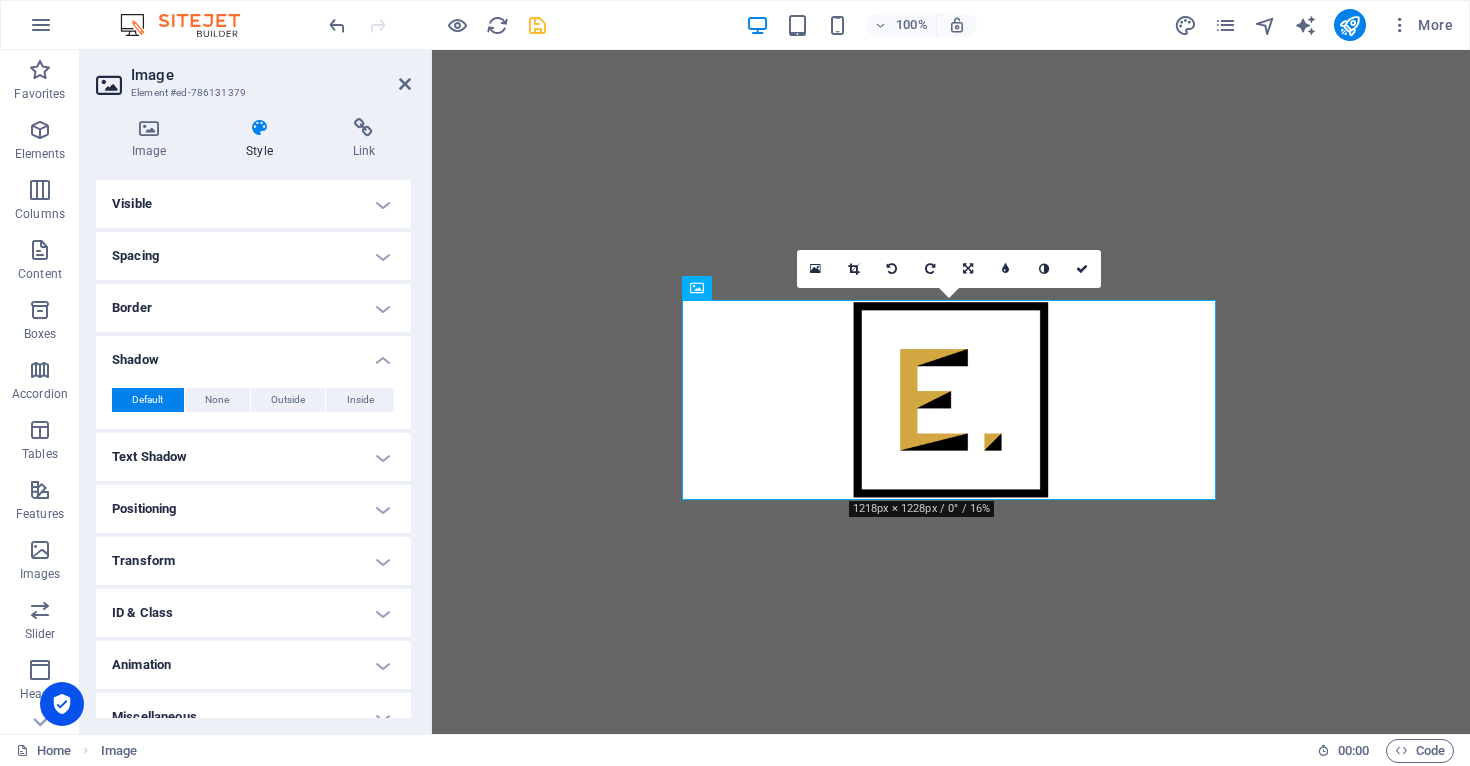 click on "Shadow" at bounding box center (253, 354) 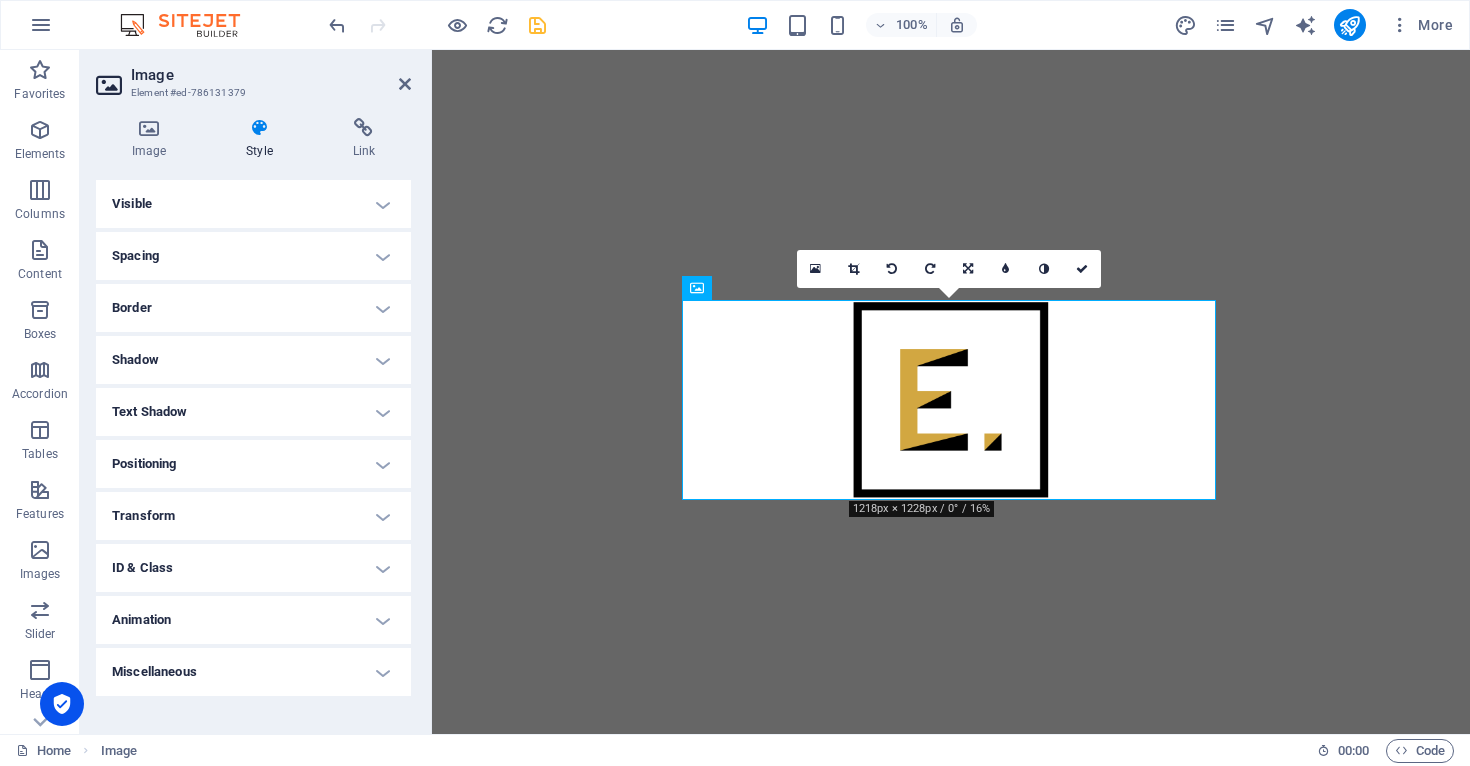 click on "Animation" at bounding box center [253, 620] 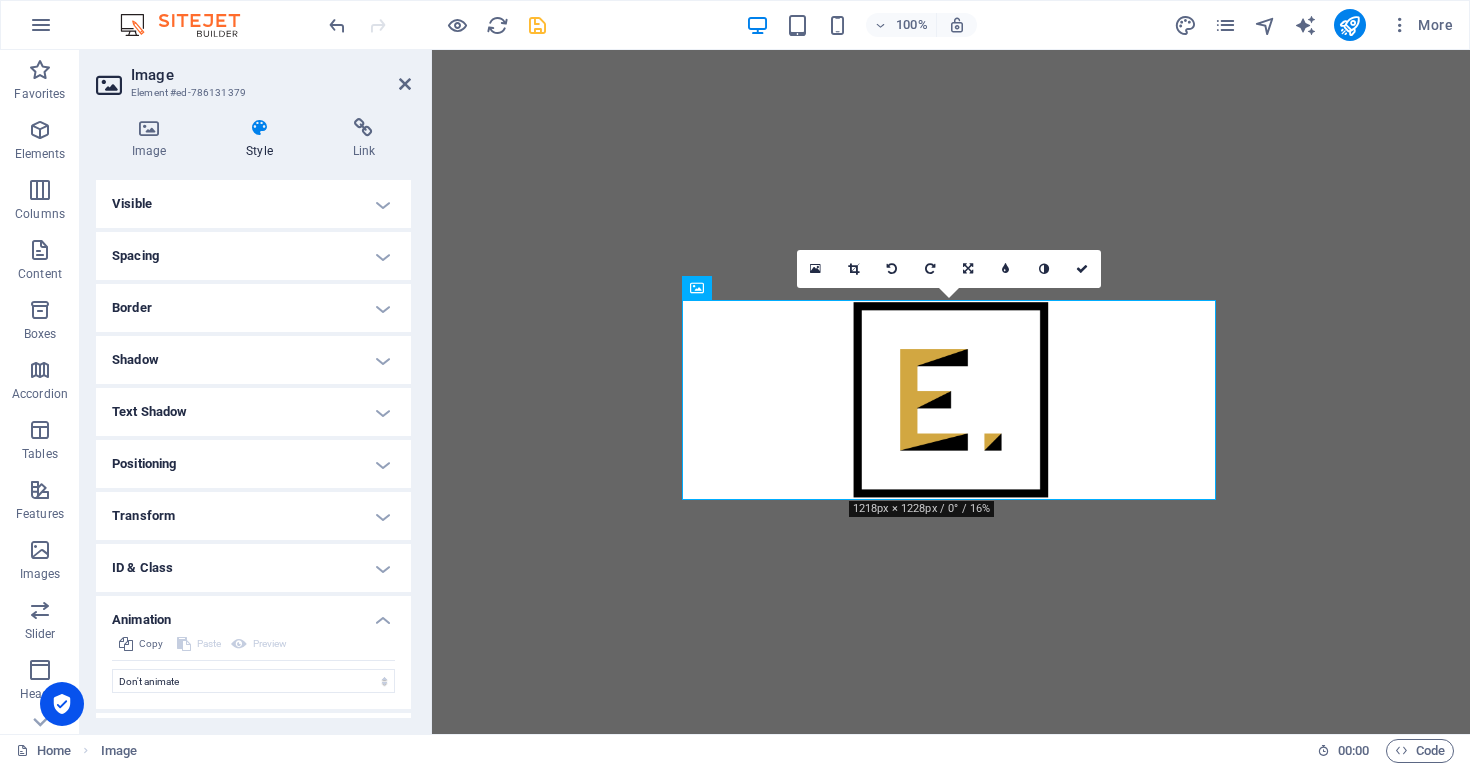 scroll, scrollTop: 42, scrollLeft: 0, axis: vertical 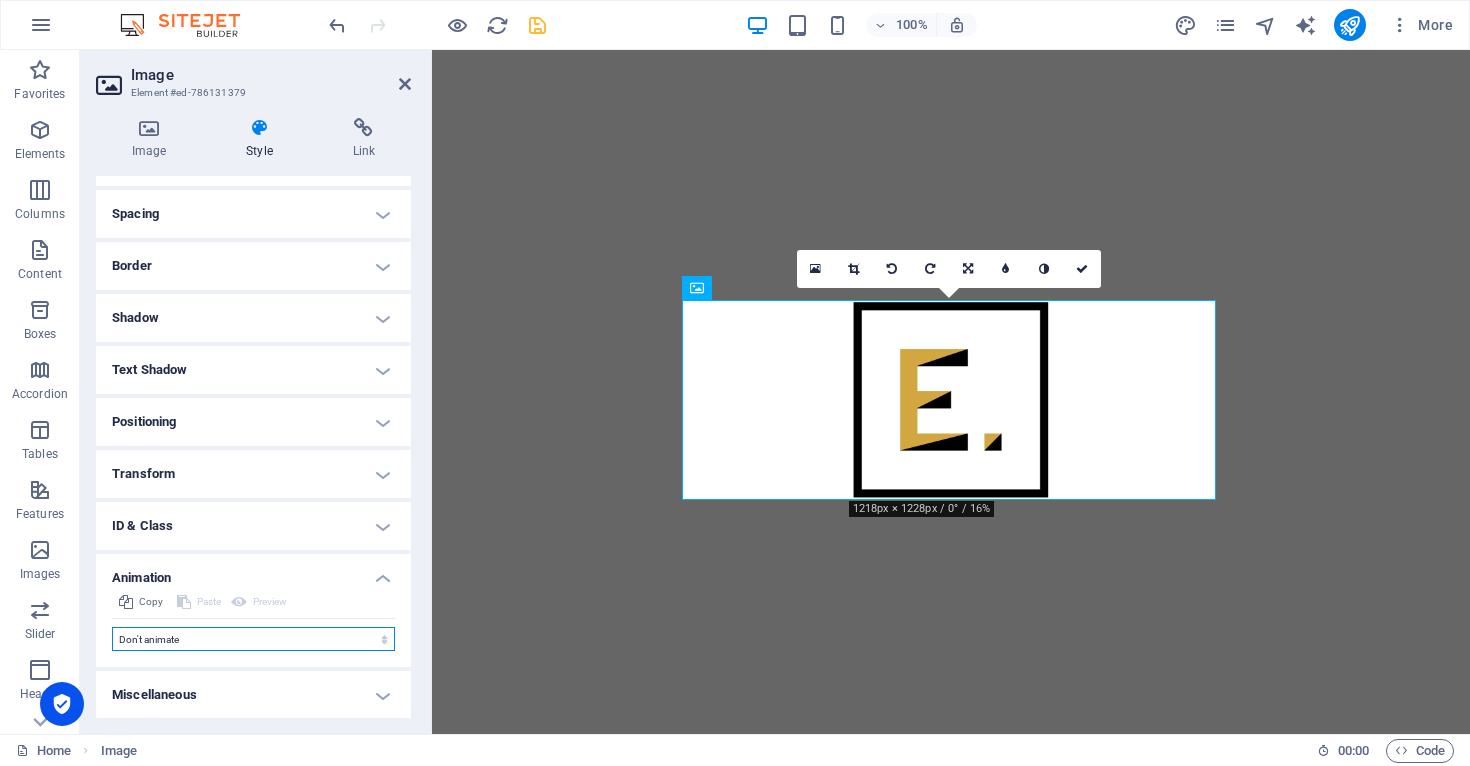 select on "fade" 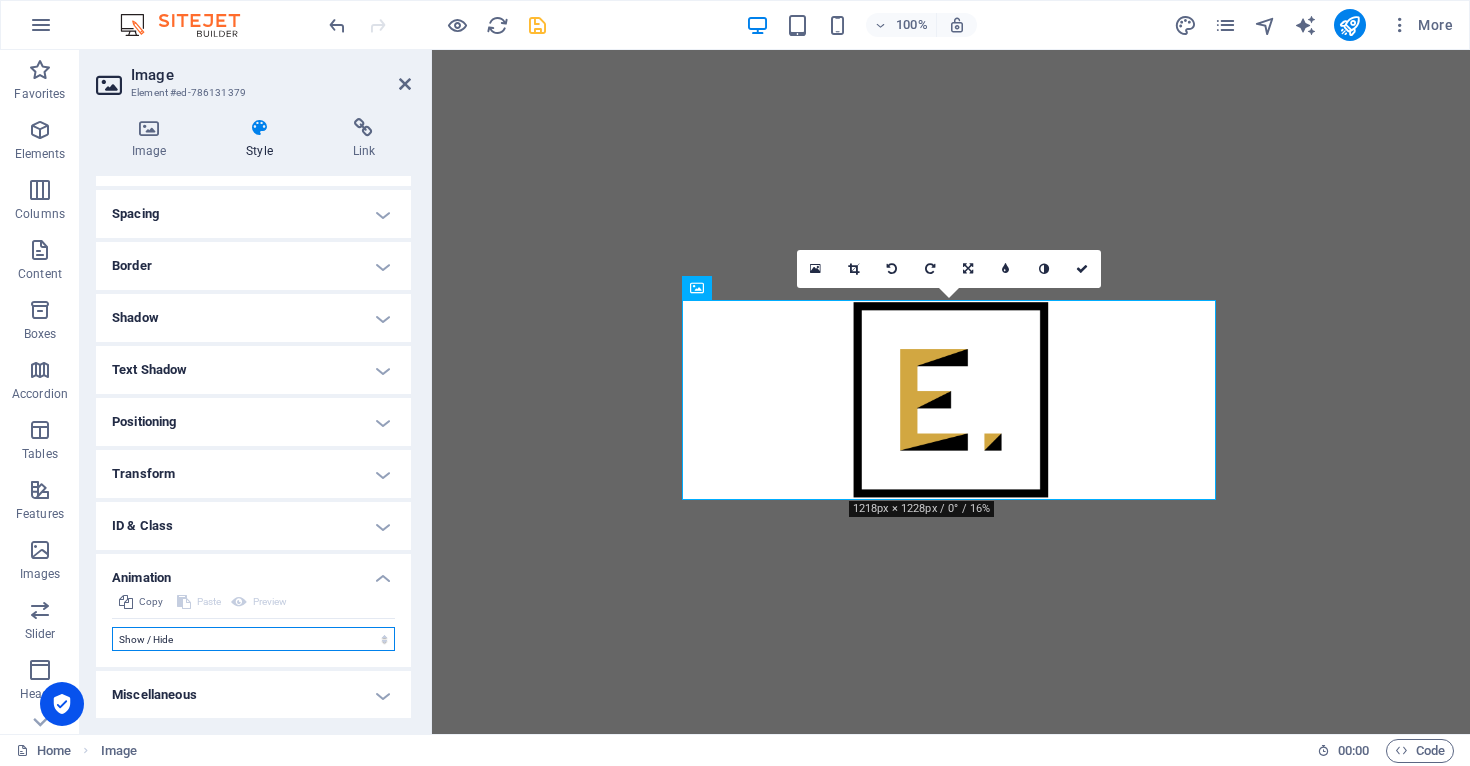 select on "scroll" 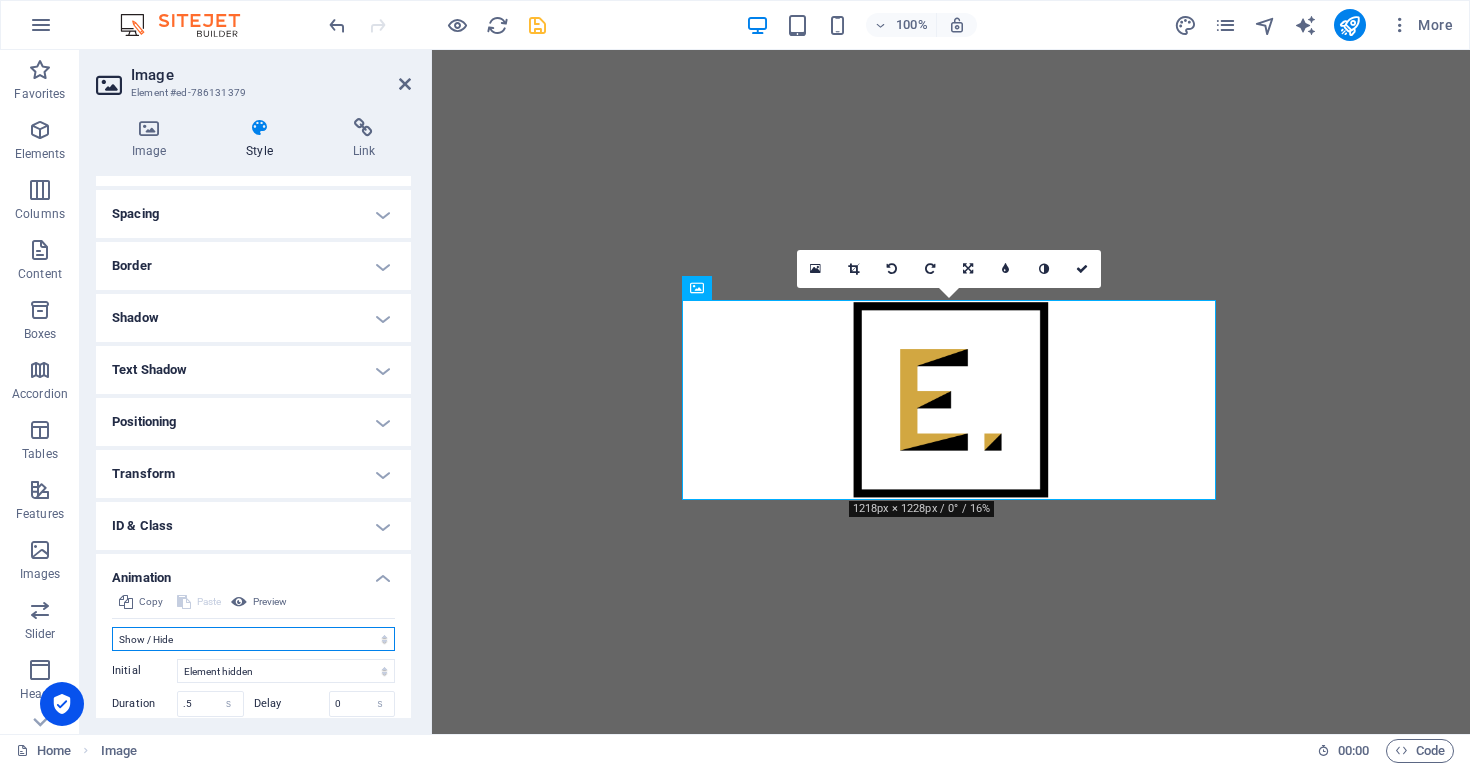 scroll, scrollTop: 183, scrollLeft: 0, axis: vertical 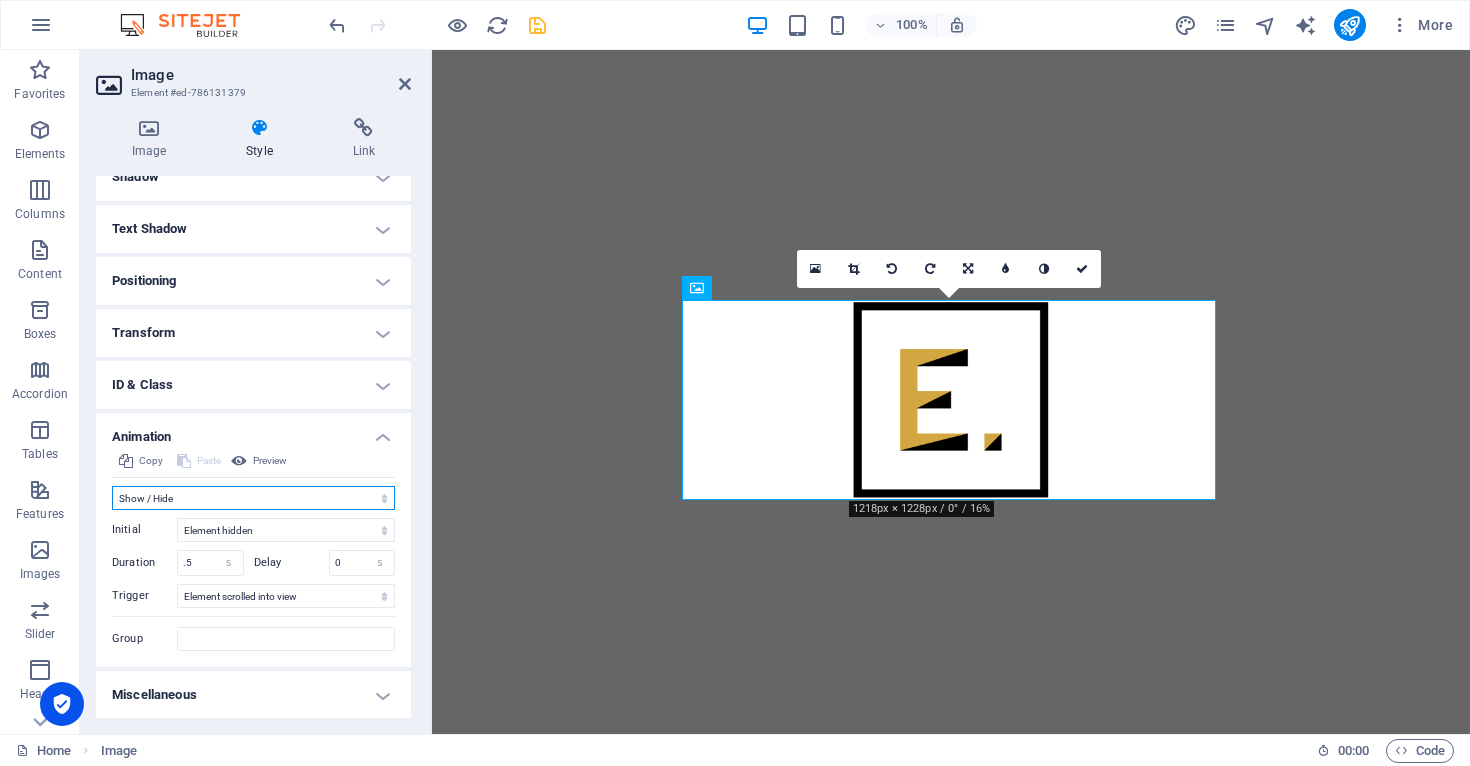 select on "slide" 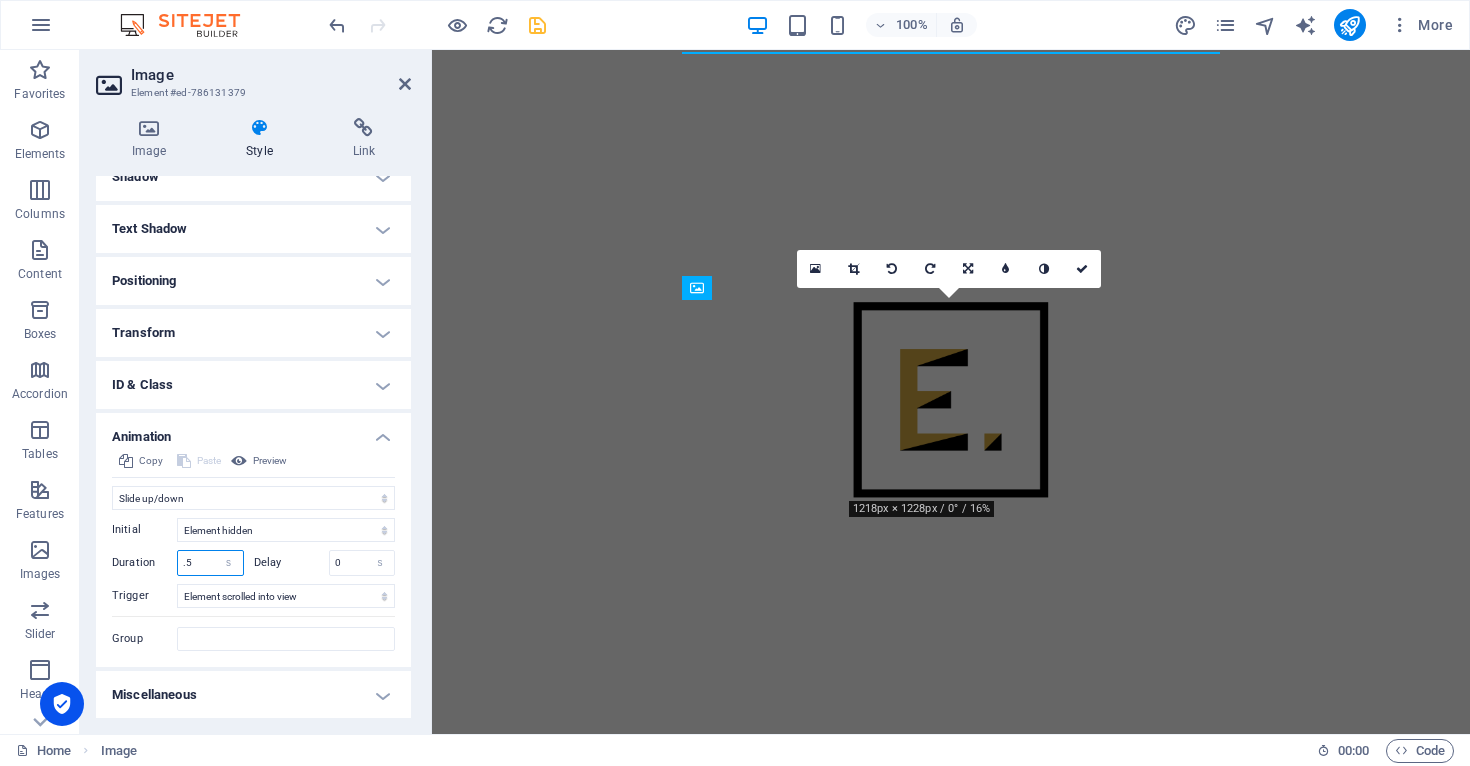 click on ".5" at bounding box center [210, 563] 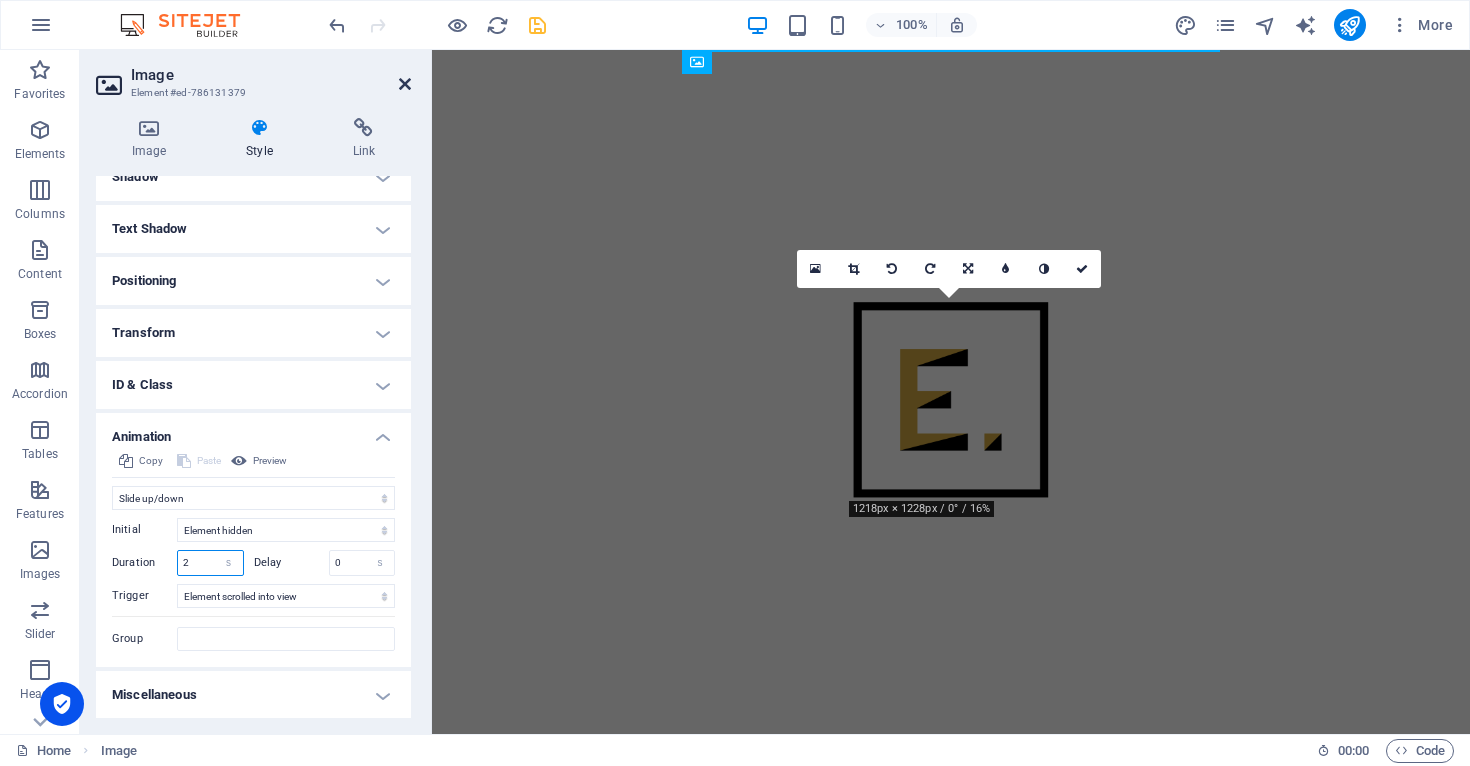 type on "2" 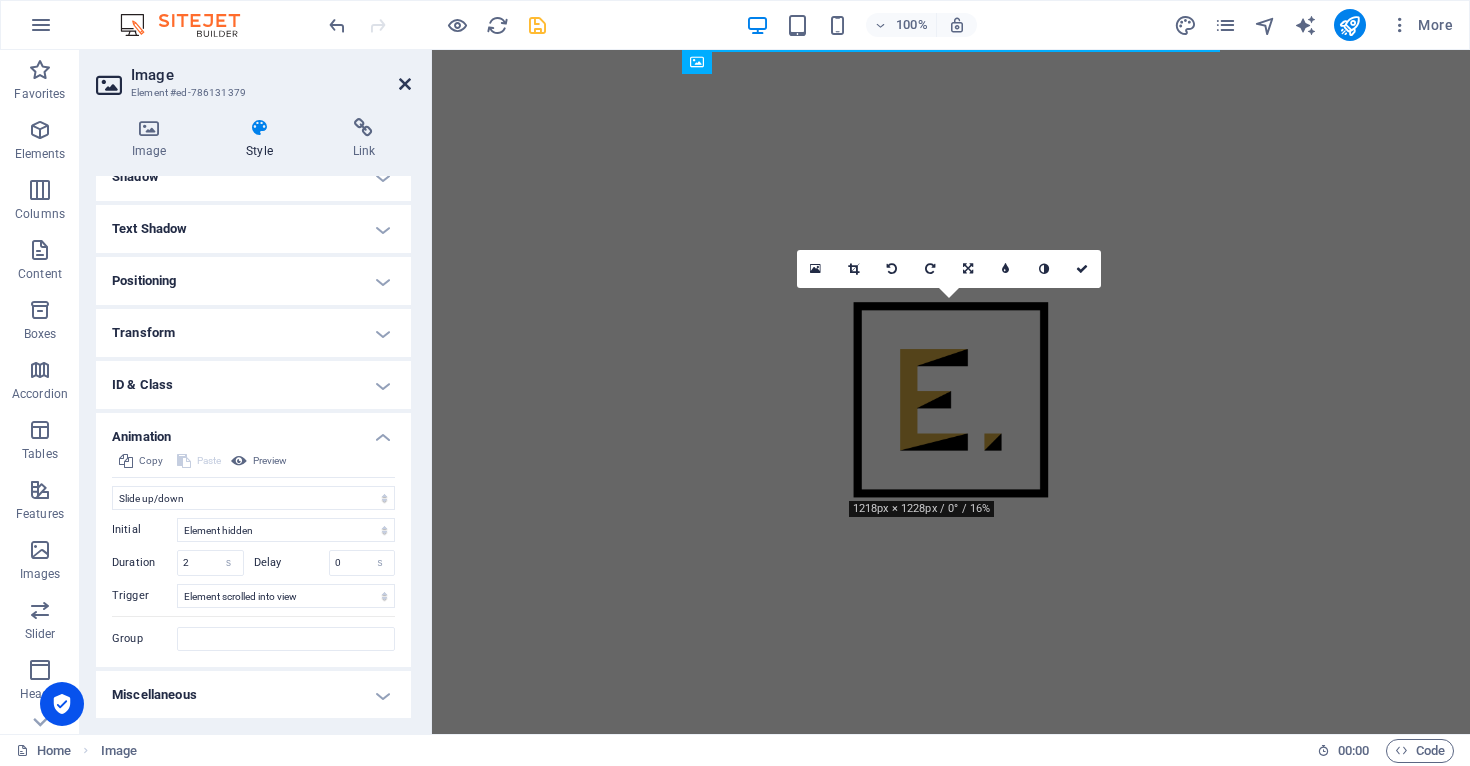 click at bounding box center [405, 84] 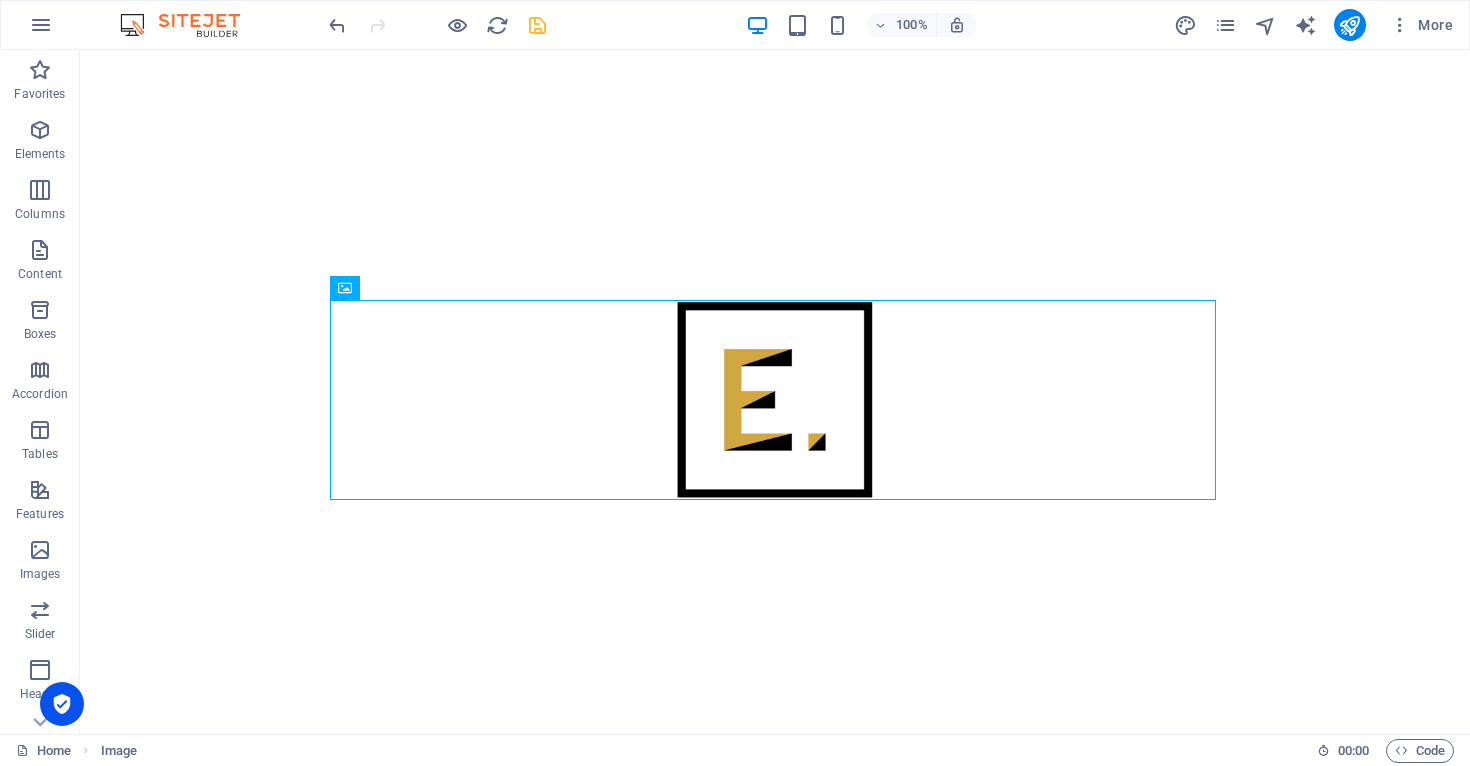 click on "Skip to main content" at bounding box center [775, 400] 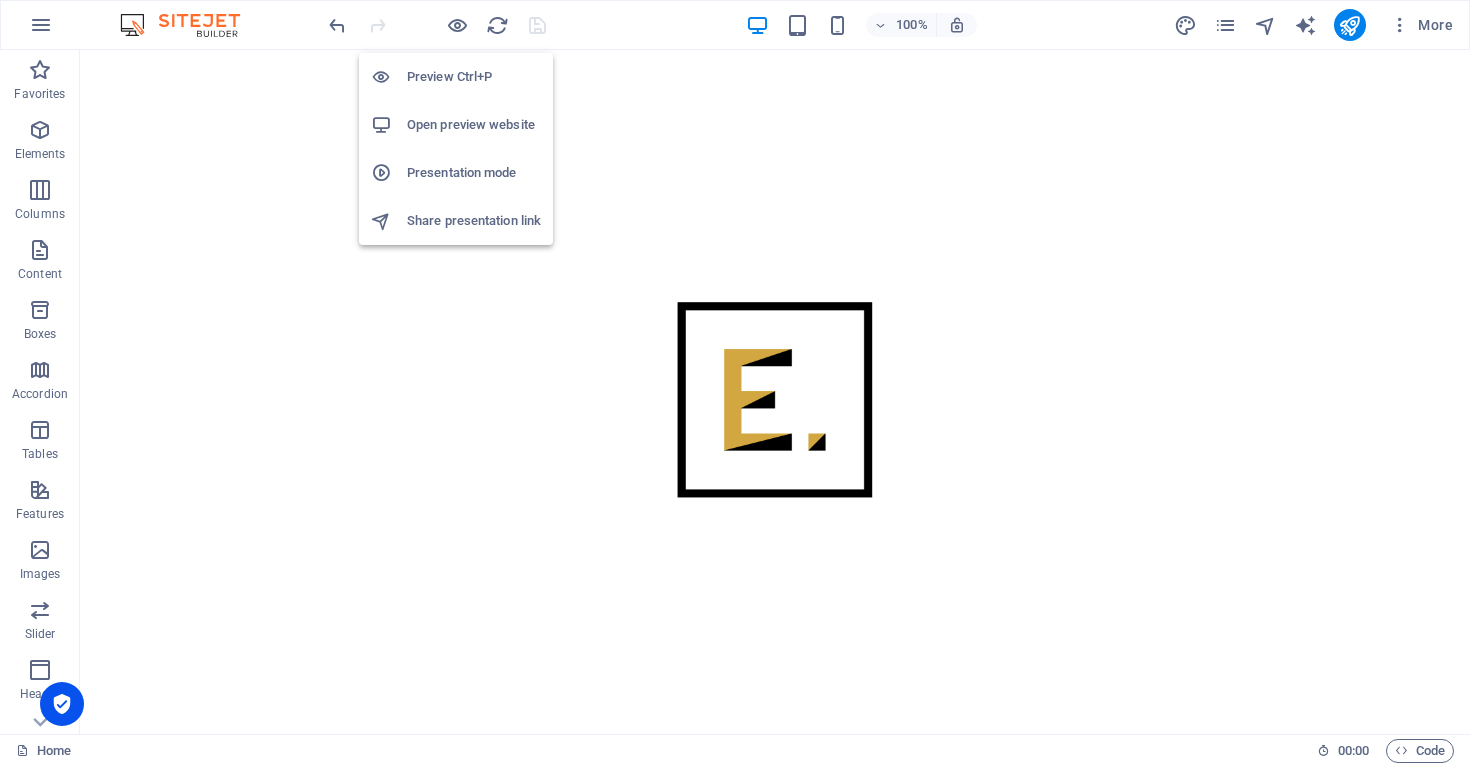 click on "Open preview website" at bounding box center [474, 125] 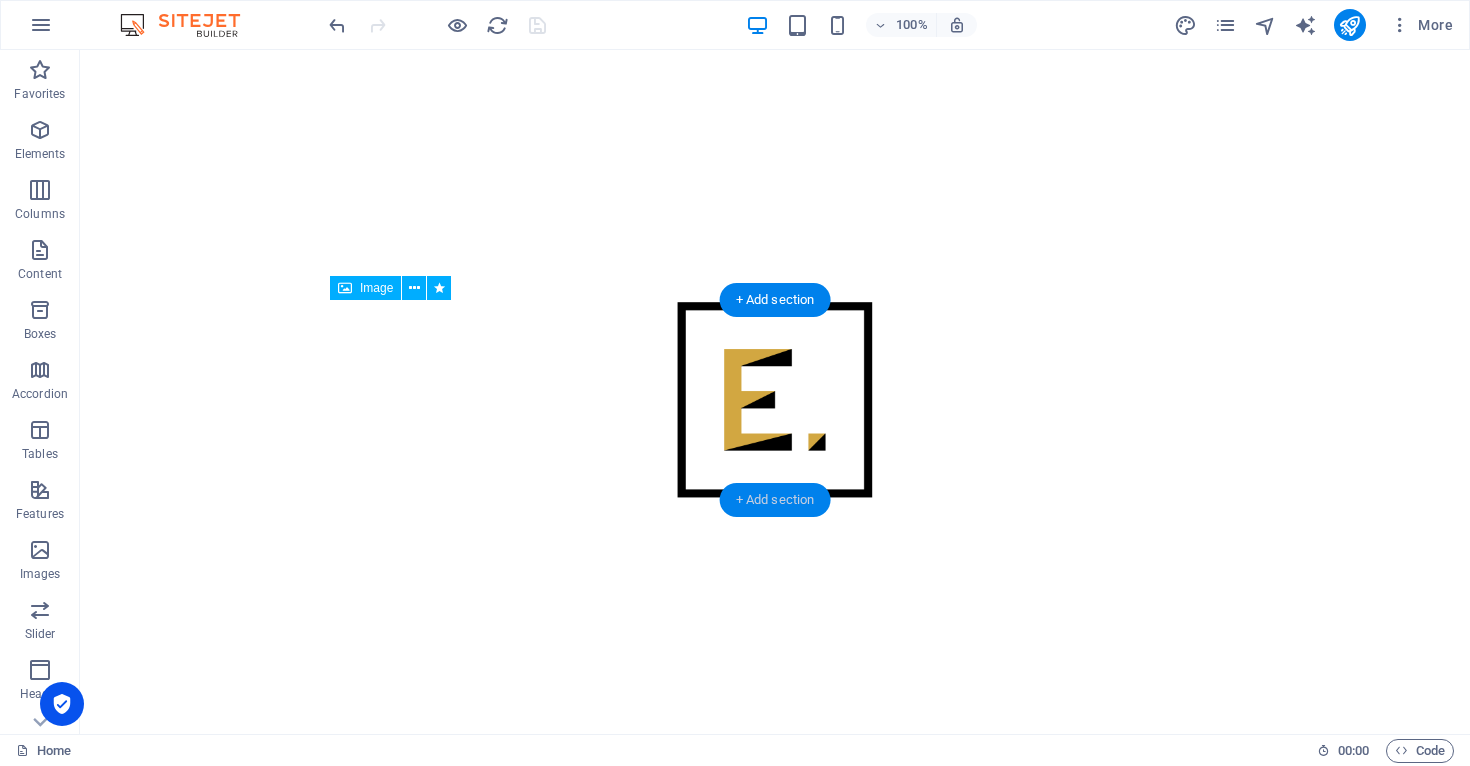 click on "+ Add section" at bounding box center [775, 500] 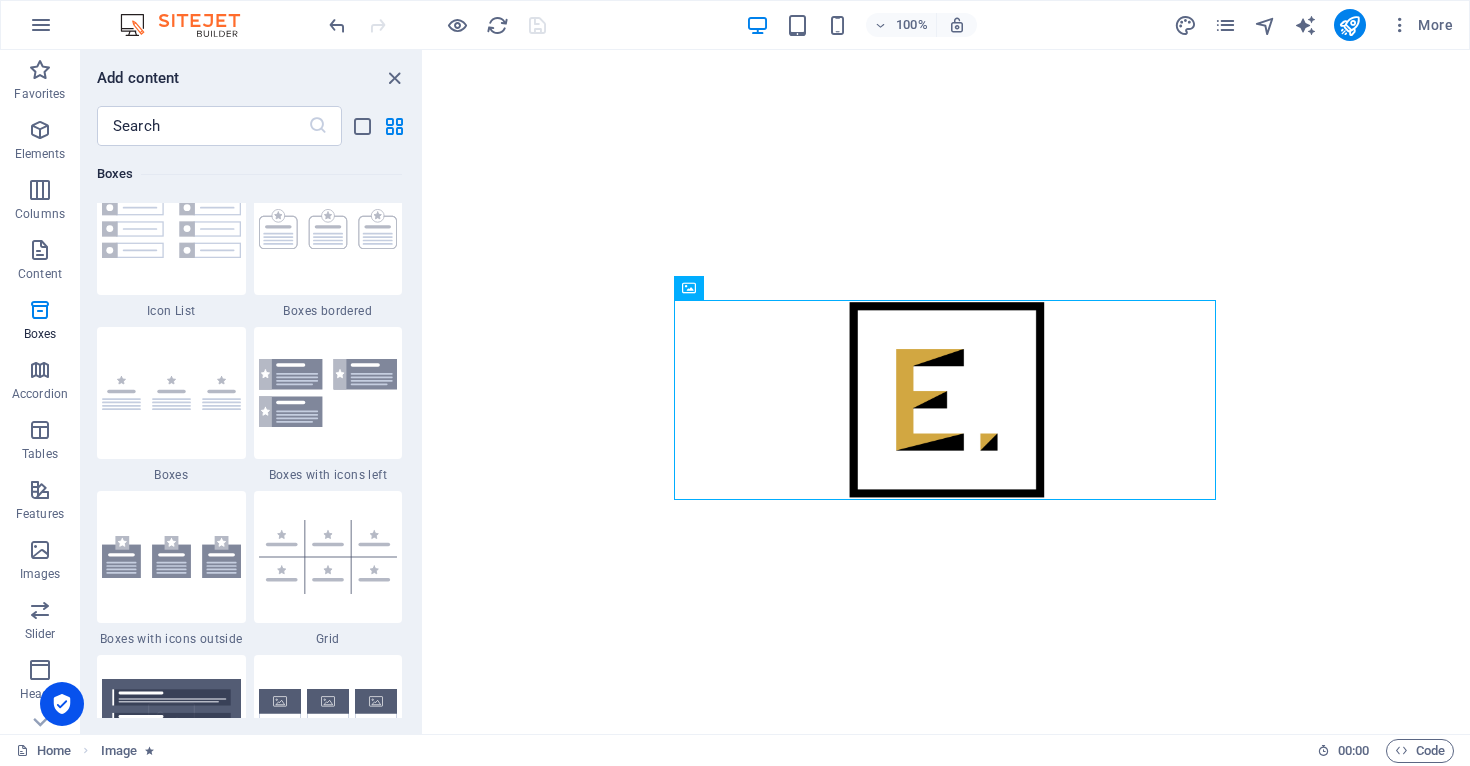 scroll, scrollTop: 5199, scrollLeft: 0, axis: vertical 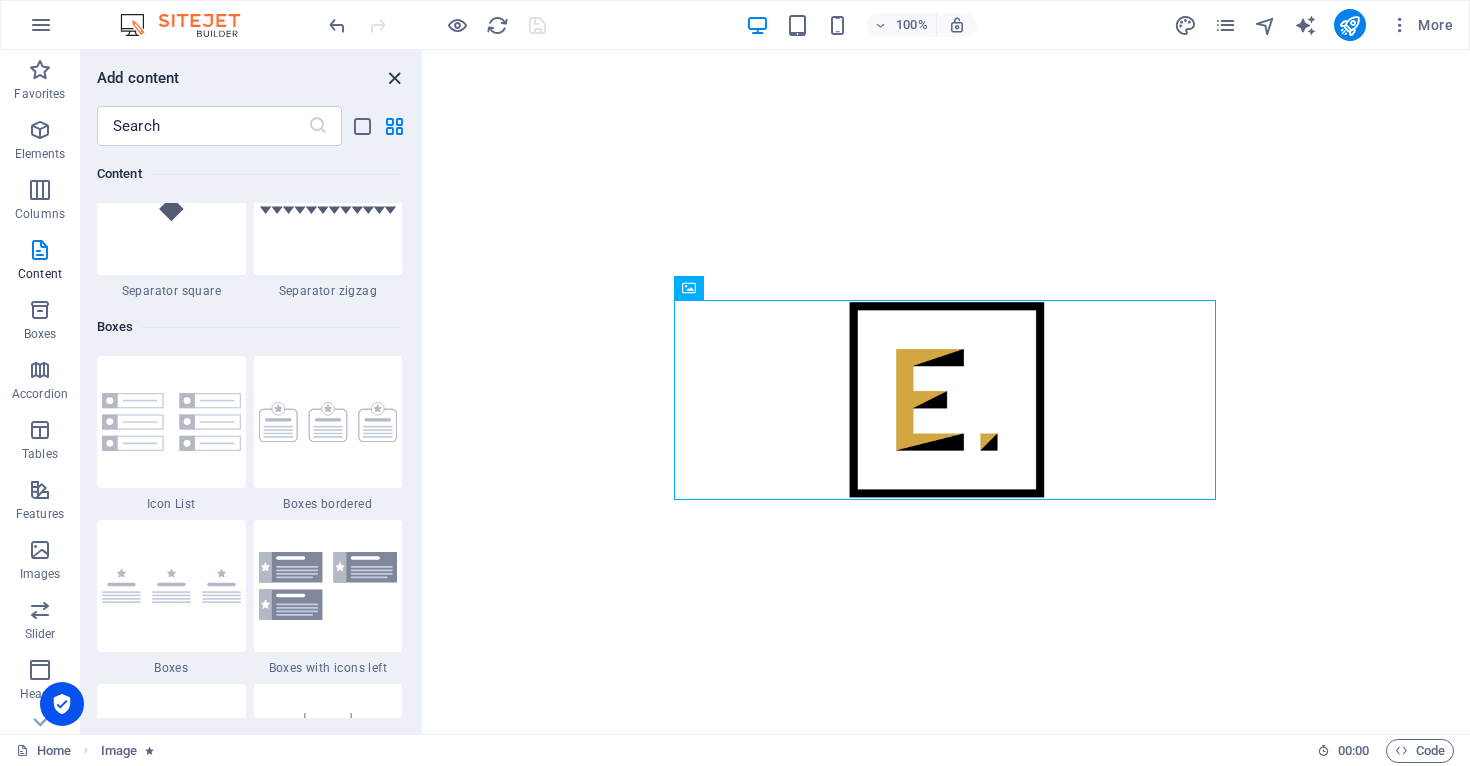 click at bounding box center (394, 78) 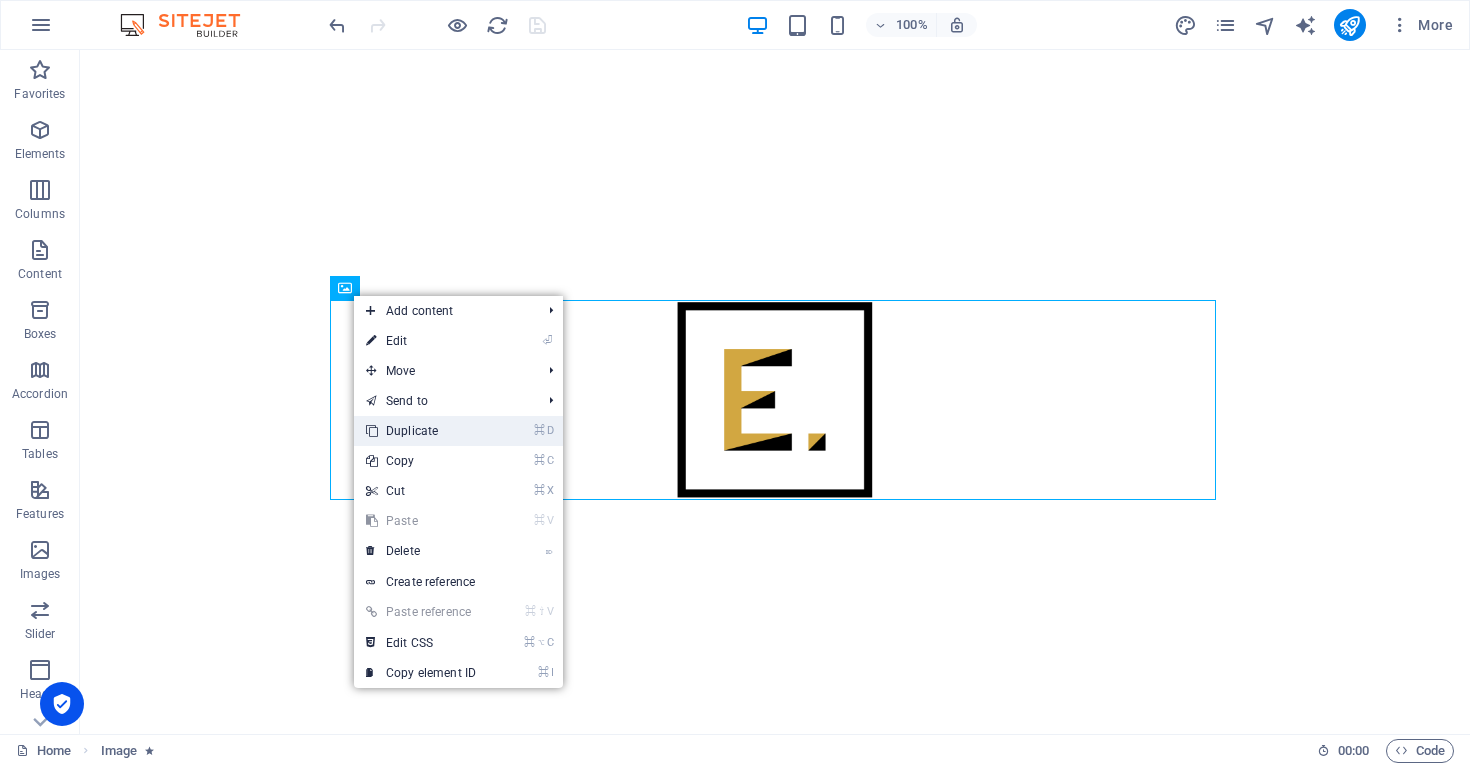 click on "⌘ D  Duplicate" at bounding box center [421, 431] 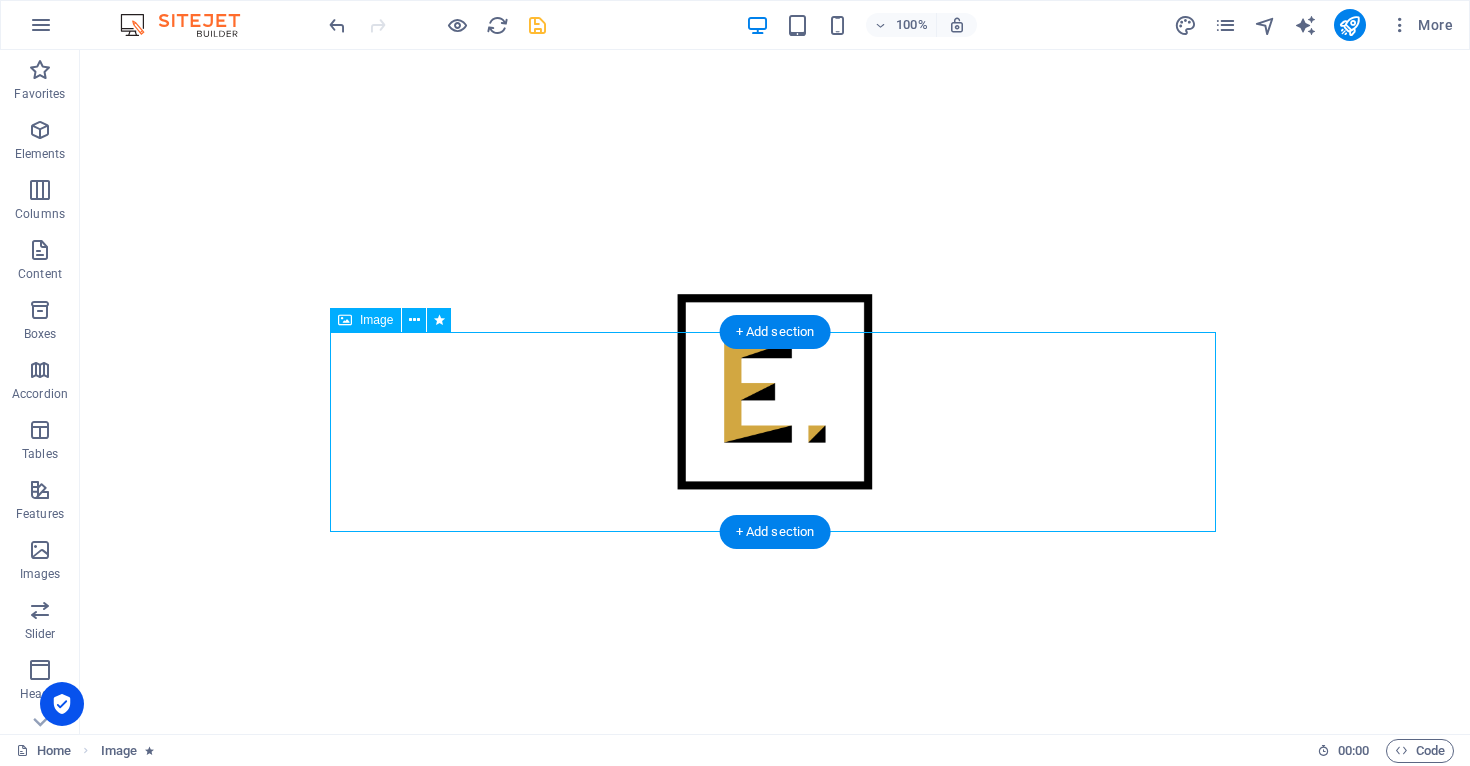 scroll, scrollTop: 288, scrollLeft: 0, axis: vertical 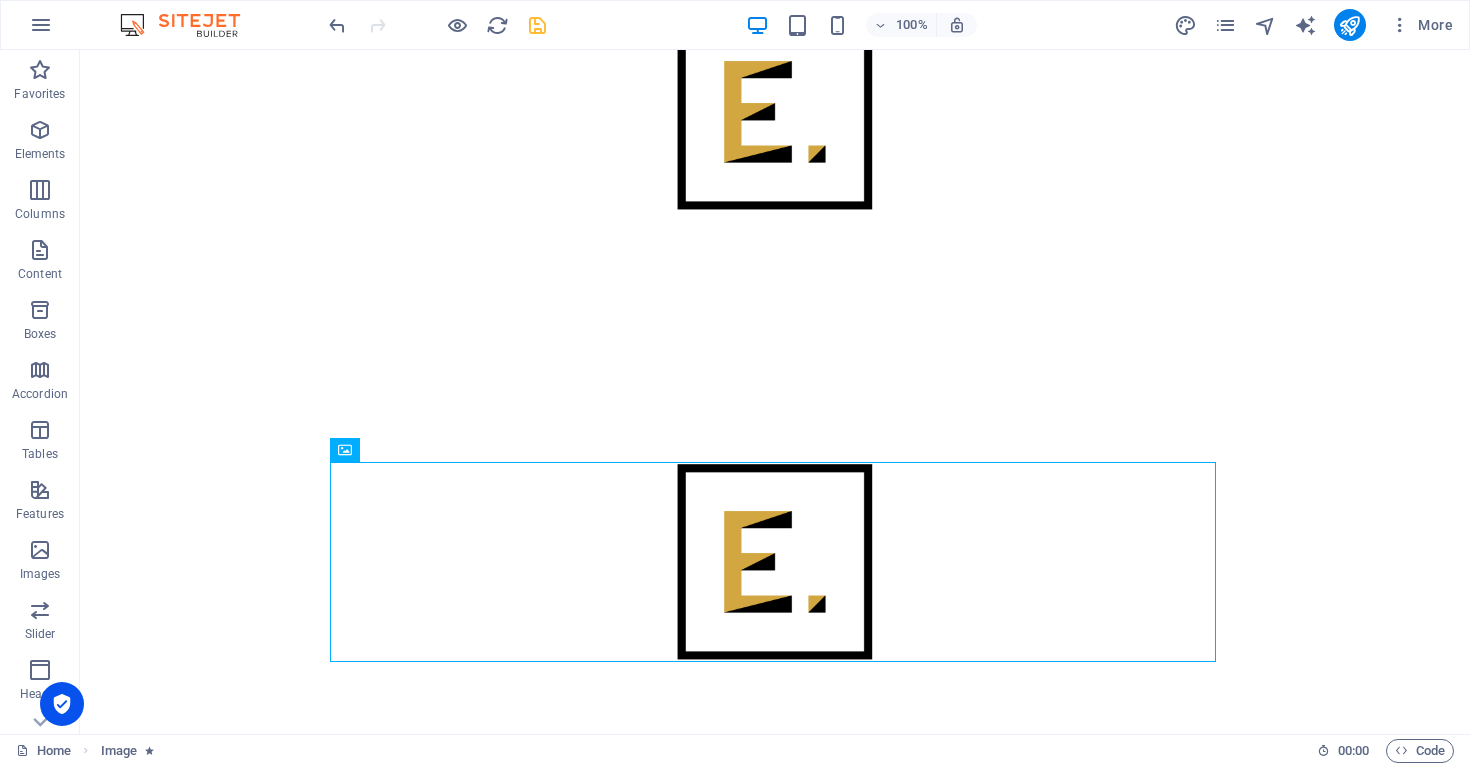 drag, startPoint x: 842, startPoint y: 538, endPoint x: 841, endPoint y: 437, distance: 101.00495 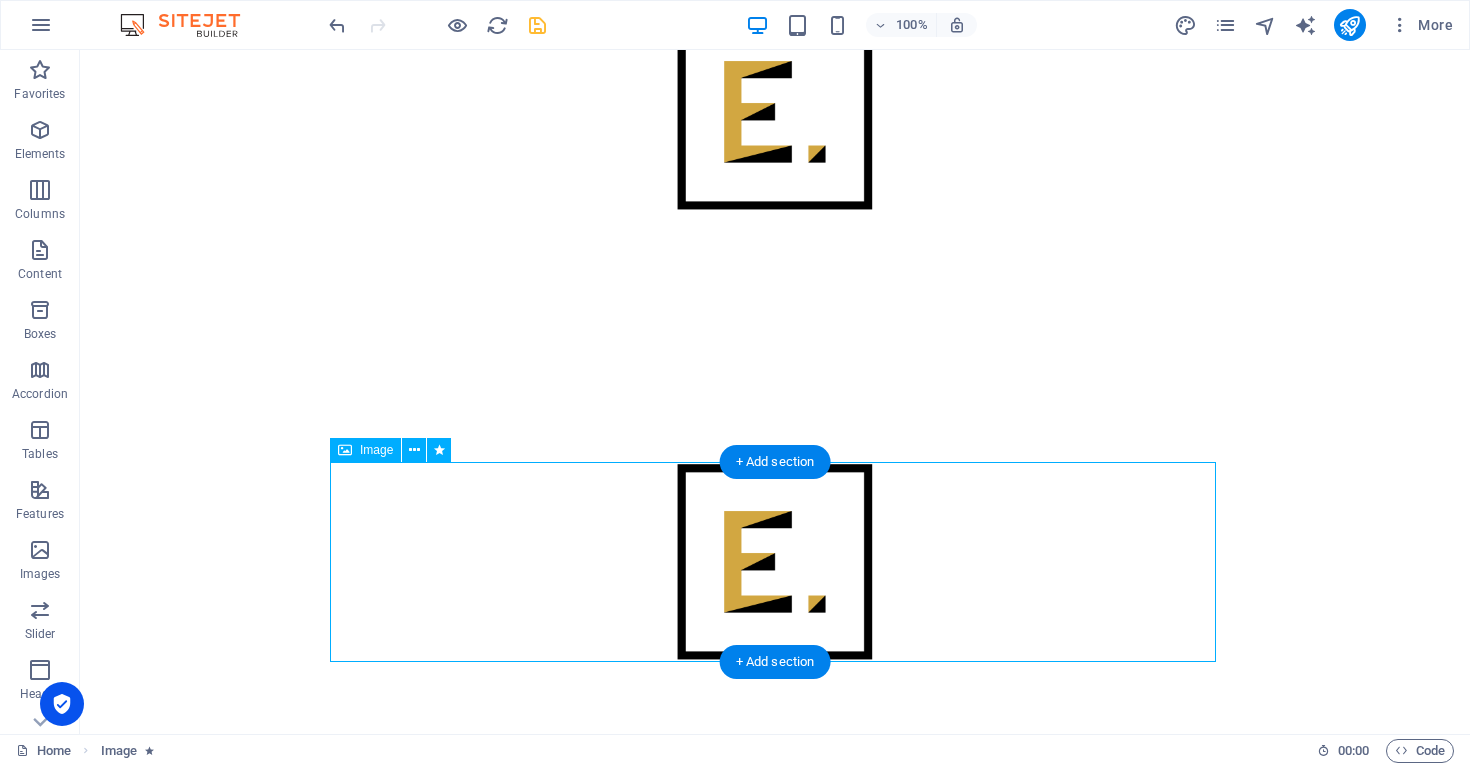 click at bounding box center (775, 562) 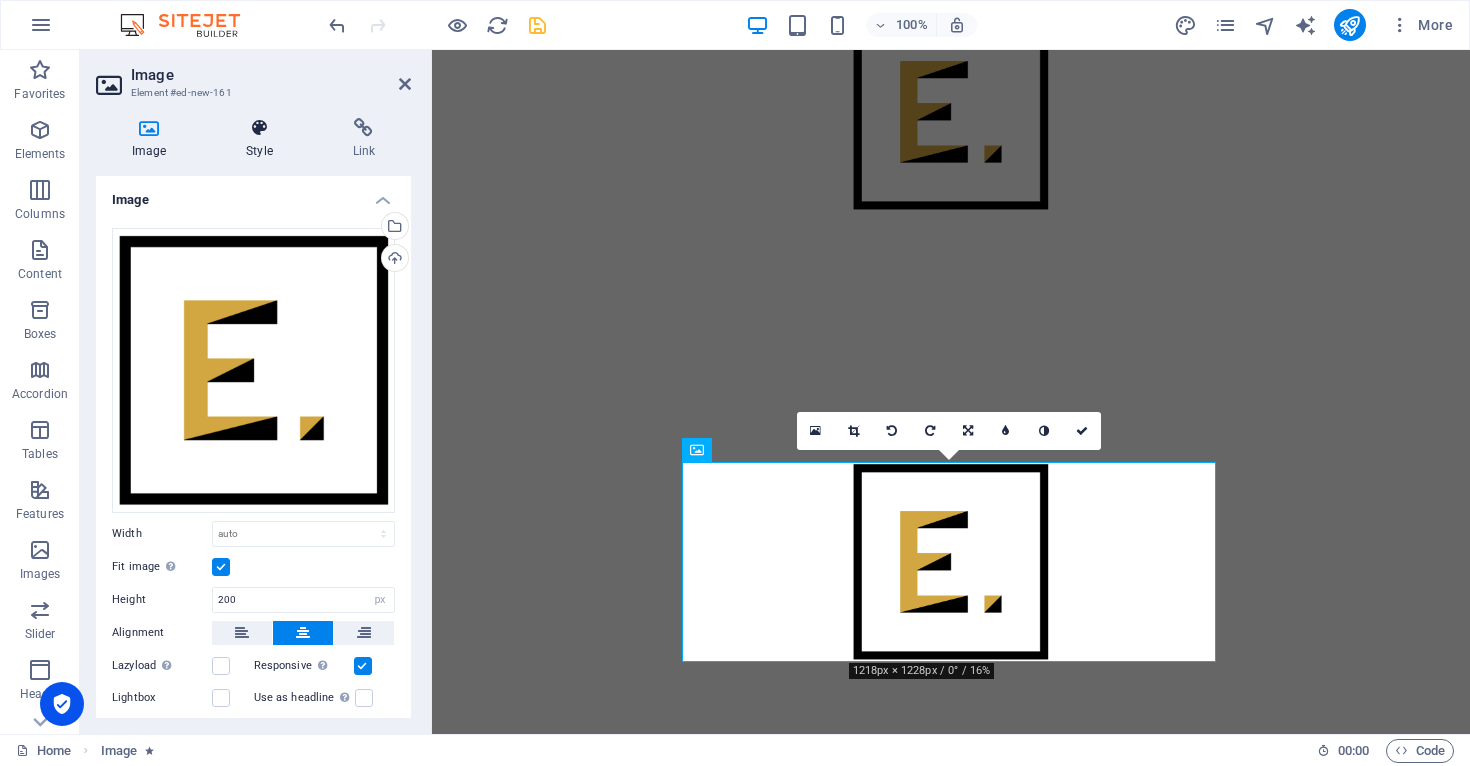 click on "Style" at bounding box center (263, 139) 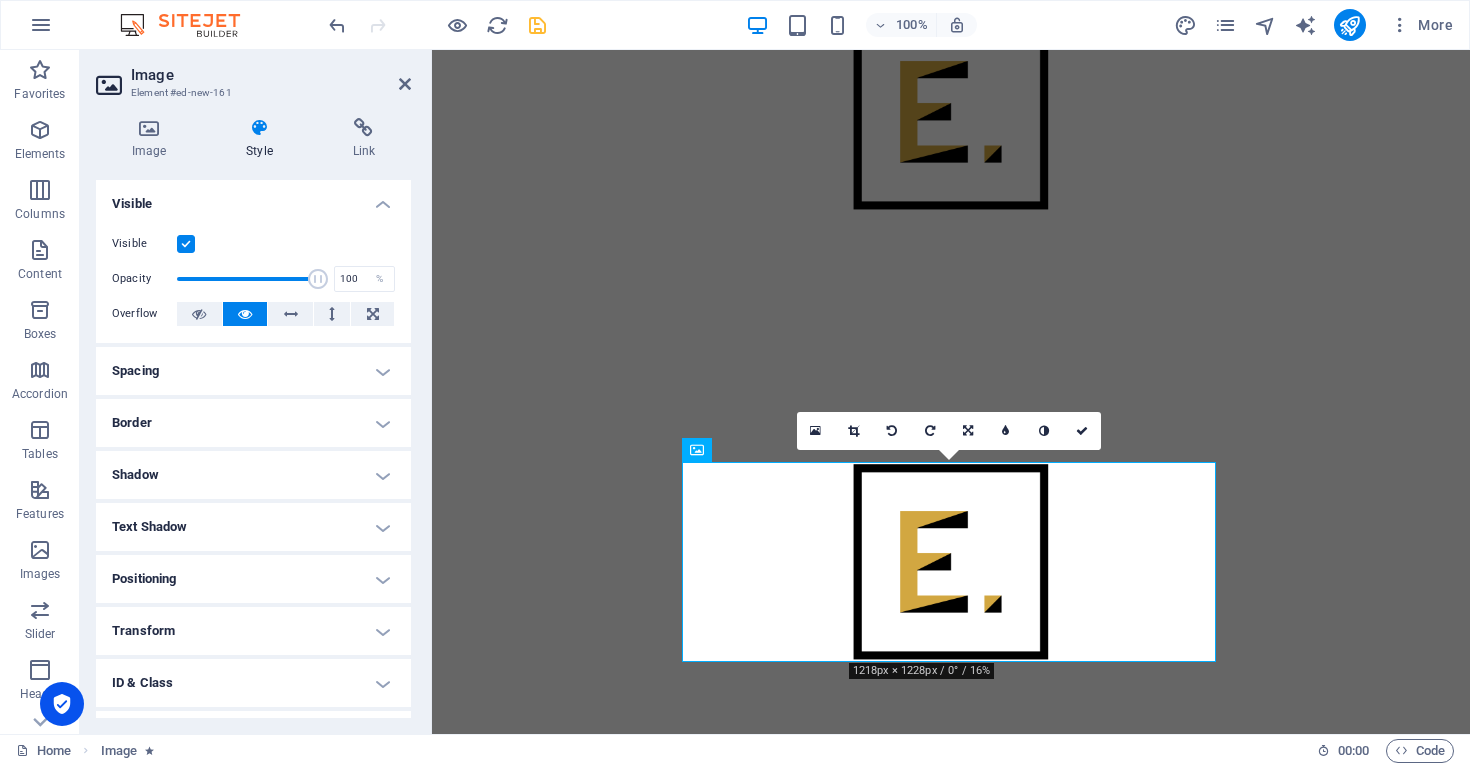 click on "Spacing" at bounding box center [253, 371] 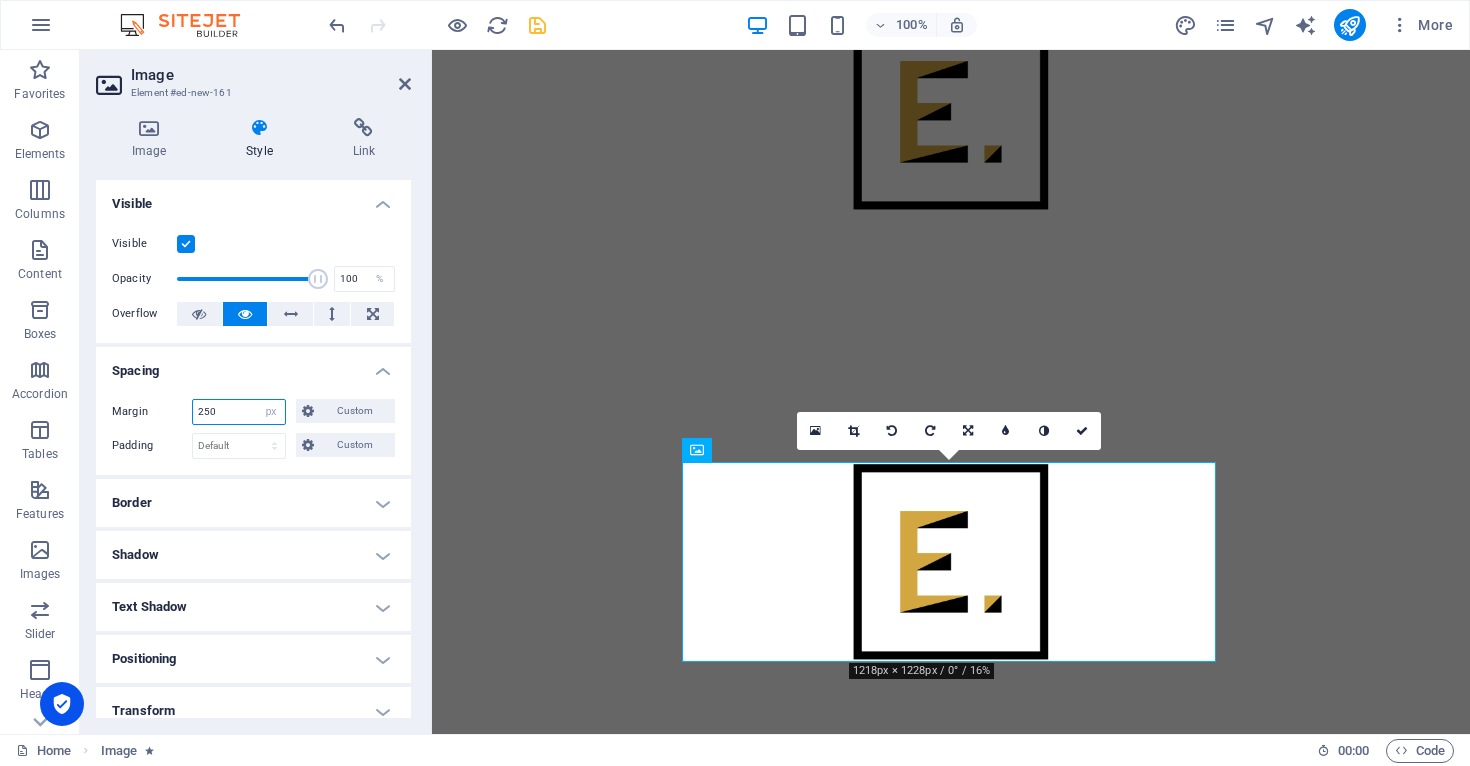 drag, startPoint x: 223, startPoint y: 406, endPoint x: 120, endPoint y: 408, distance: 103.01942 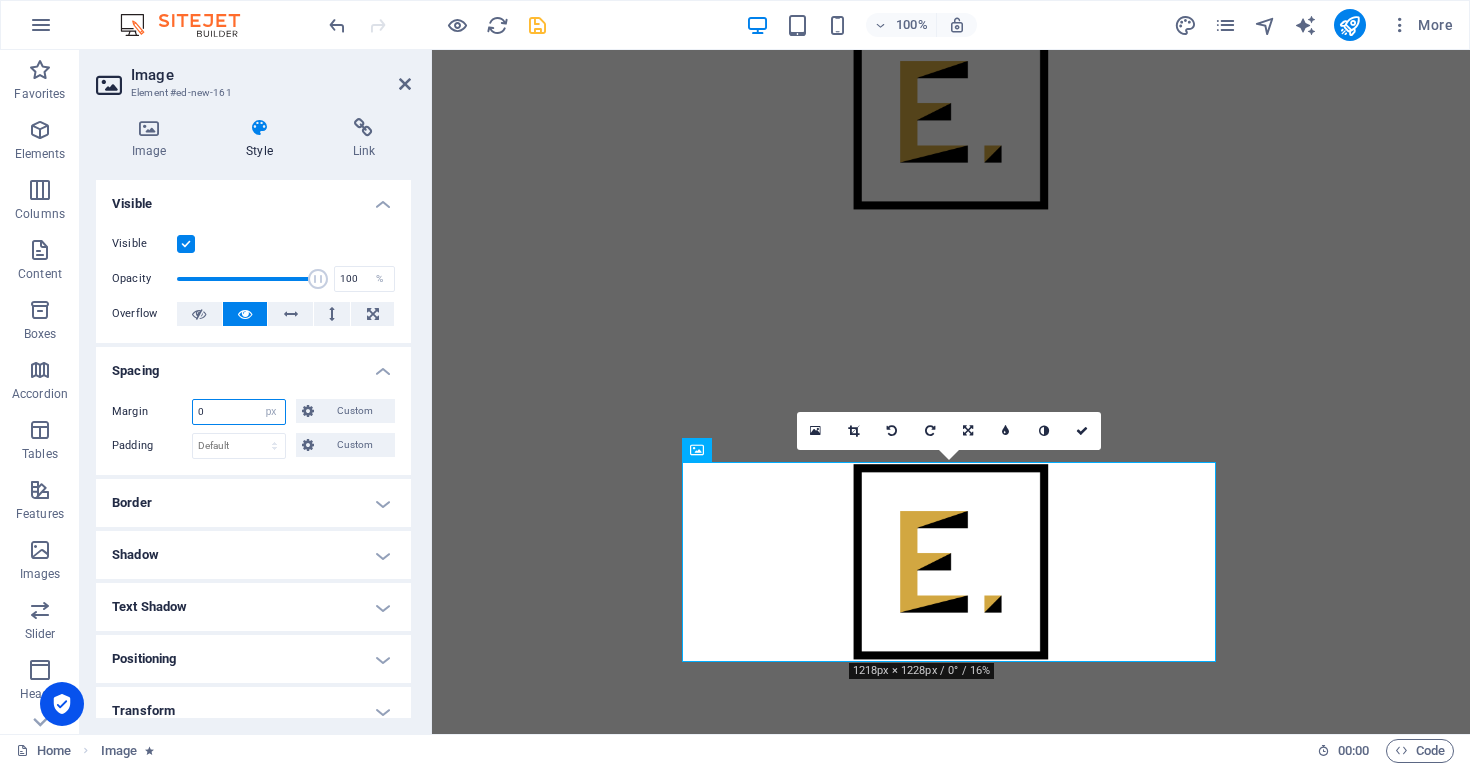 type on "0" 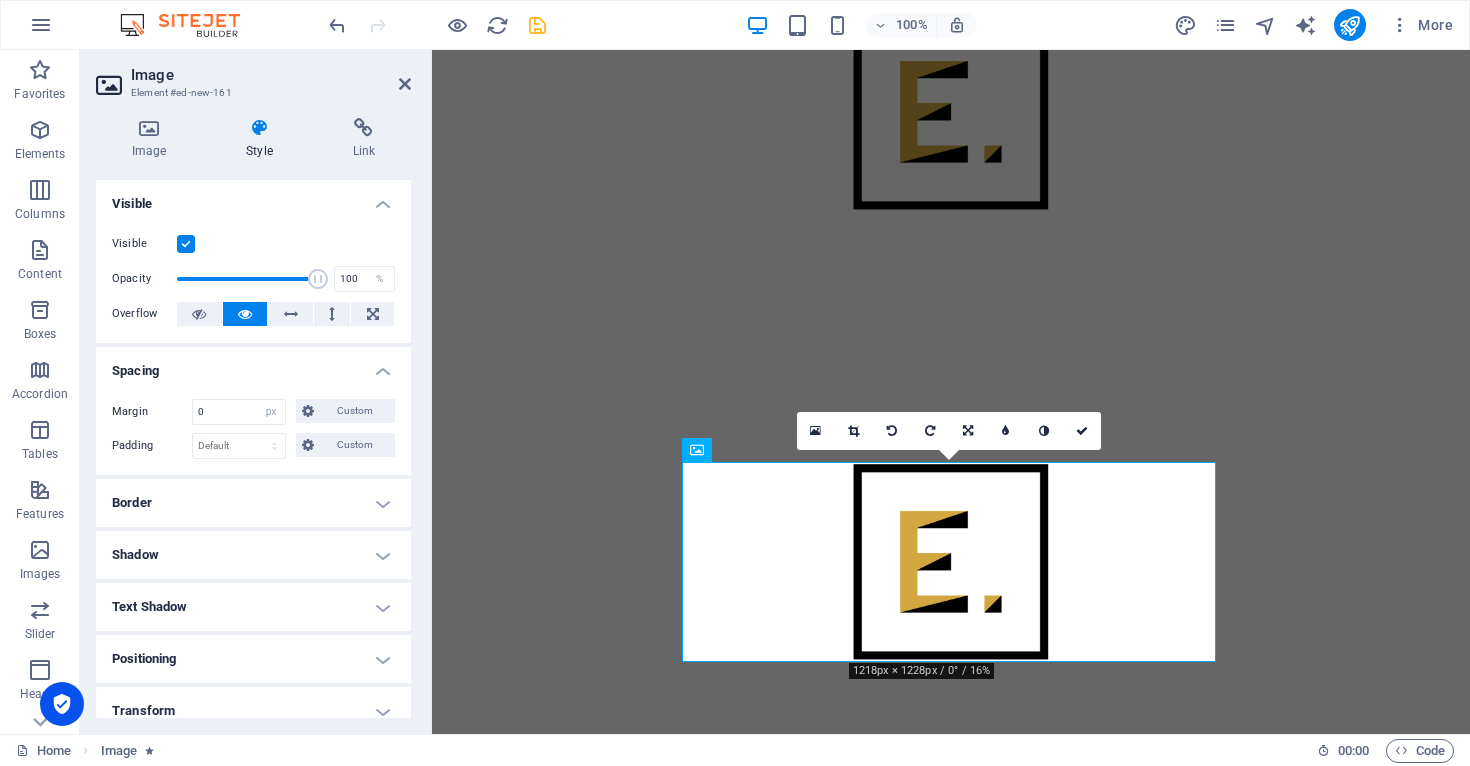 scroll, scrollTop: 216, scrollLeft: 0, axis: vertical 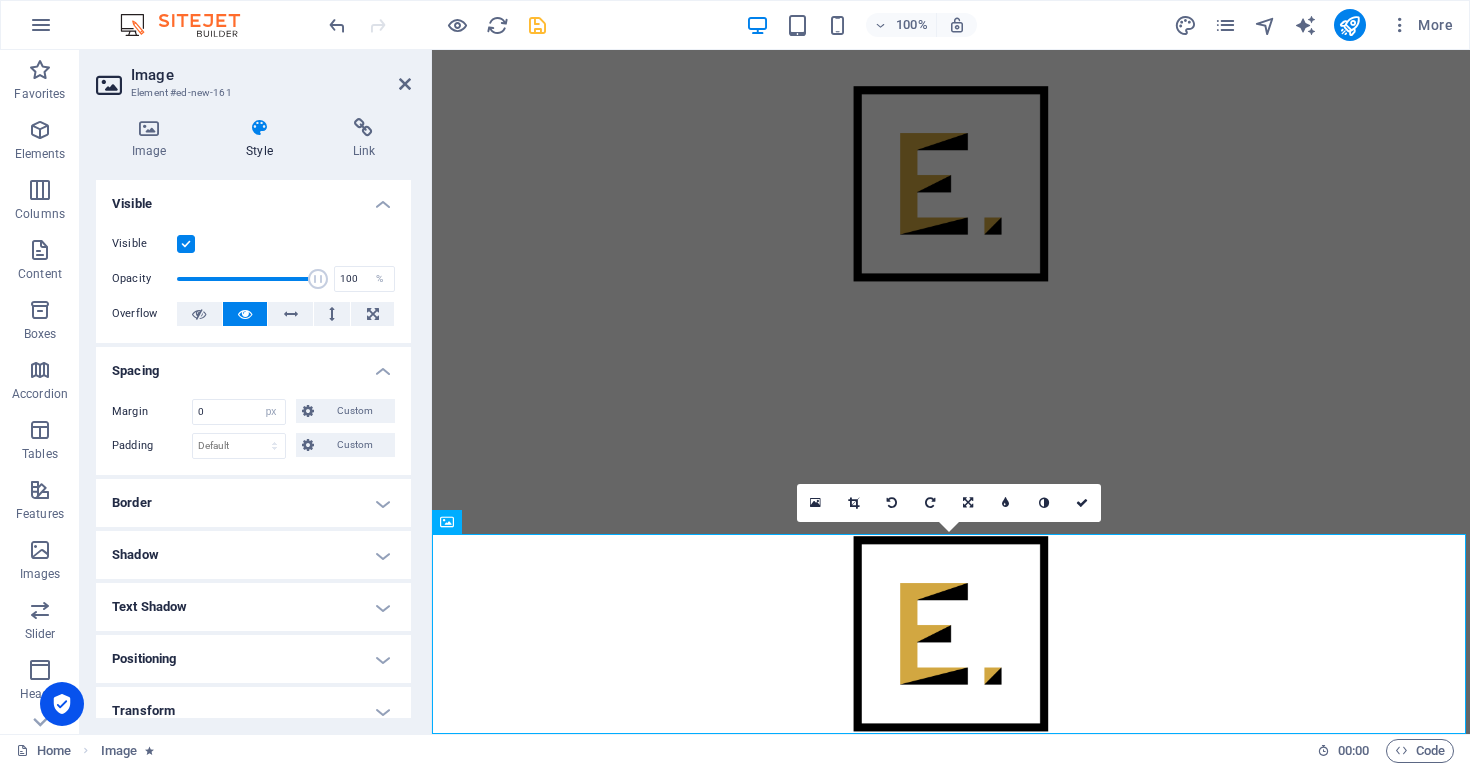 click at bounding box center (951, 409) 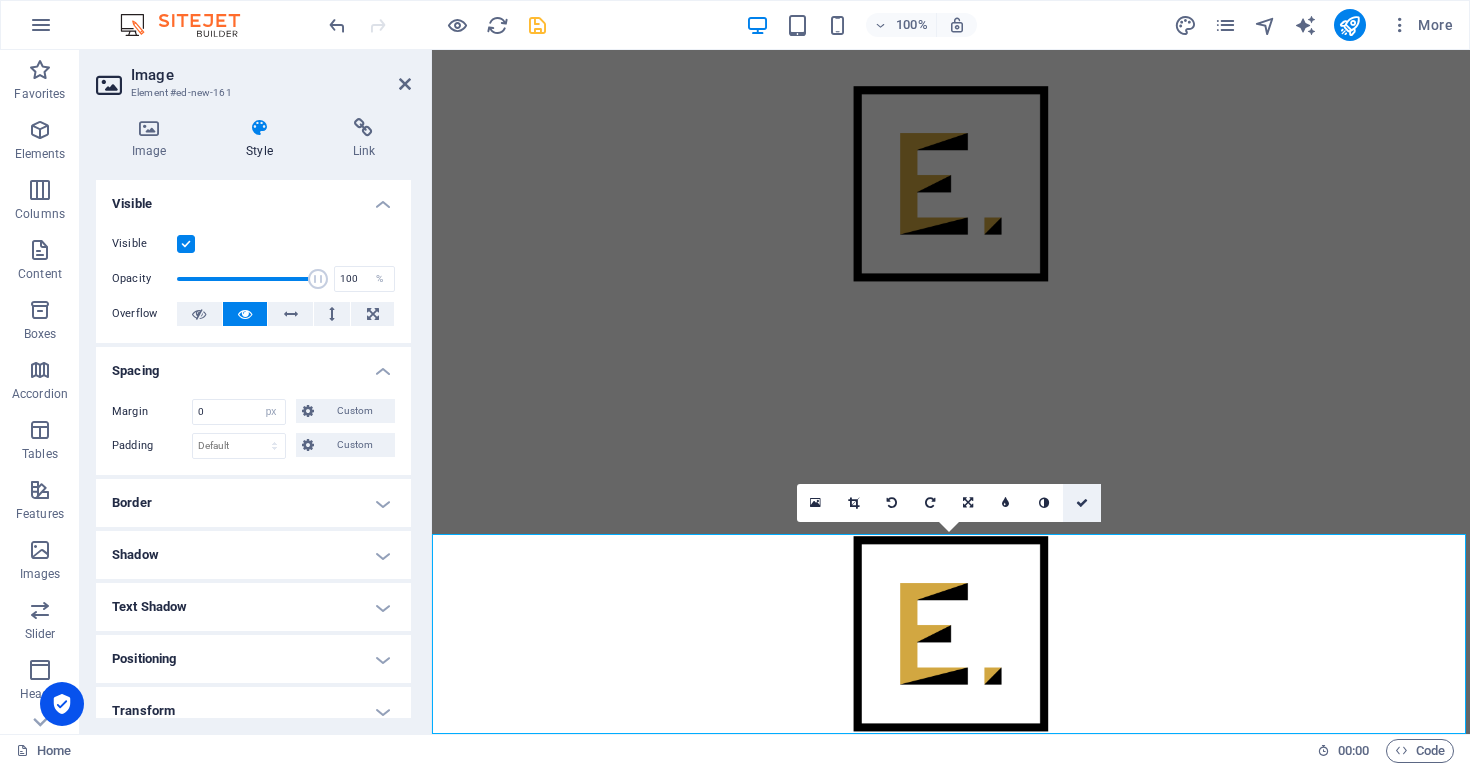 click at bounding box center [1082, 503] 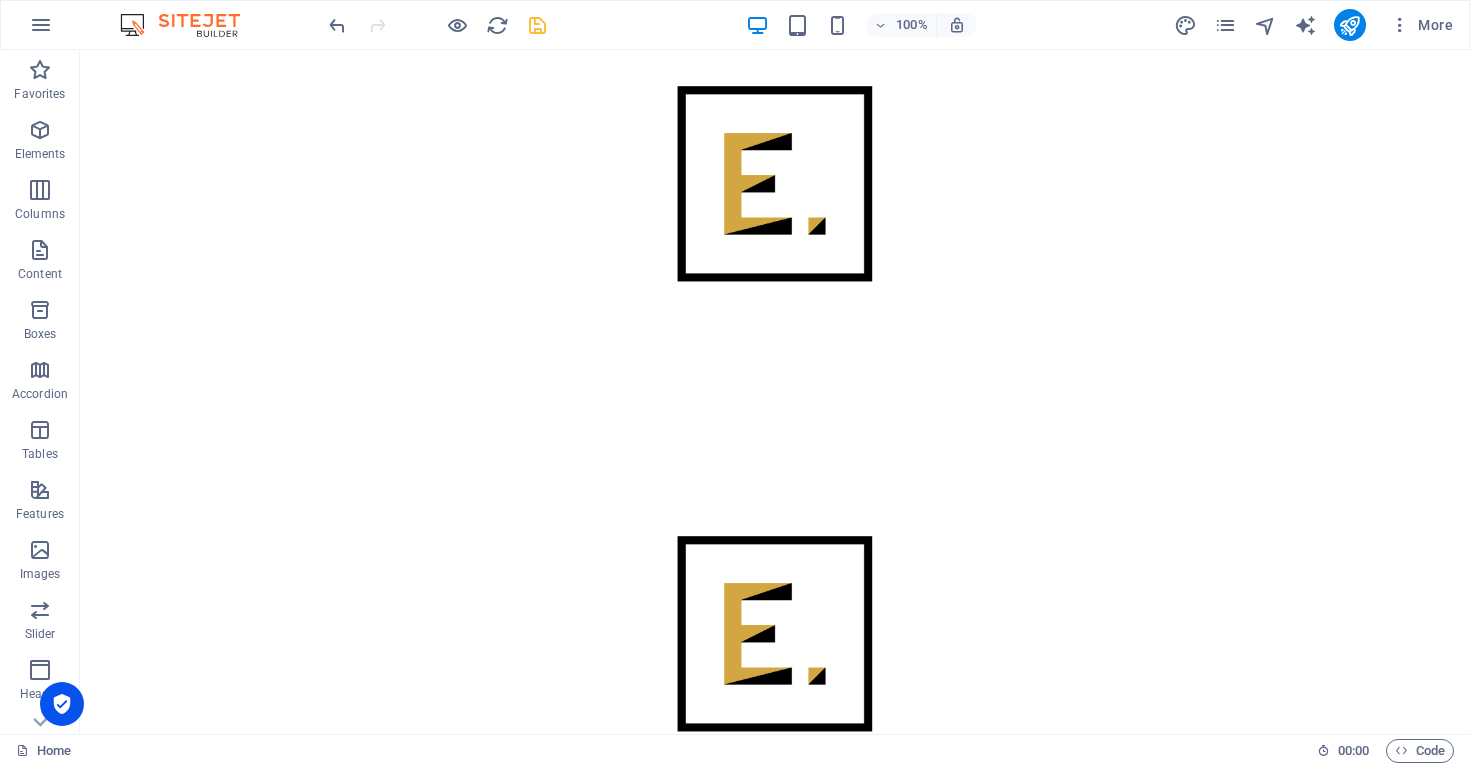 click at bounding box center (775, 409) 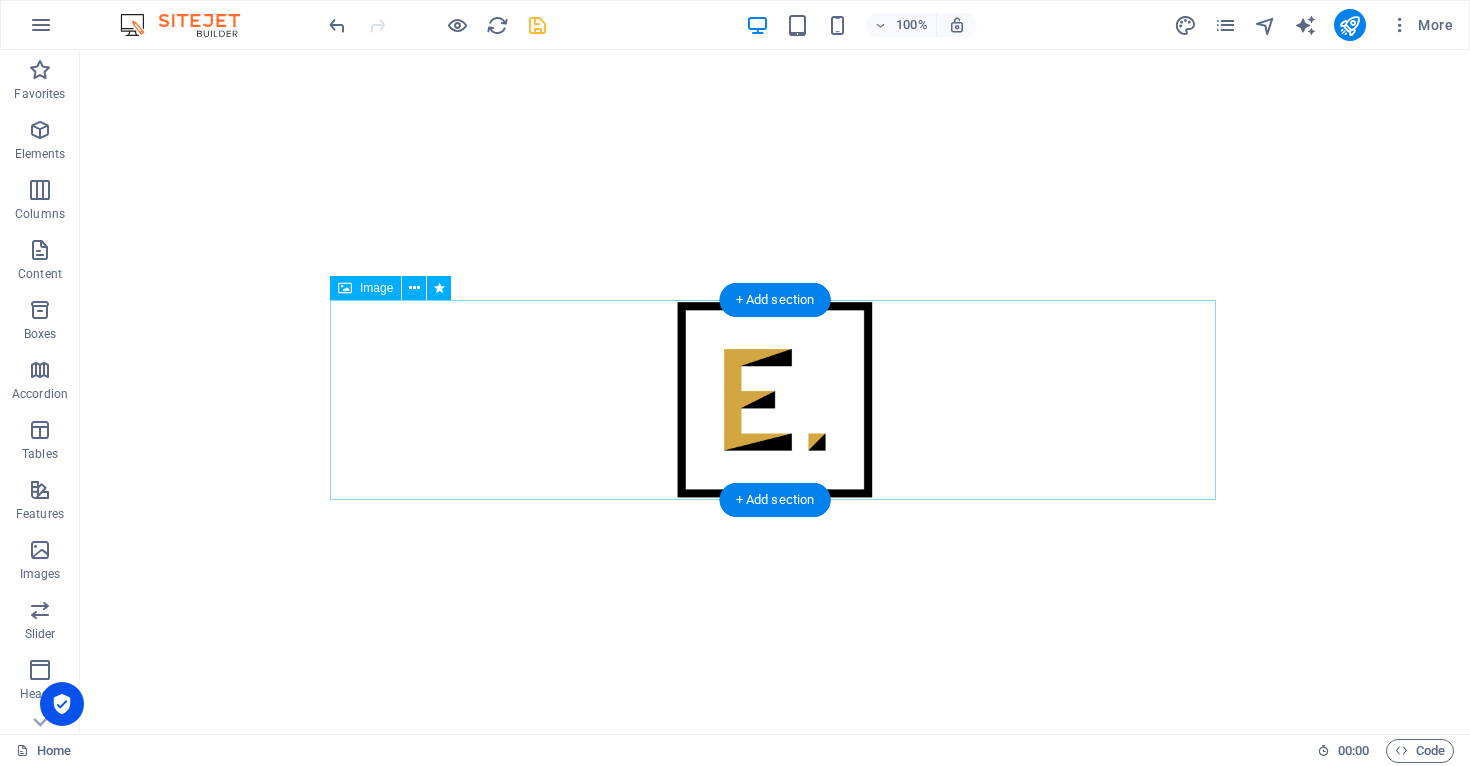 scroll, scrollTop: 39, scrollLeft: 0, axis: vertical 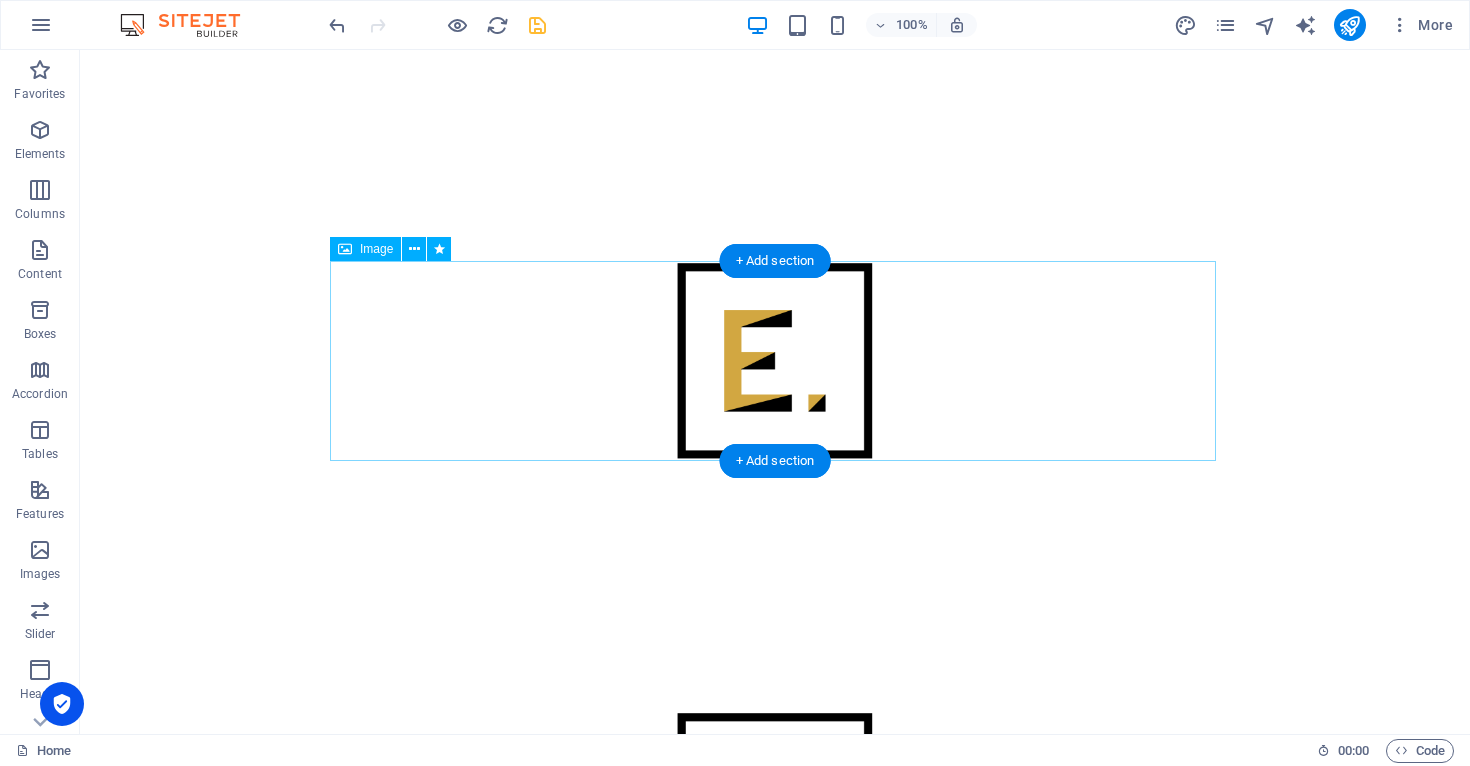 click at bounding box center (775, 361) 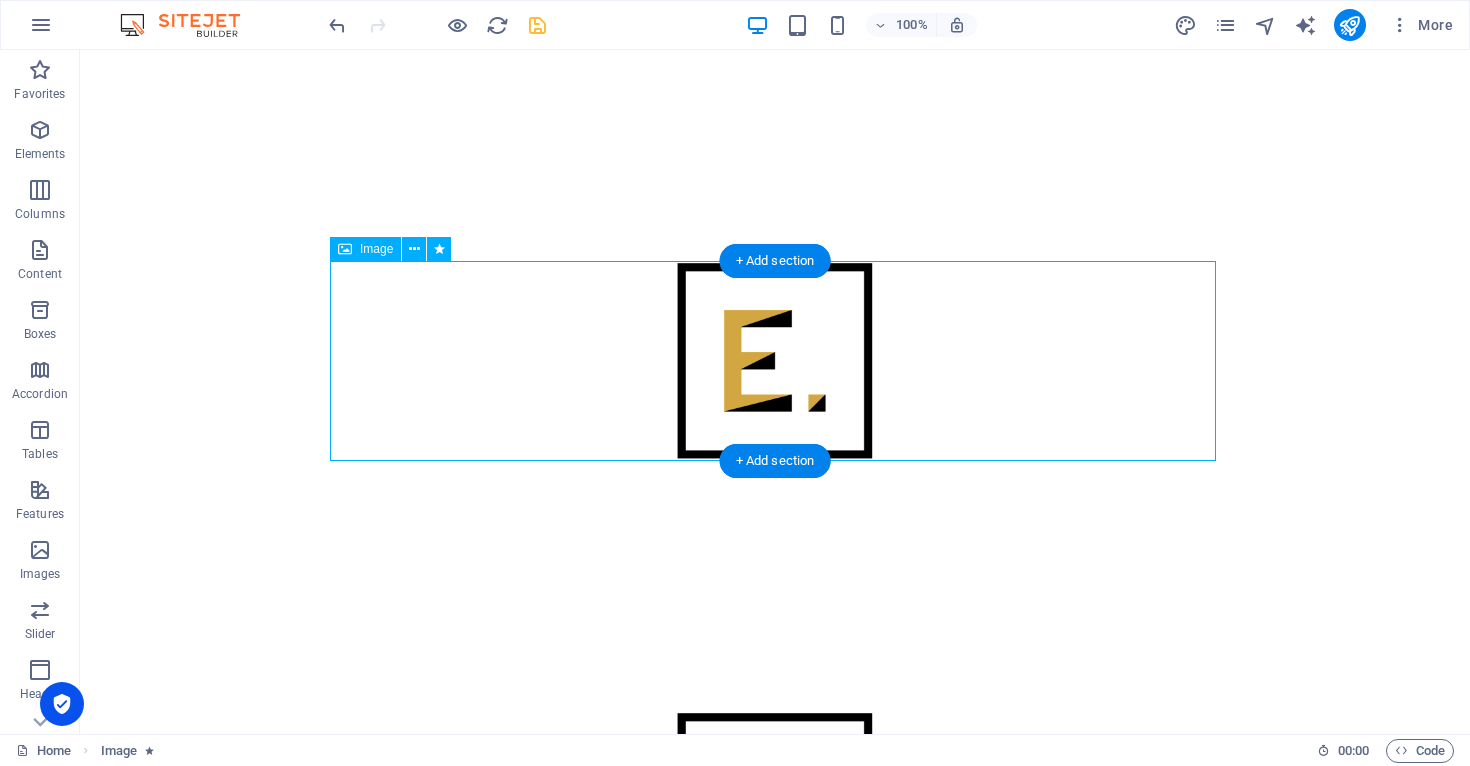 click at bounding box center (775, 361) 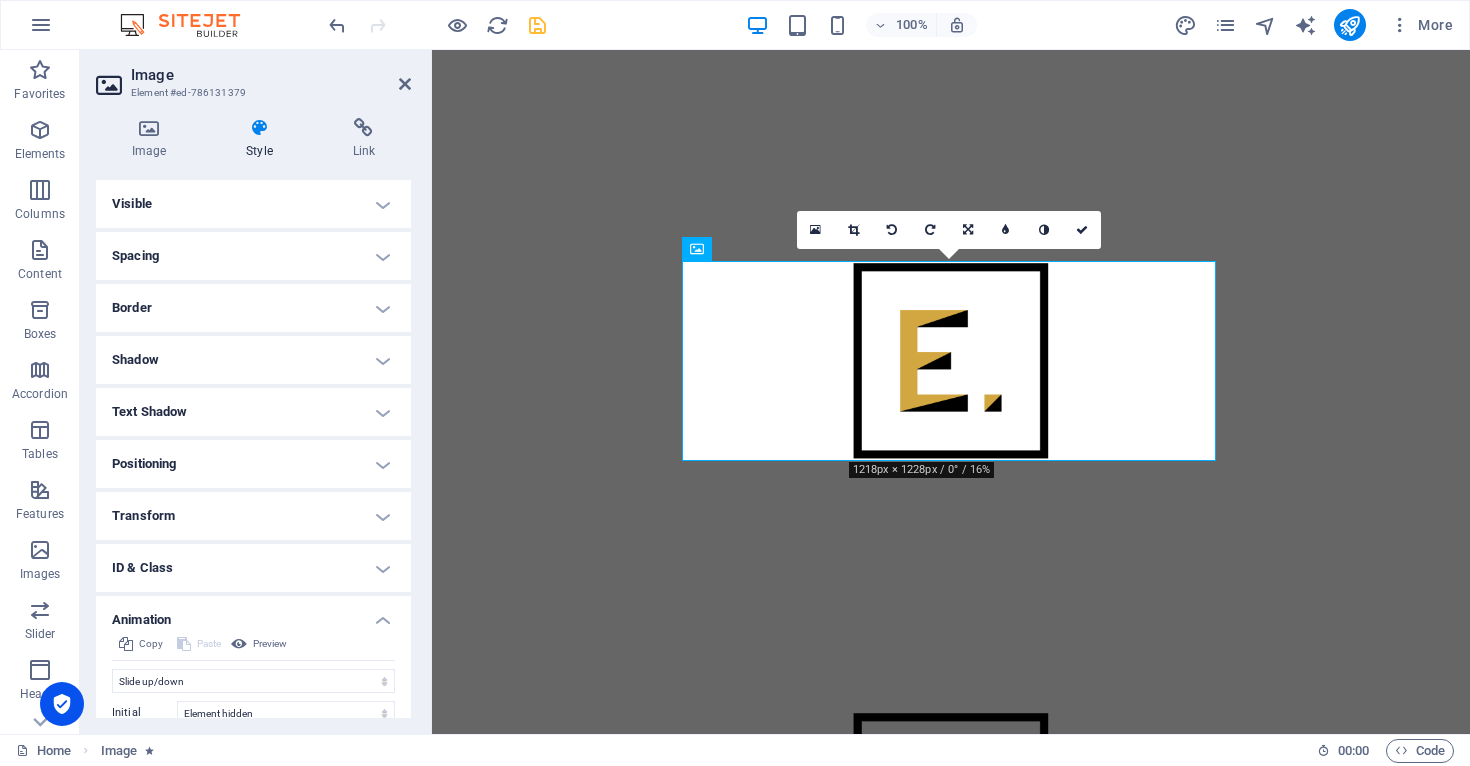 click on "Spacing" at bounding box center [253, 256] 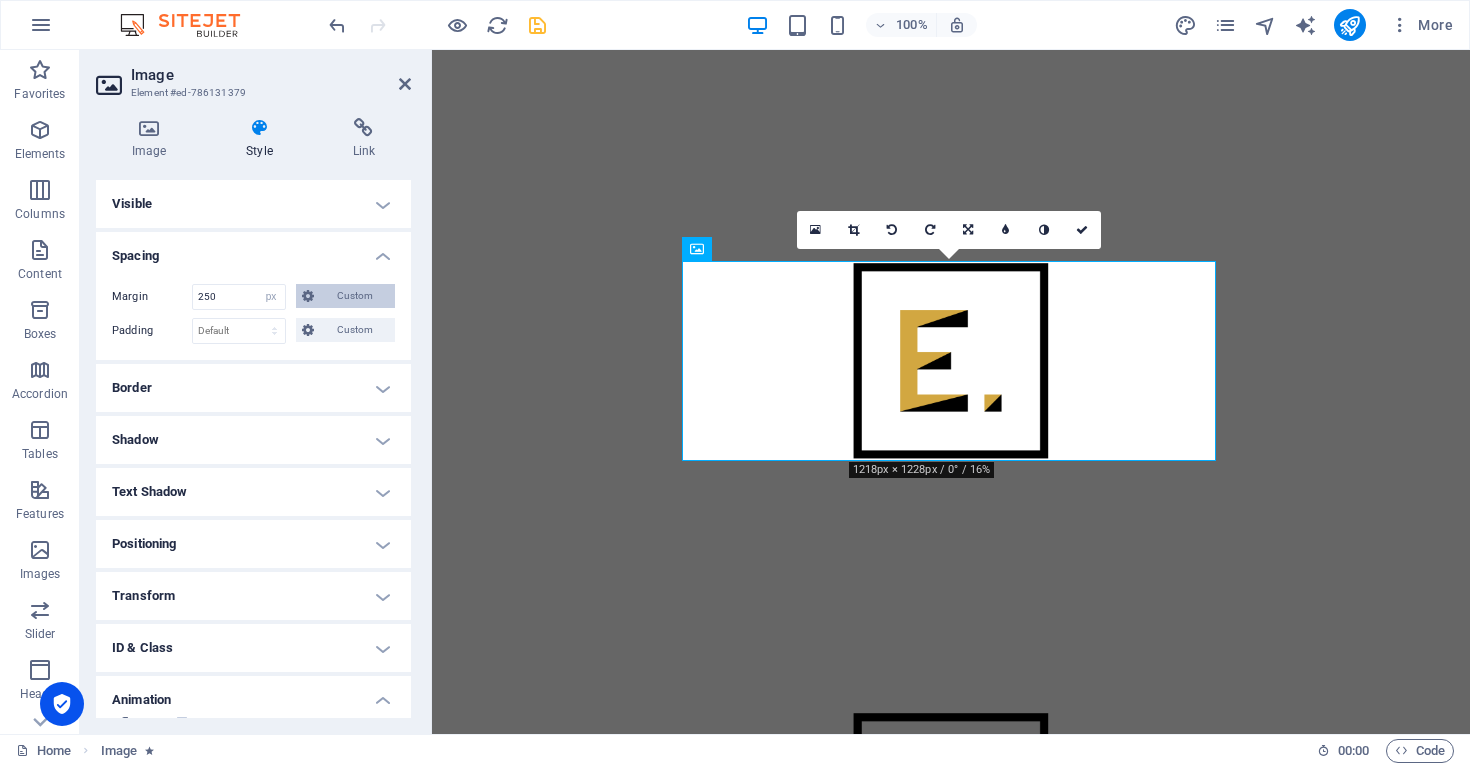 click on "Custom" at bounding box center [354, 296] 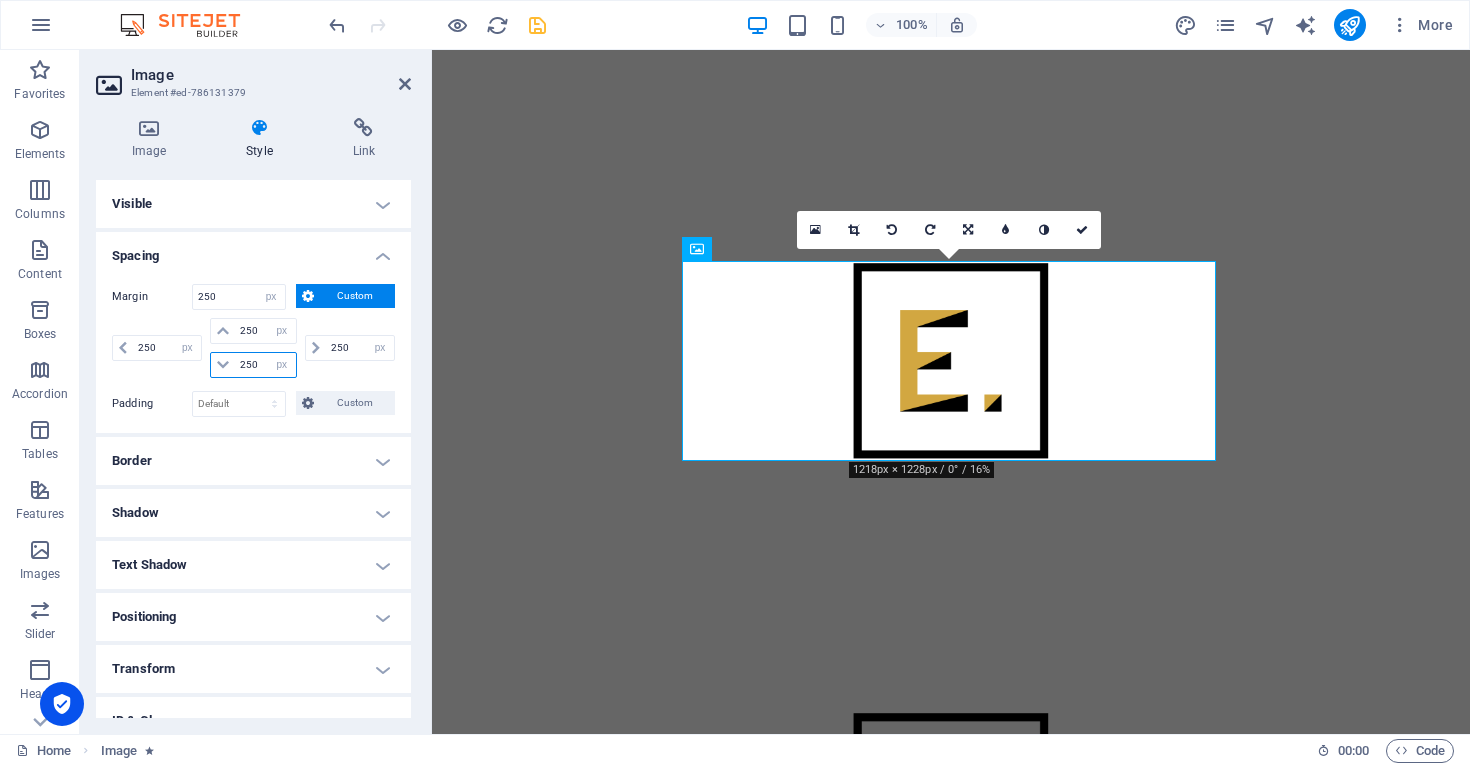 drag, startPoint x: 242, startPoint y: 364, endPoint x: 264, endPoint y: 363, distance: 22.022715 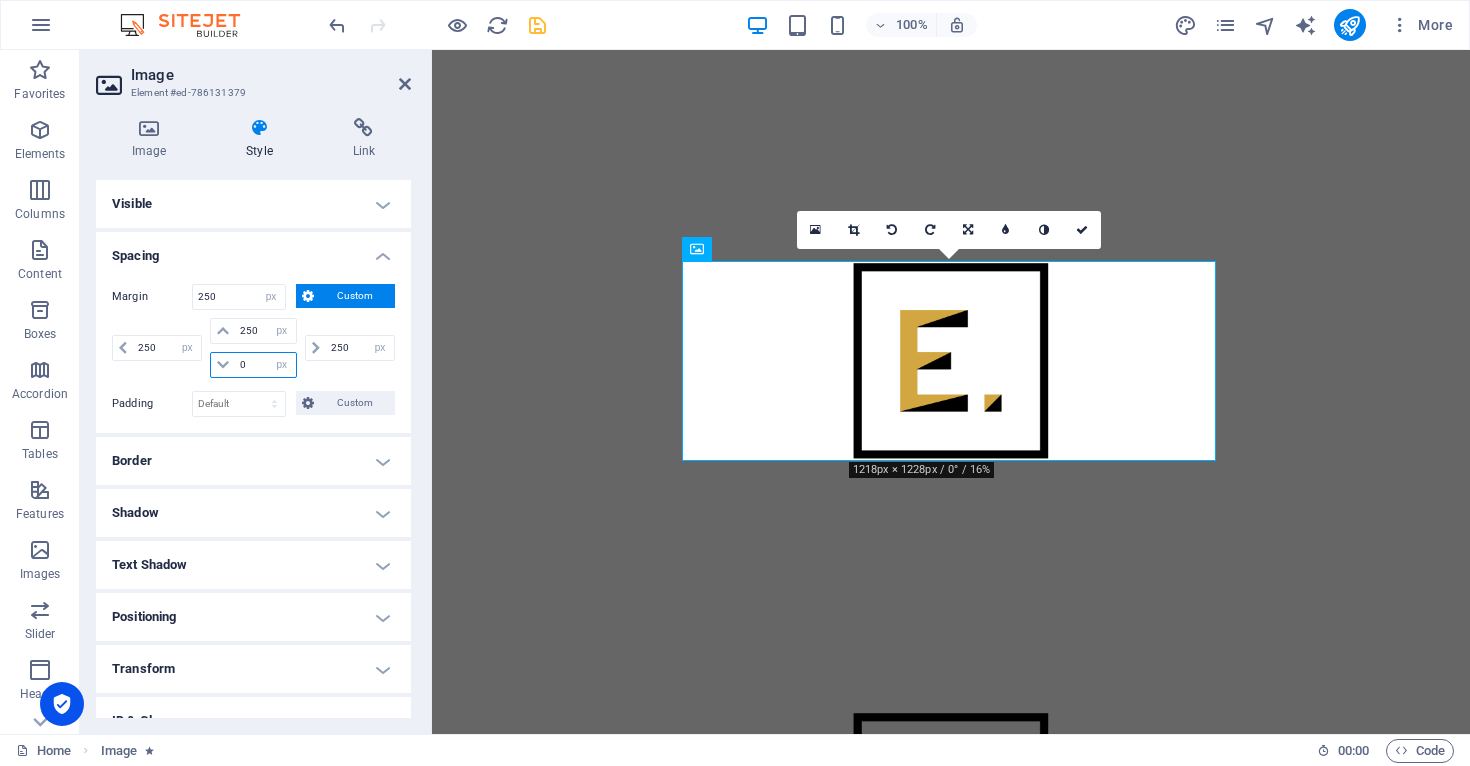 type on "0" 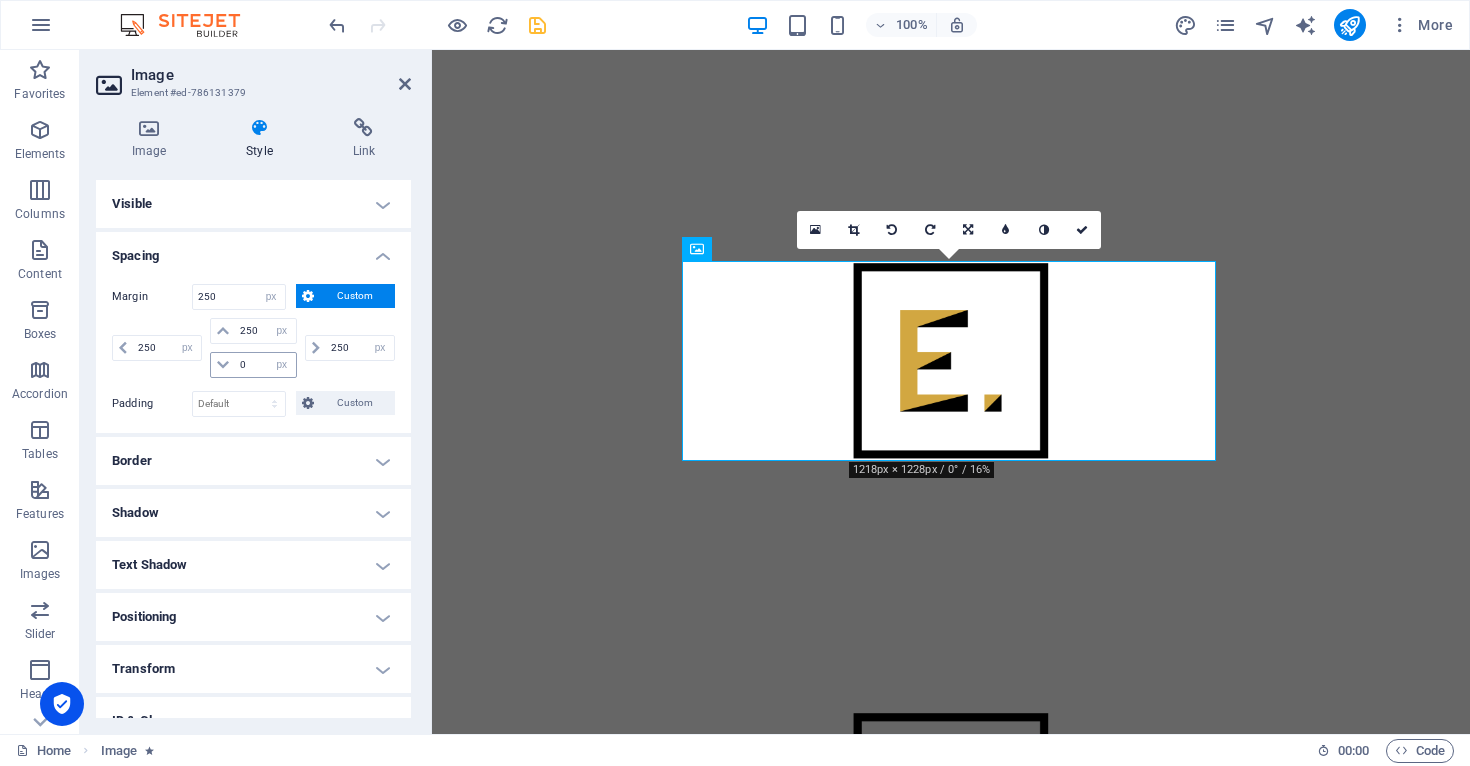 type 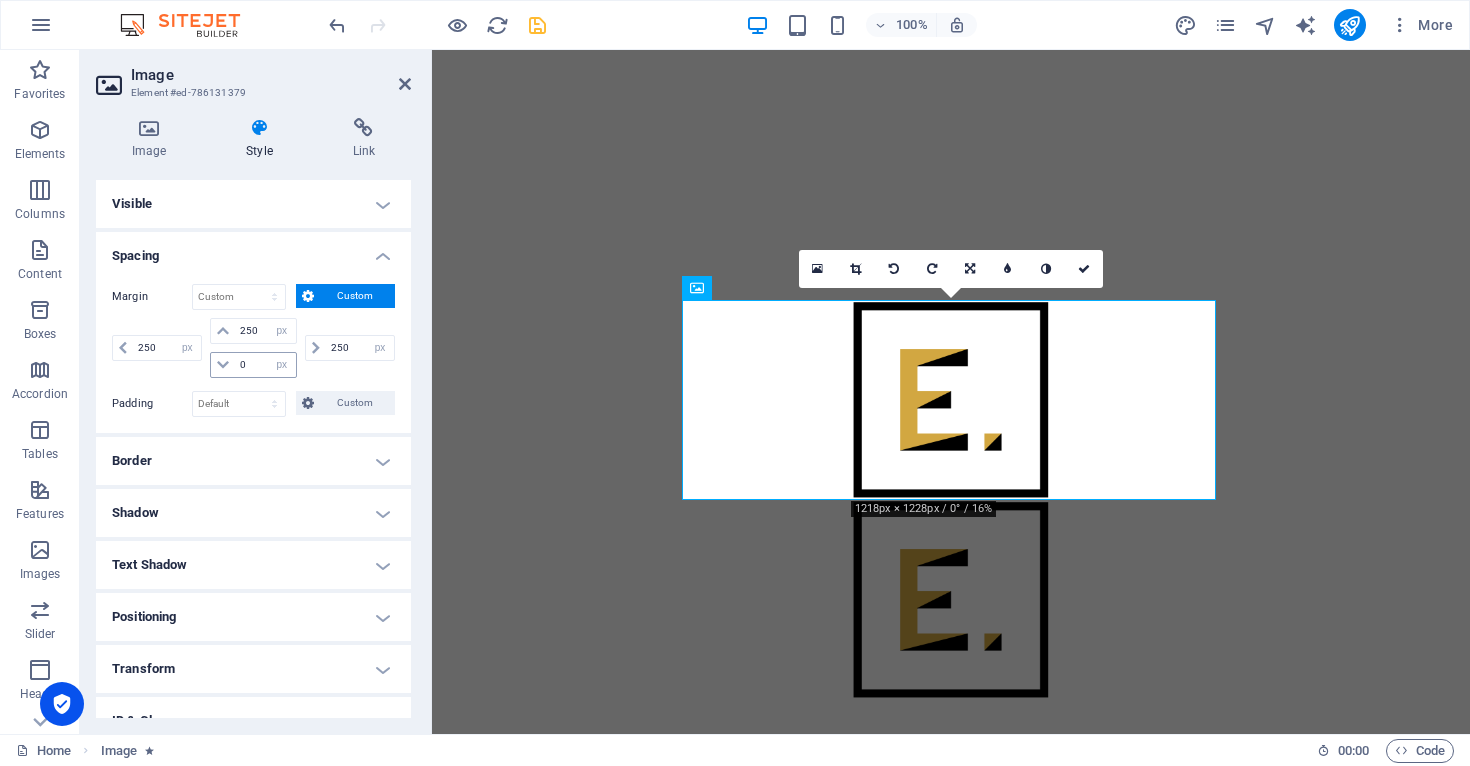 scroll, scrollTop: 0, scrollLeft: 0, axis: both 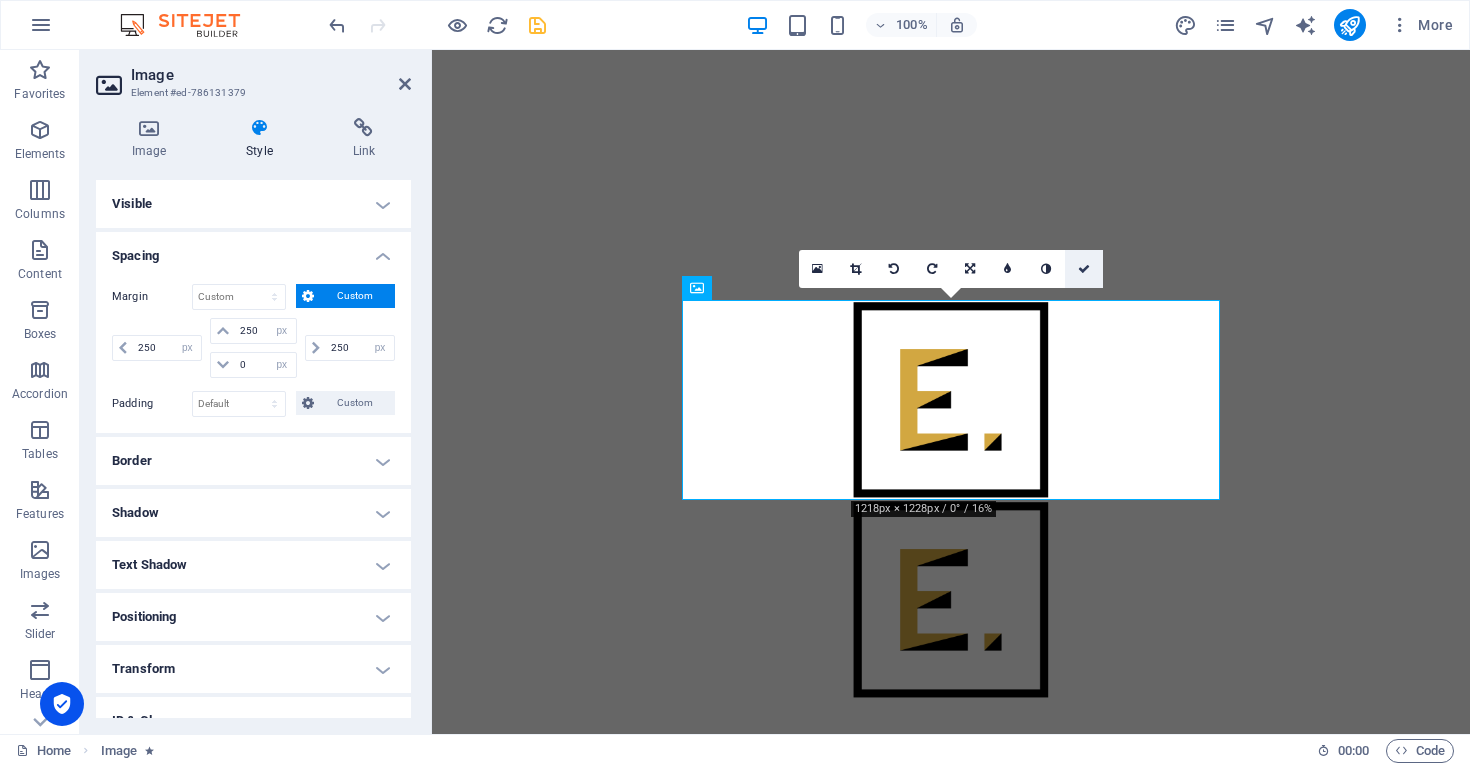 click at bounding box center (1084, 269) 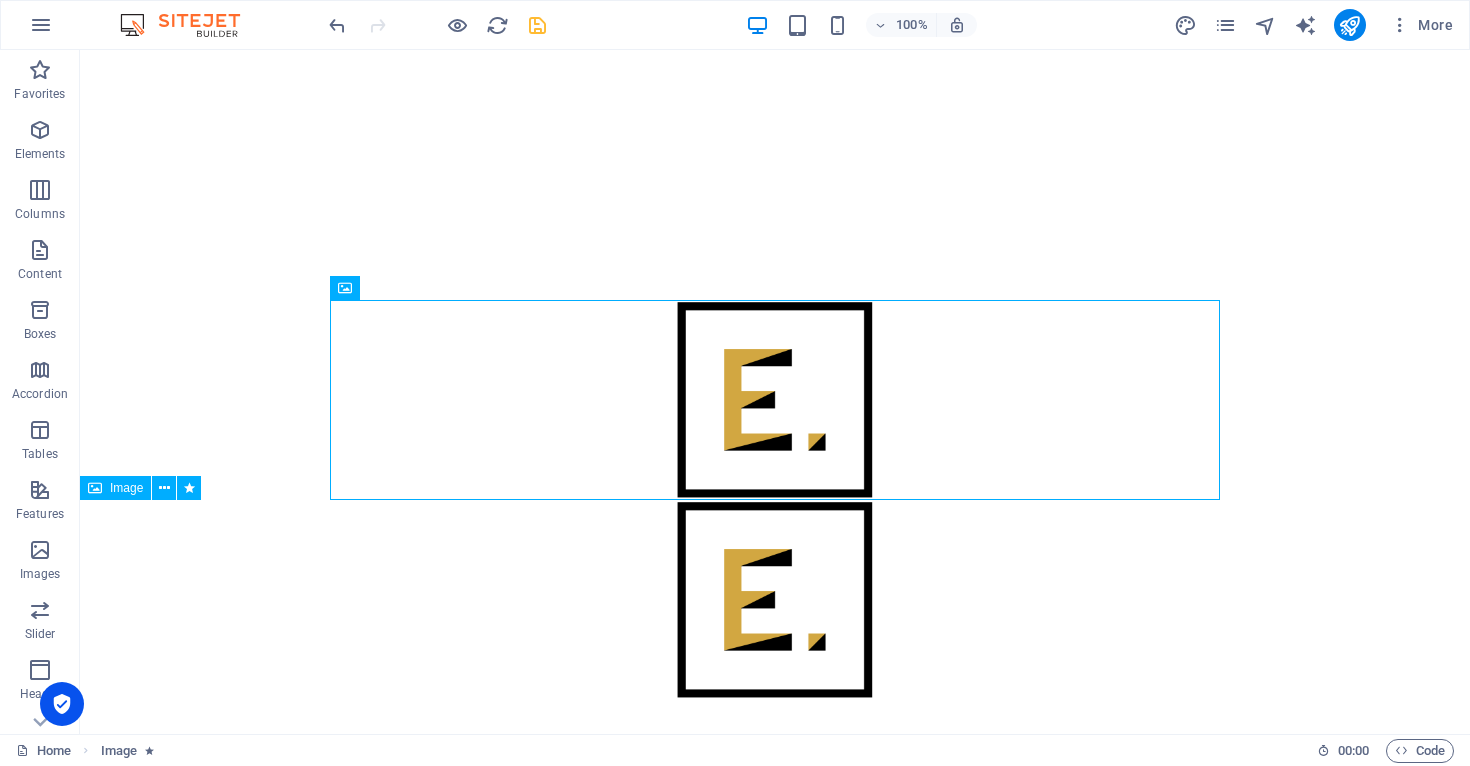 click at bounding box center [775, 600] 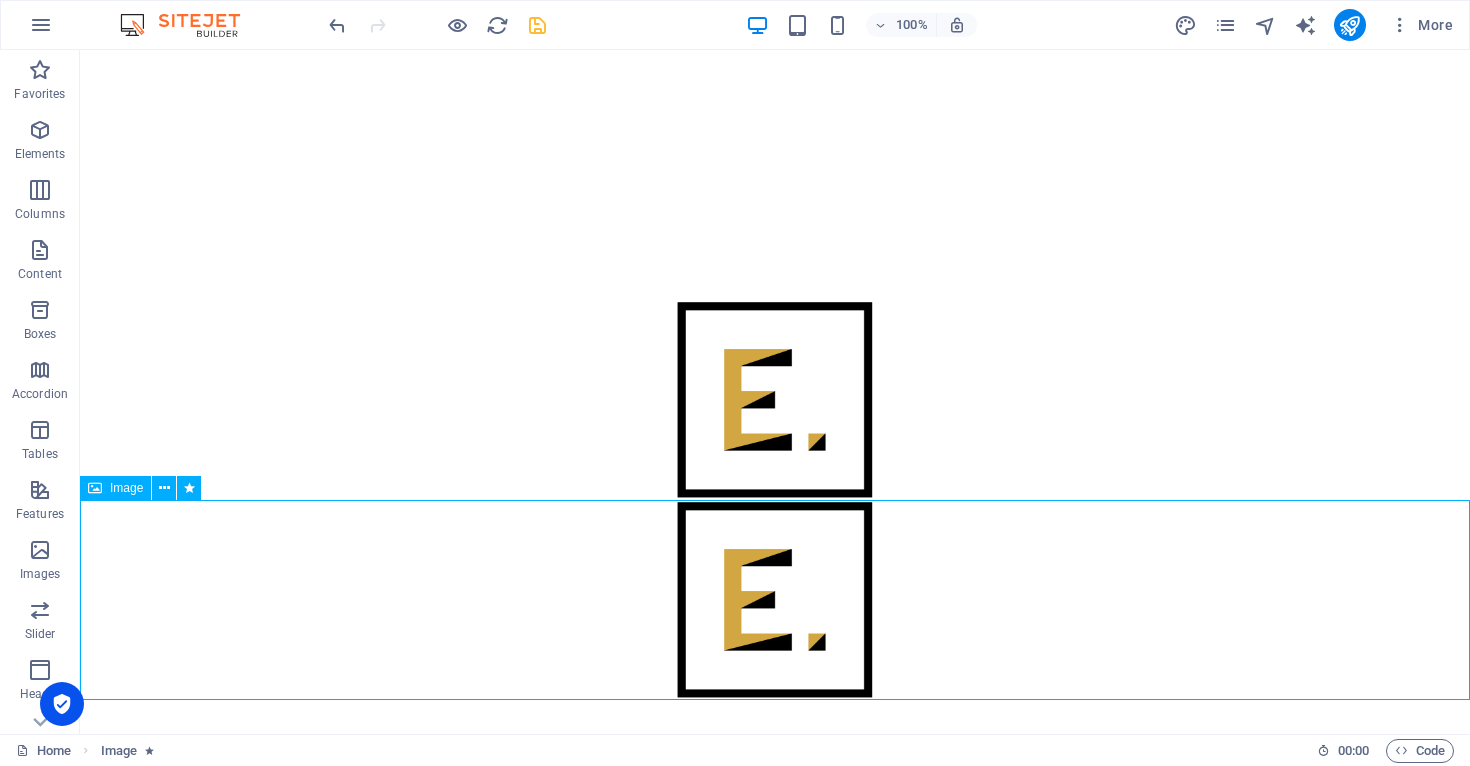 click at bounding box center [775, 600] 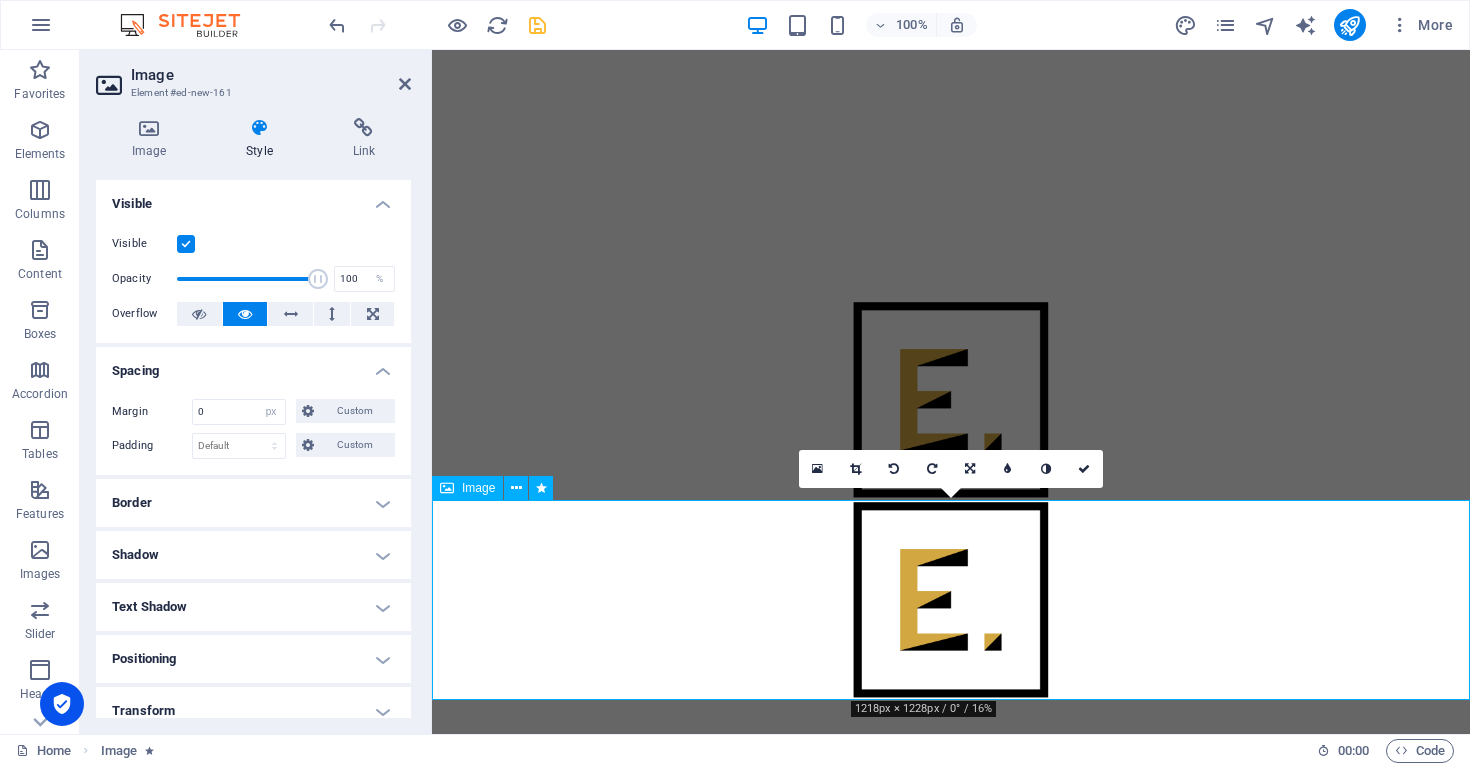 click at bounding box center (951, 600) 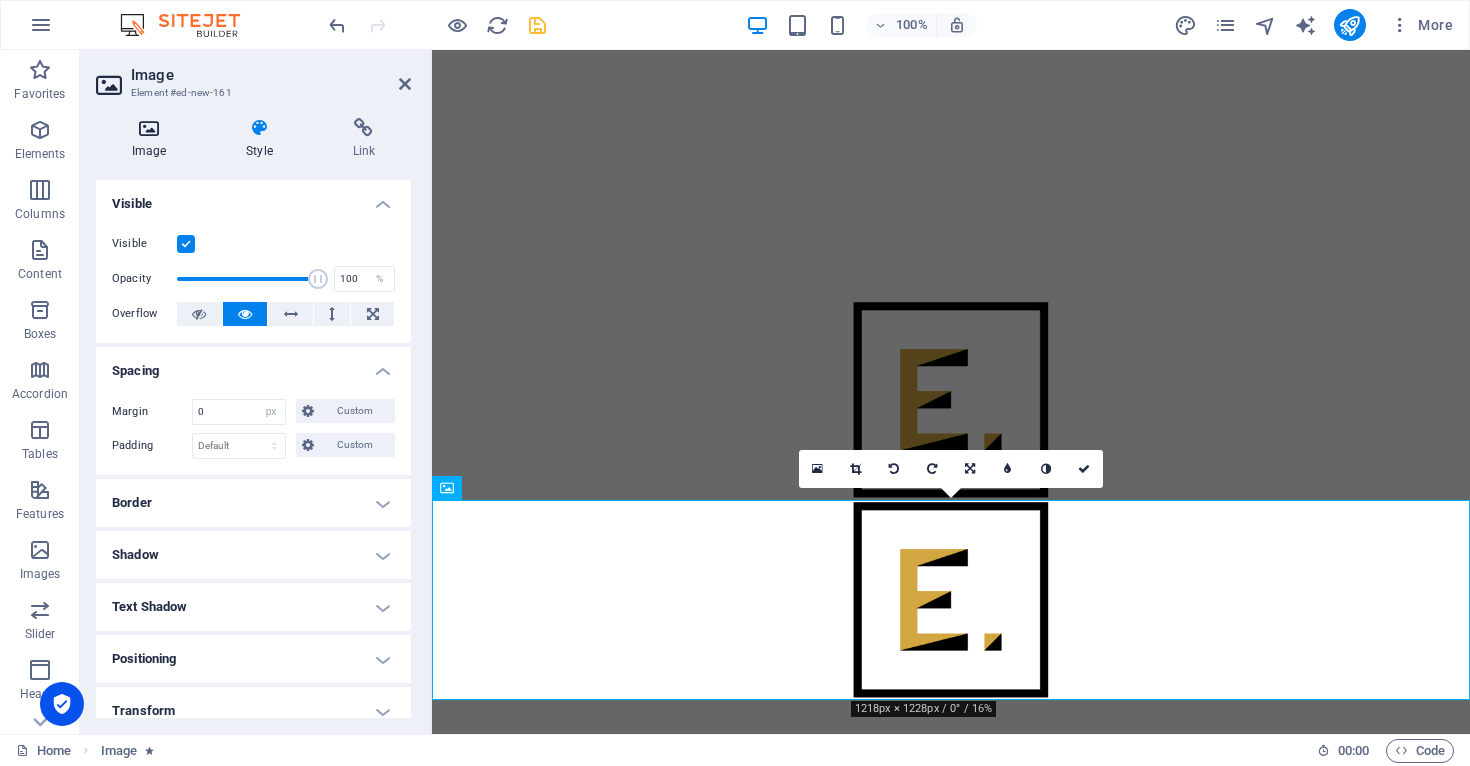 click on "Image" at bounding box center [153, 139] 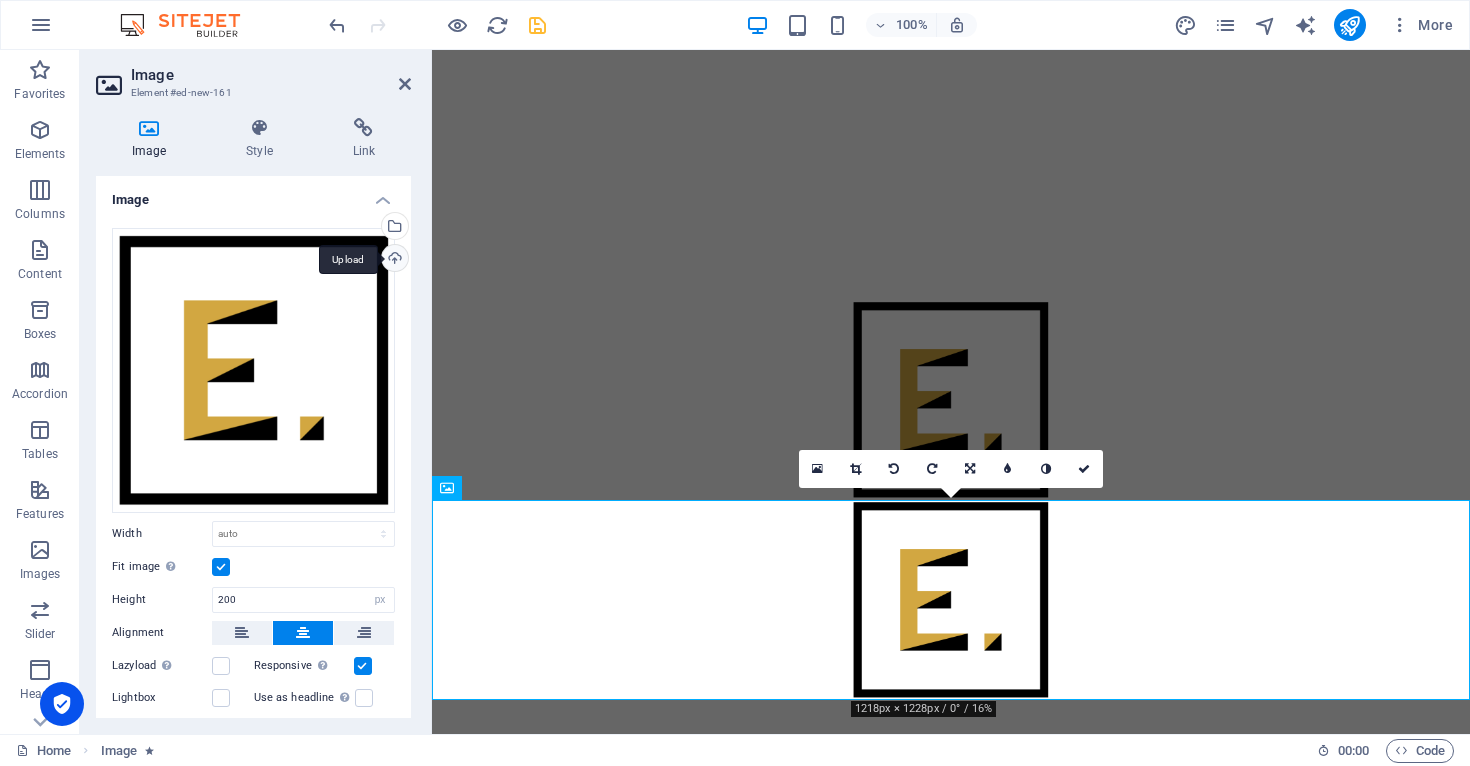 click on "Upload" at bounding box center [393, 260] 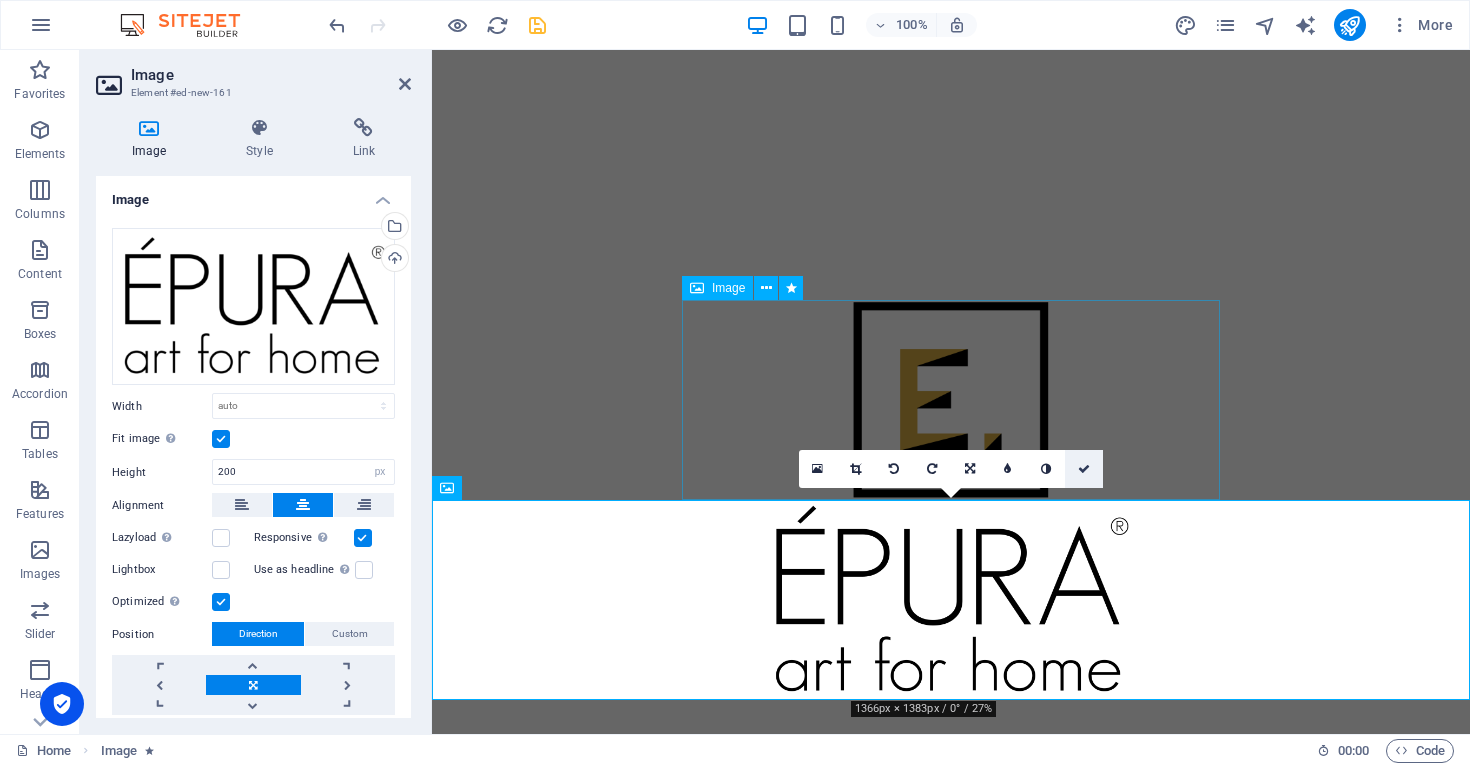 click at bounding box center [1084, 469] 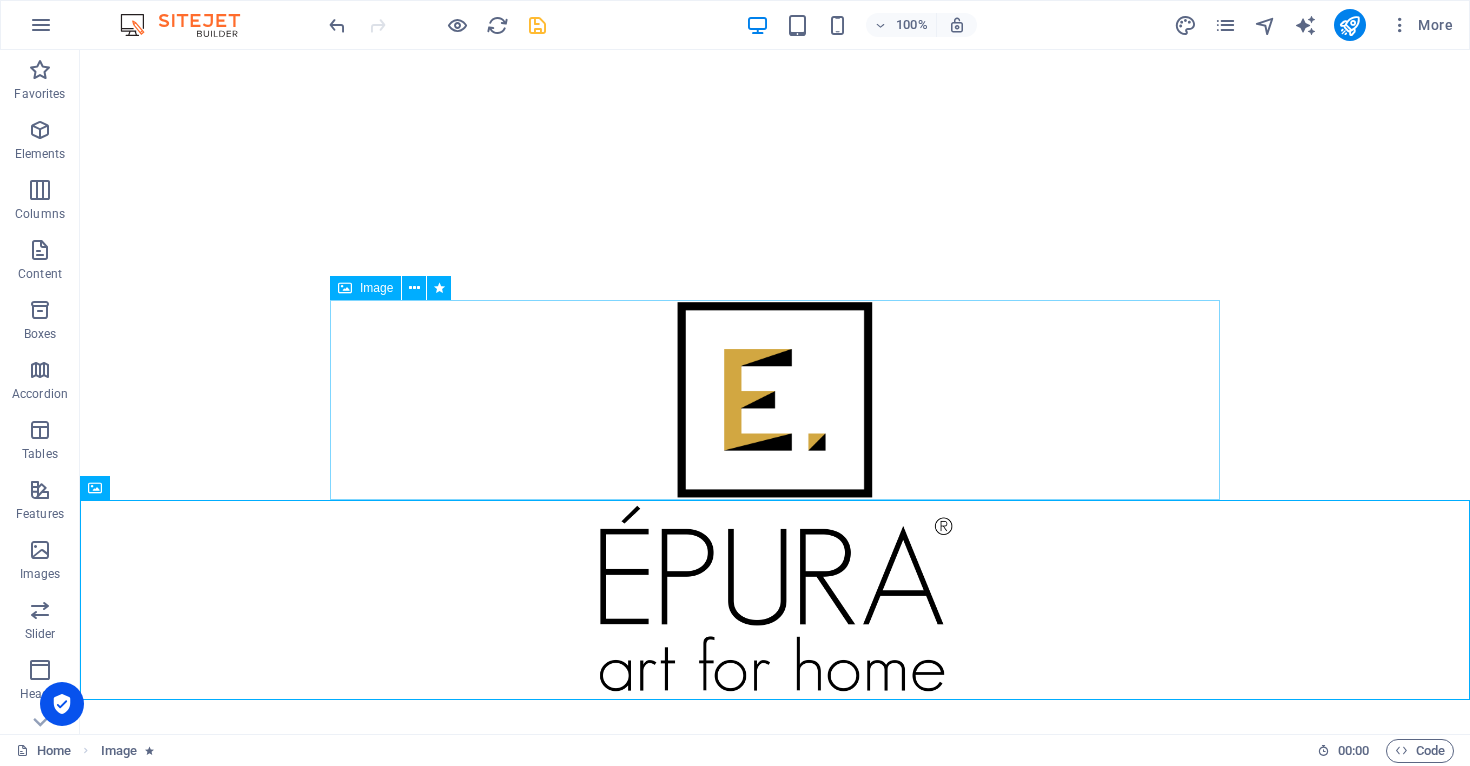 click at bounding box center [775, 400] 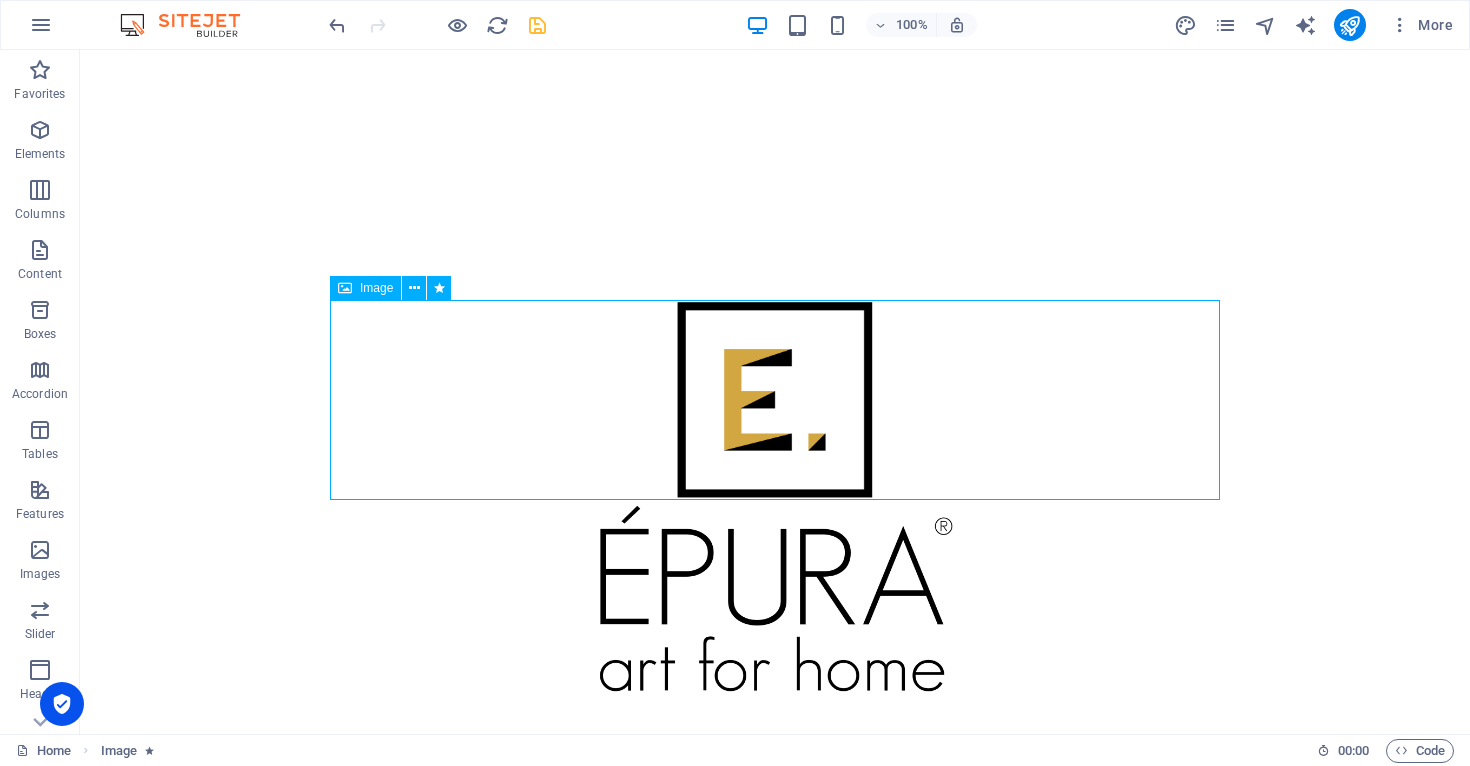 click at bounding box center [775, 400] 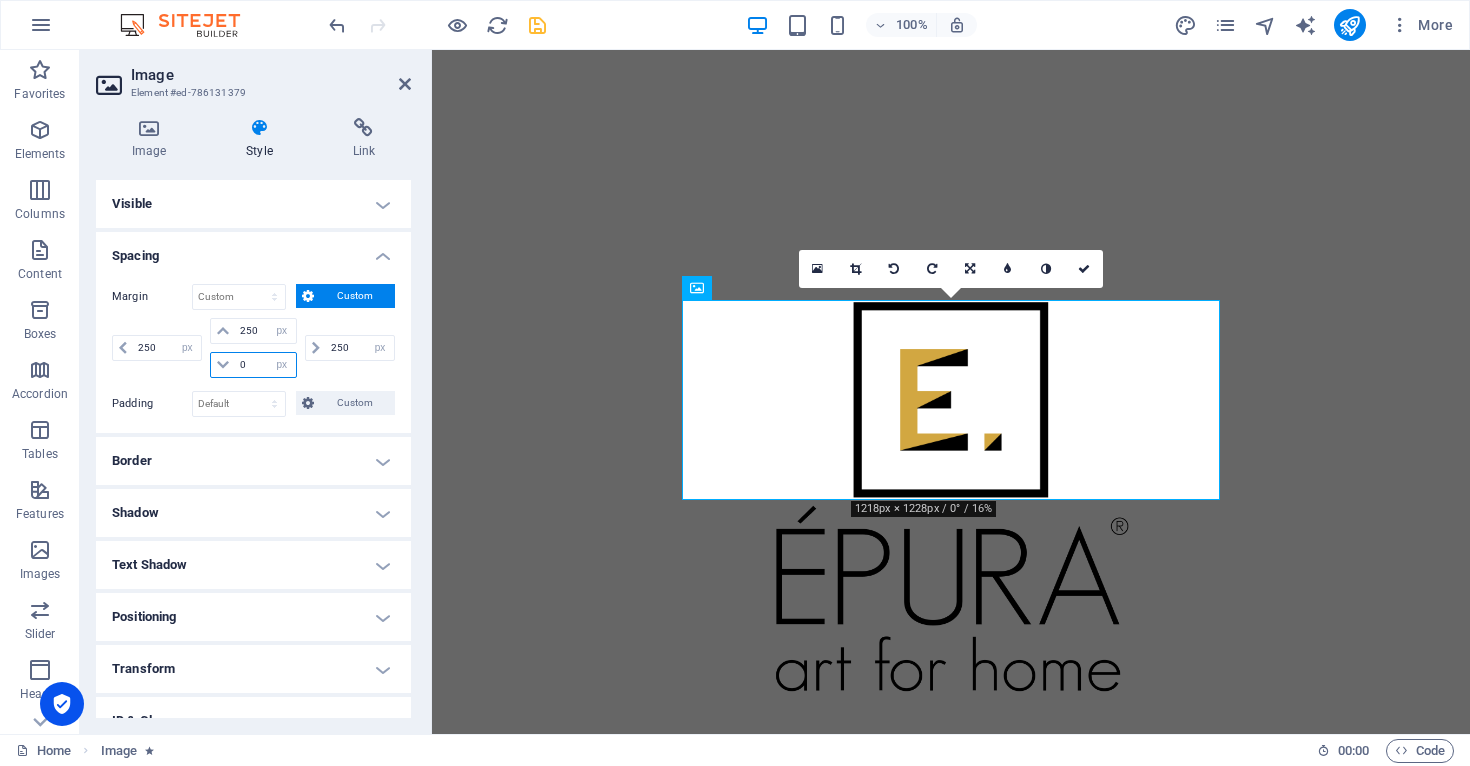 drag, startPoint x: 251, startPoint y: 363, endPoint x: 239, endPoint y: 361, distance: 12.165525 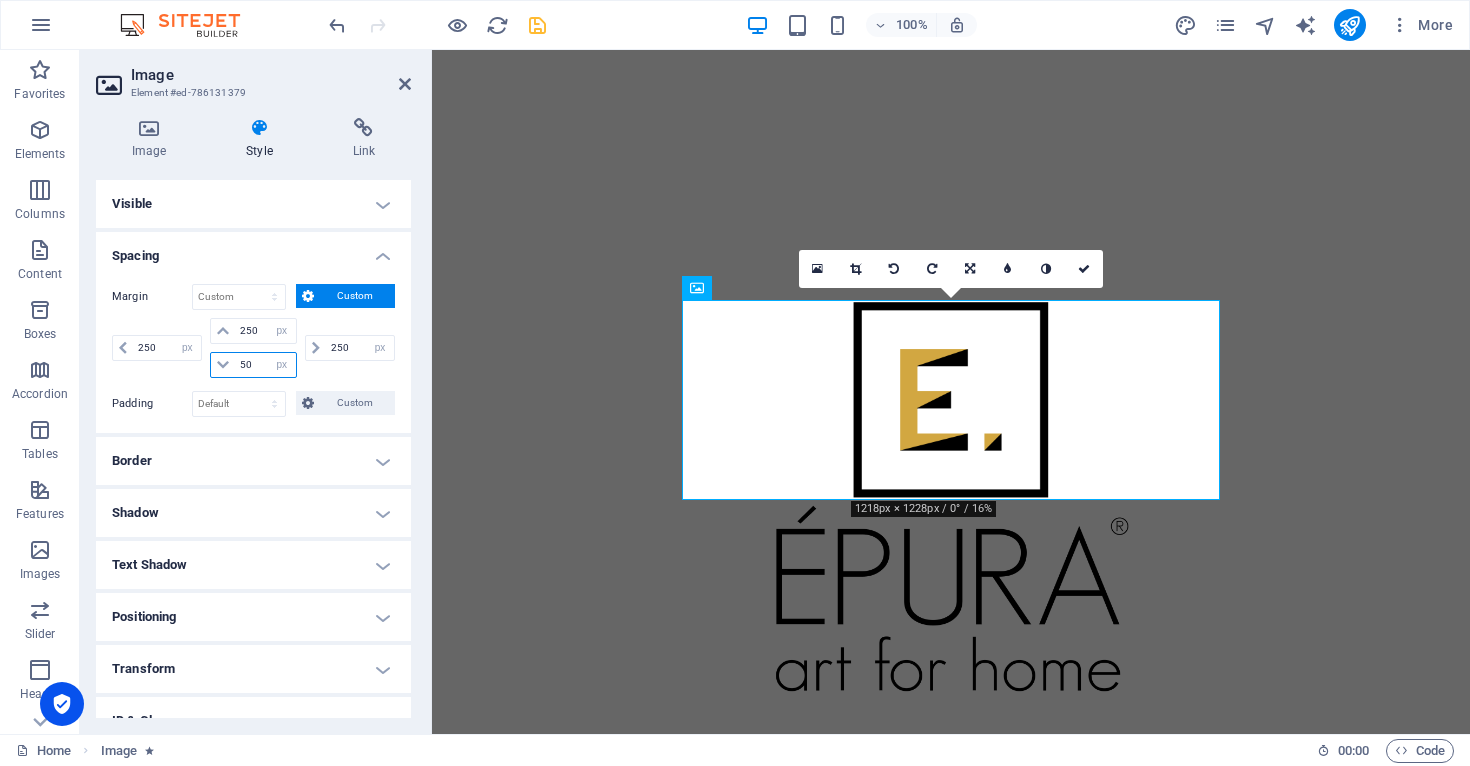 type on "50" 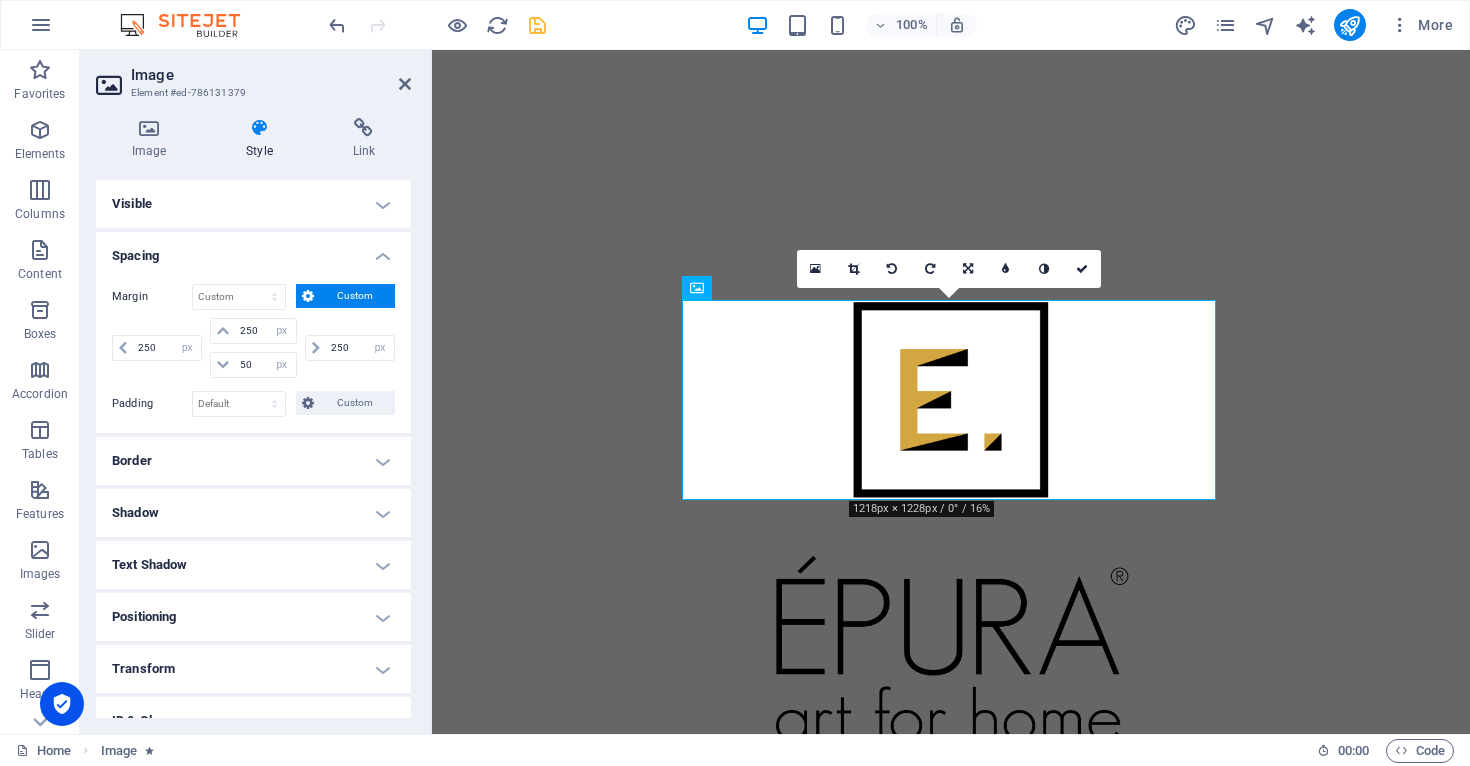 click on "Skip to main content" at bounding box center [951, 400] 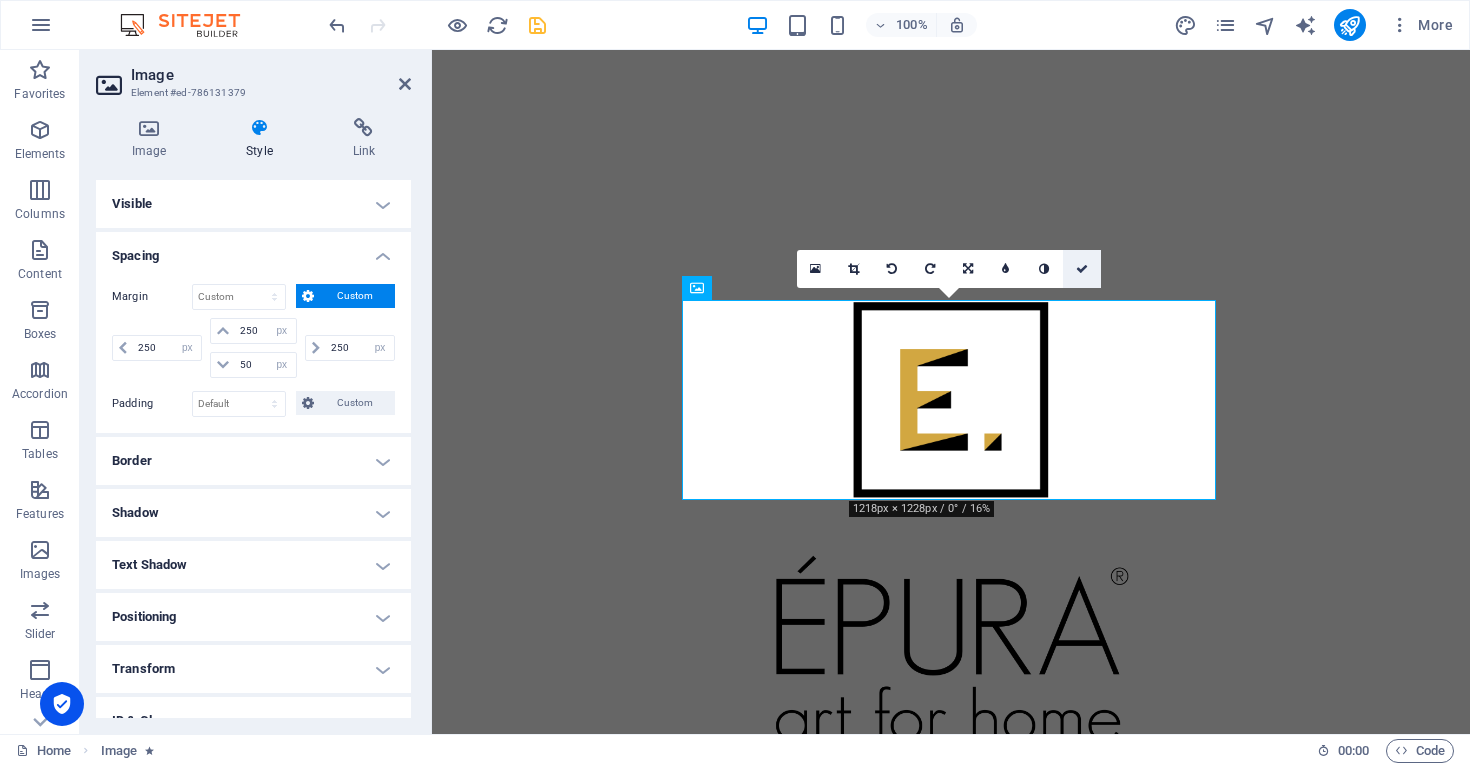 click at bounding box center [1082, 269] 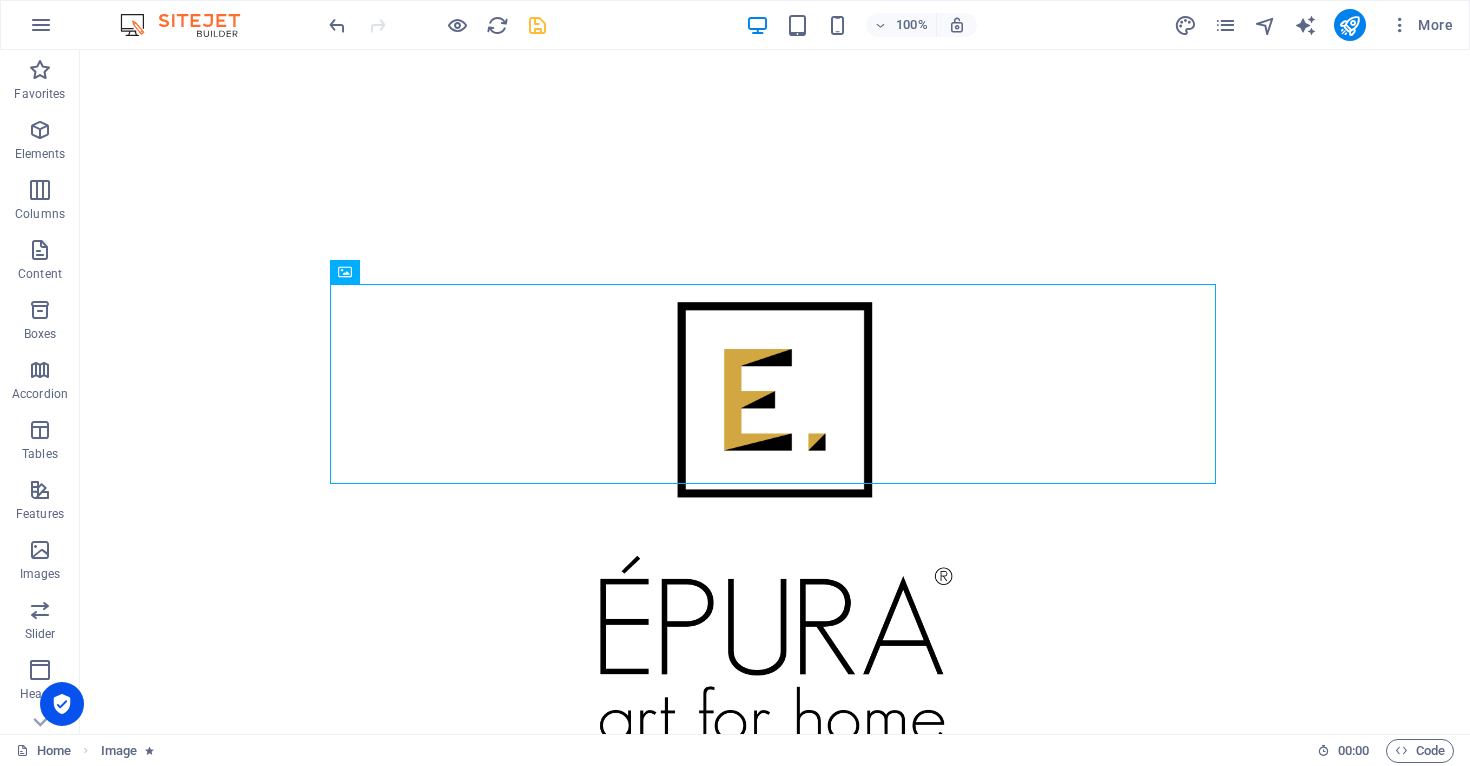 scroll, scrollTop: 16, scrollLeft: 0, axis: vertical 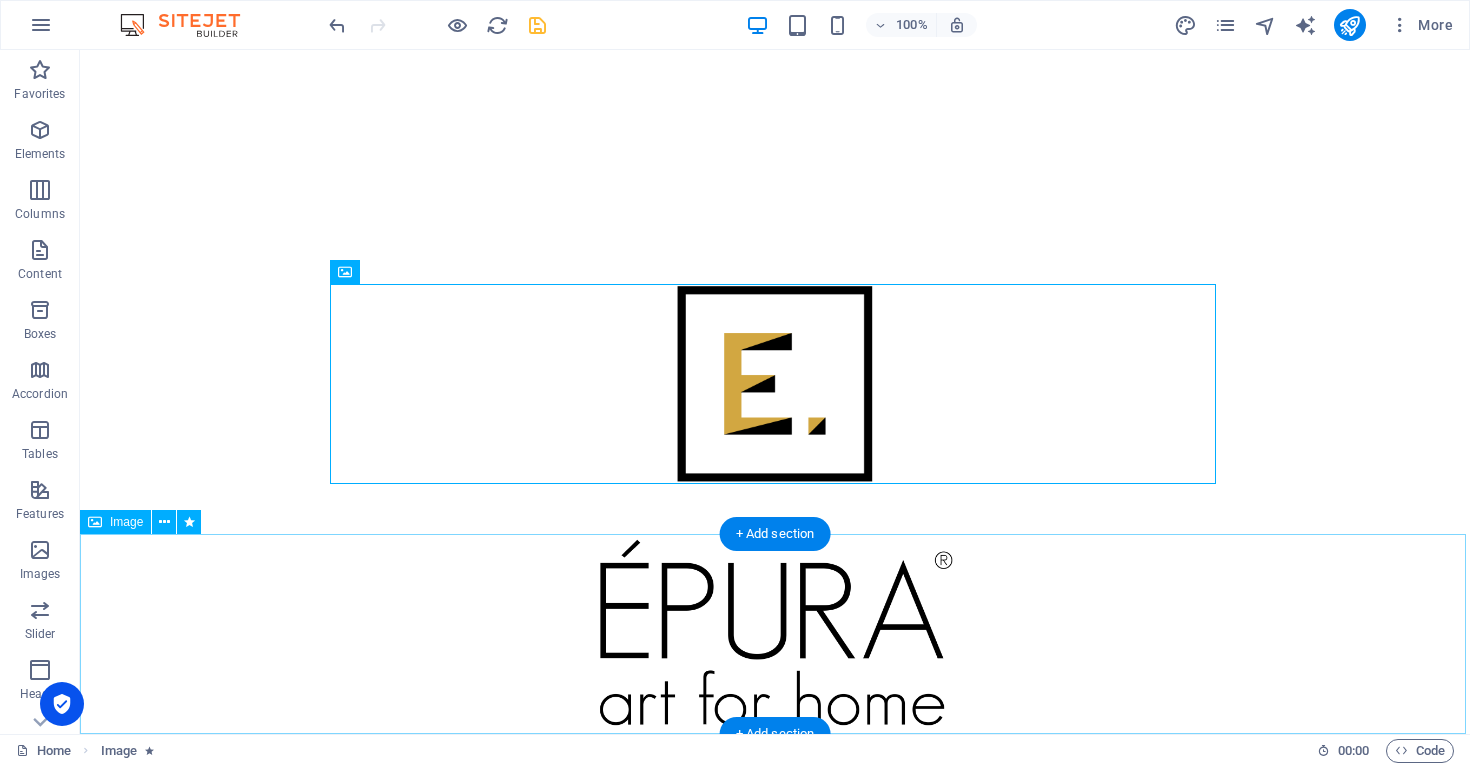 click at bounding box center [775, 634] 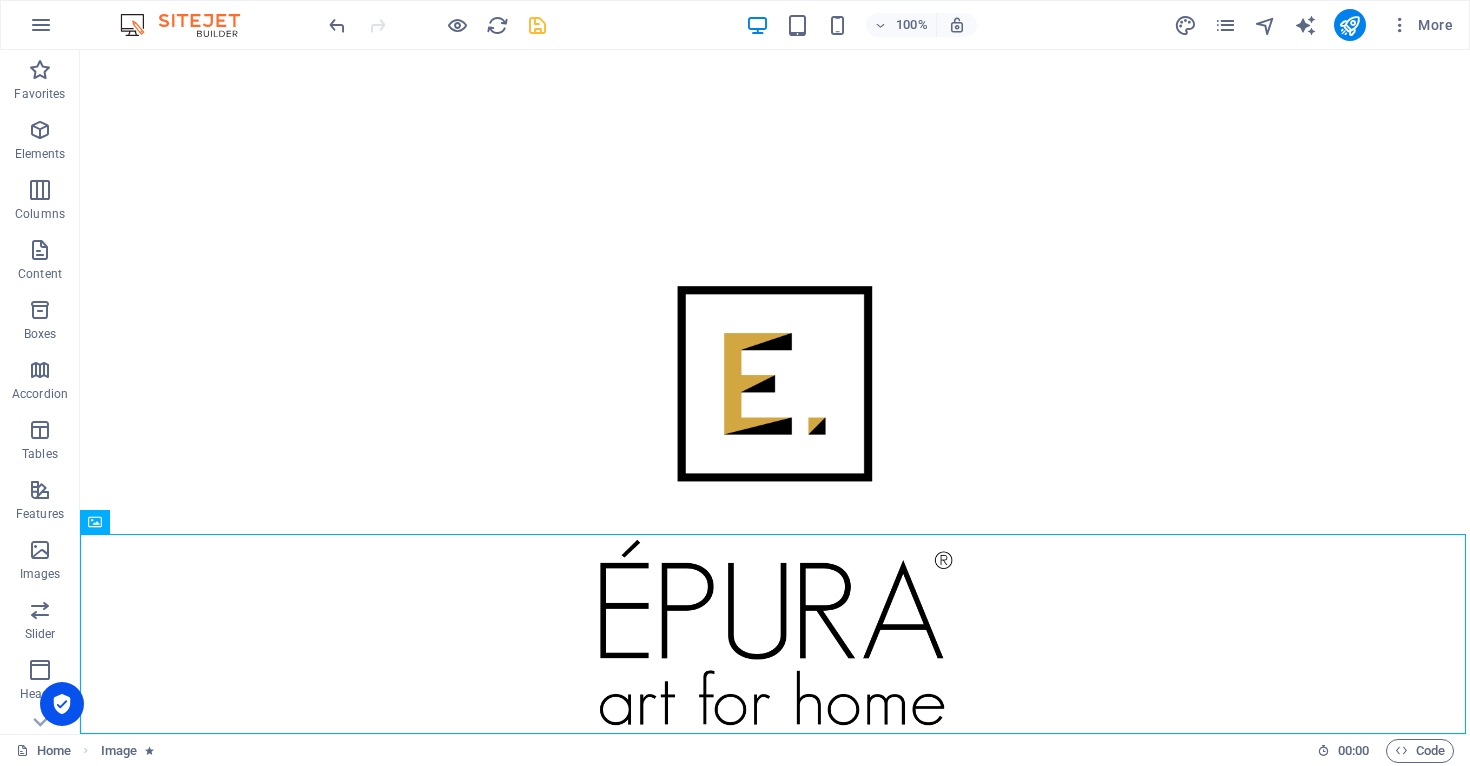 click at bounding box center [537, 25] 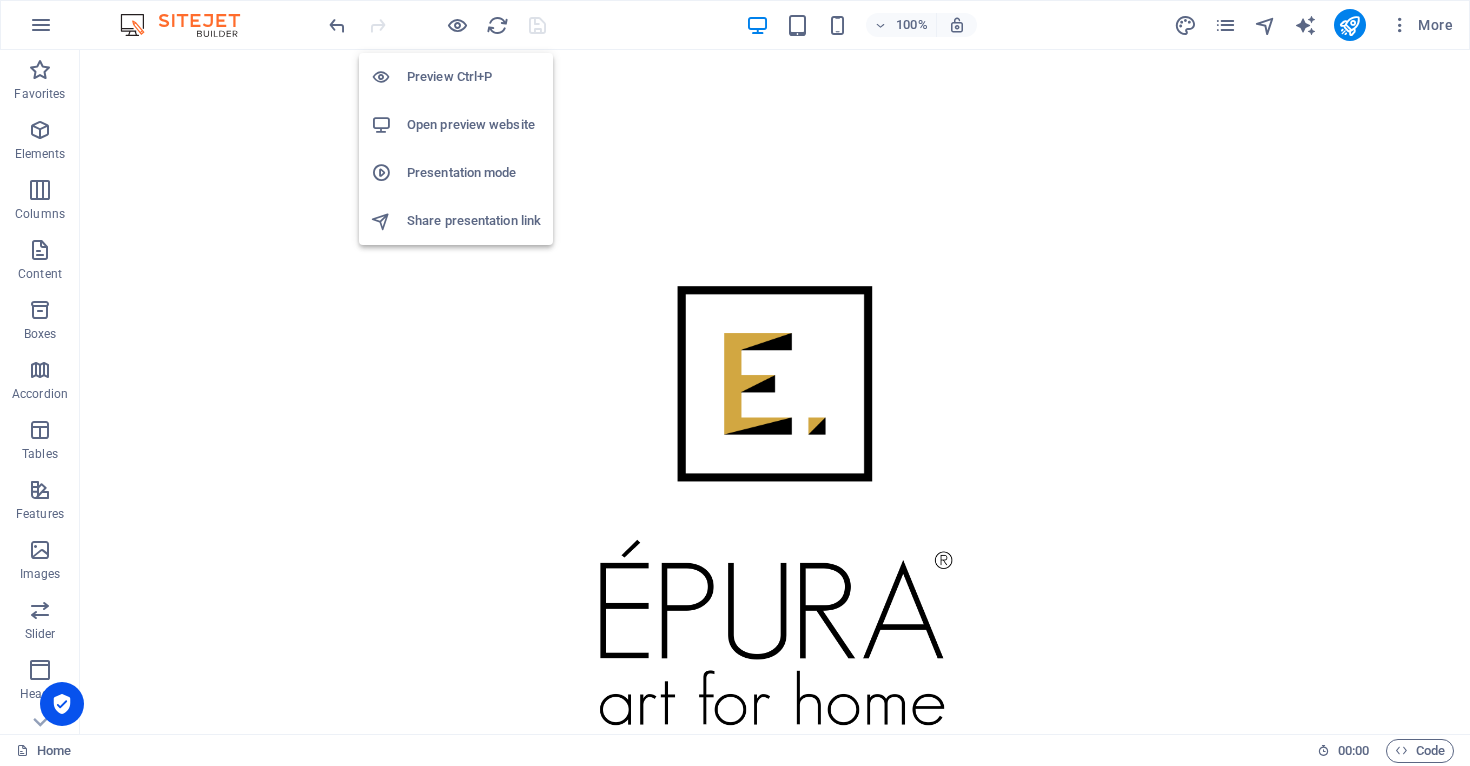 click on "Open preview website" at bounding box center (474, 125) 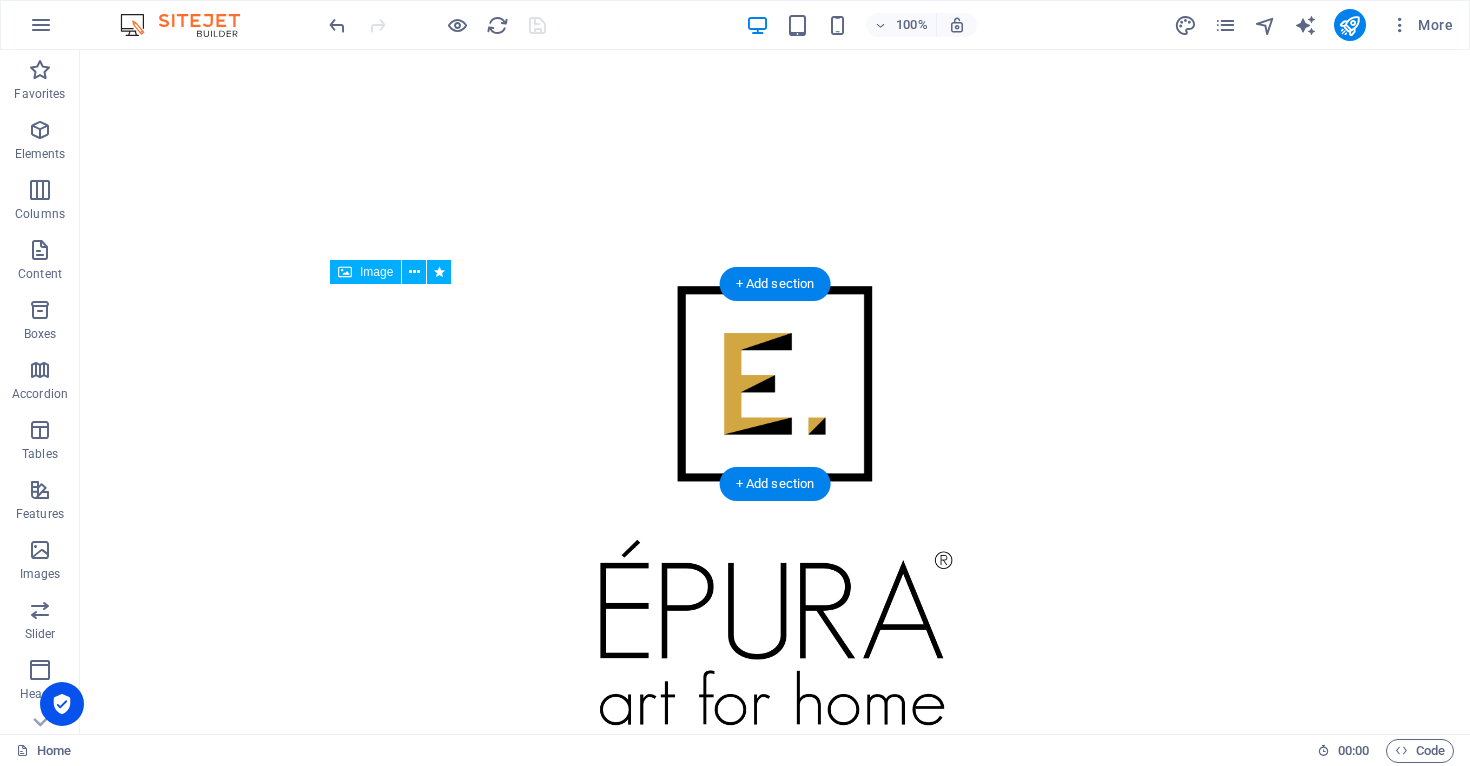 click at bounding box center (775, 384) 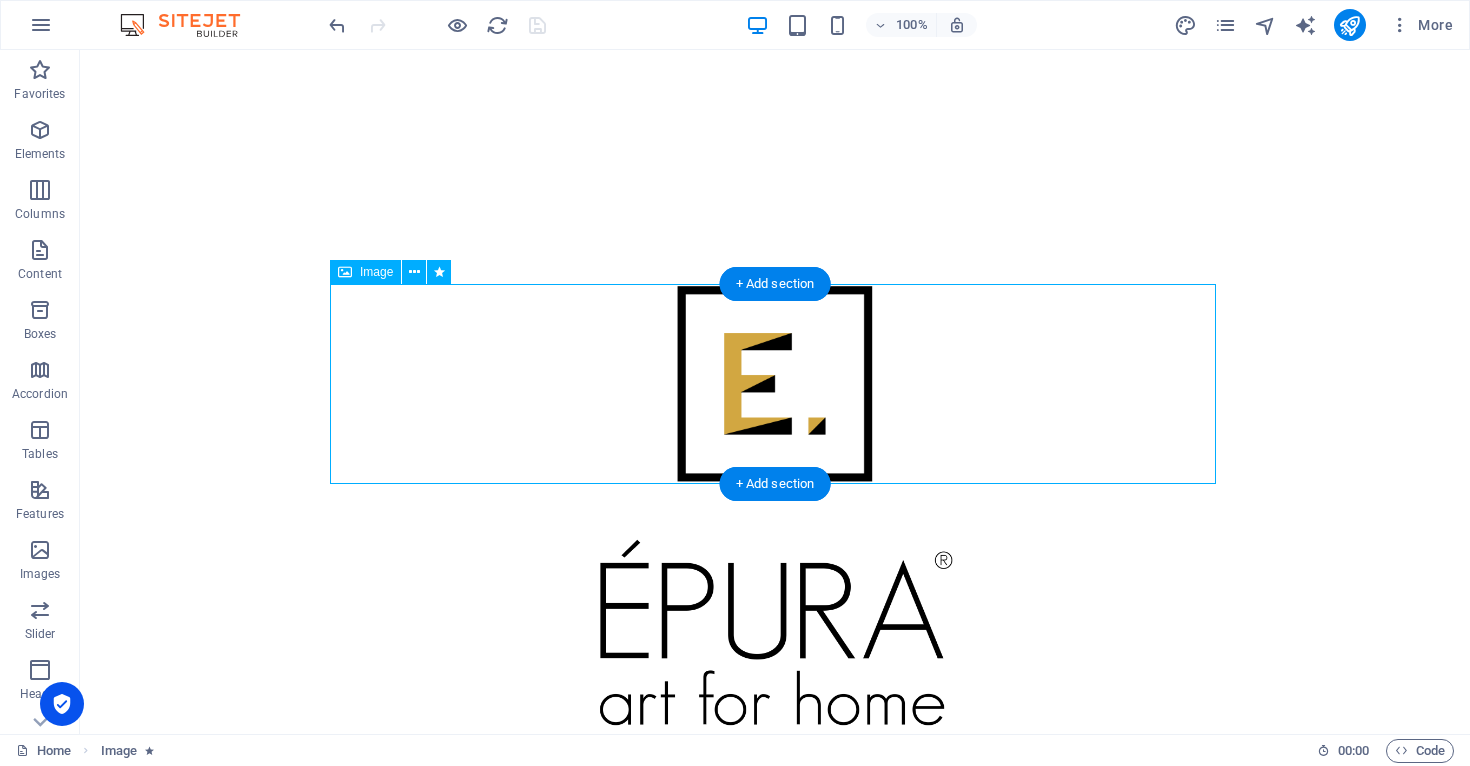 click at bounding box center (775, 384) 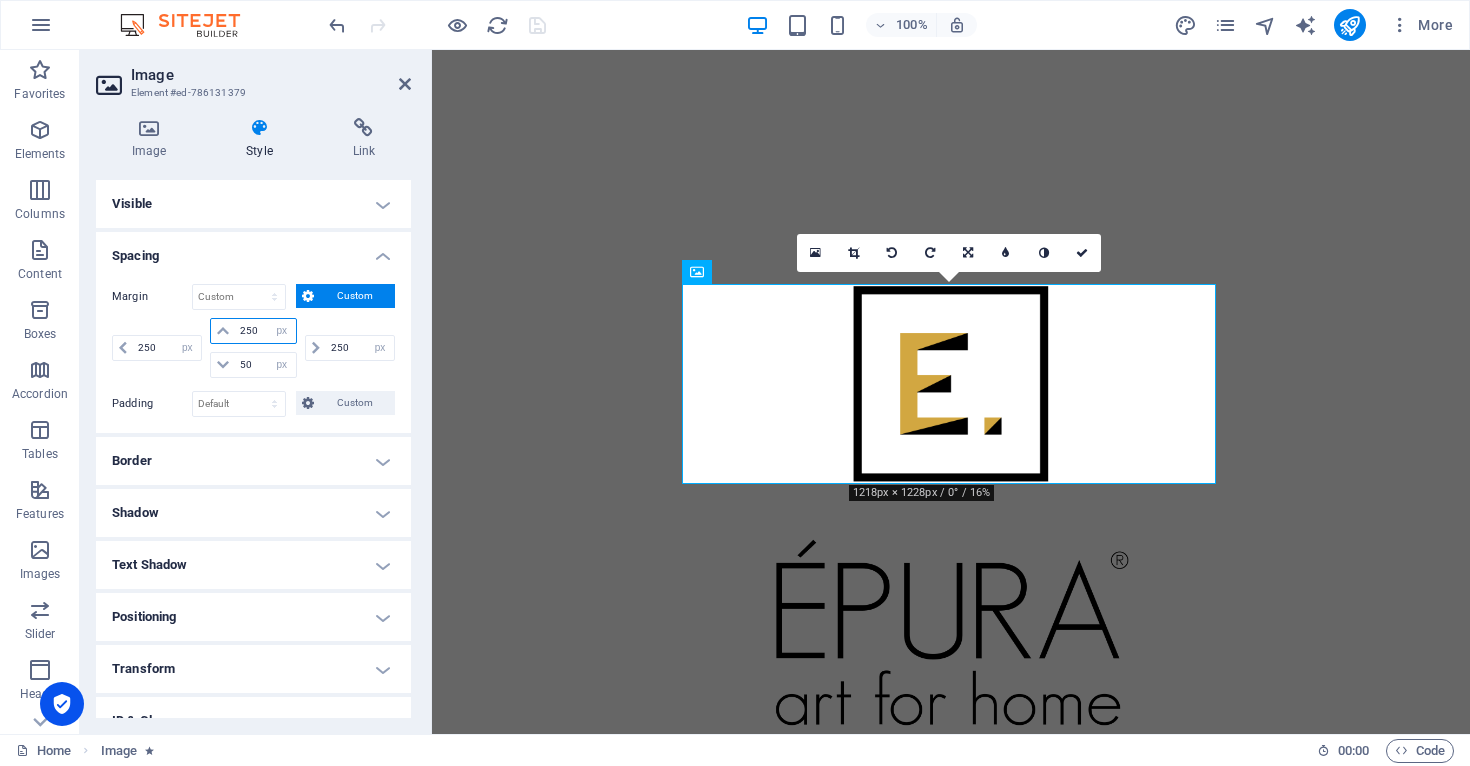drag, startPoint x: 258, startPoint y: 329, endPoint x: 237, endPoint y: 328, distance: 21.023796 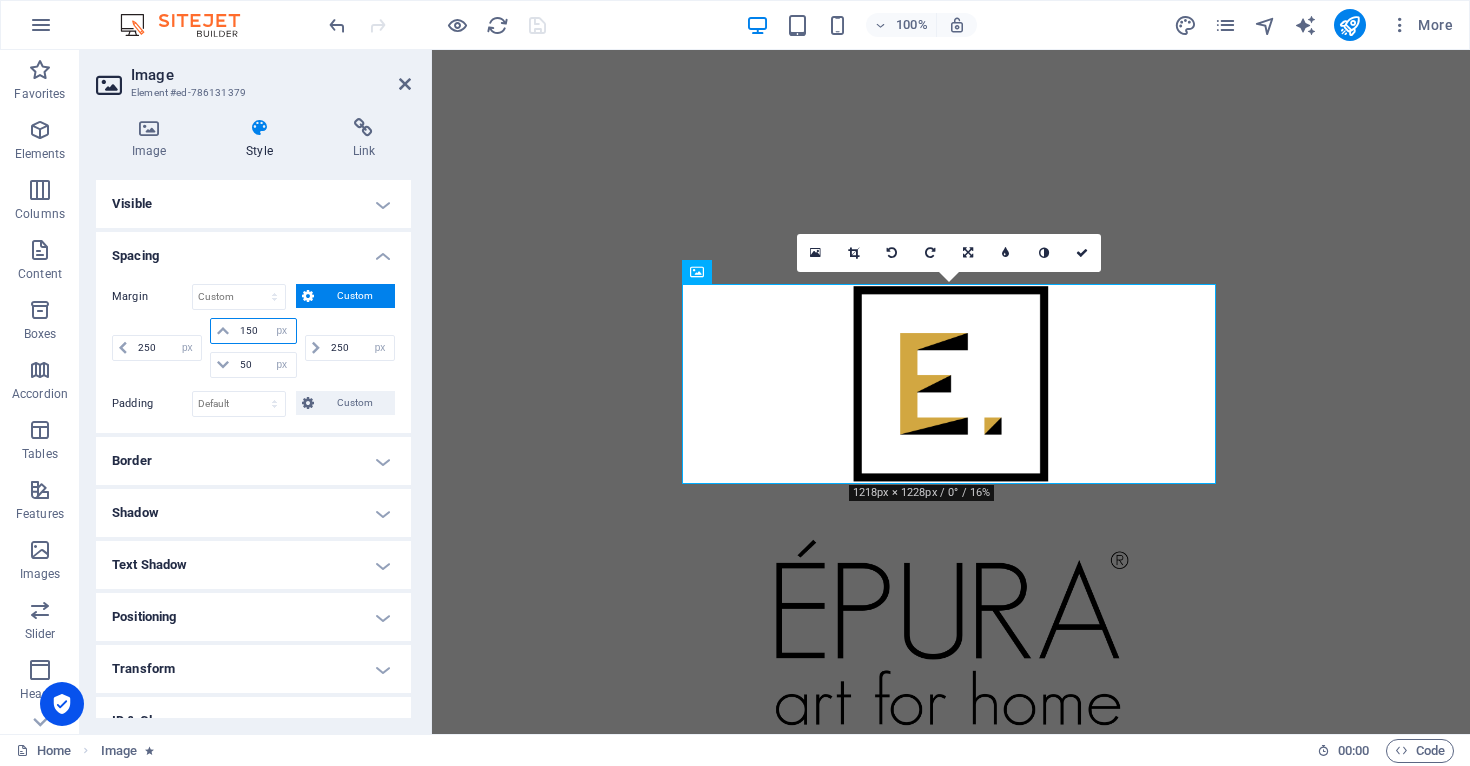 type on "150" 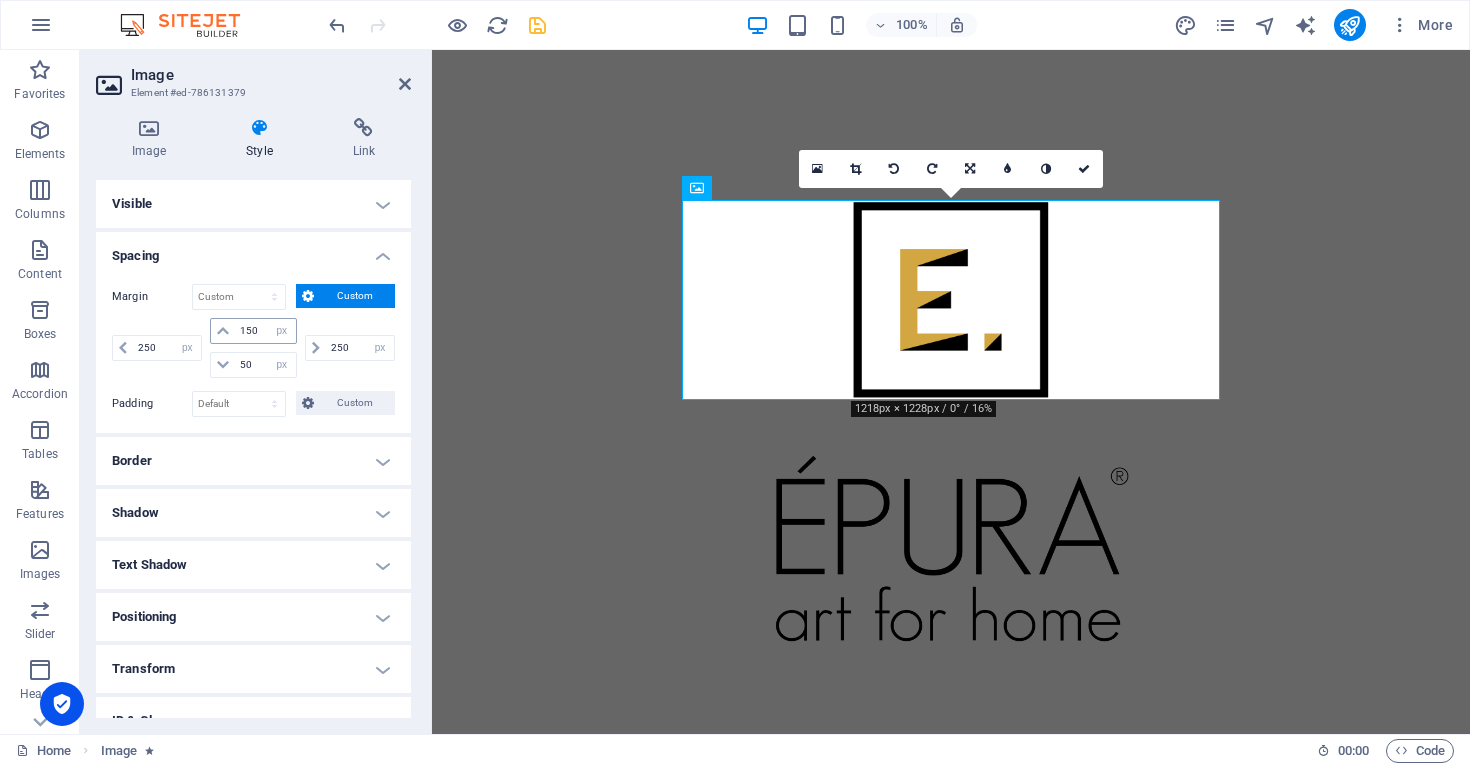scroll, scrollTop: 0, scrollLeft: 0, axis: both 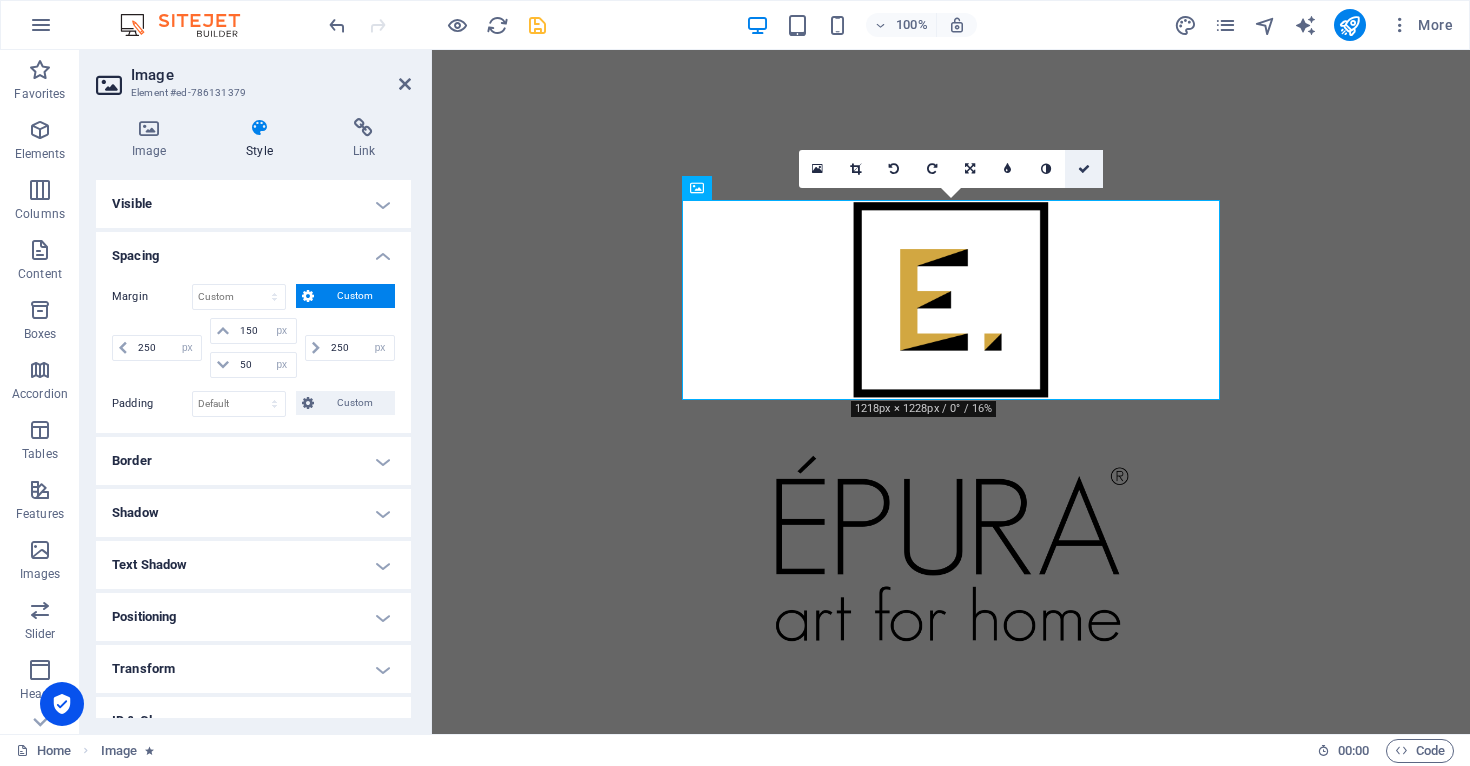 click at bounding box center (1084, 169) 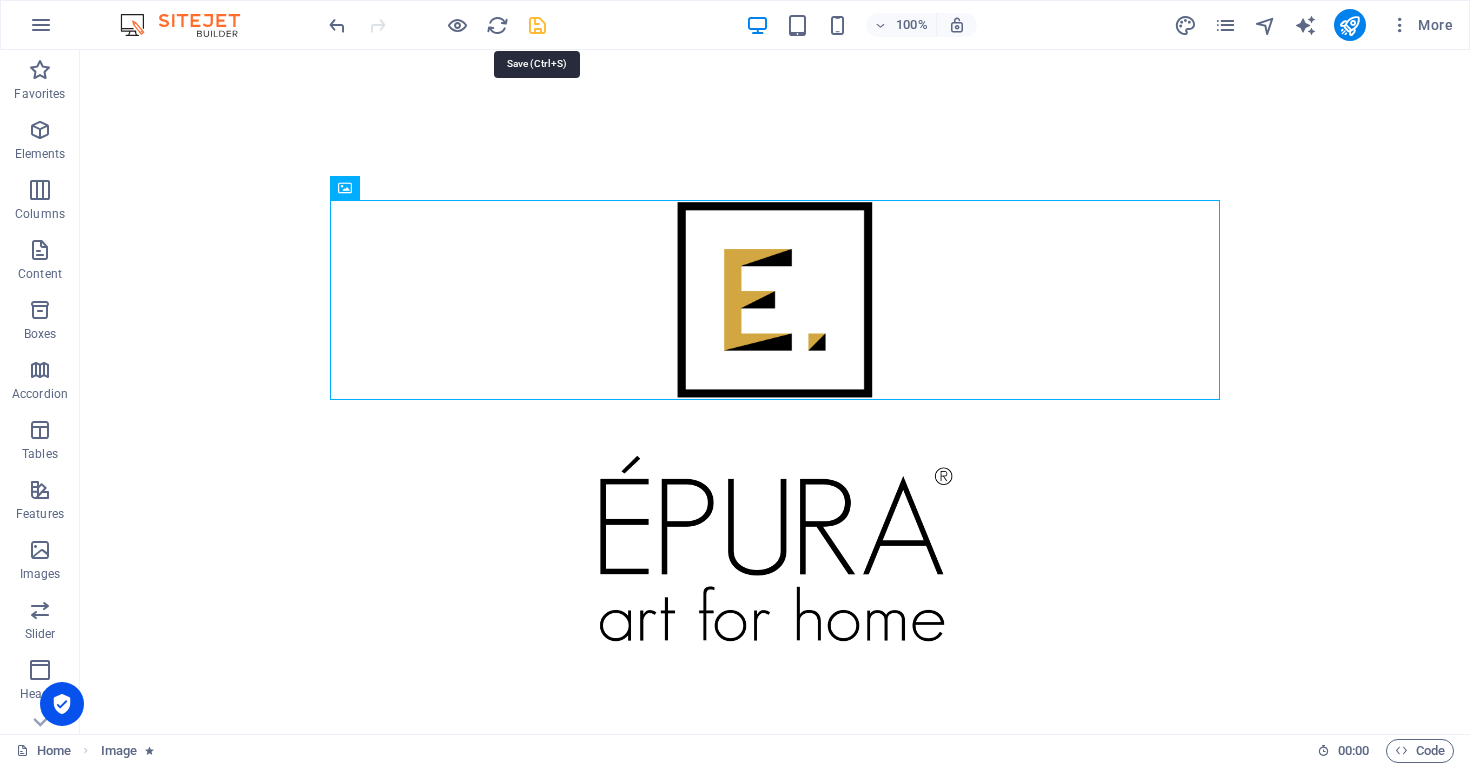 click at bounding box center (537, 25) 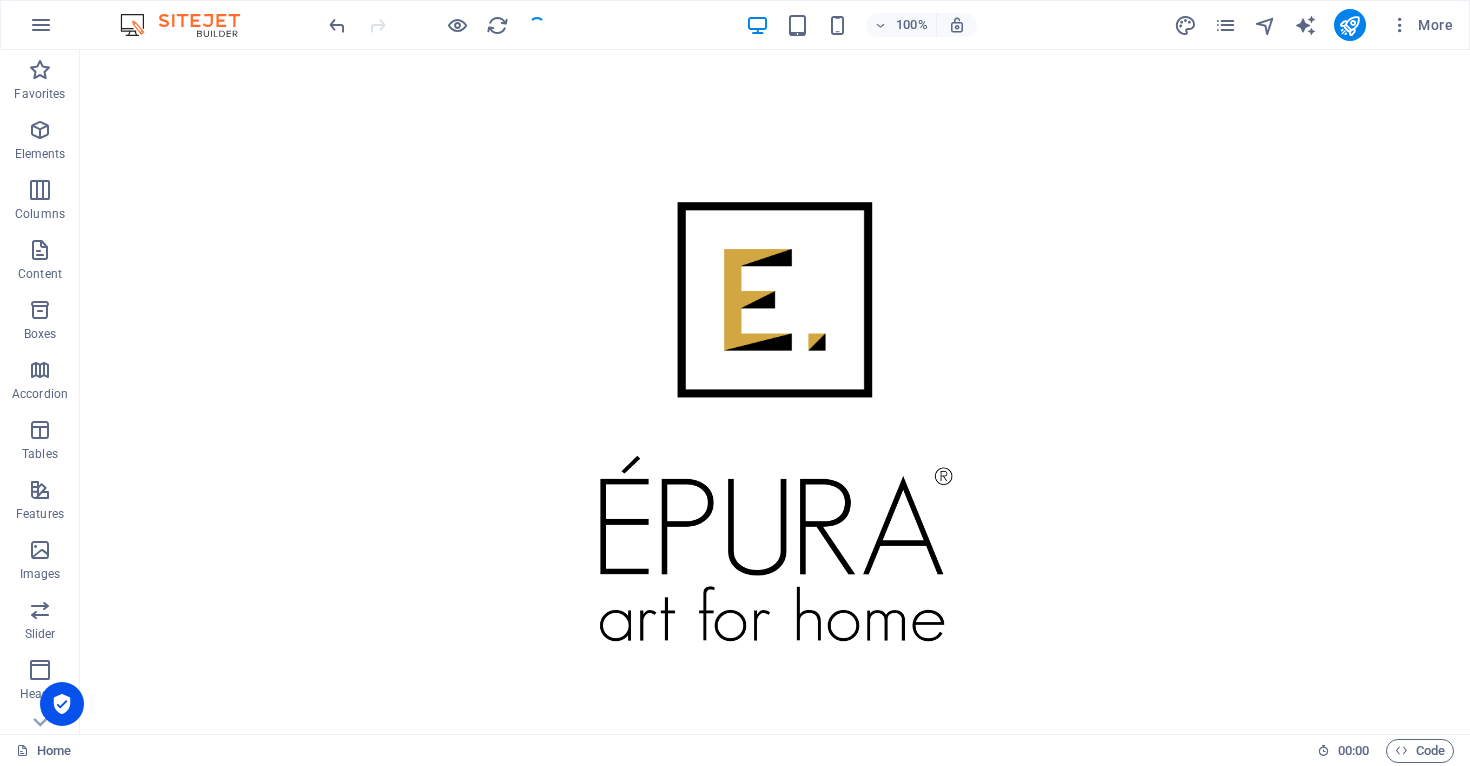 click at bounding box center (437, 25) 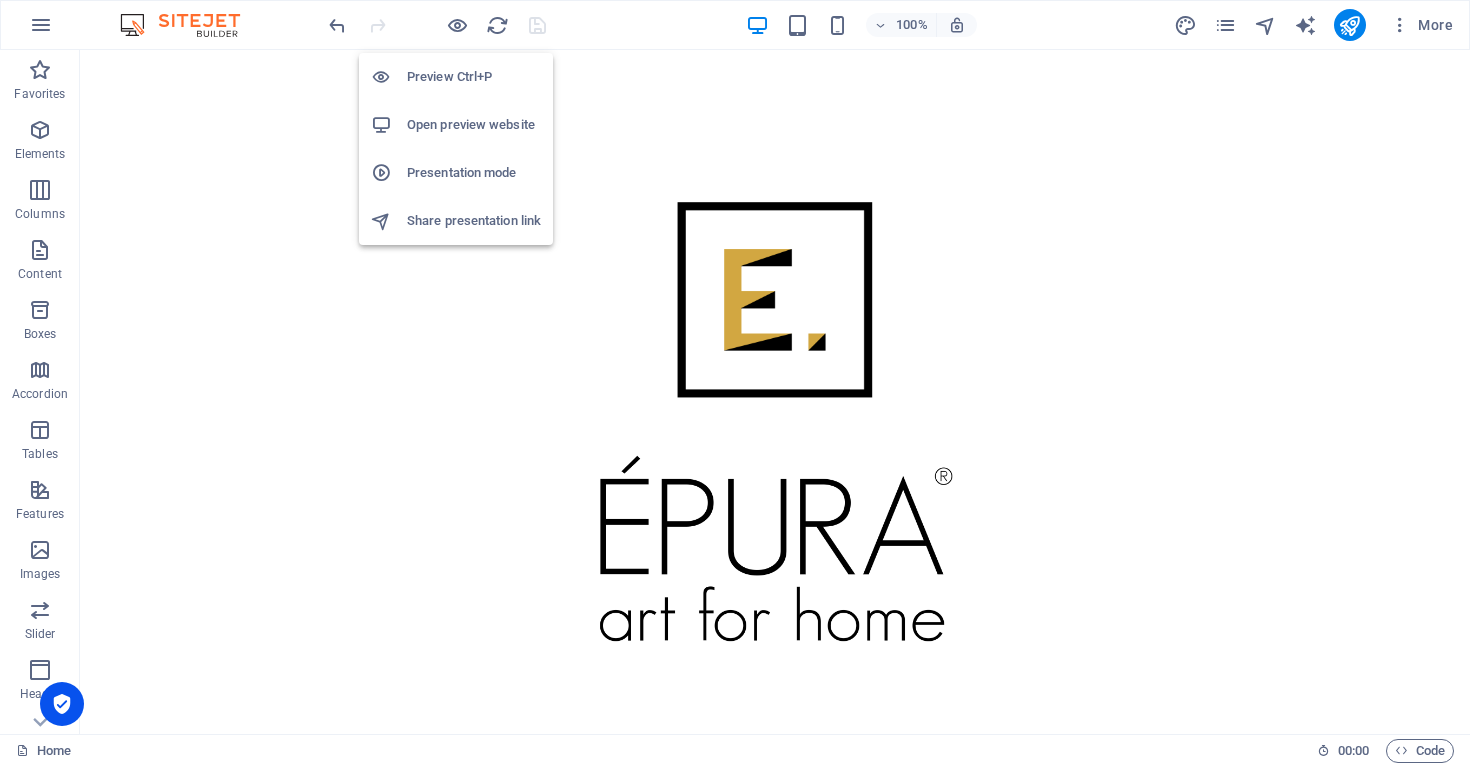 click on "Open preview website" at bounding box center [474, 125] 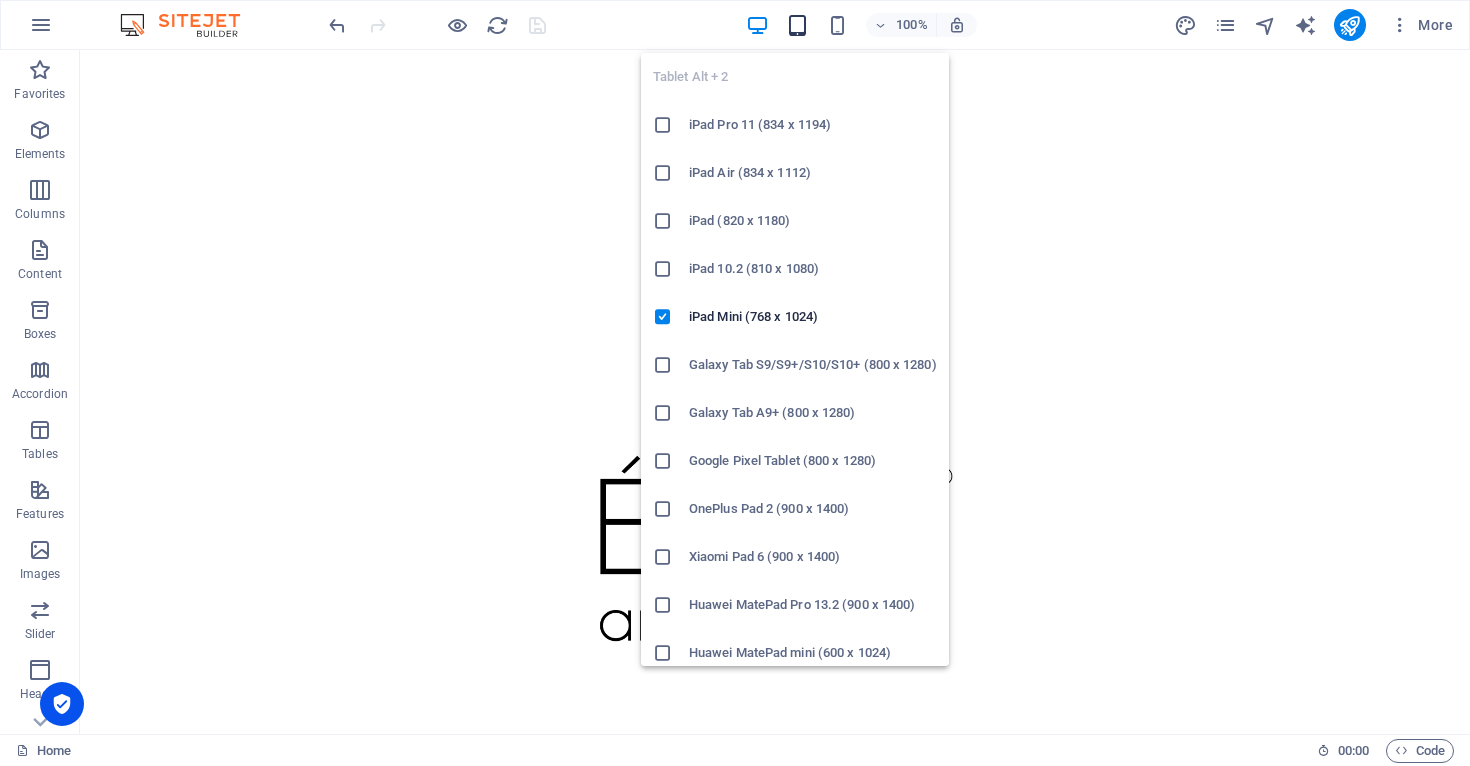 click at bounding box center [797, 25] 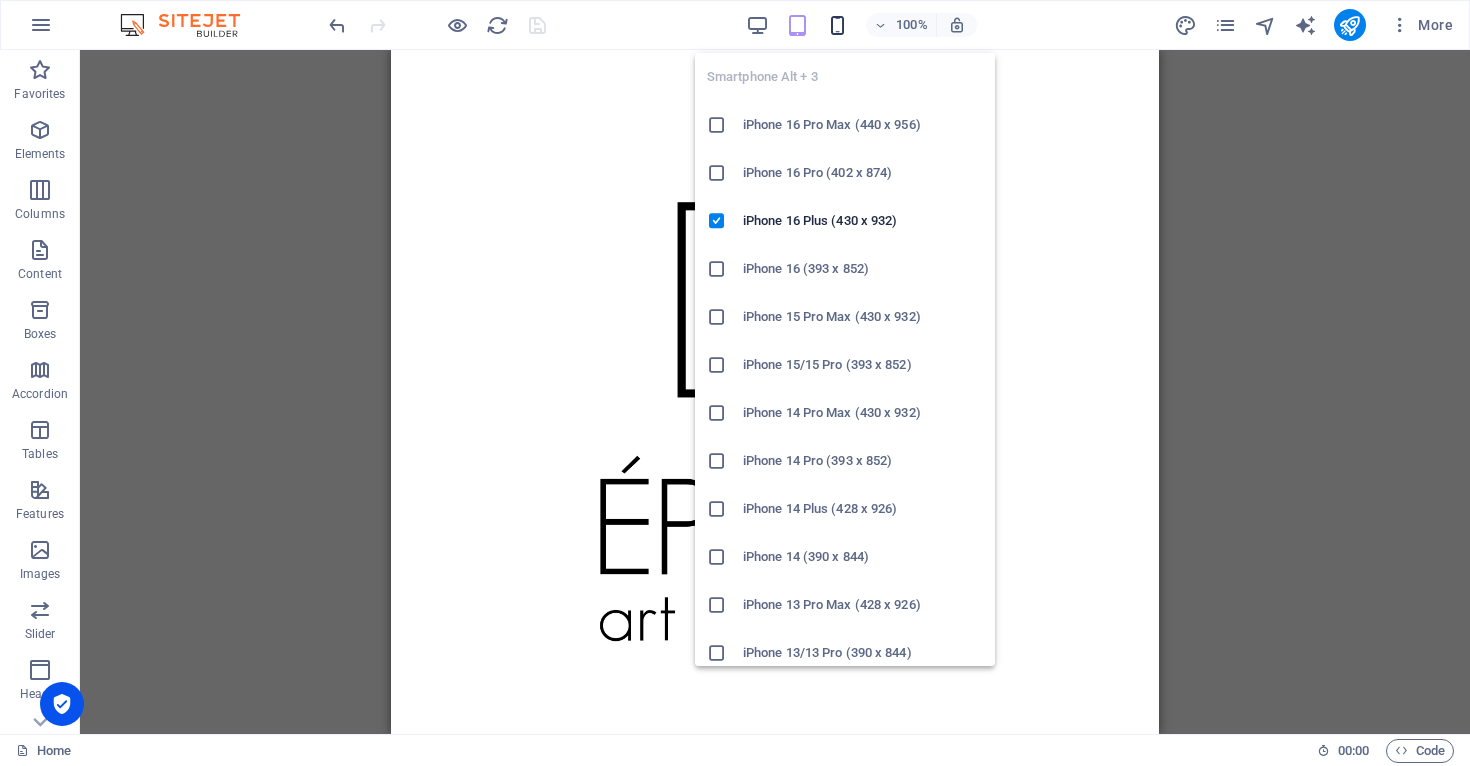 click at bounding box center (837, 25) 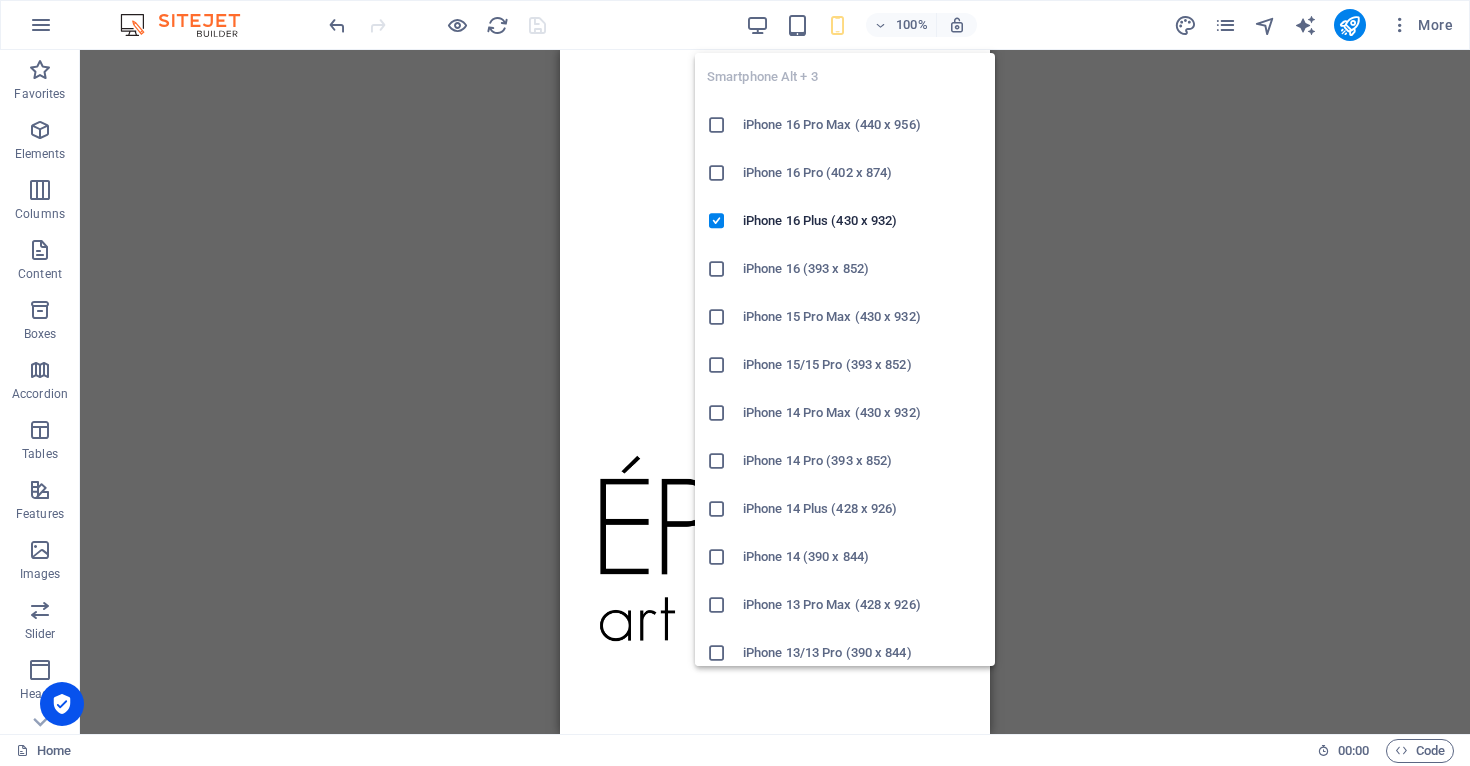 click on "iPhone 15/15 Pro (393 x 852)" at bounding box center [863, 365] 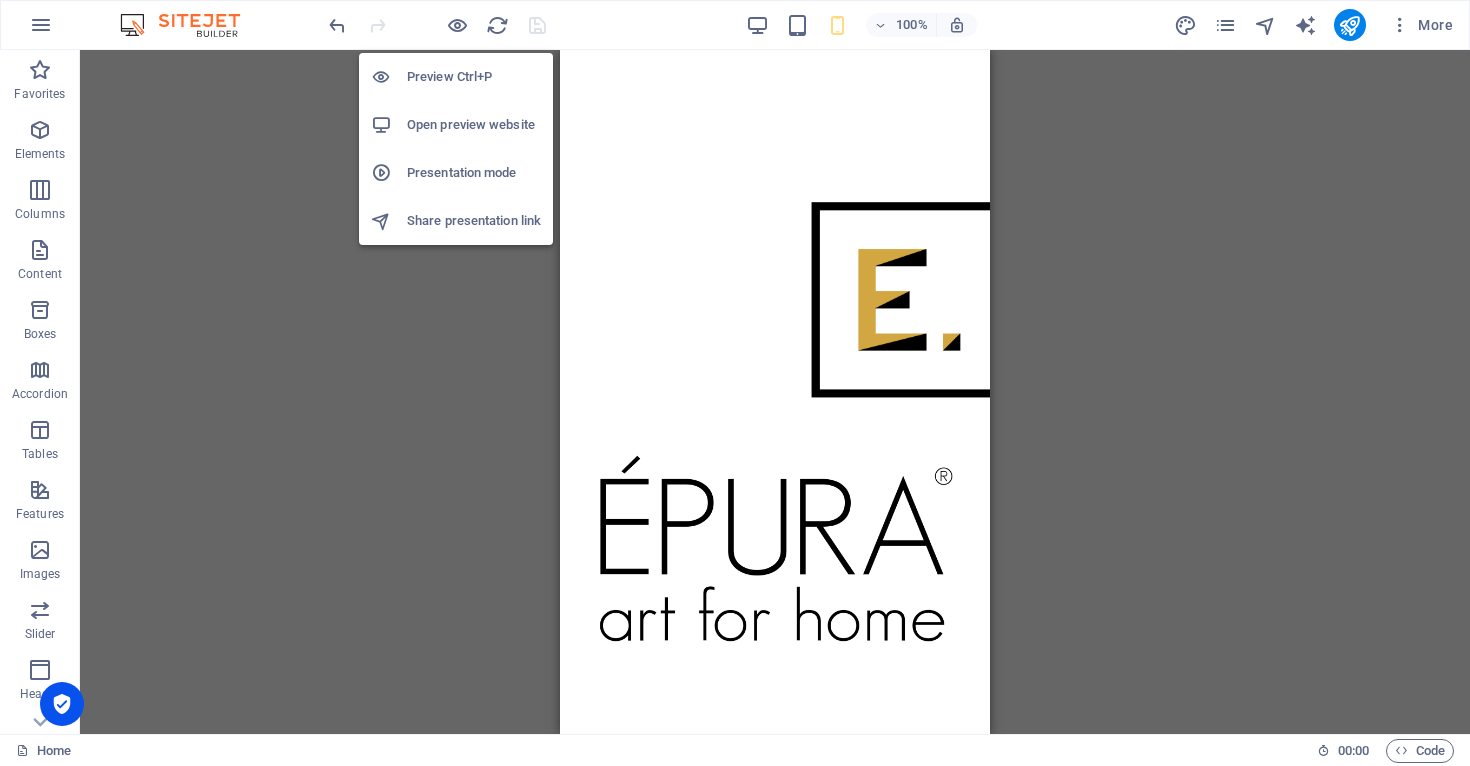 click on "Open preview website" at bounding box center [474, 125] 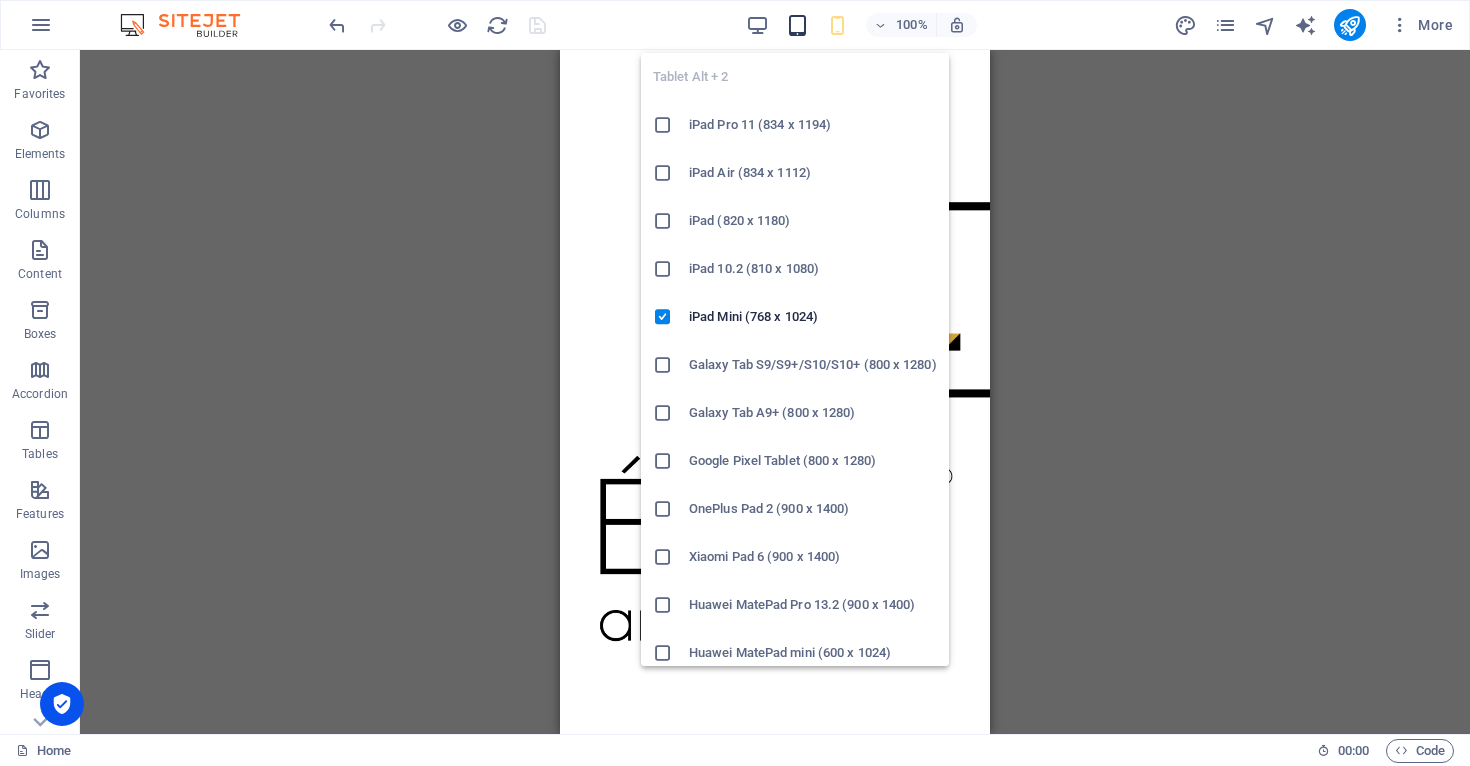 click at bounding box center [797, 25] 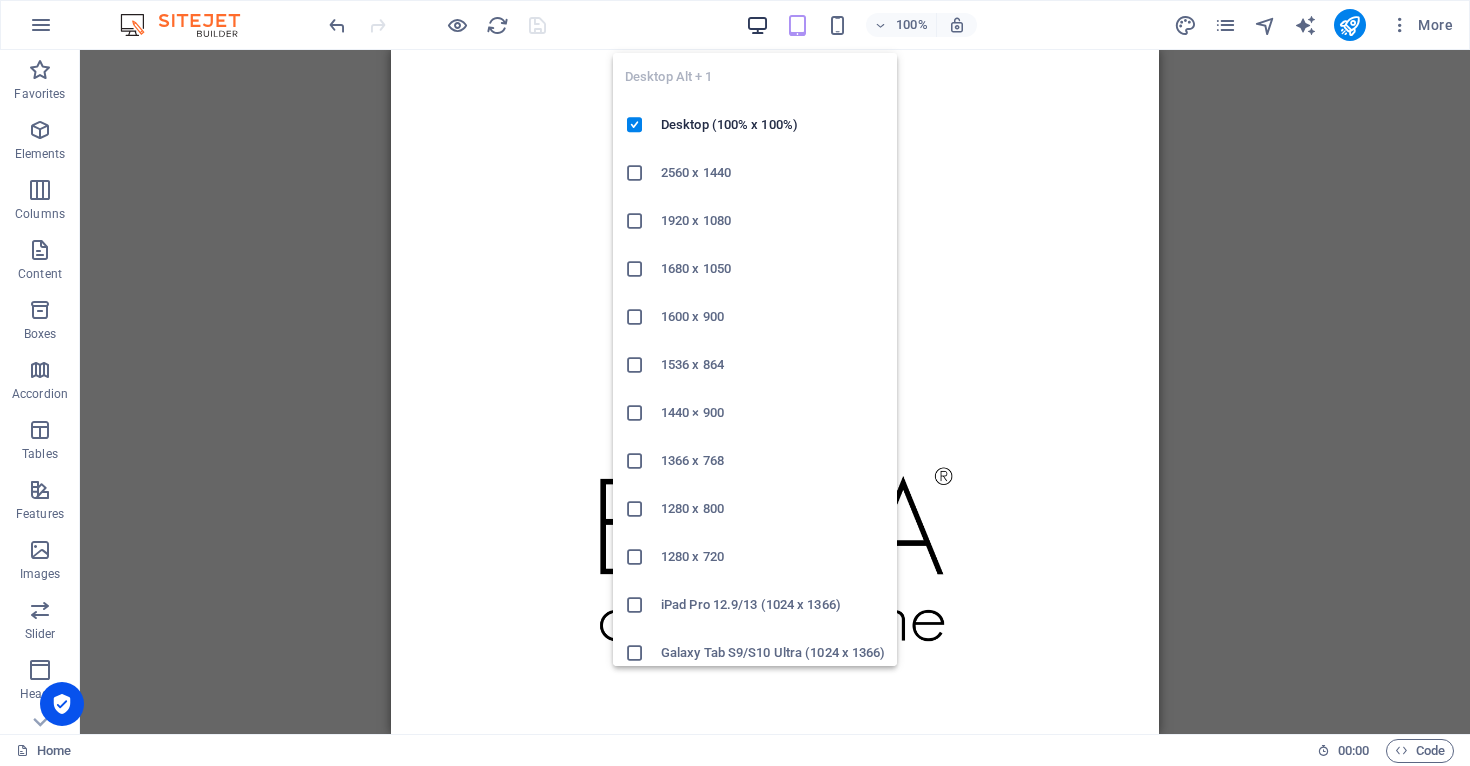 click at bounding box center (757, 25) 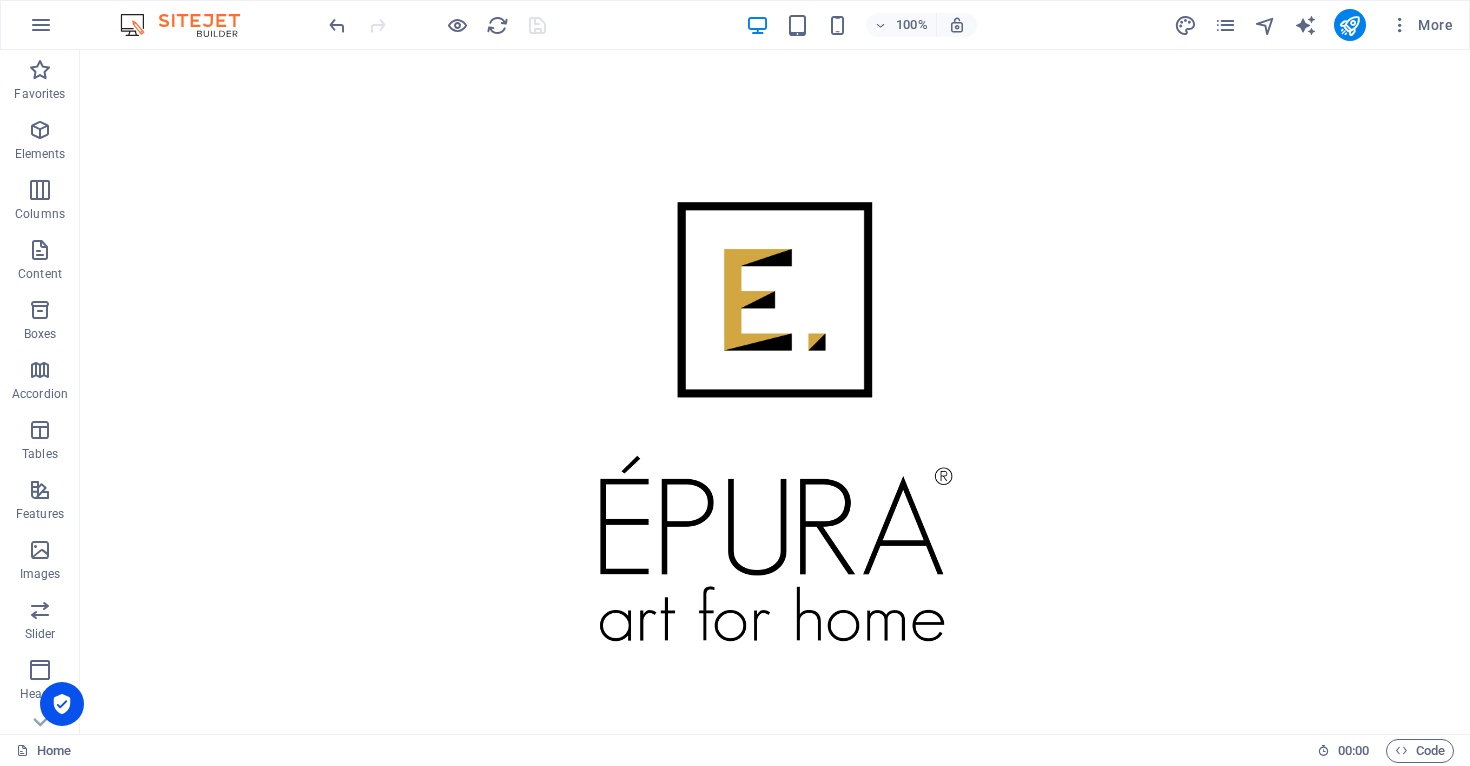 click at bounding box center [775, 425] 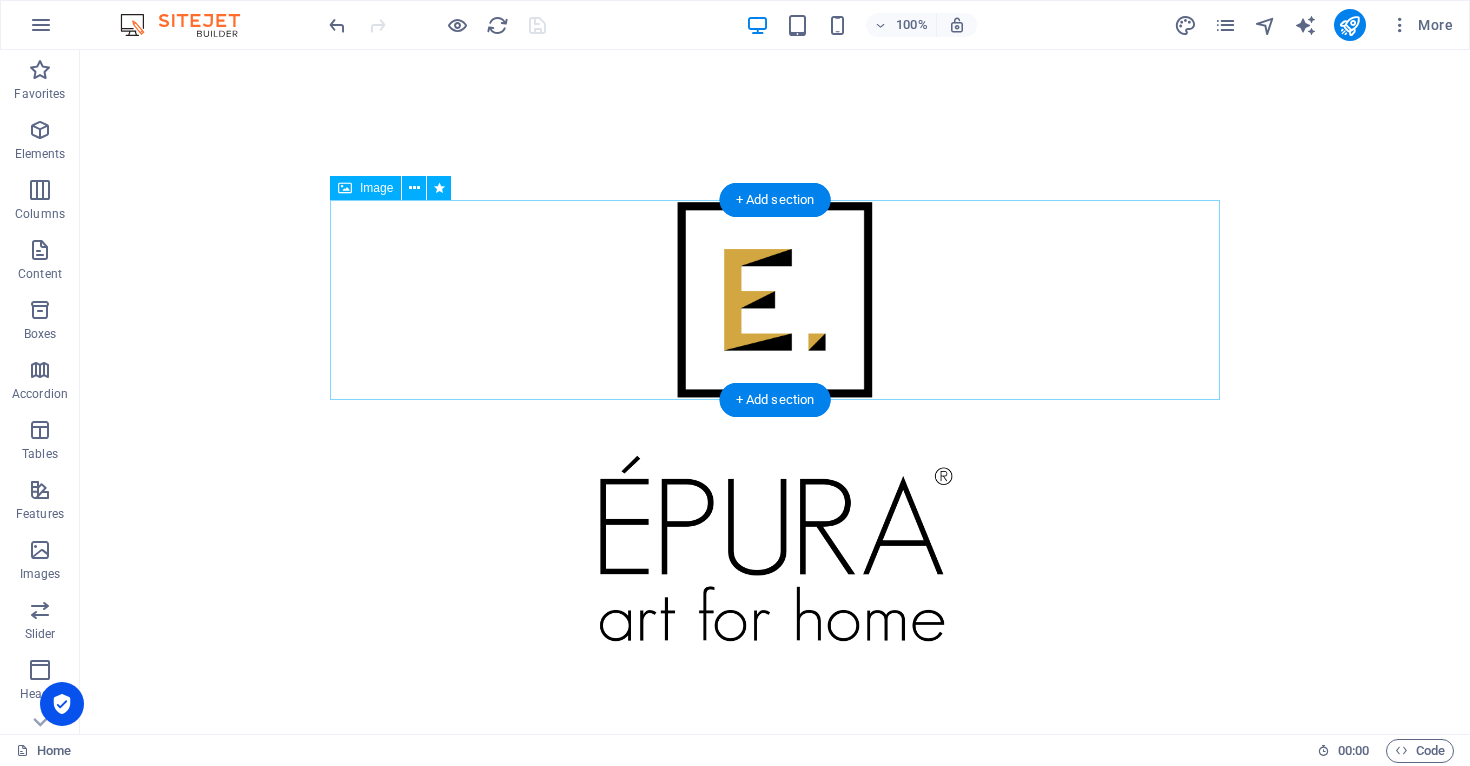 click at bounding box center [775, 300] 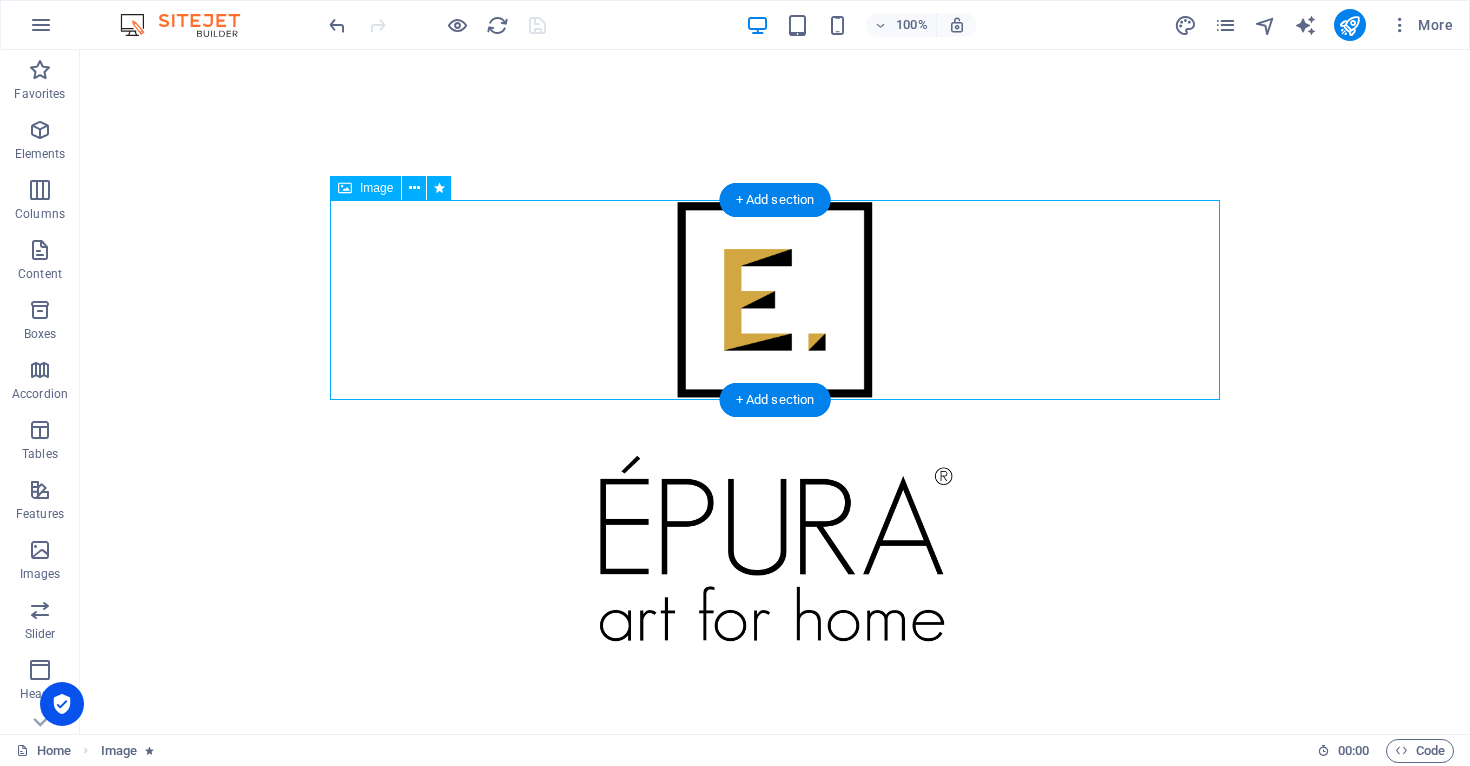 click at bounding box center (775, 300) 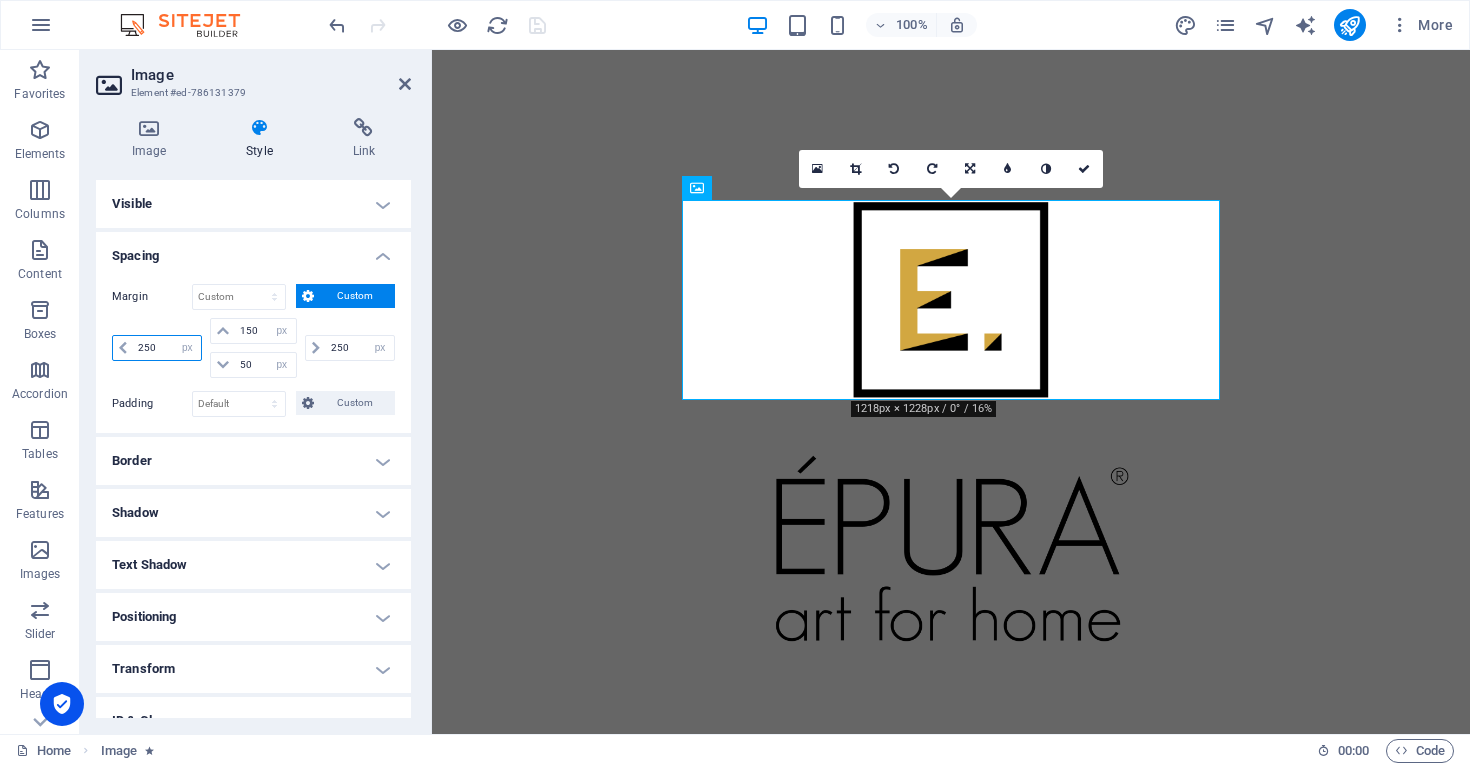 drag, startPoint x: 159, startPoint y: 345, endPoint x: 123, endPoint y: 344, distance: 36.013885 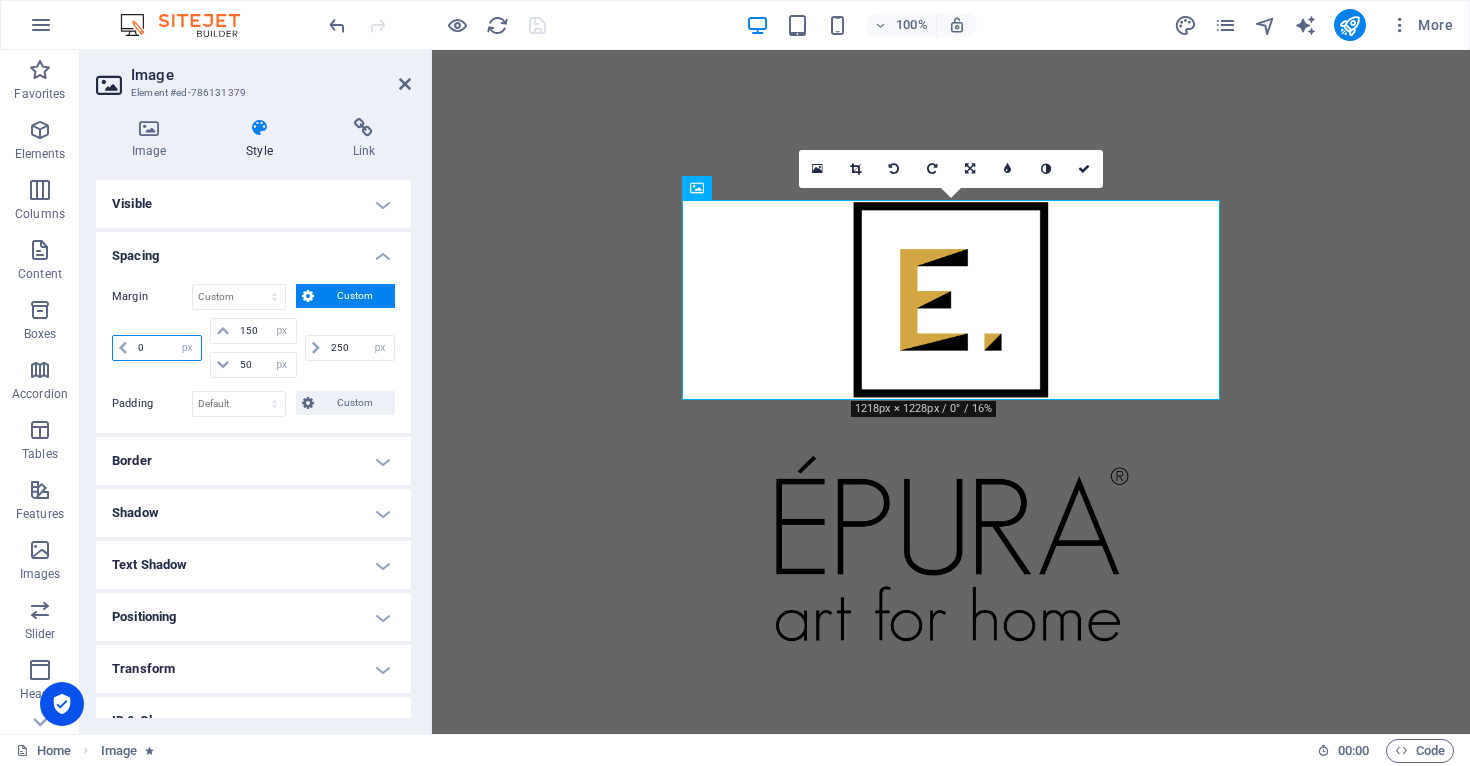 type on "0" 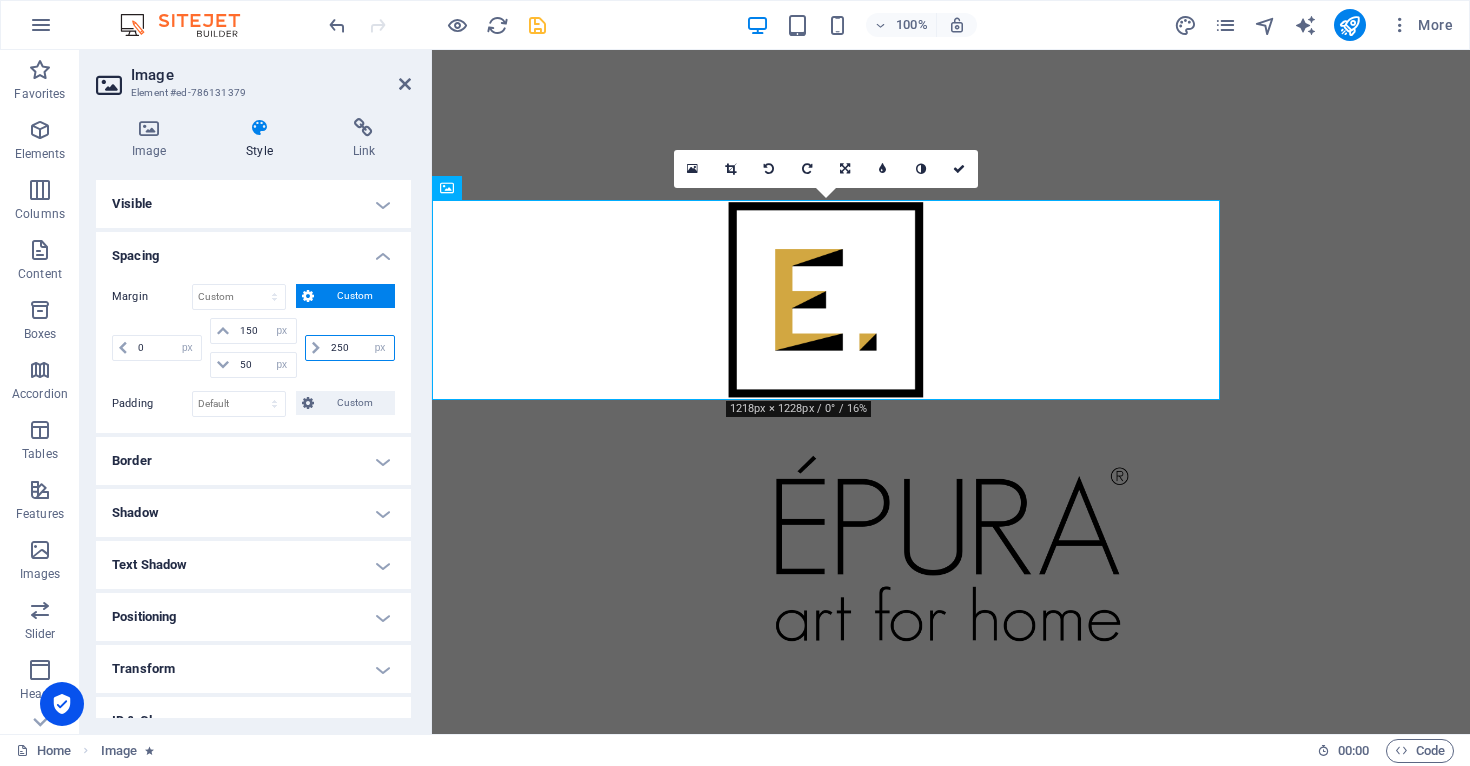 drag, startPoint x: 348, startPoint y: 344, endPoint x: 321, endPoint y: 346, distance: 27.073973 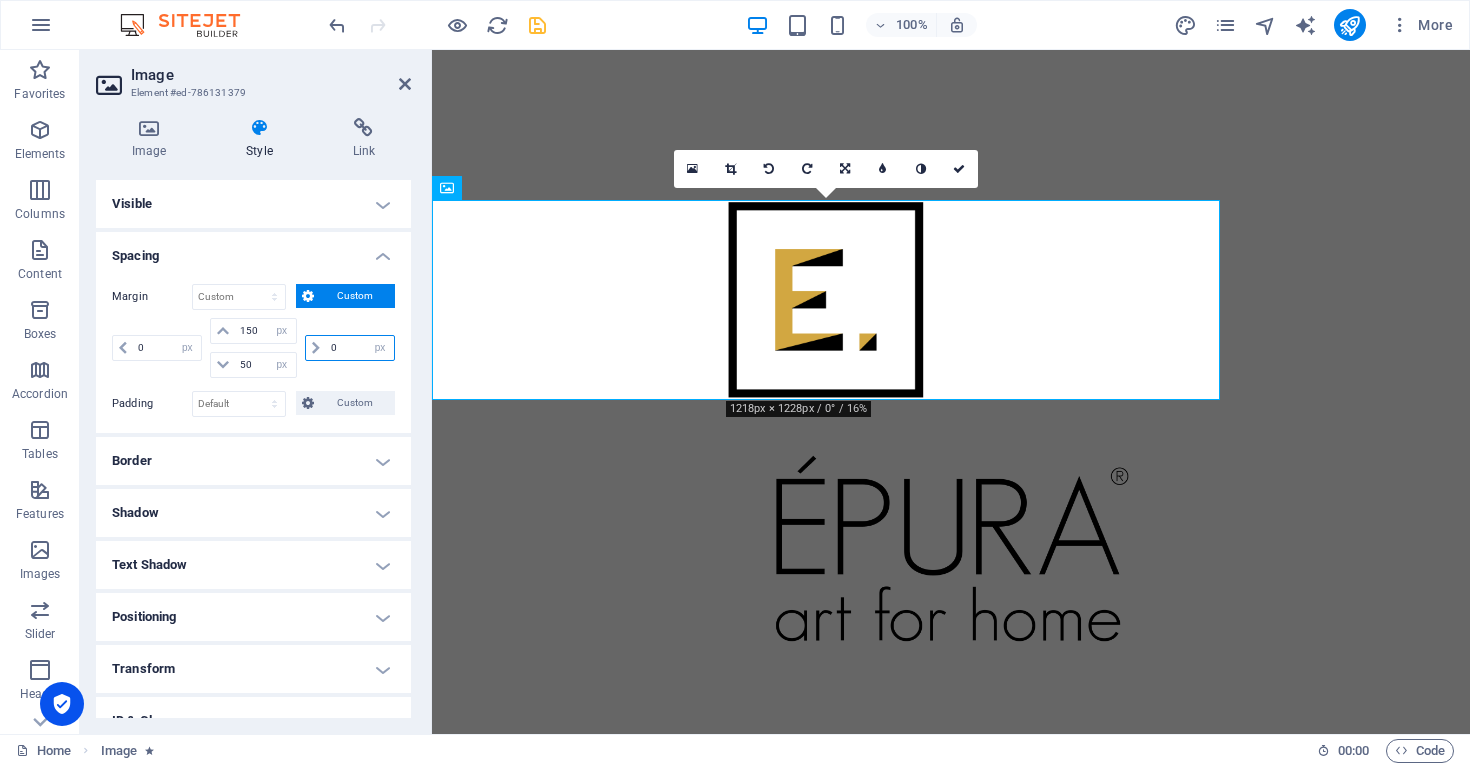 type on "0" 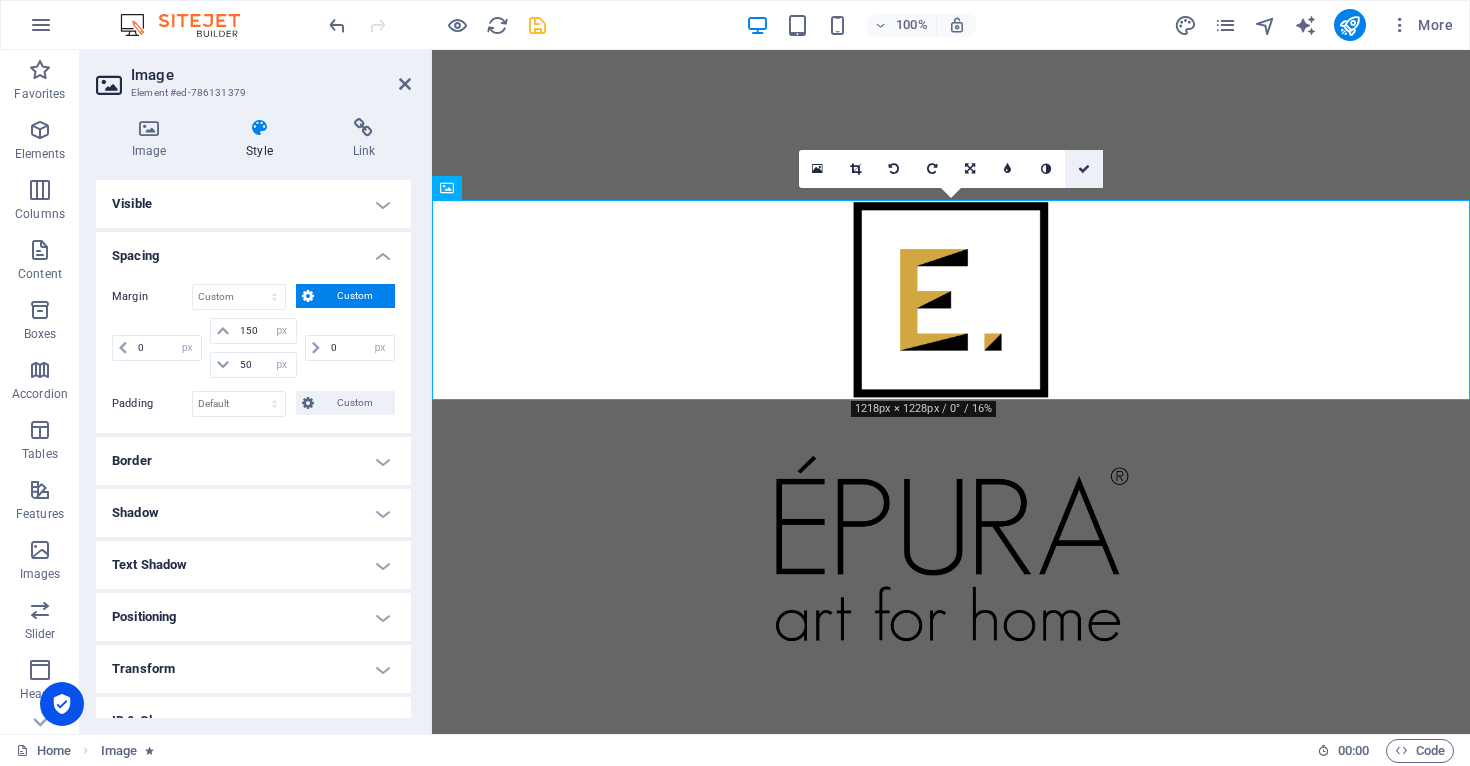 click at bounding box center (1084, 169) 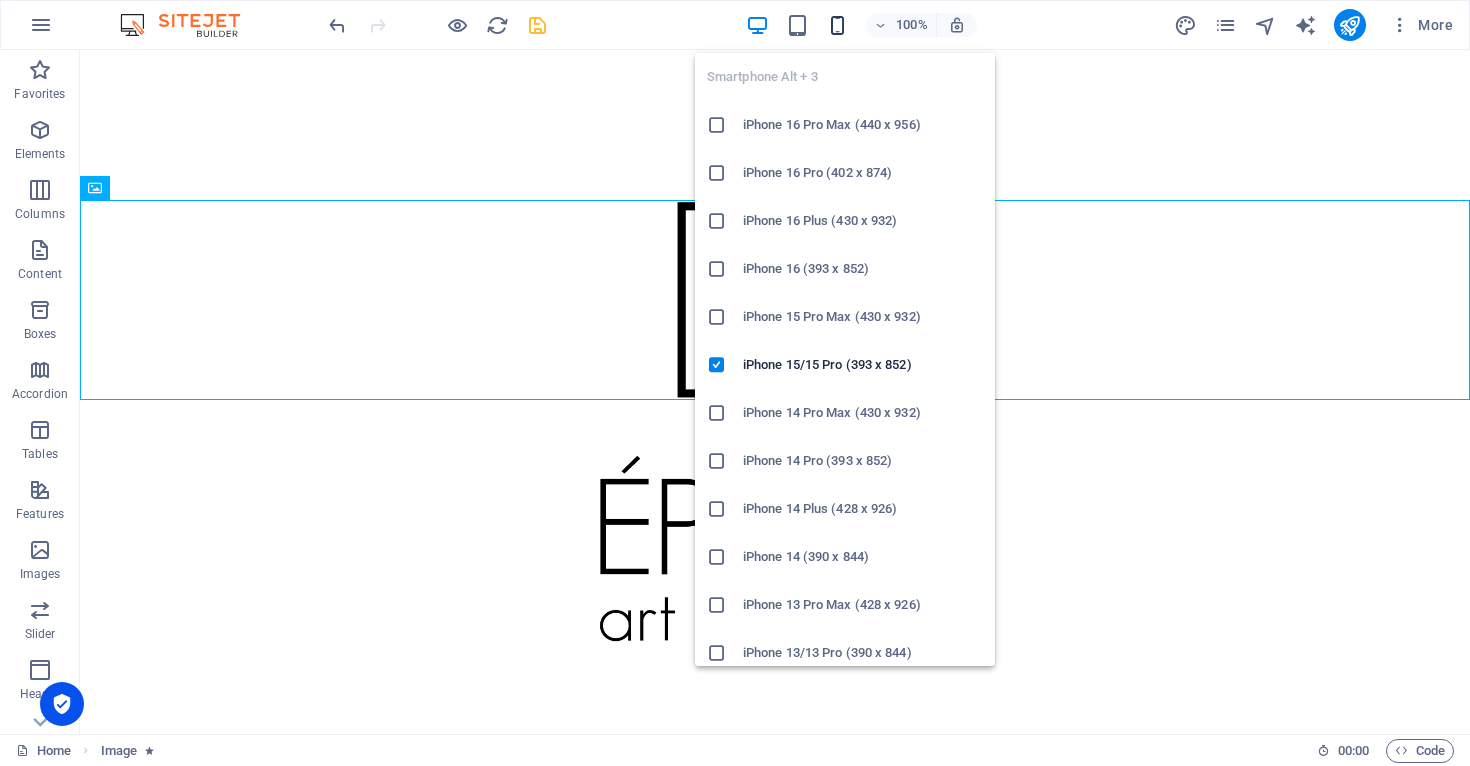 click at bounding box center (837, 25) 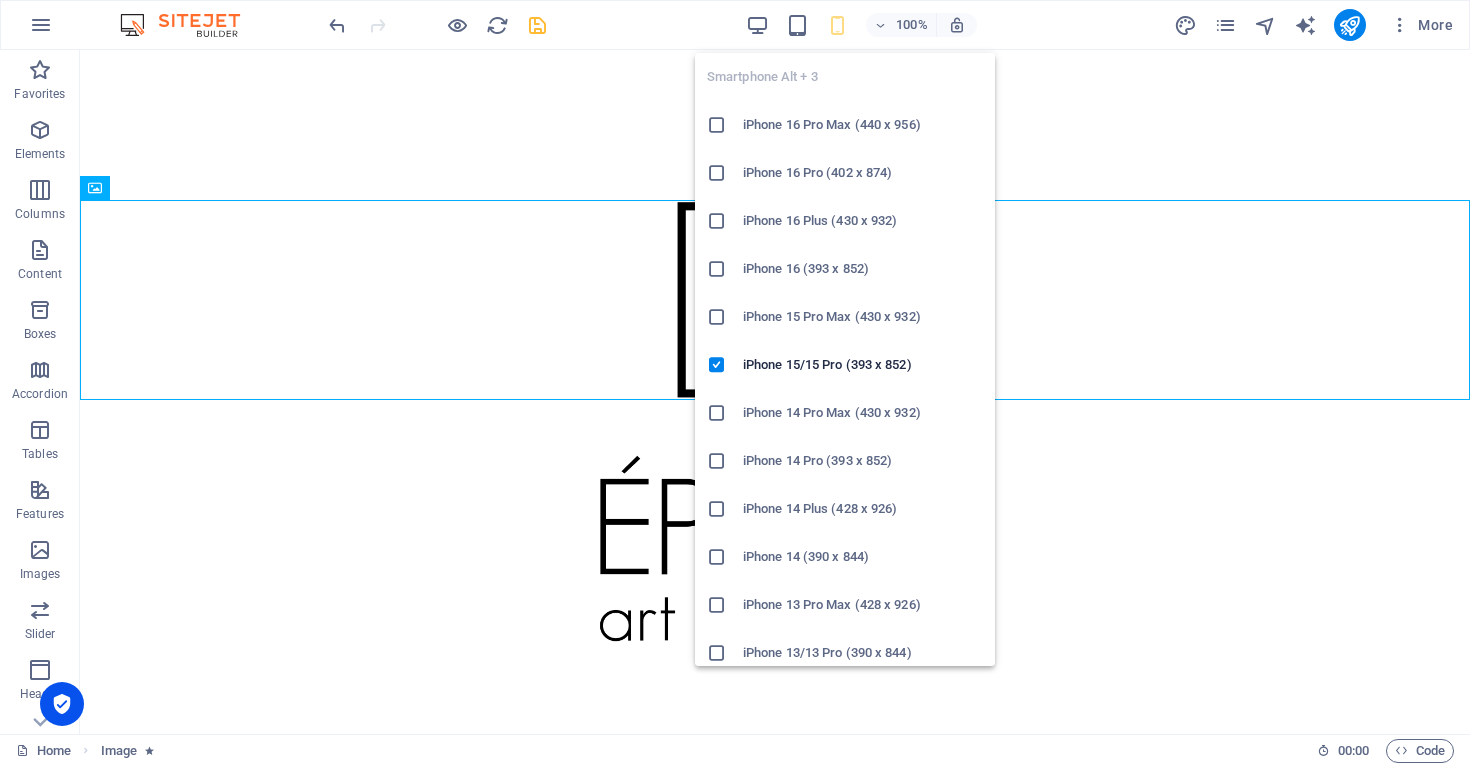 click at bounding box center [837, 25] 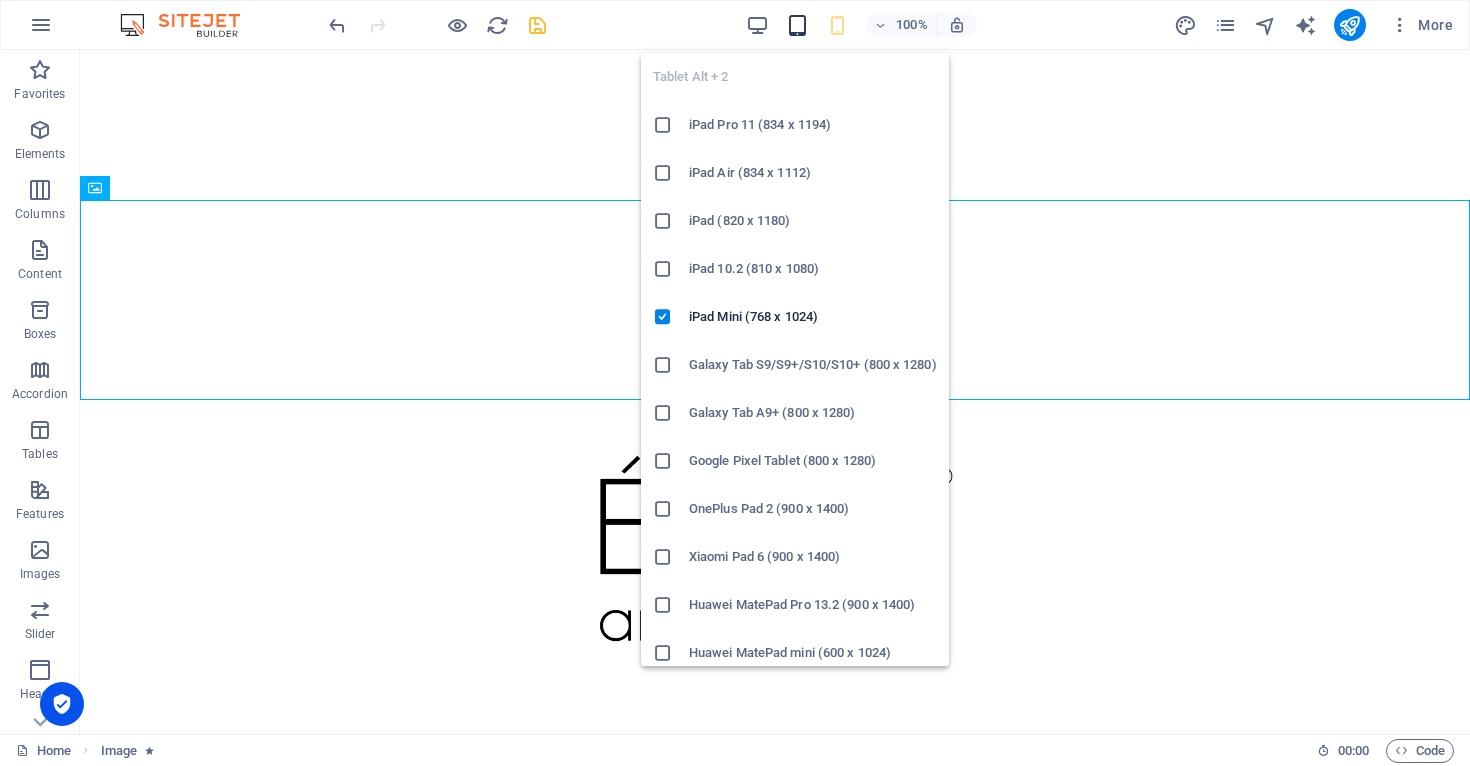click at bounding box center [797, 25] 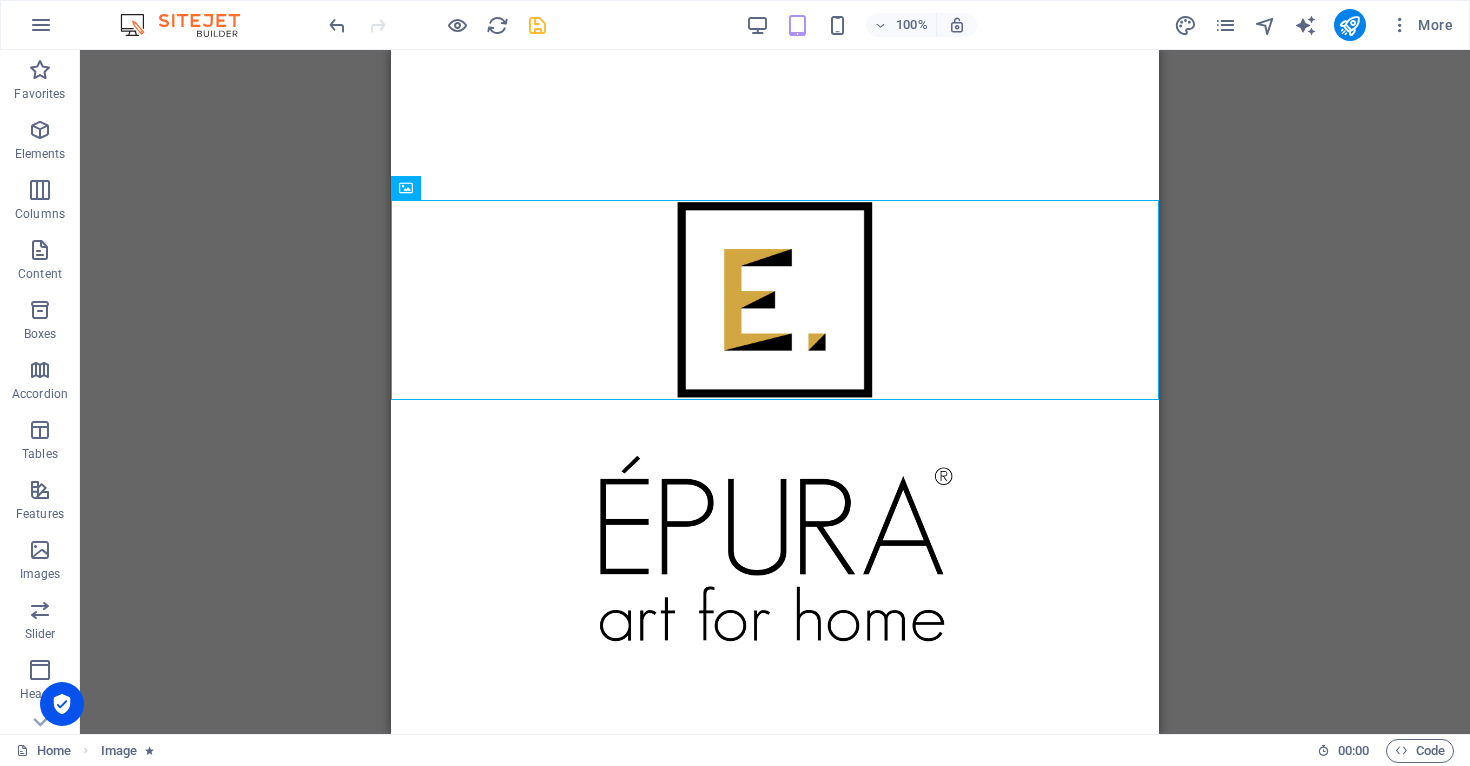 click on "Placeholder   Image   Image   Image   Image" at bounding box center [775, 392] 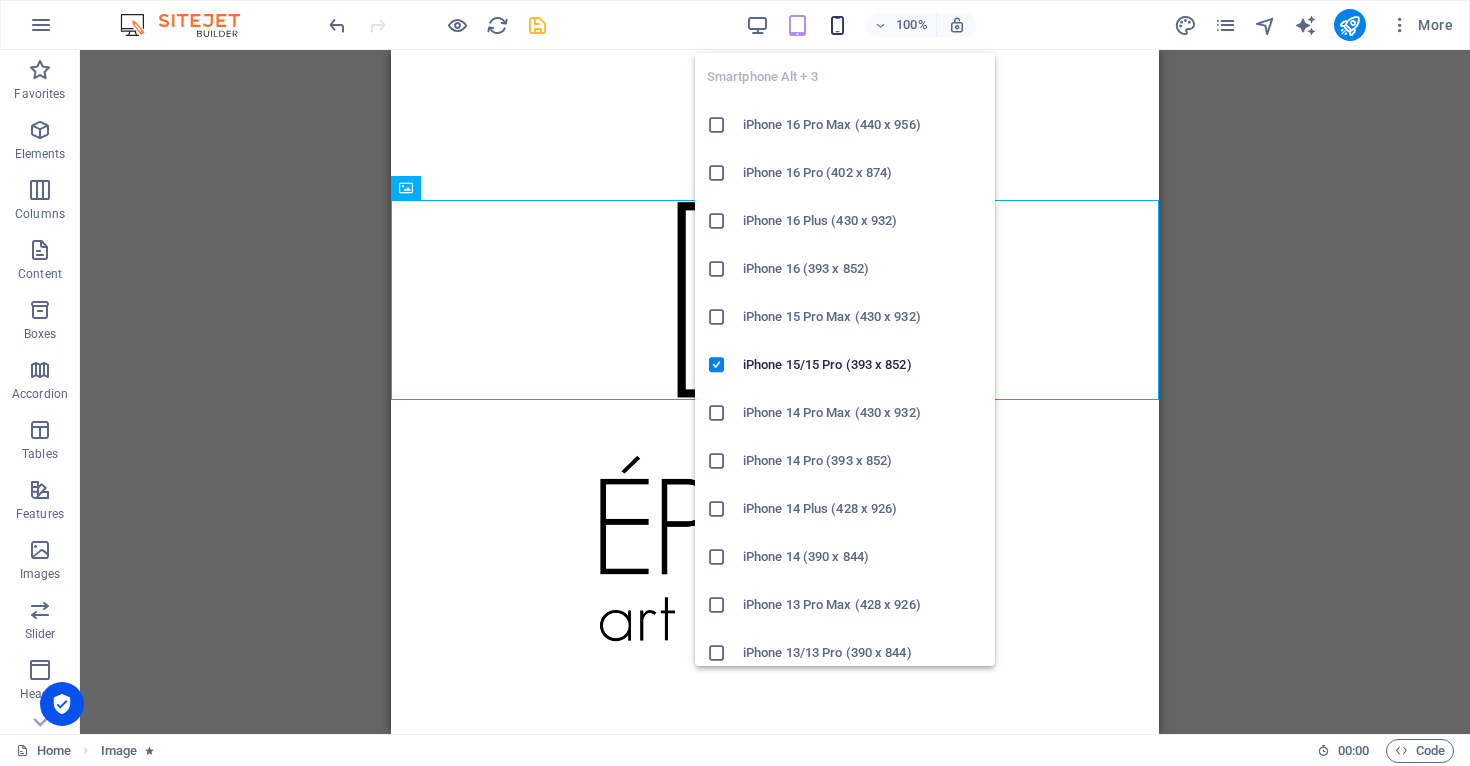 click at bounding box center (837, 25) 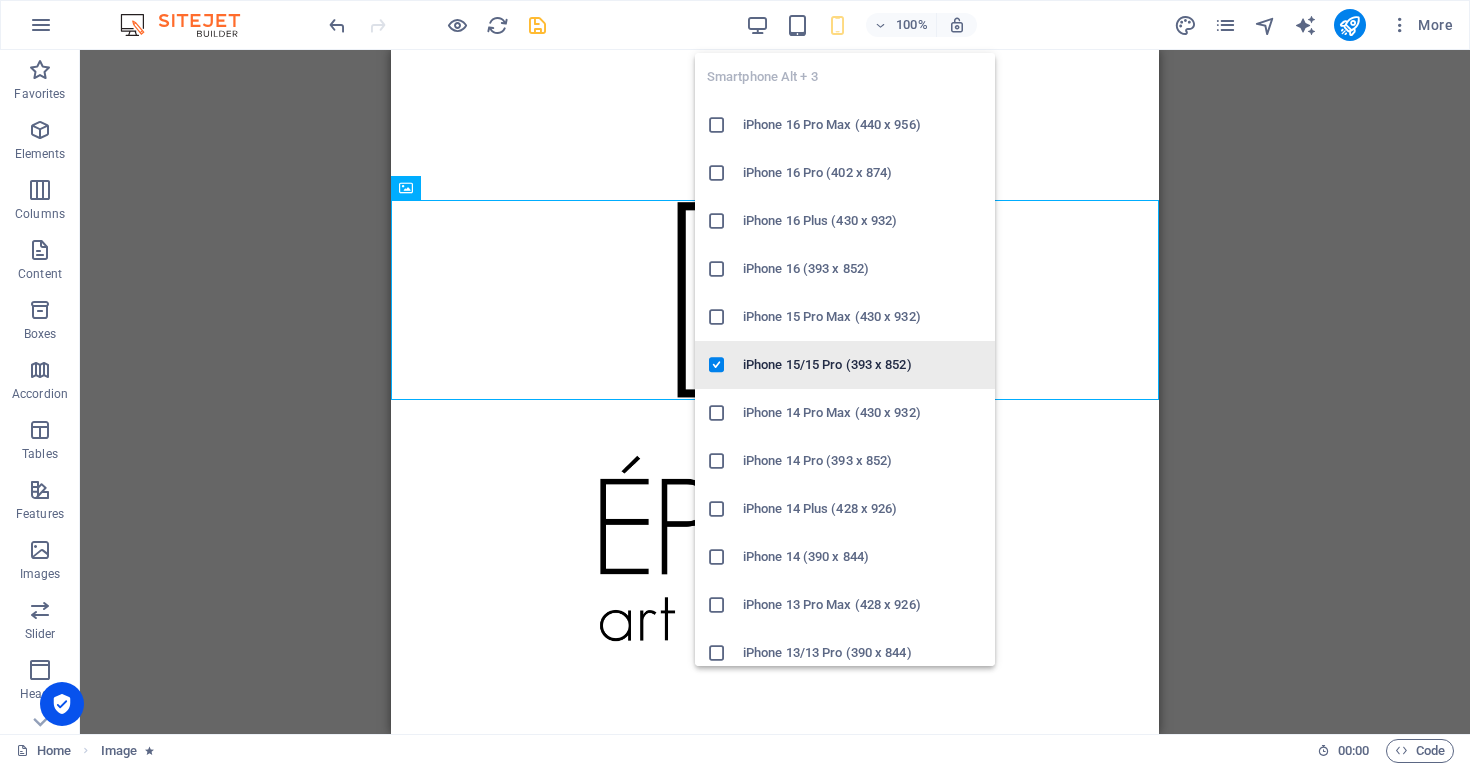 click on "iPhone 15/15 Pro (393 x 852)" at bounding box center [863, 365] 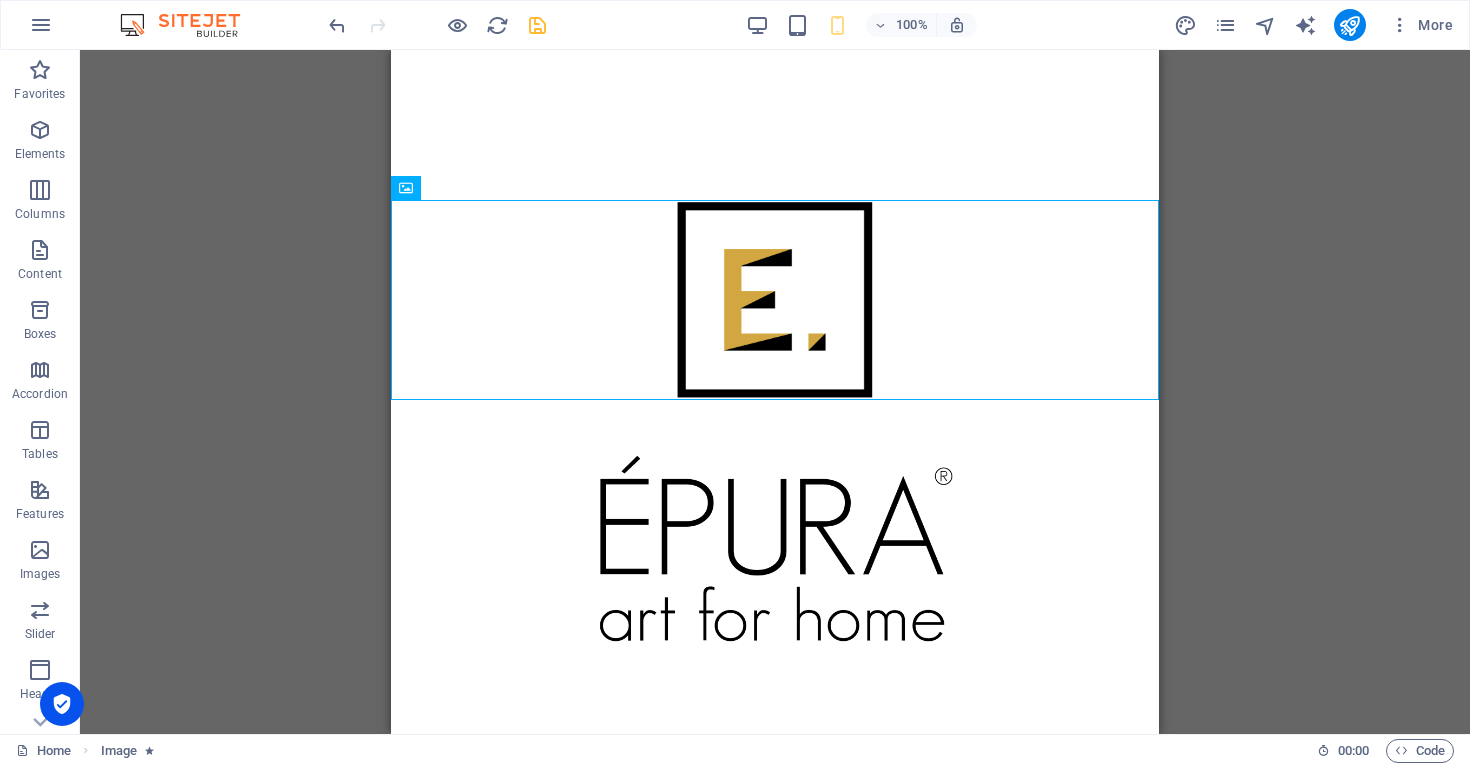 click on "100% More" at bounding box center [893, 25] 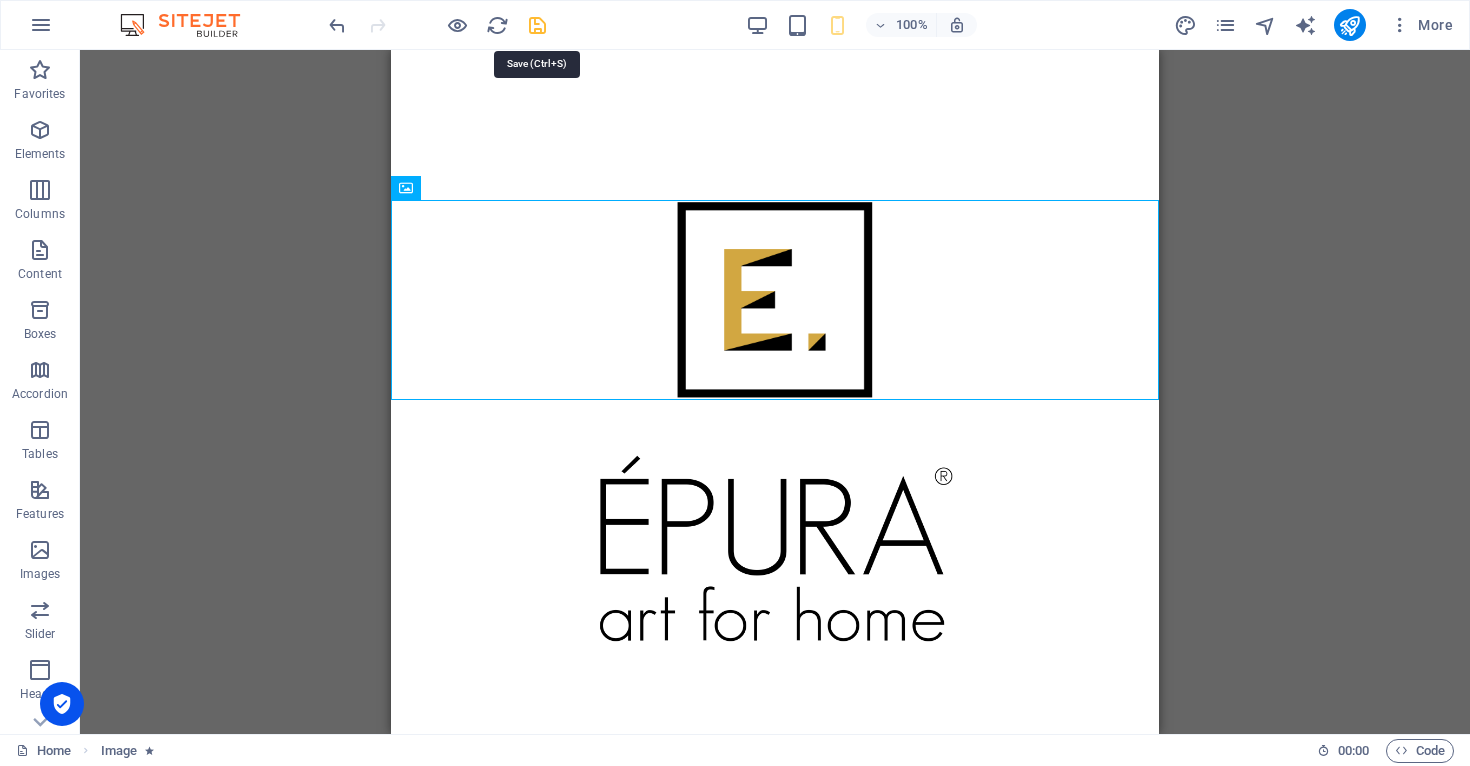 click at bounding box center (537, 25) 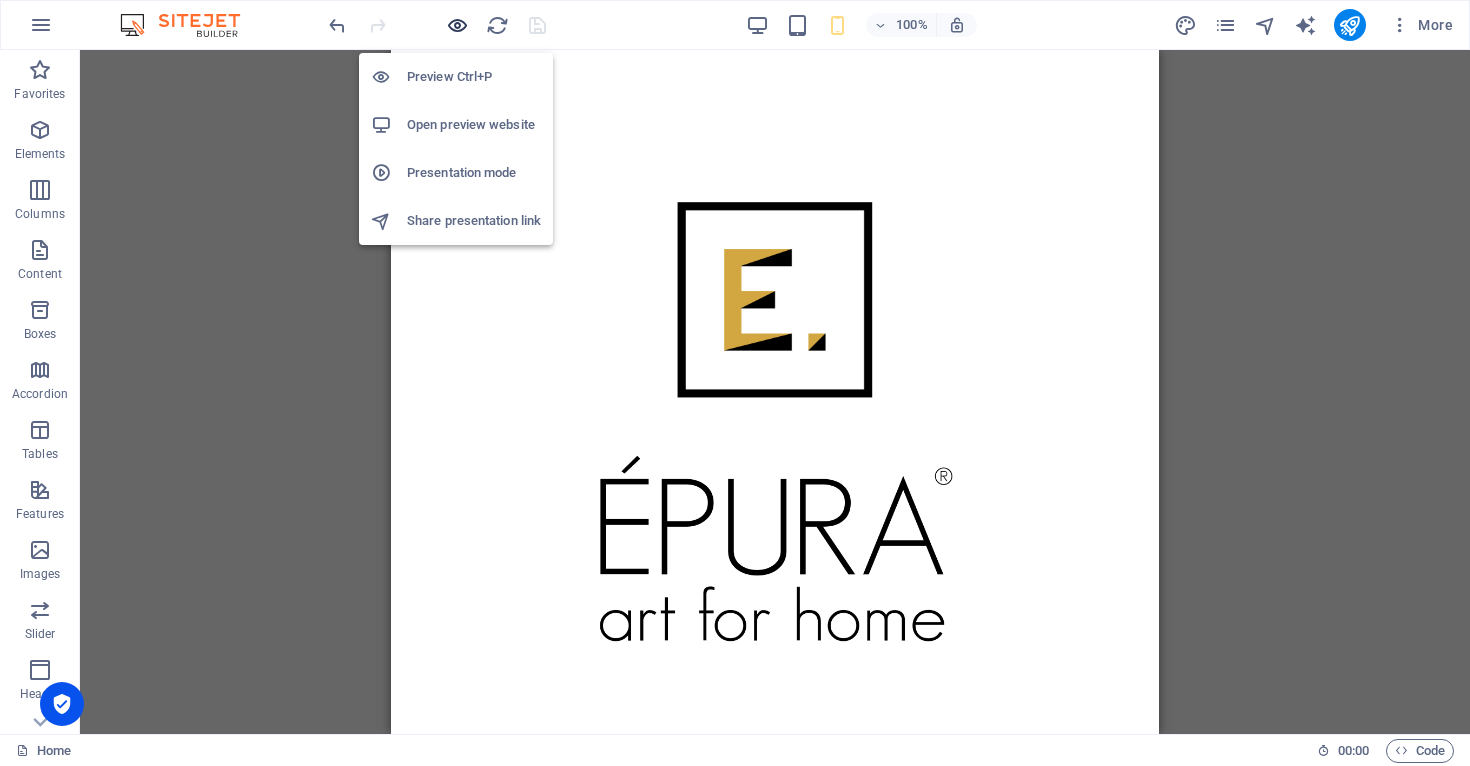 click at bounding box center [457, 25] 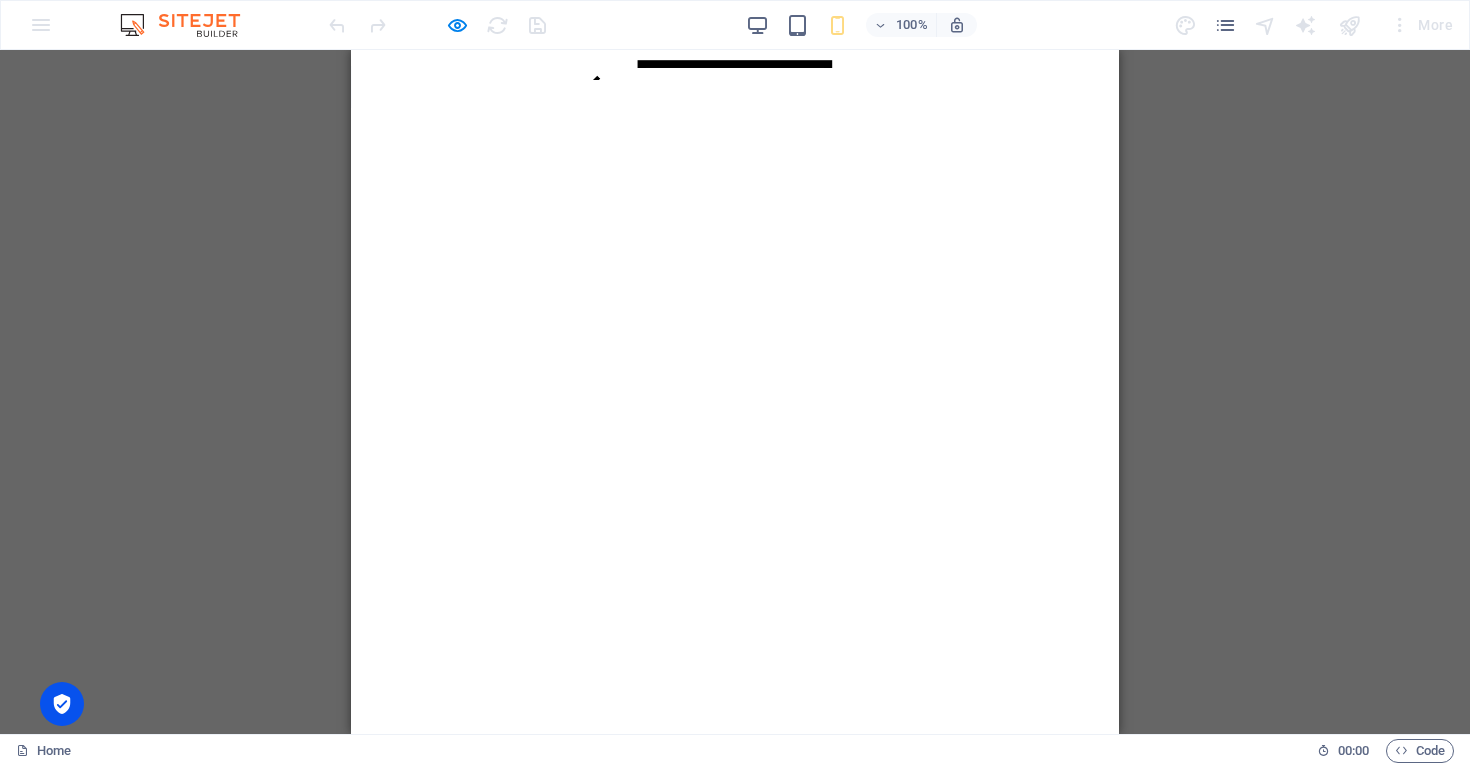 click at bounding box center [437, 25] 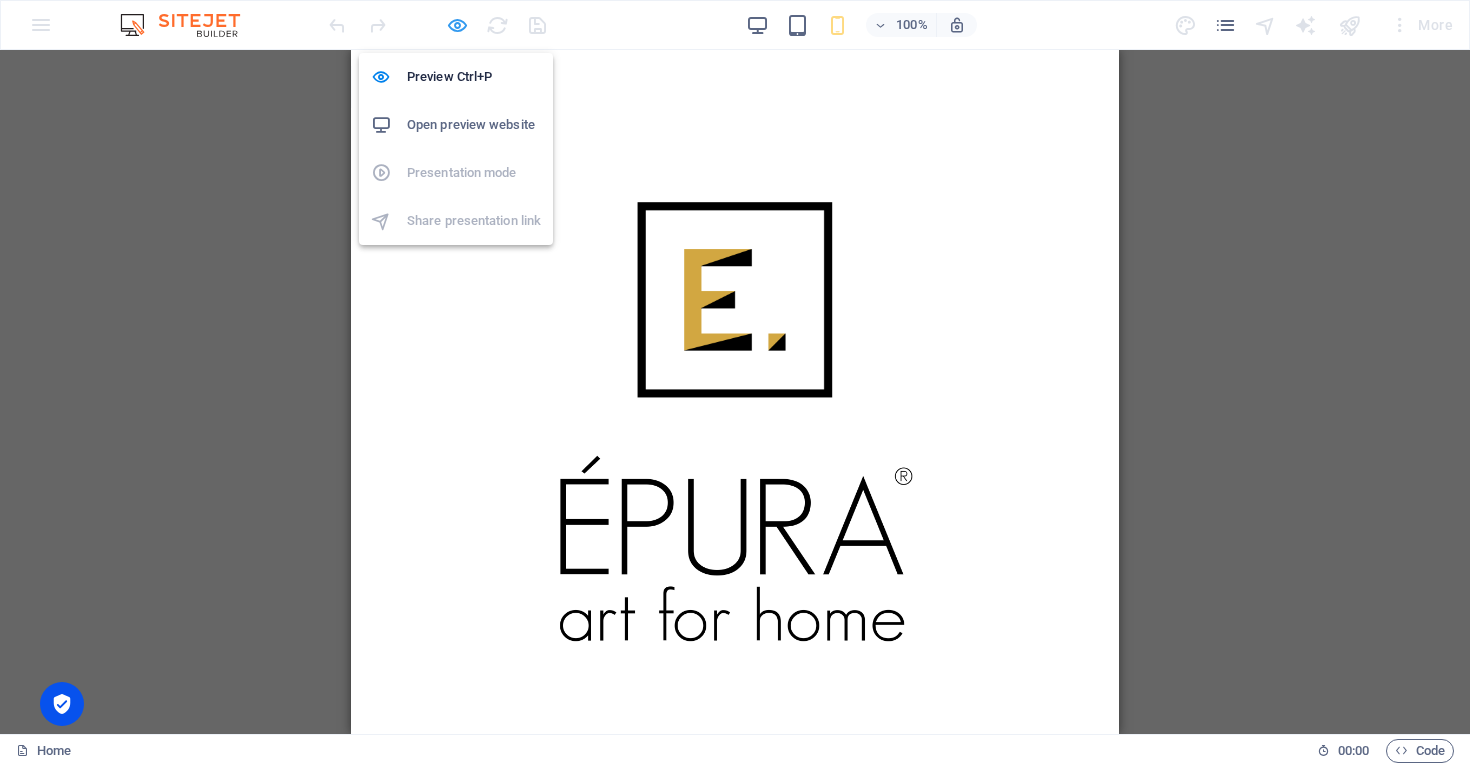 click at bounding box center [457, 25] 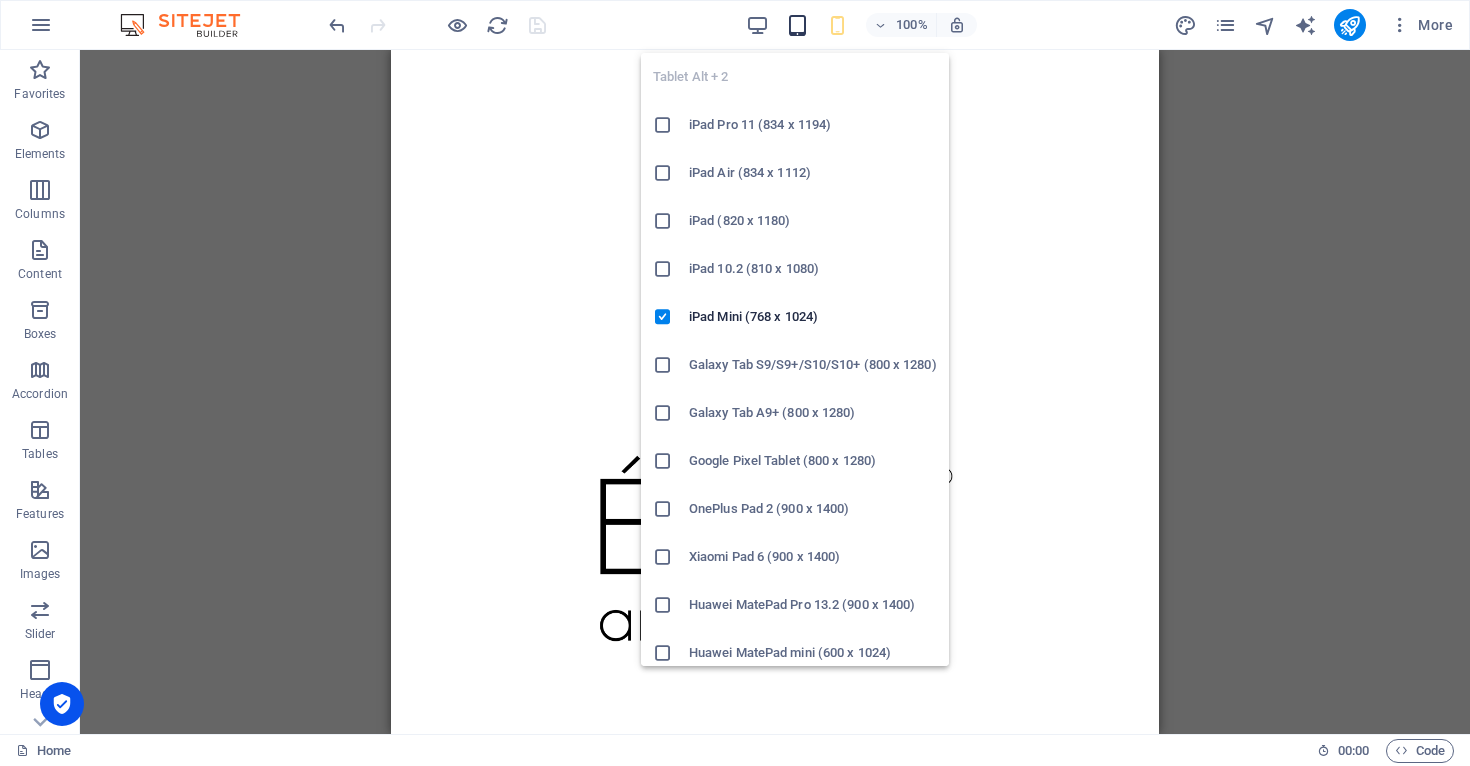 click at bounding box center [797, 25] 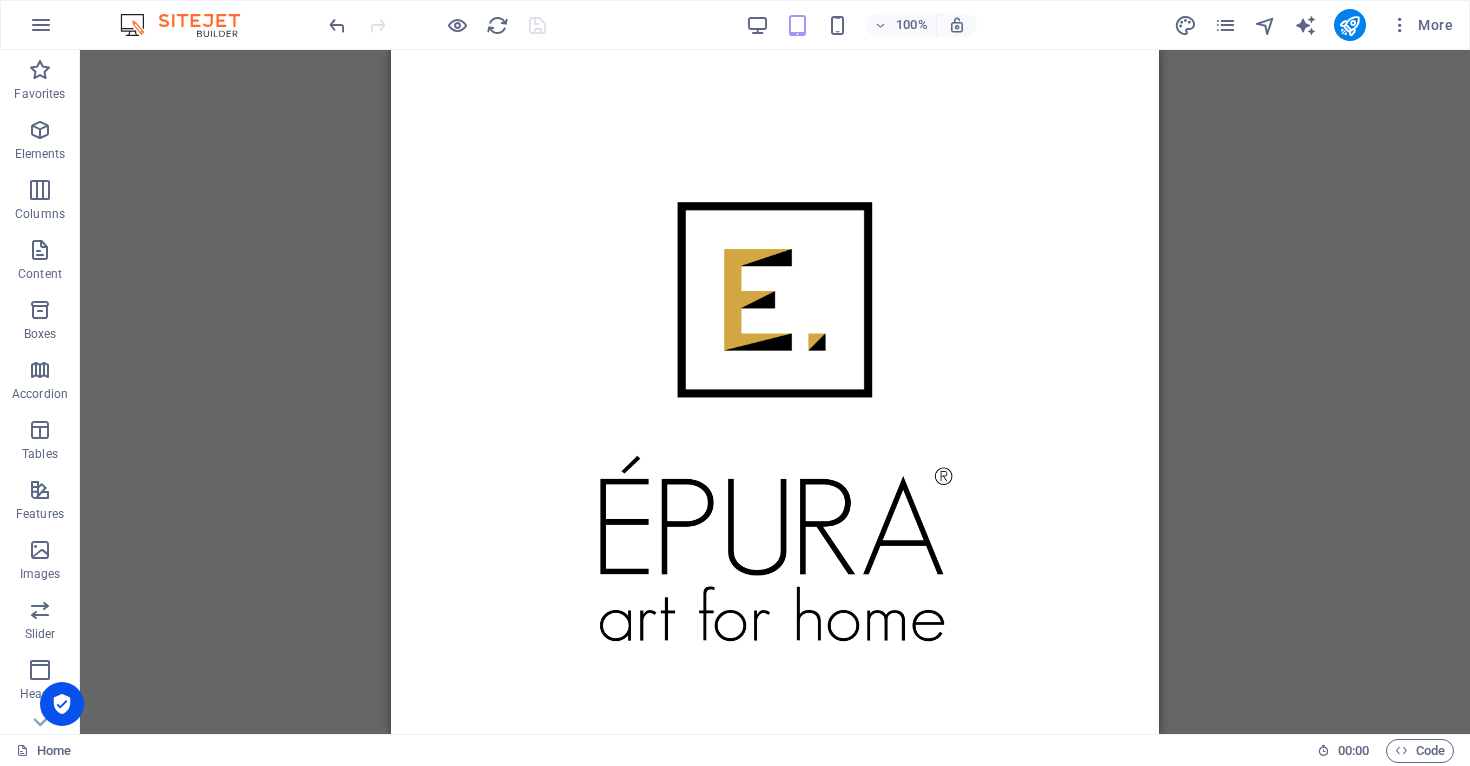 click on "Placeholder   Image   Image   Image   Image" at bounding box center [775, 392] 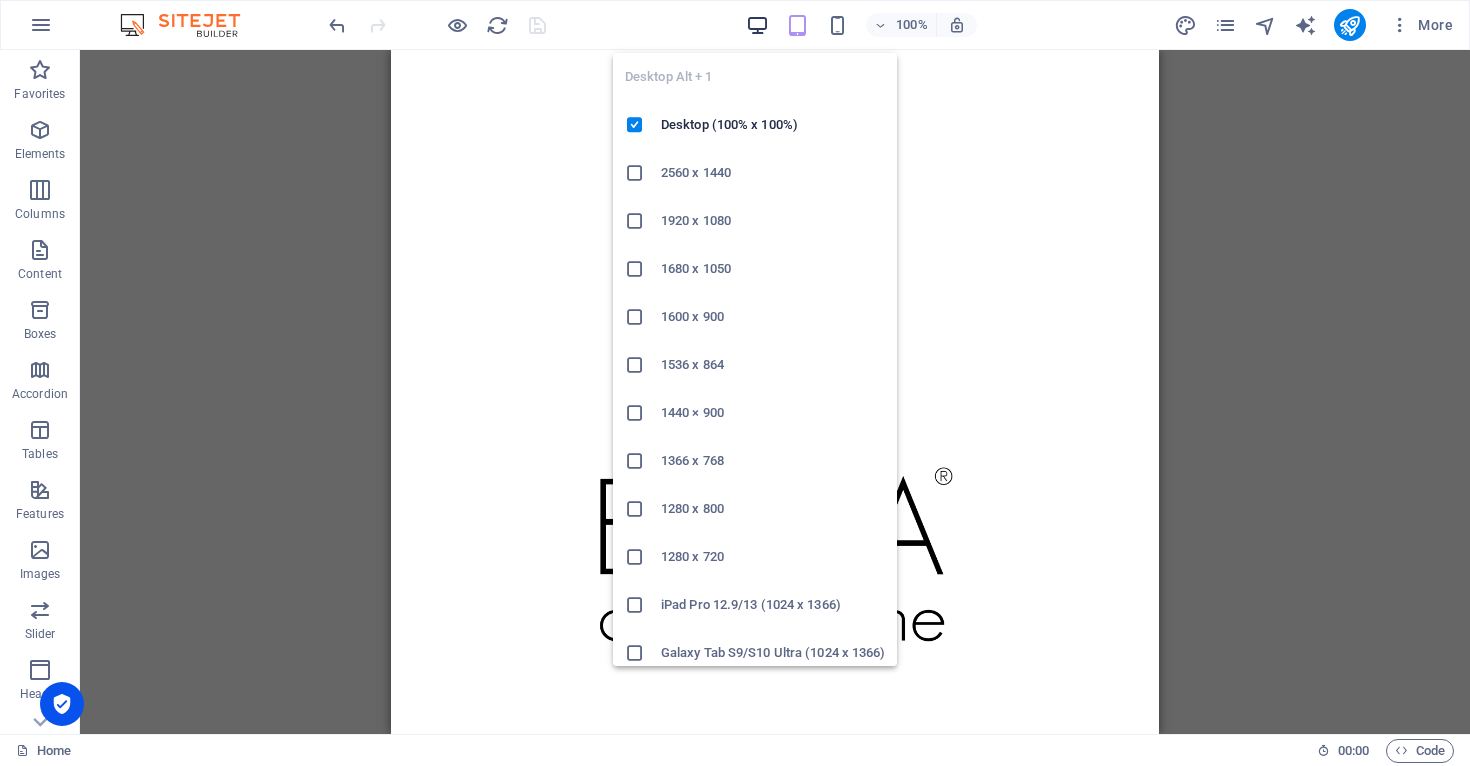 click at bounding box center (757, 25) 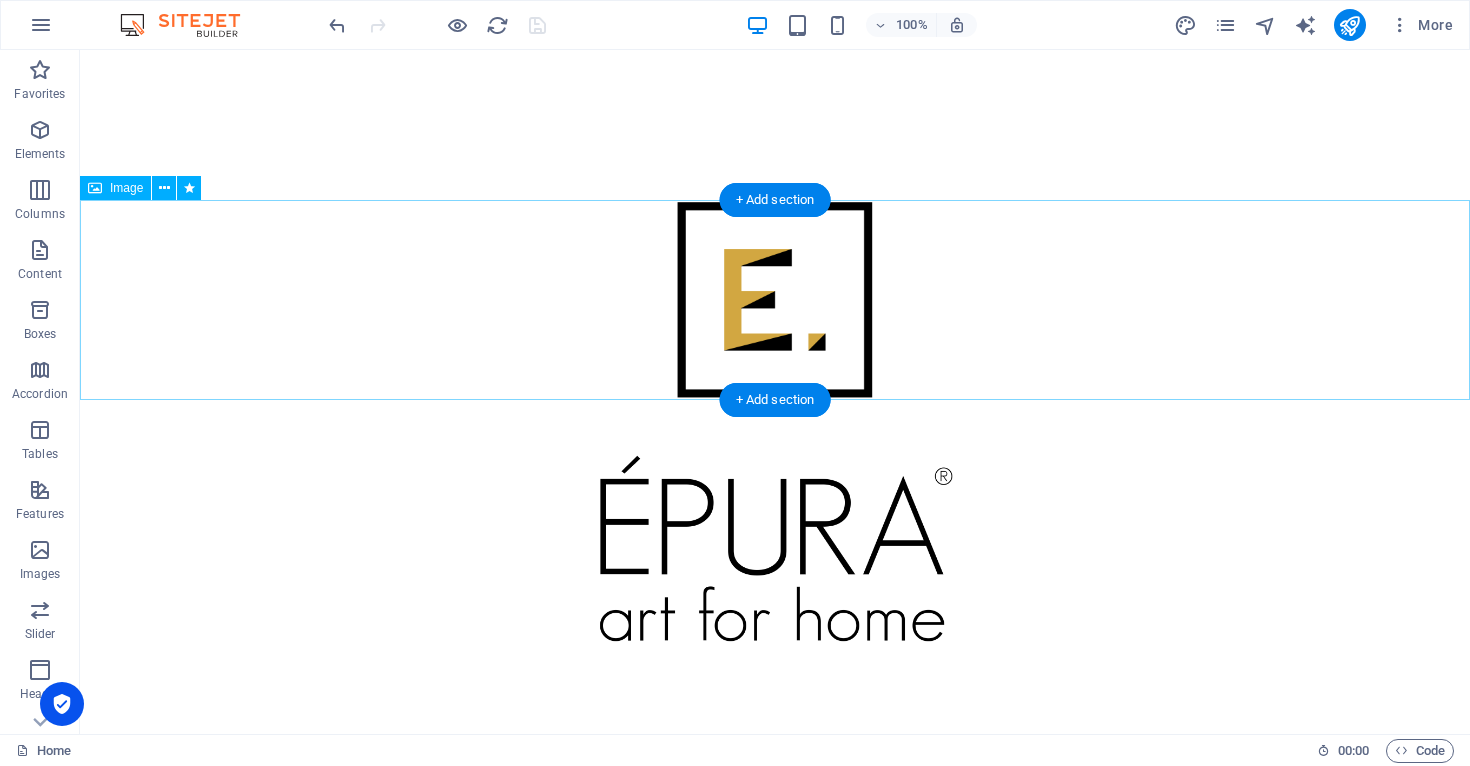 click at bounding box center [775, 300] 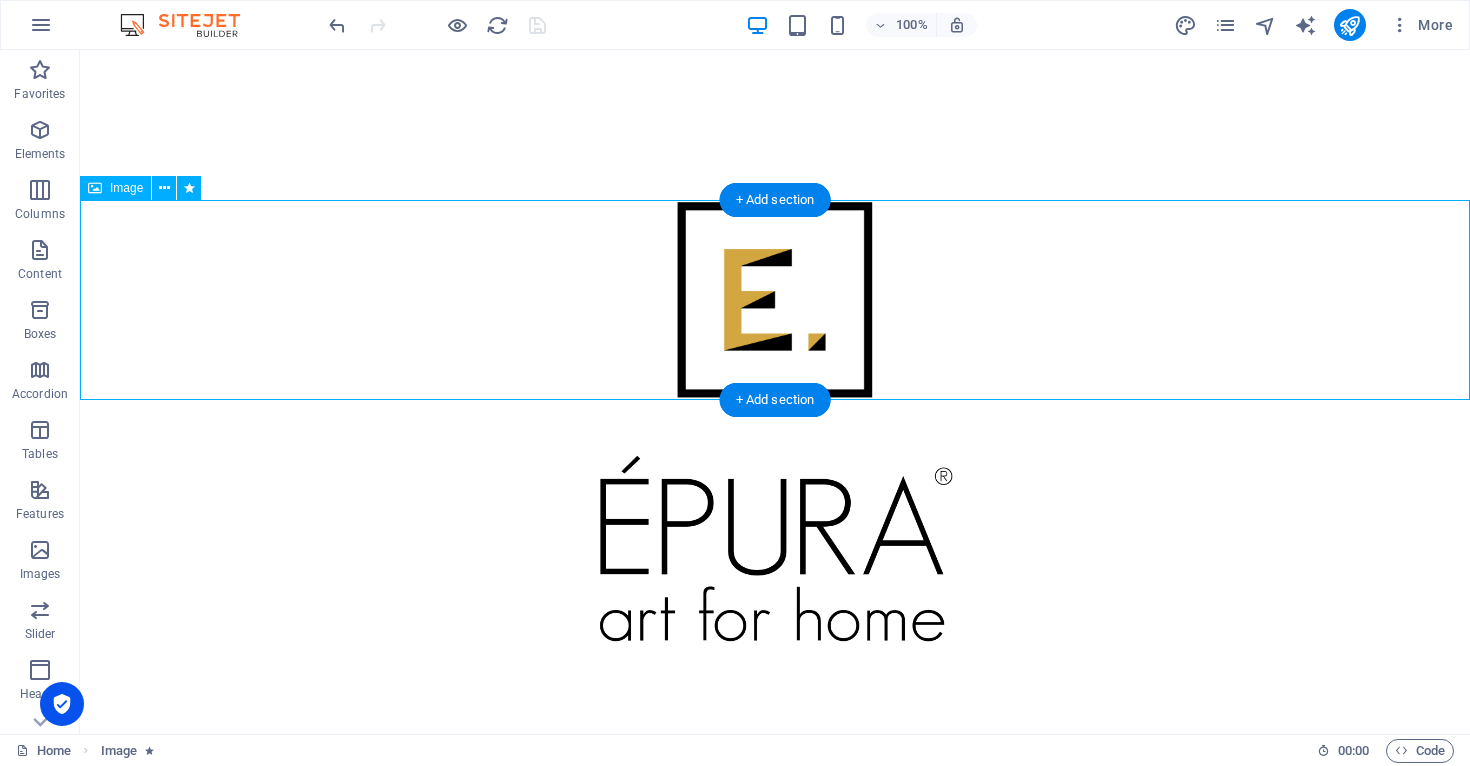 click at bounding box center (775, 300) 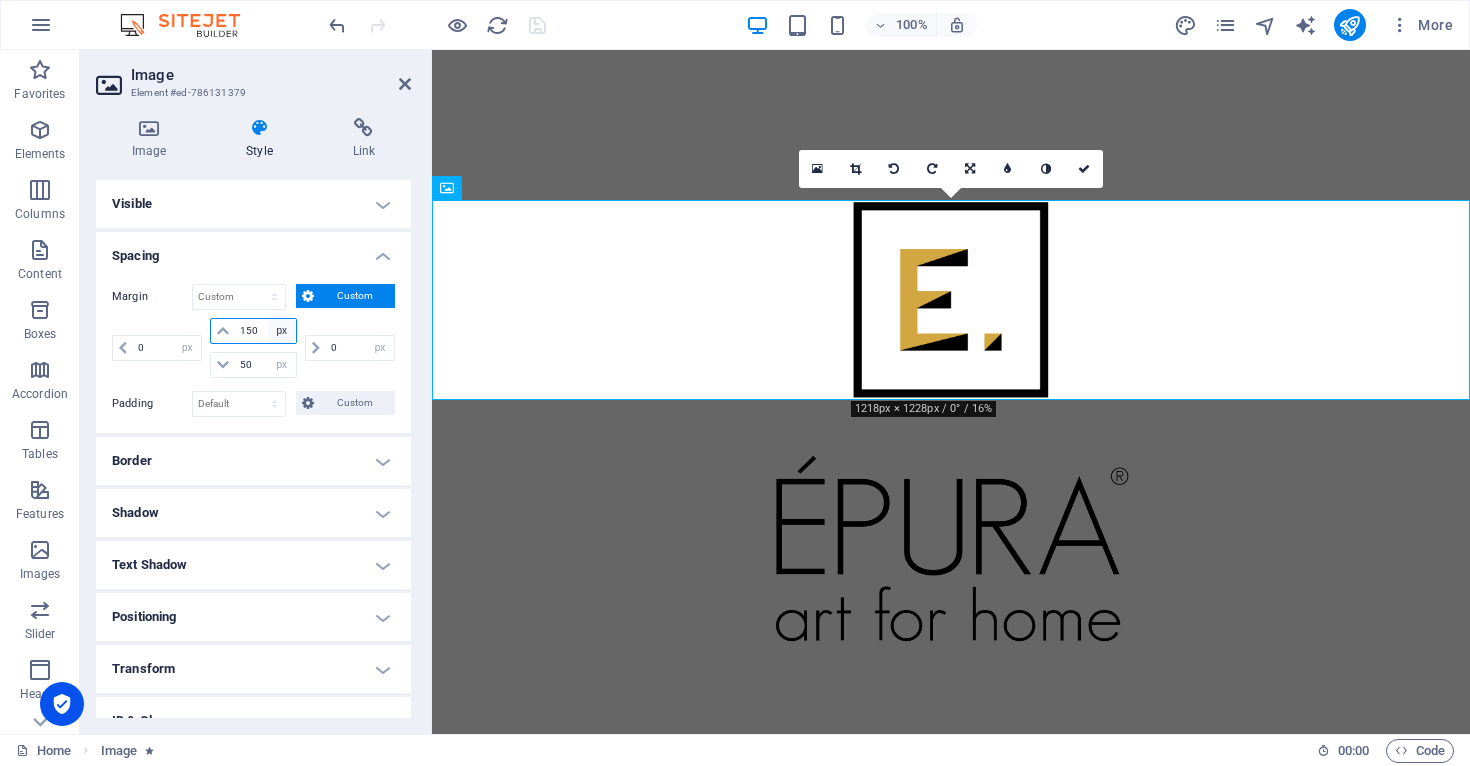 drag, startPoint x: 250, startPoint y: 331, endPoint x: 289, endPoint y: 331, distance: 39 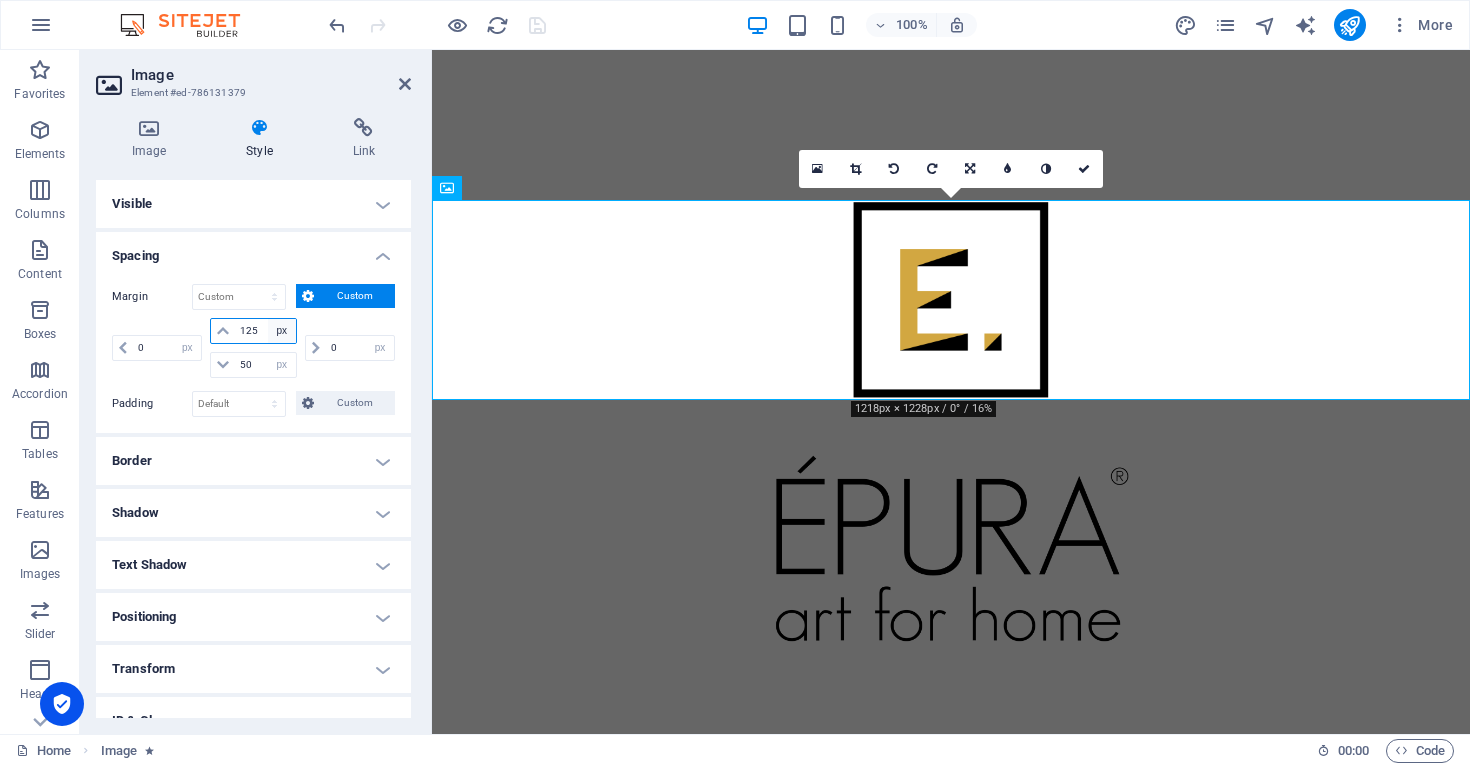 type on "125" 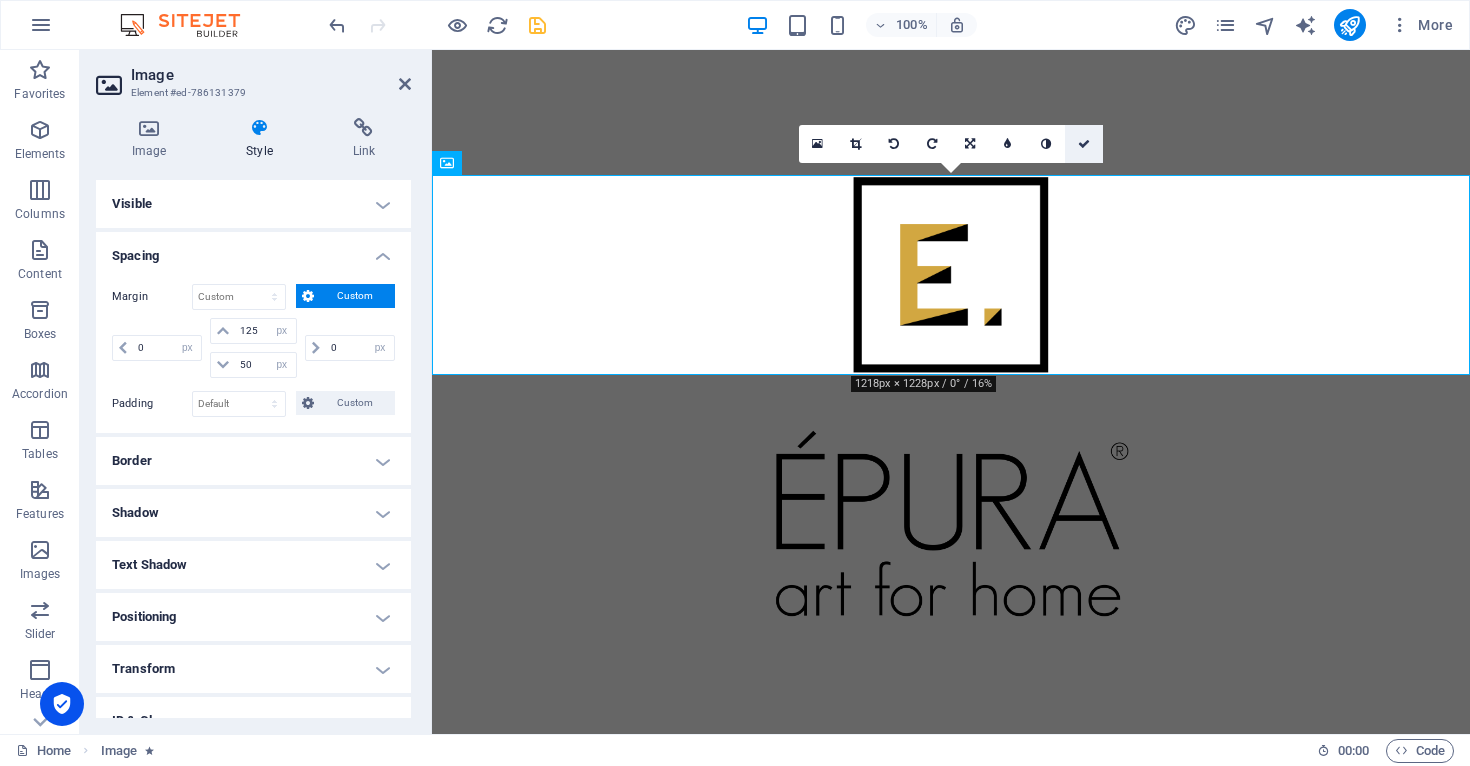 click at bounding box center (1084, 144) 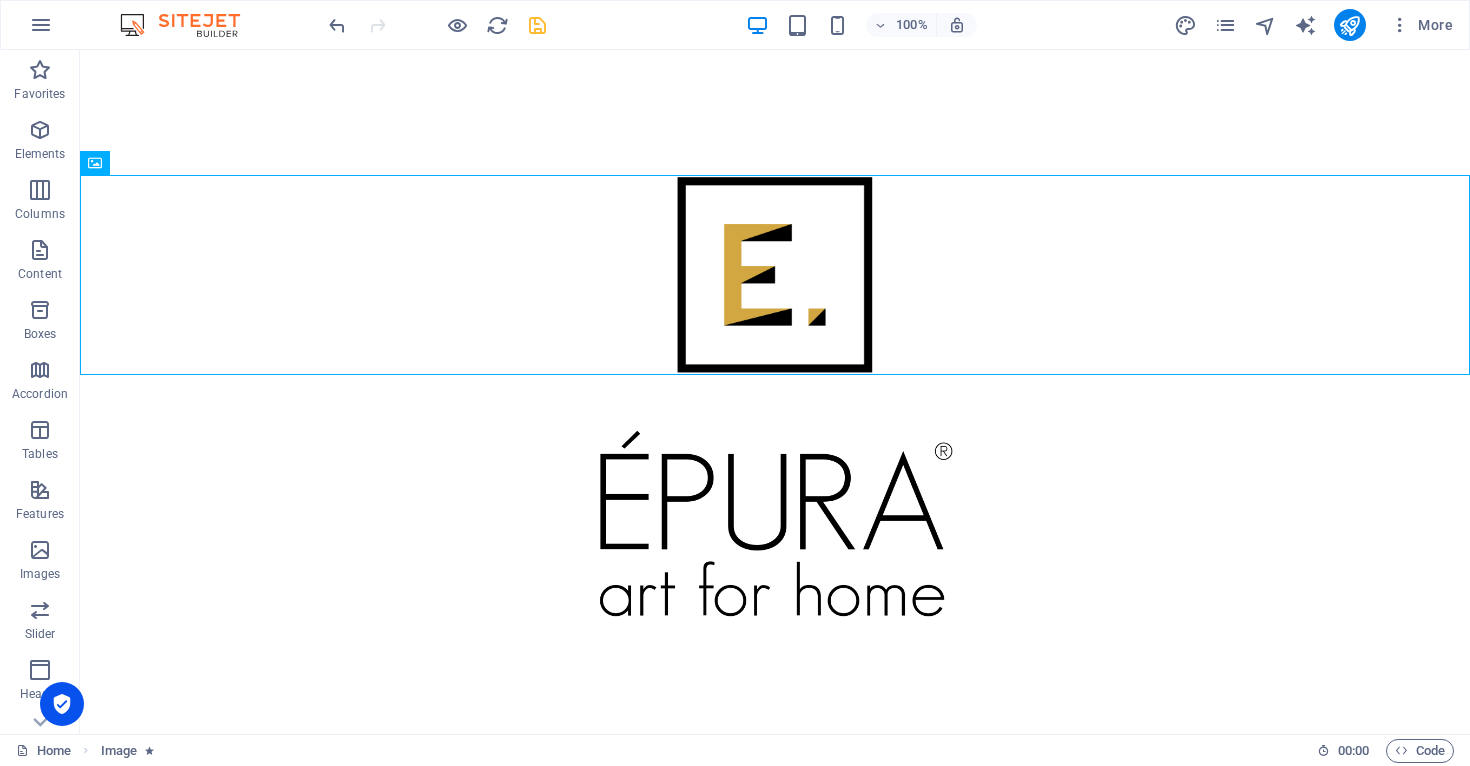 click at bounding box center (537, 25) 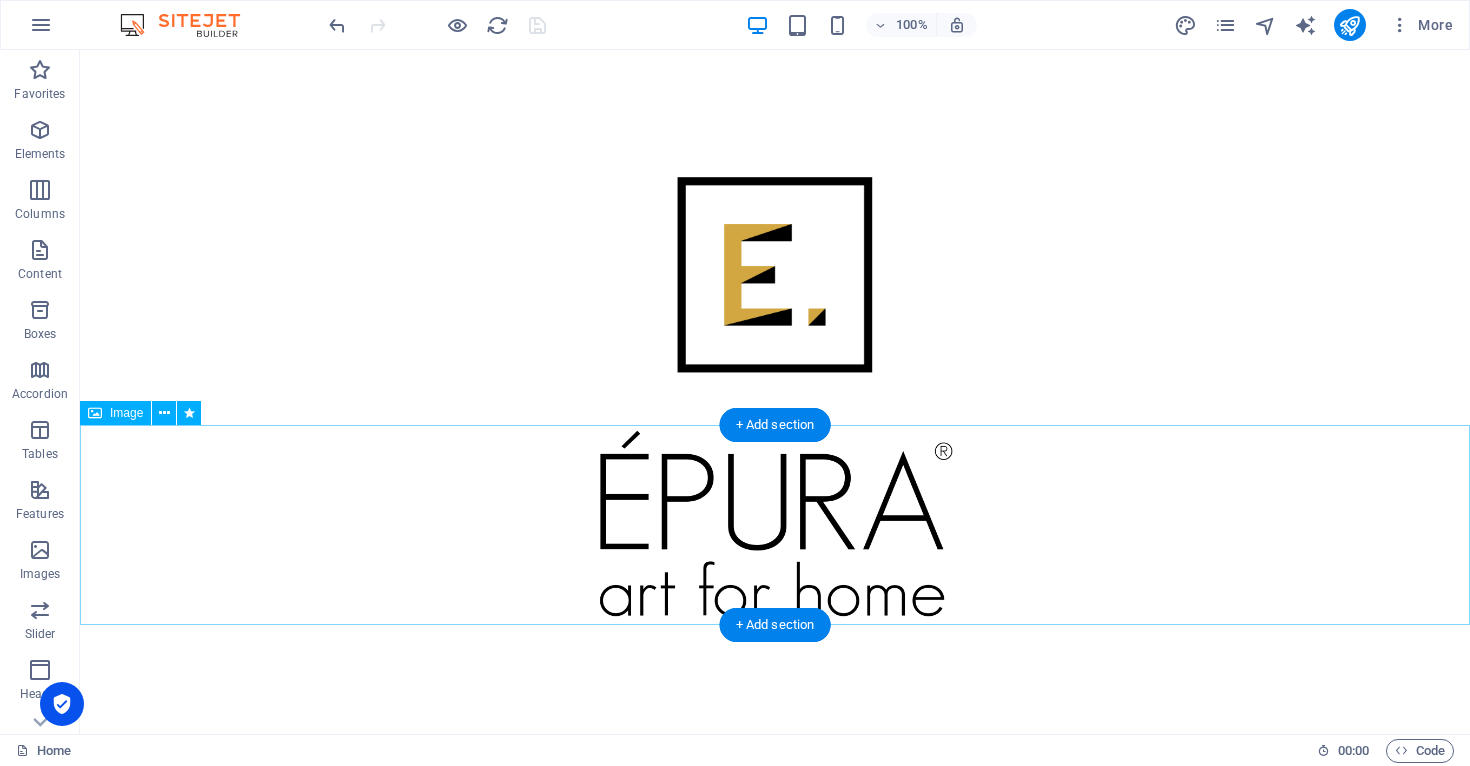 click on "+ Add section" at bounding box center (775, 625) 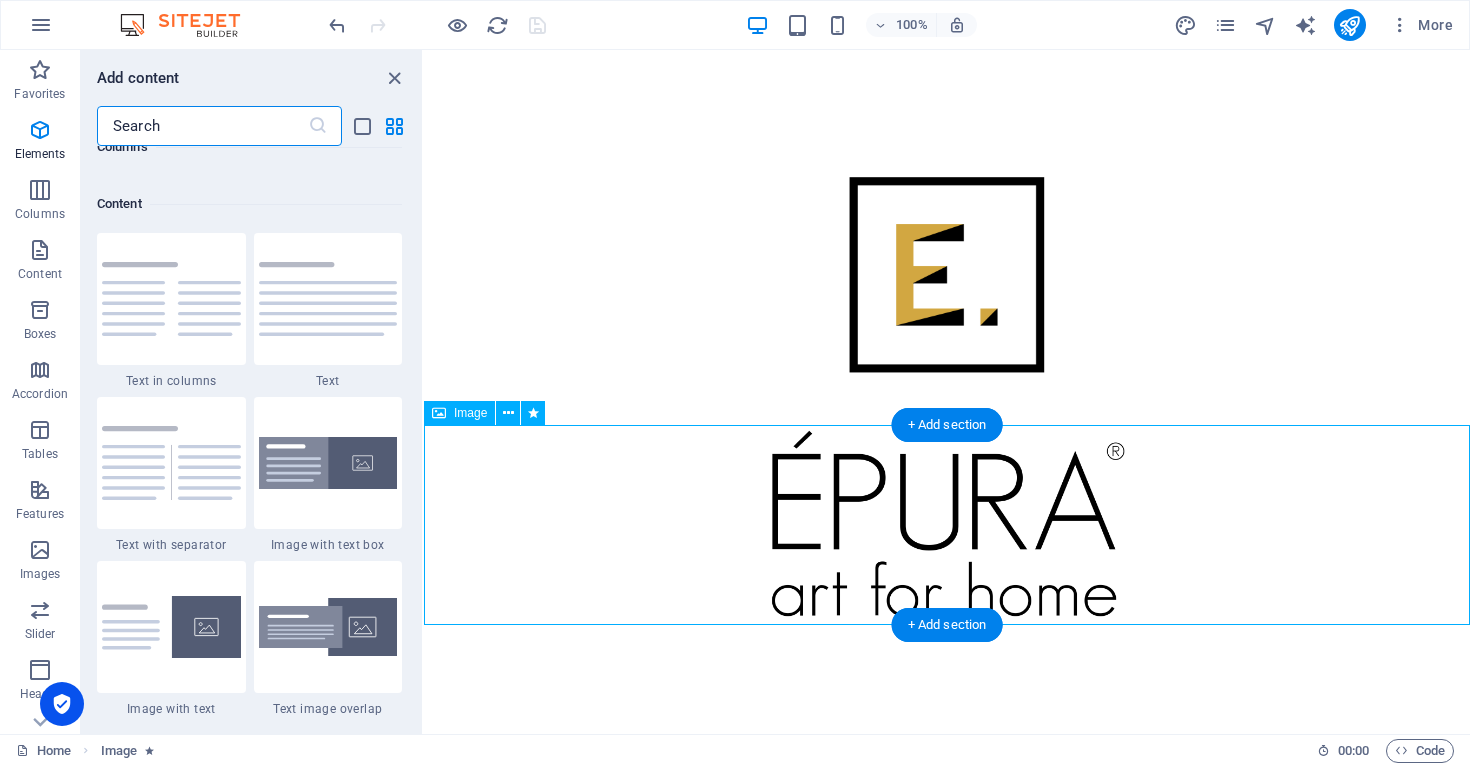 scroll, scrollTop: 3499, scrollLeft: 0, axis: vertical 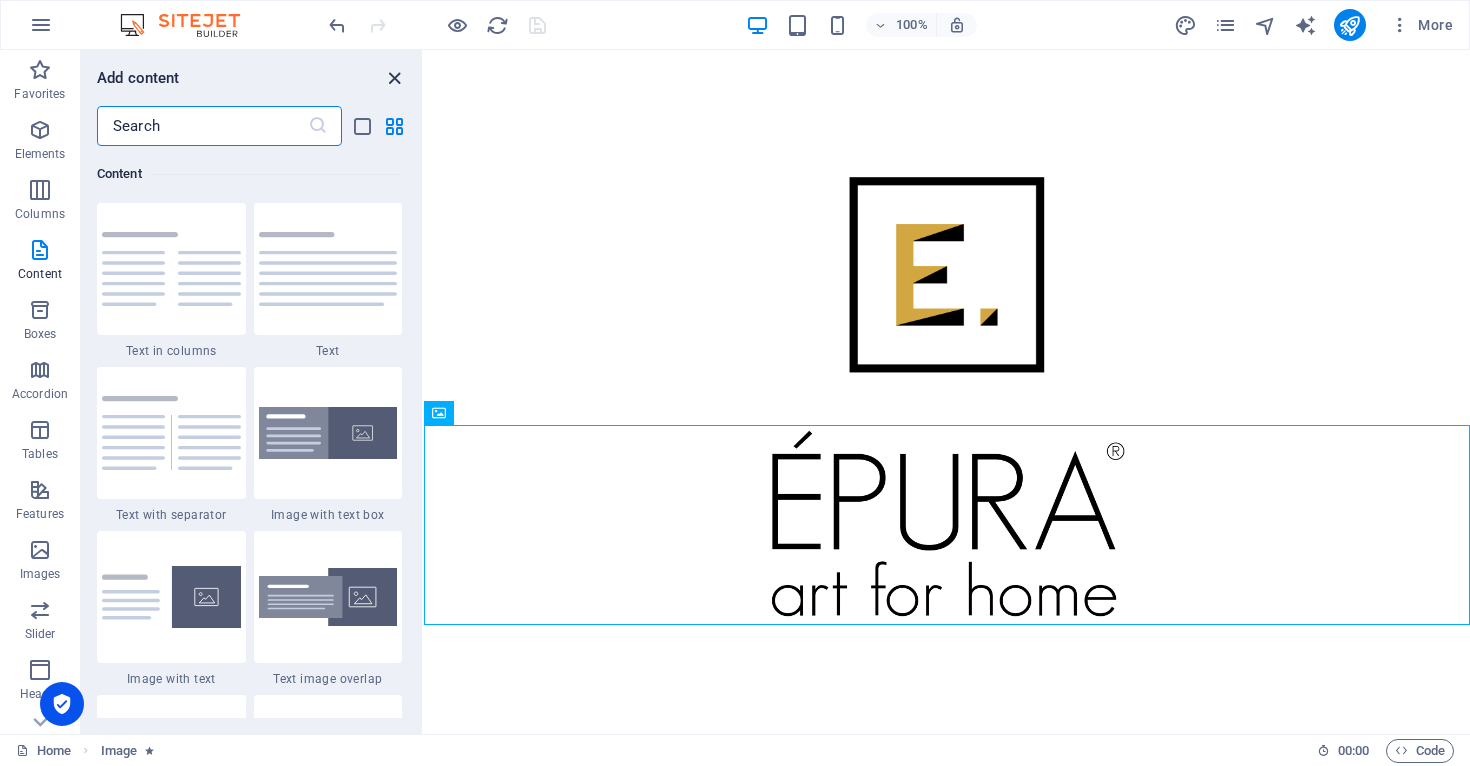 click at bounding box center (394, 78) 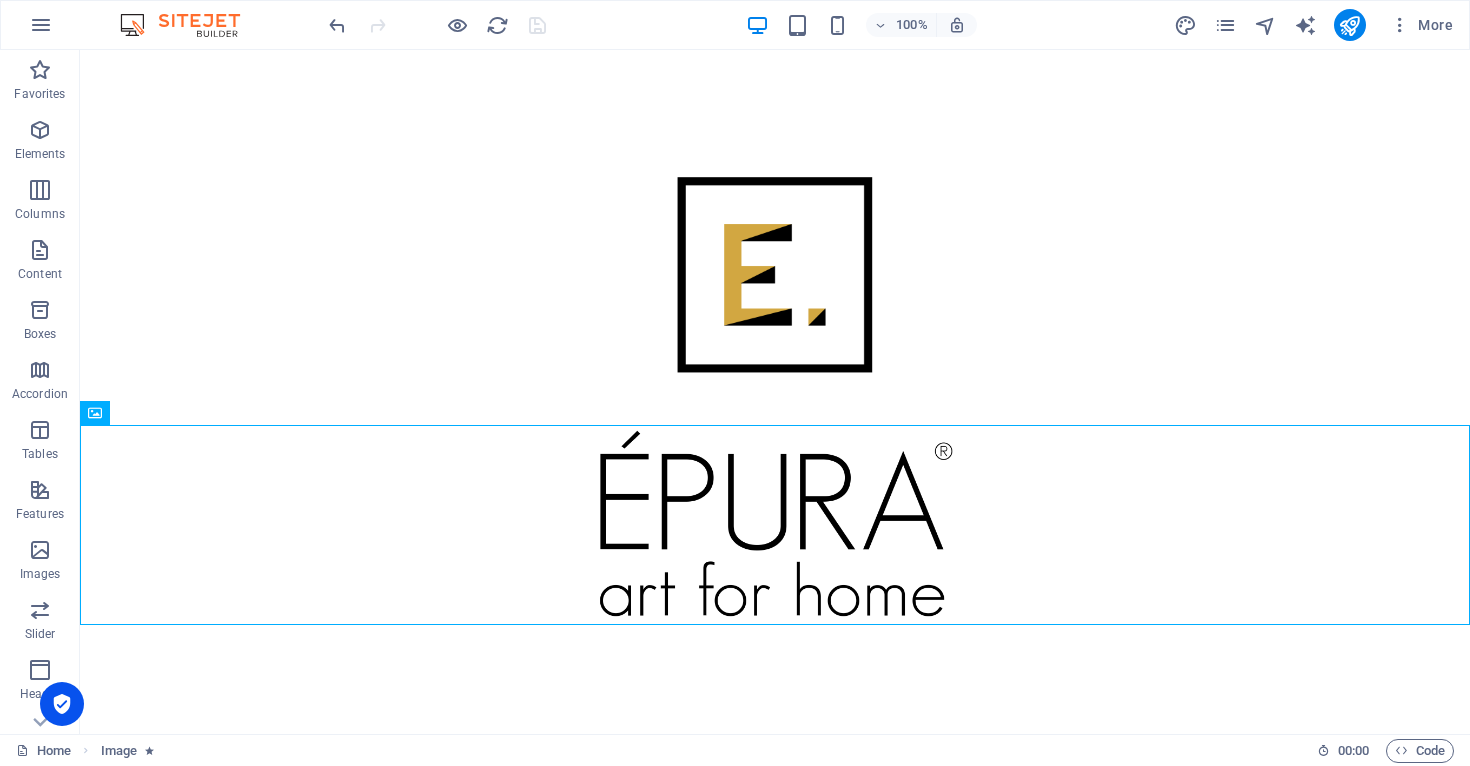 click at bounding box center (437, 25) 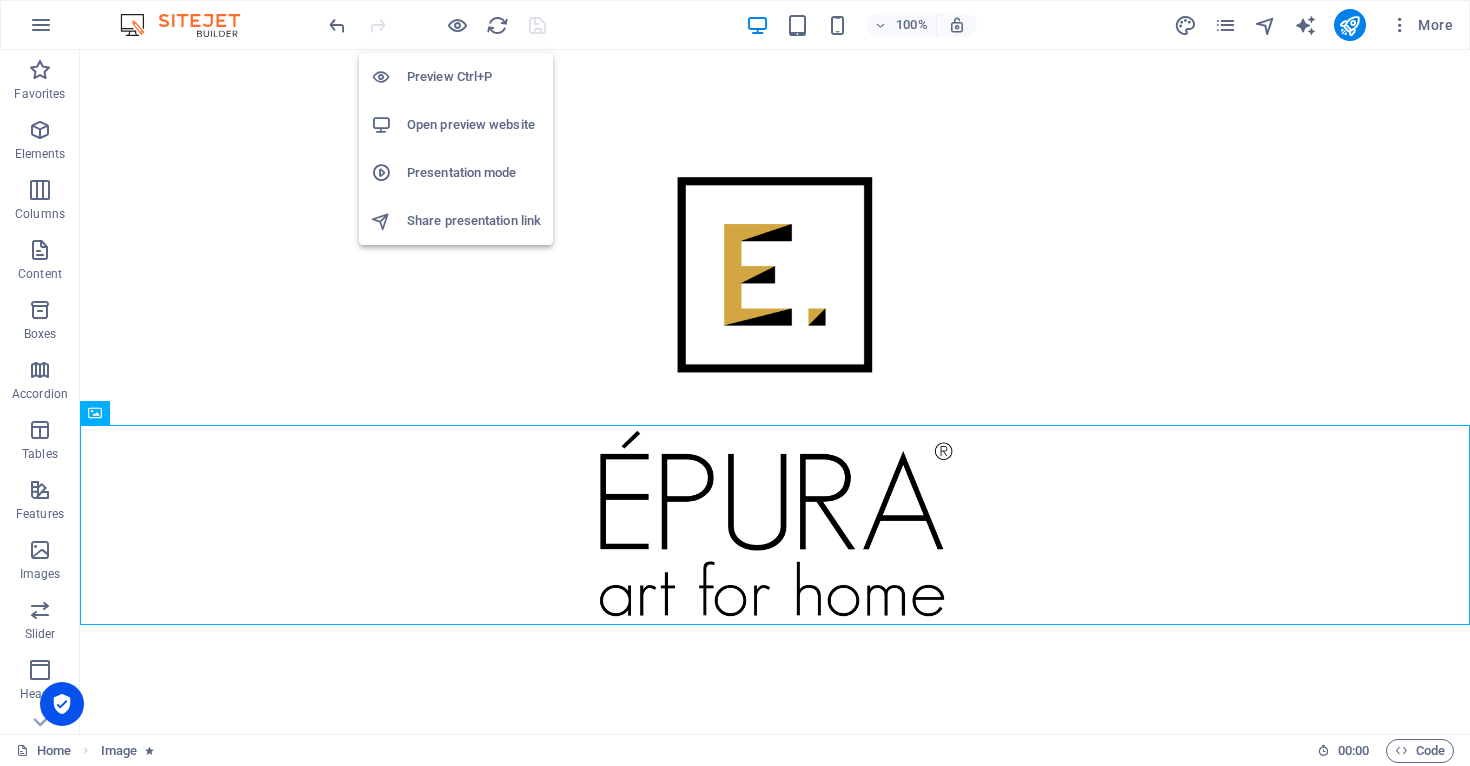 click on "Presentation mode" at bounding box center (474, 173) 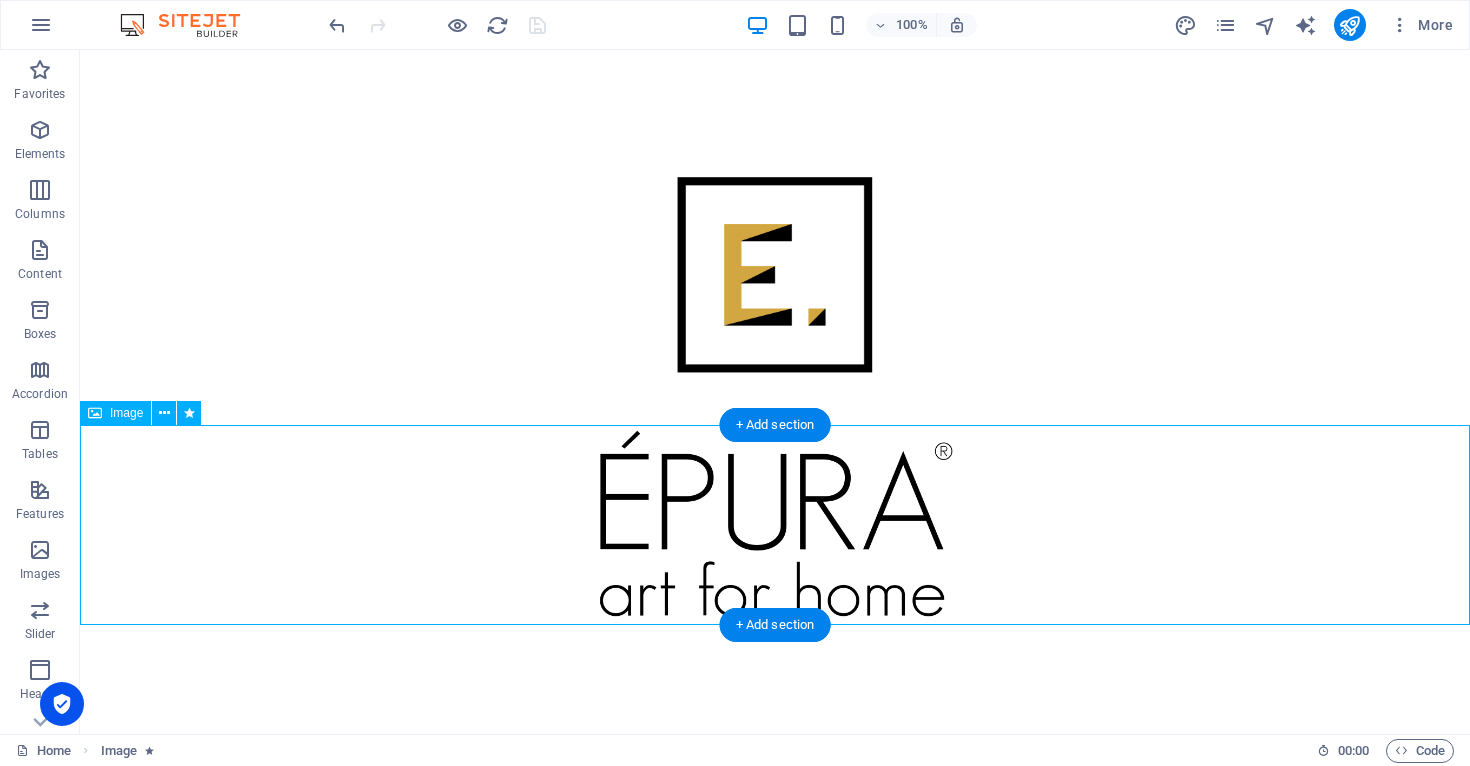 click at bounding box center (775, 525) 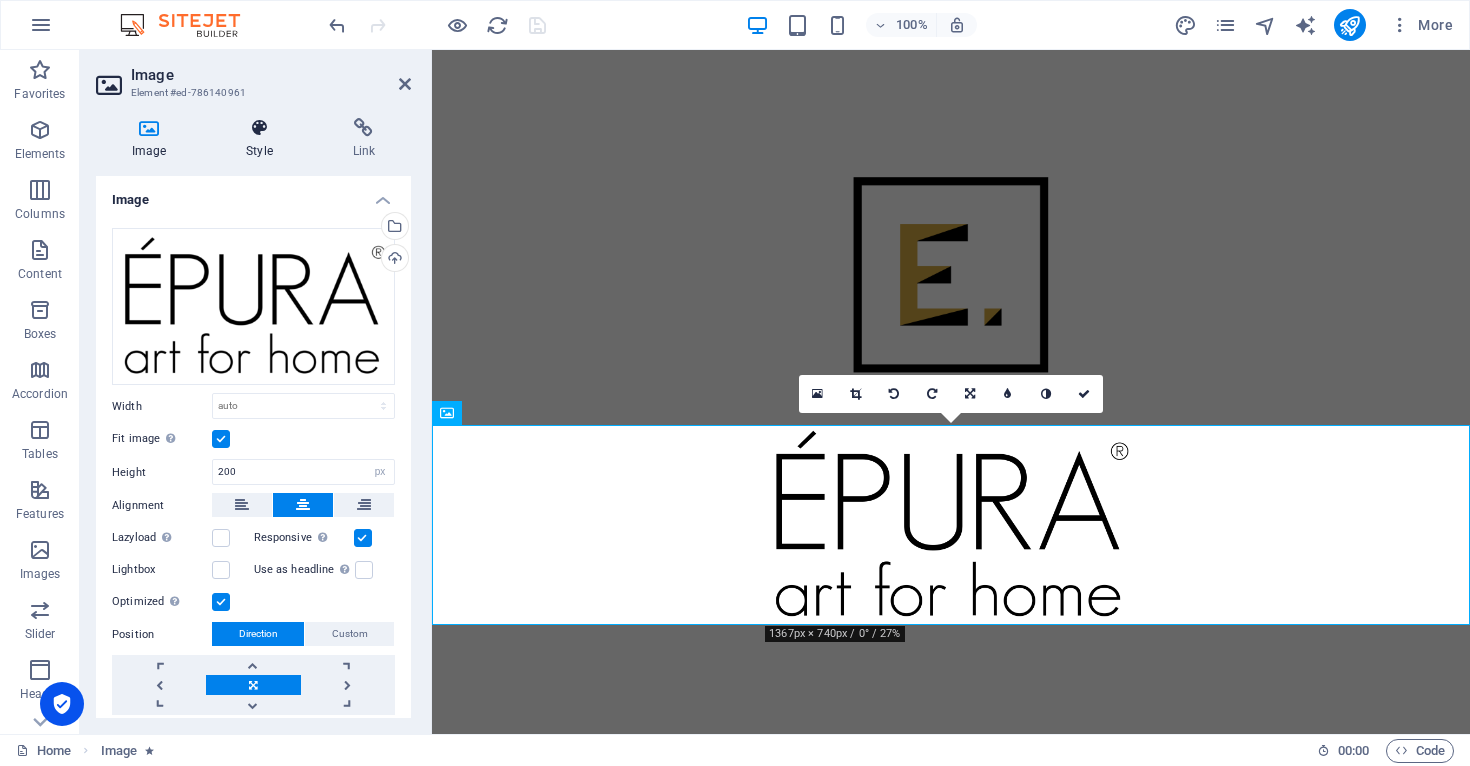 click at bounding box center [259, 128] 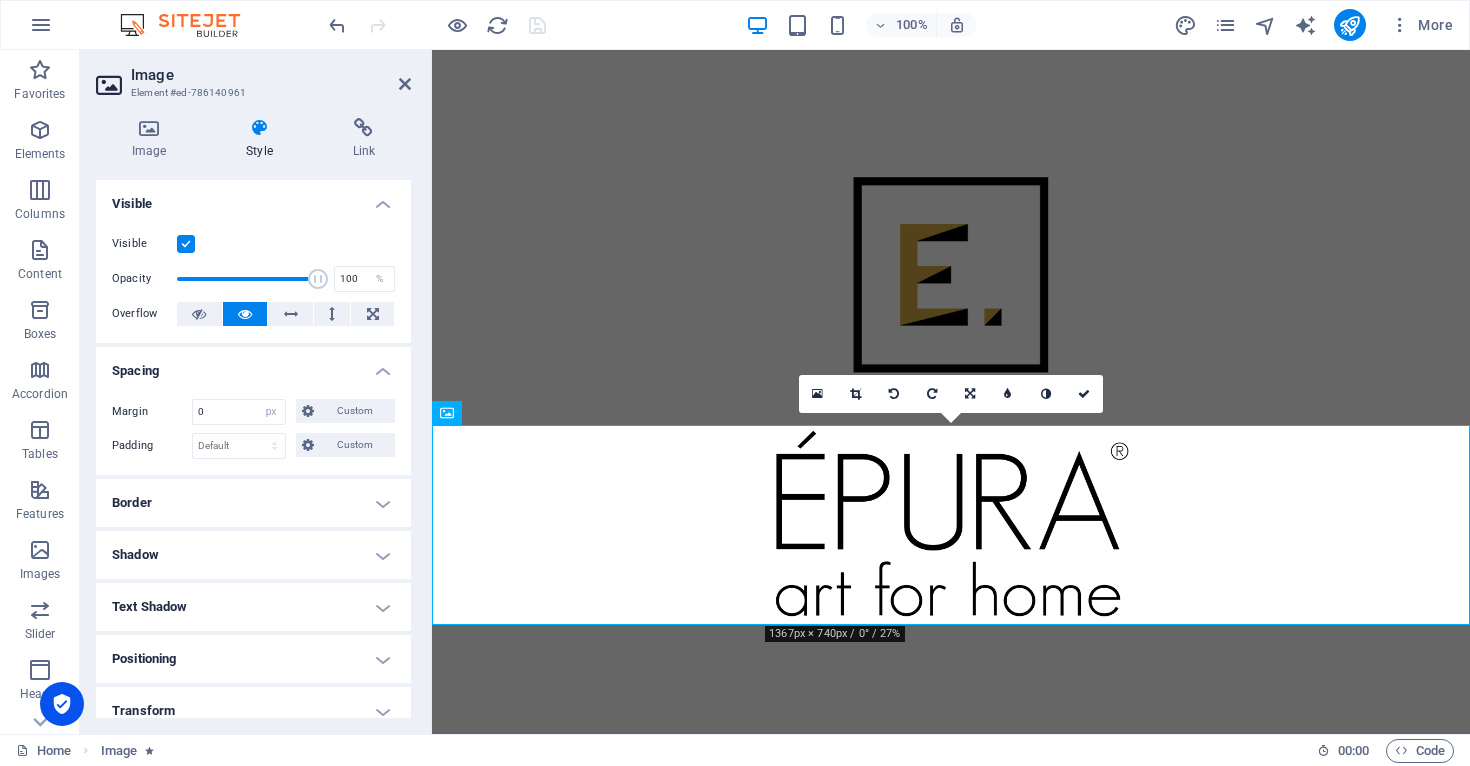 scroll, scrollTop: 172, scrollLeft: 0, axis: vertical 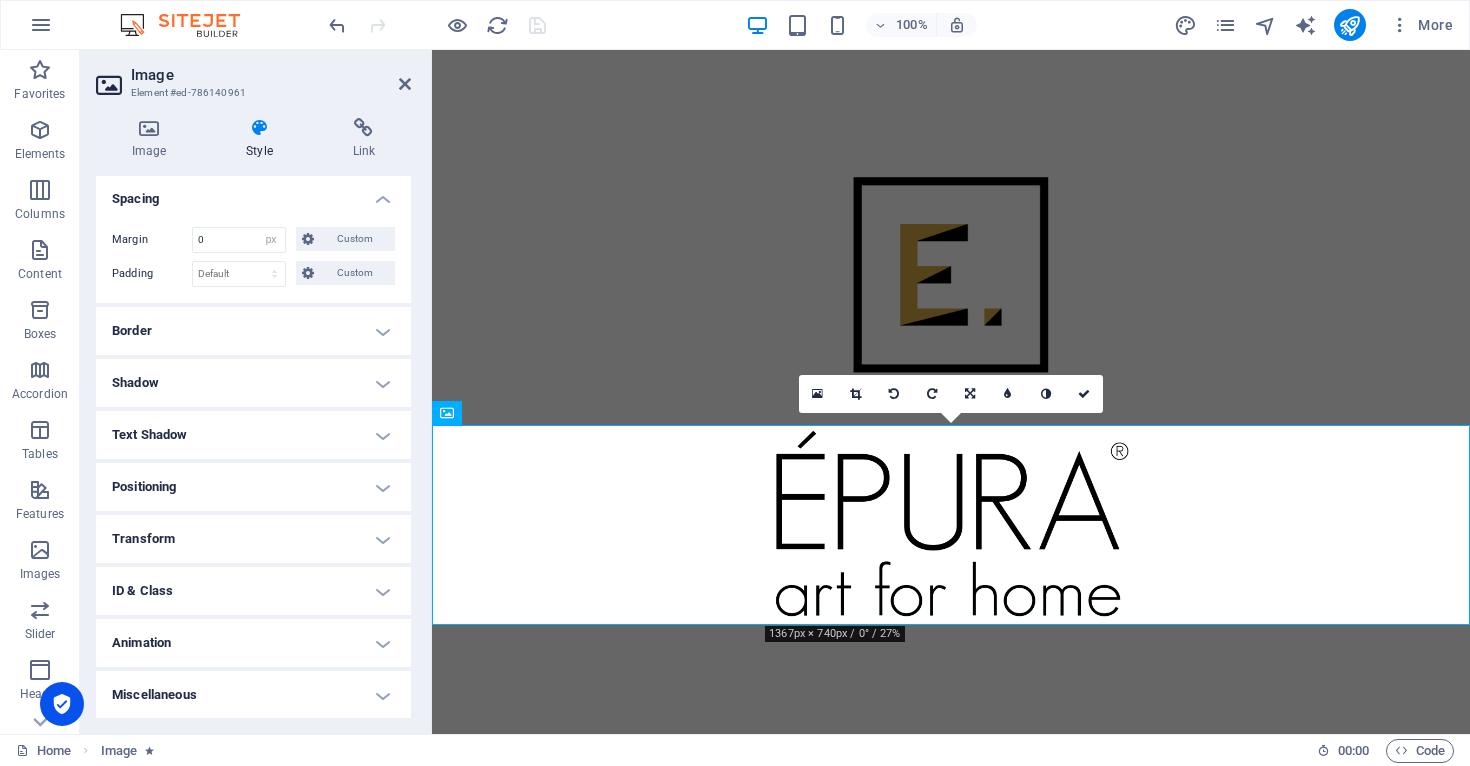 click on "Animation" at bounding box center [253, 643] 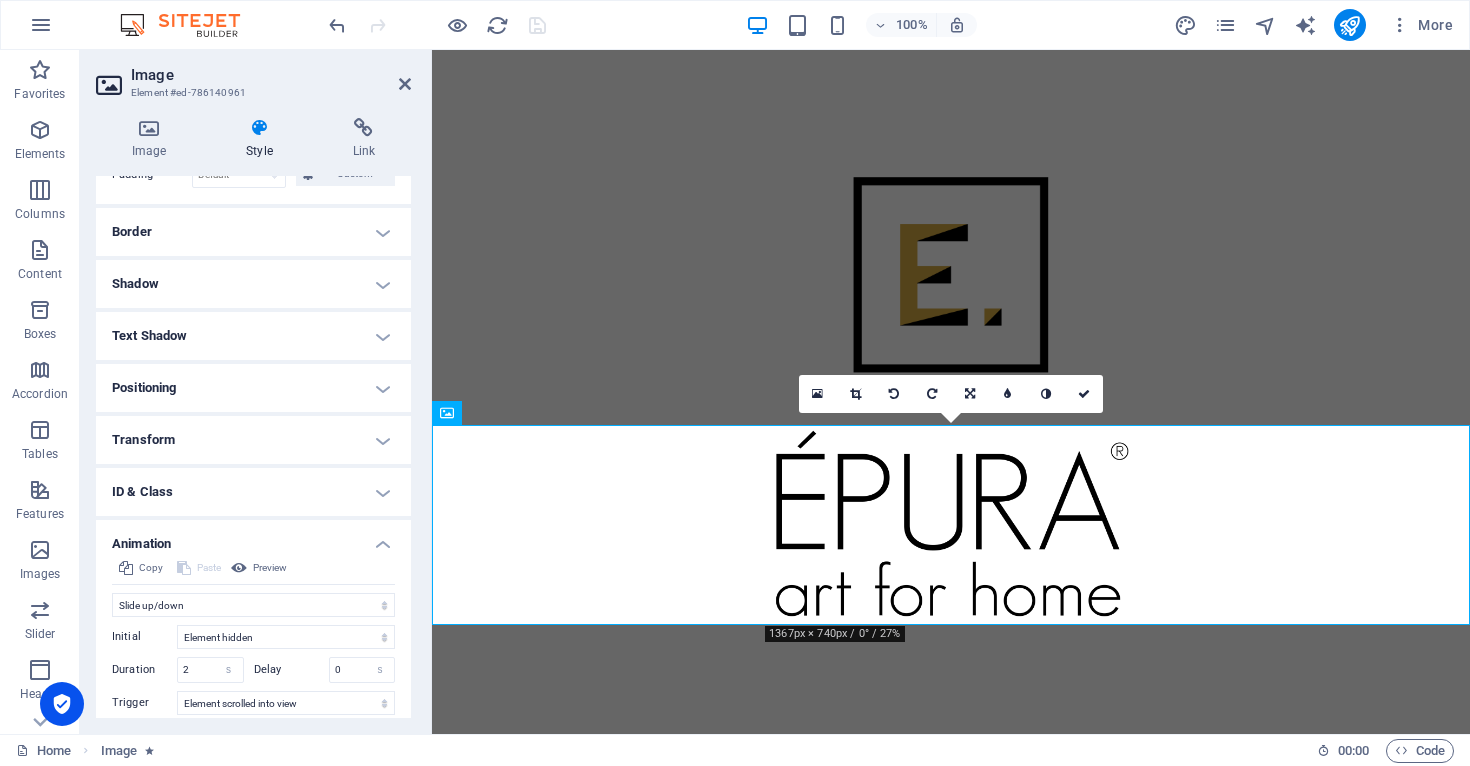 scroll, scrollTop: 378, scrollLeft: 0, axis: vertical 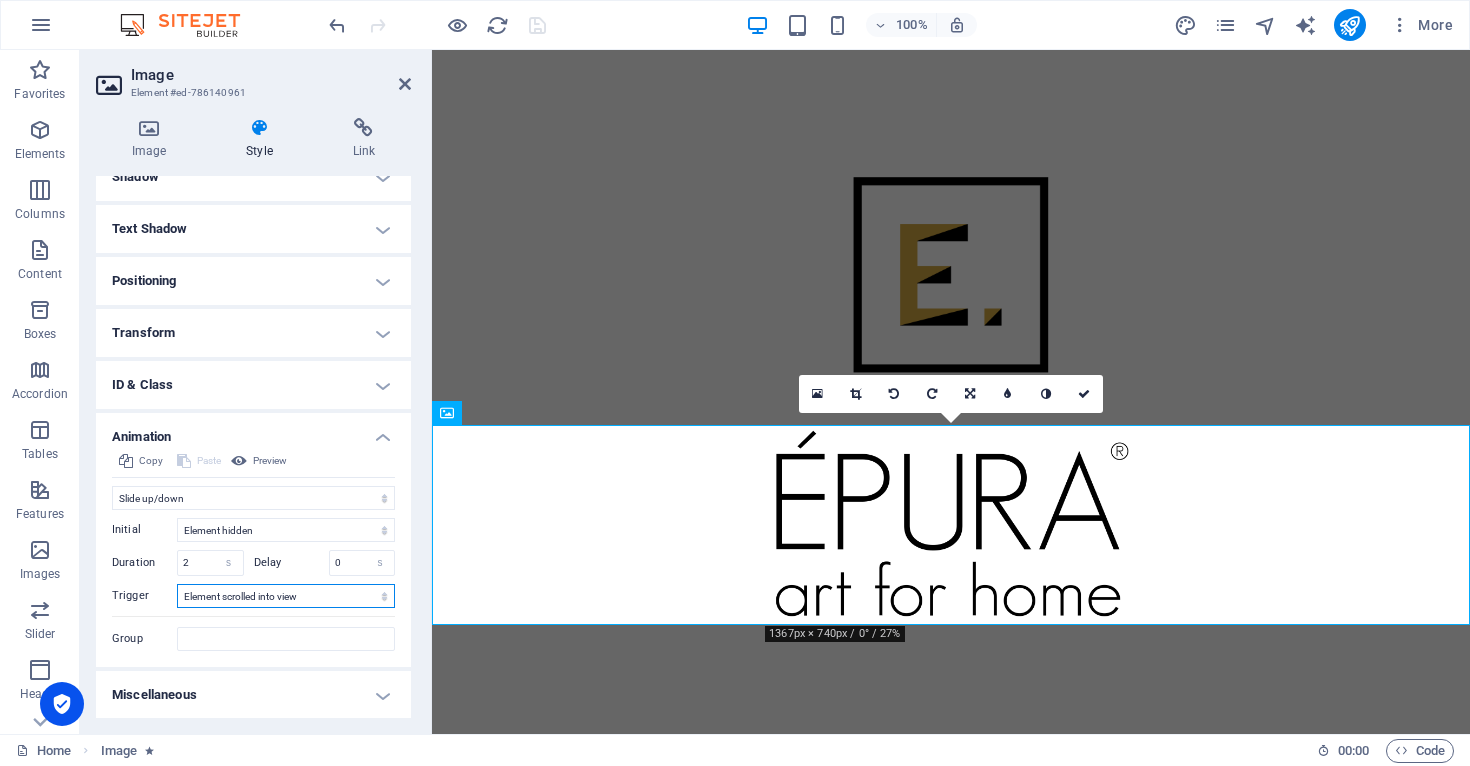 select on "onload" 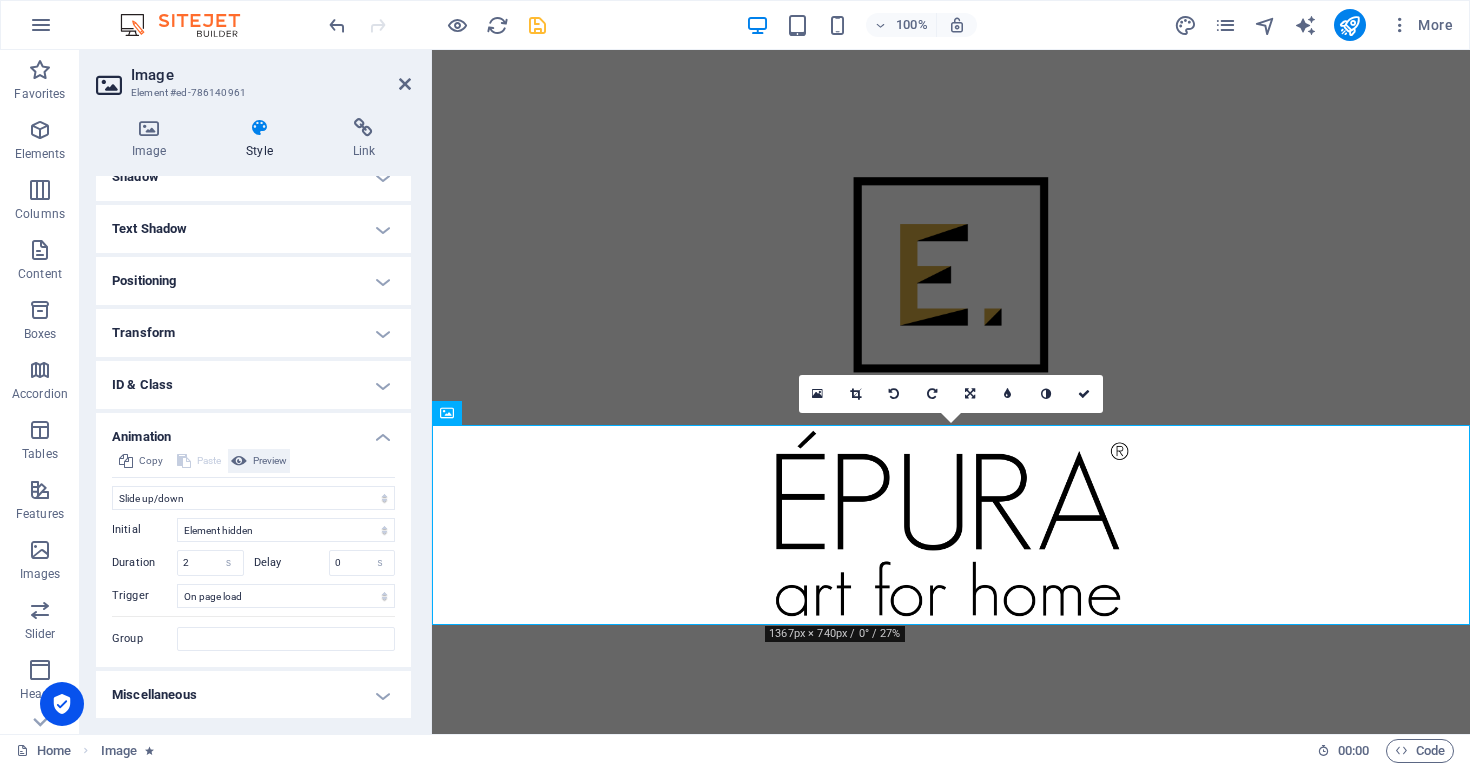 click on "Preview" at bounding box center [270, 461] 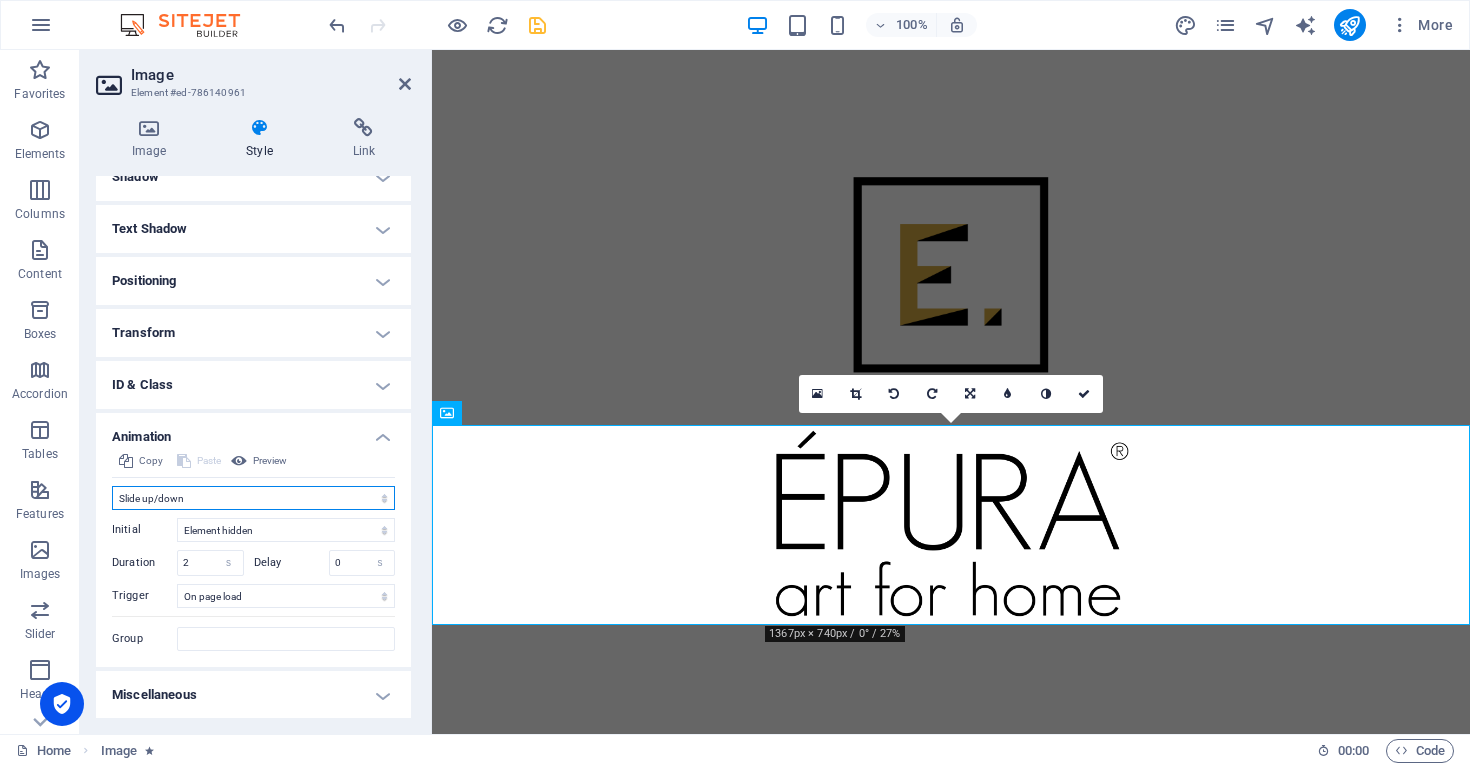 select on "fade" 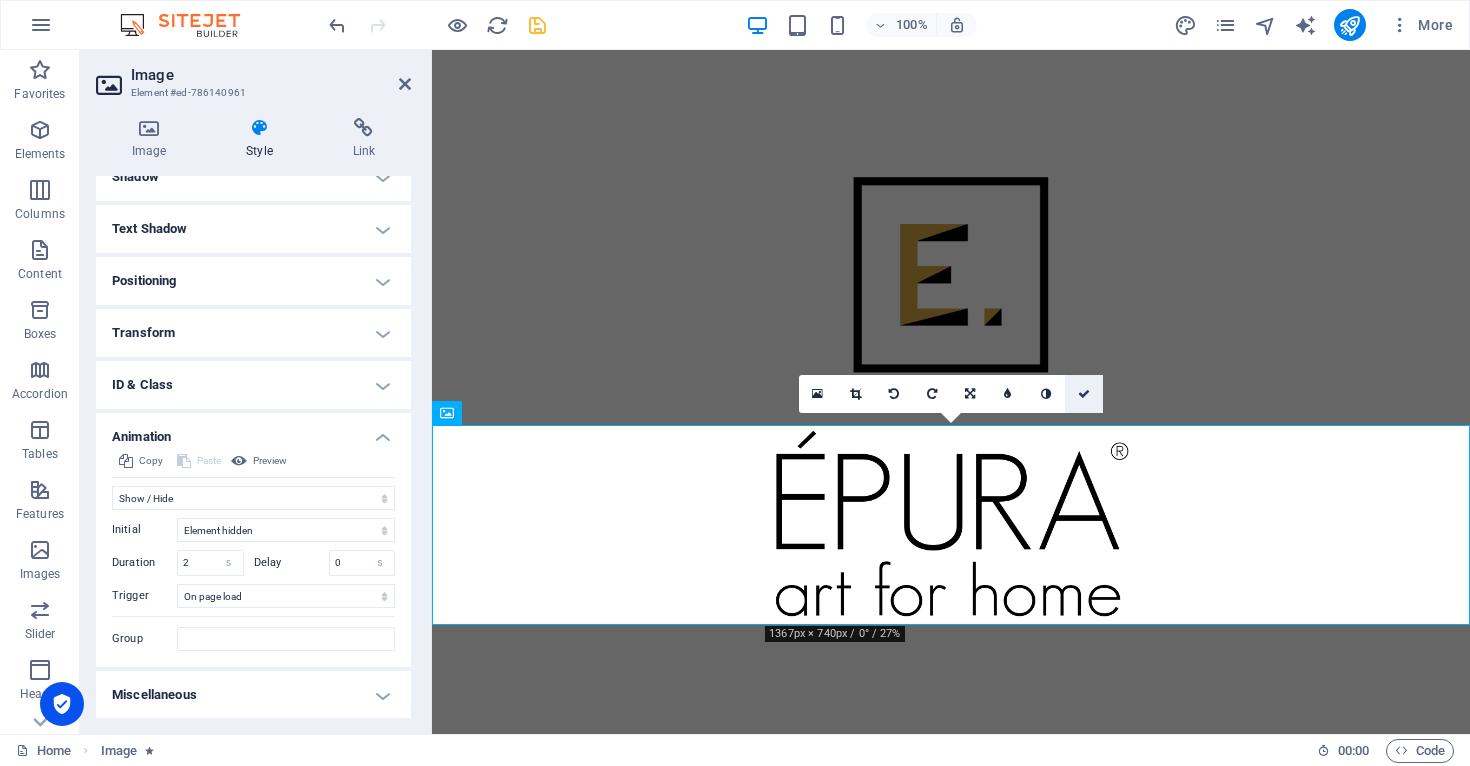 click at bounding box center (1084, 394) 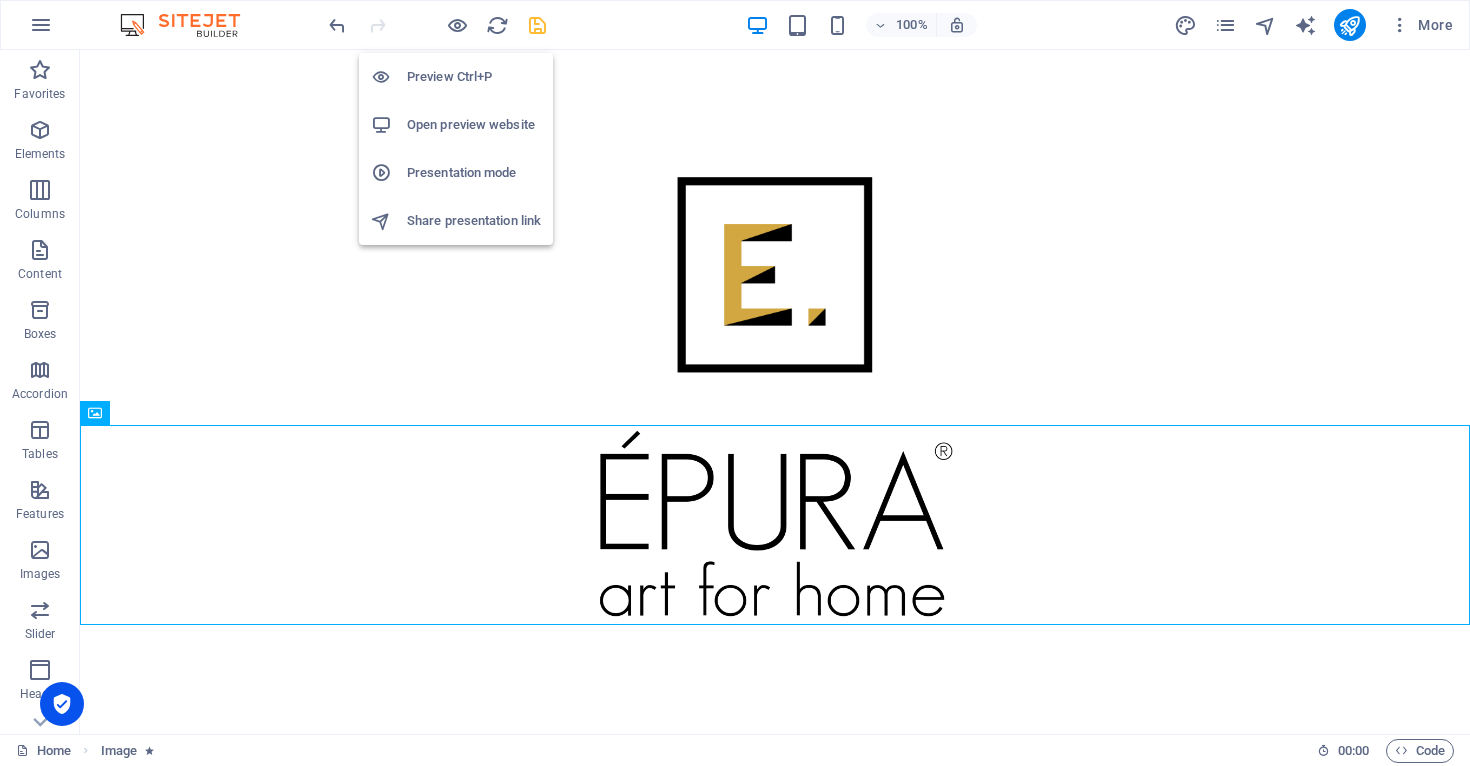 click on "Open preview website" at bounding box center (474, 125) 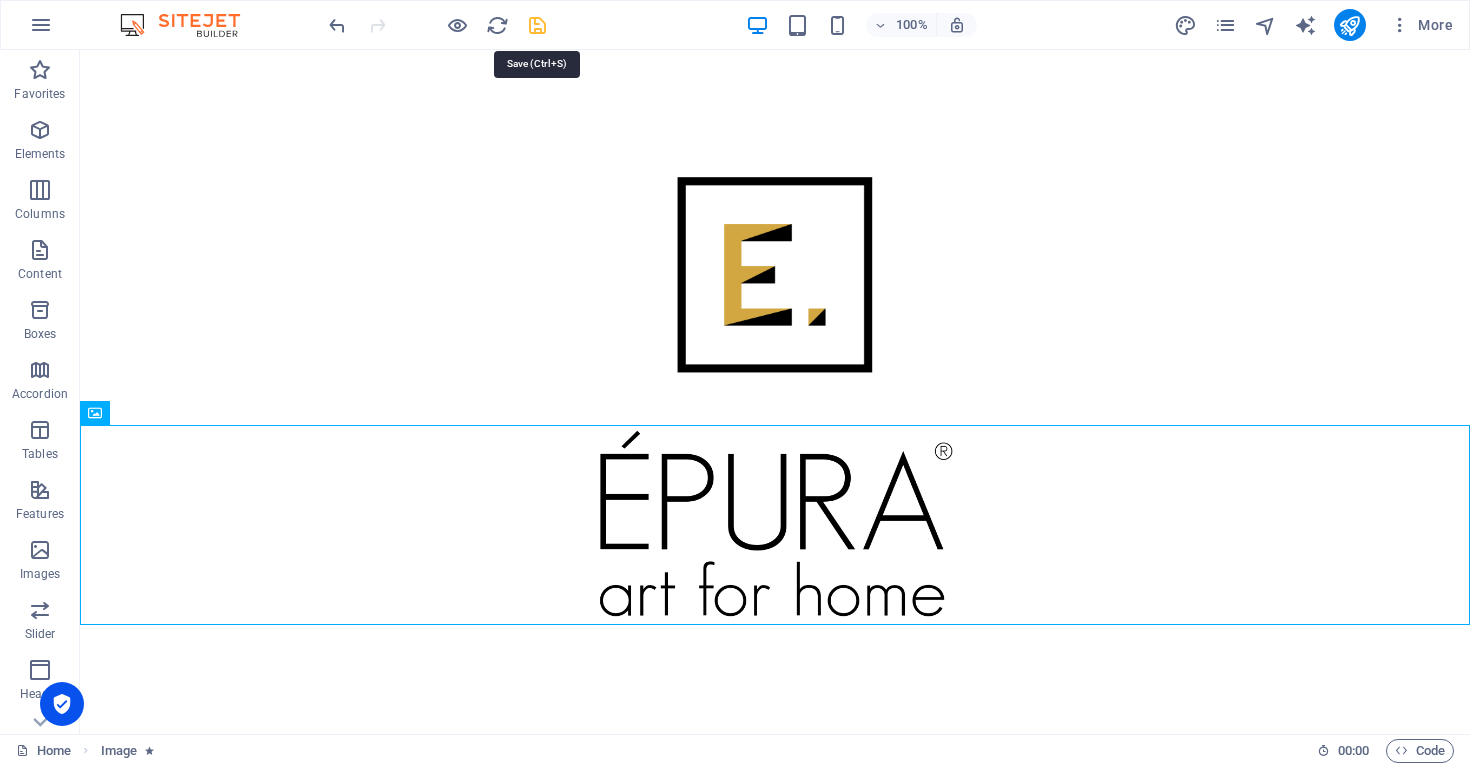 click at bounding box center (537, 25) 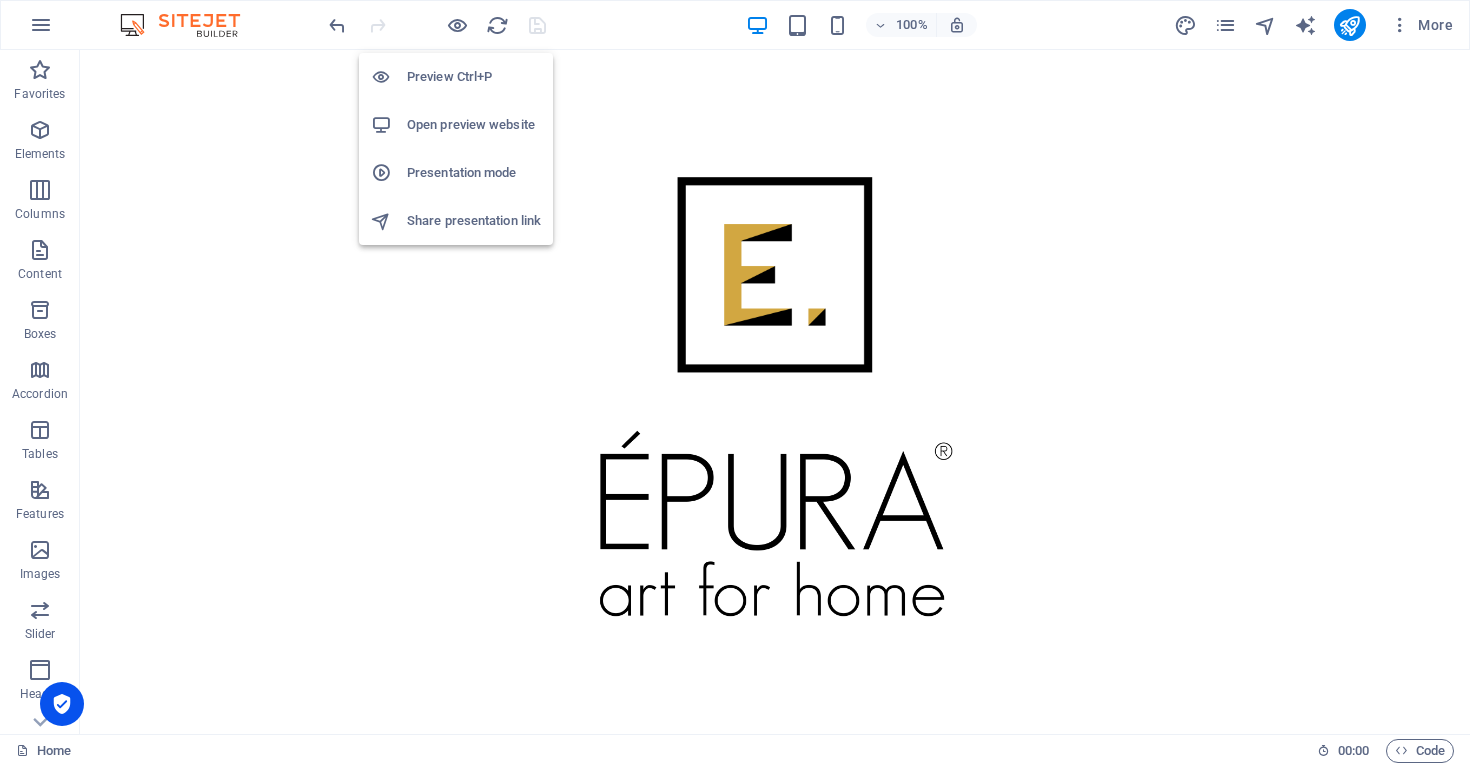 click on "Open preview website" at bounding box center [474, 125] 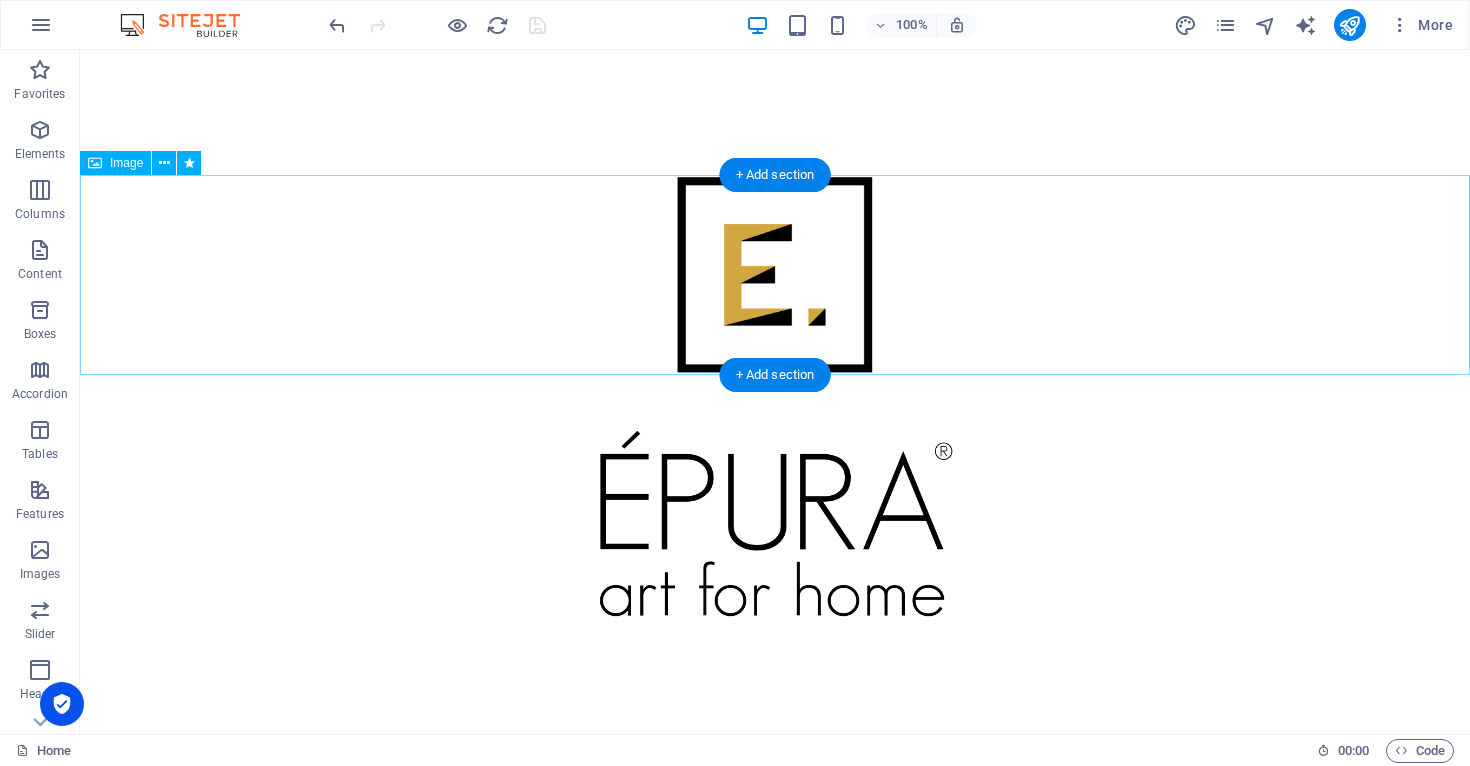 drag, startPoint x: 653, startPoint y: 508, endPoint x: 673, endPoint y: 216, distance: 292.68414 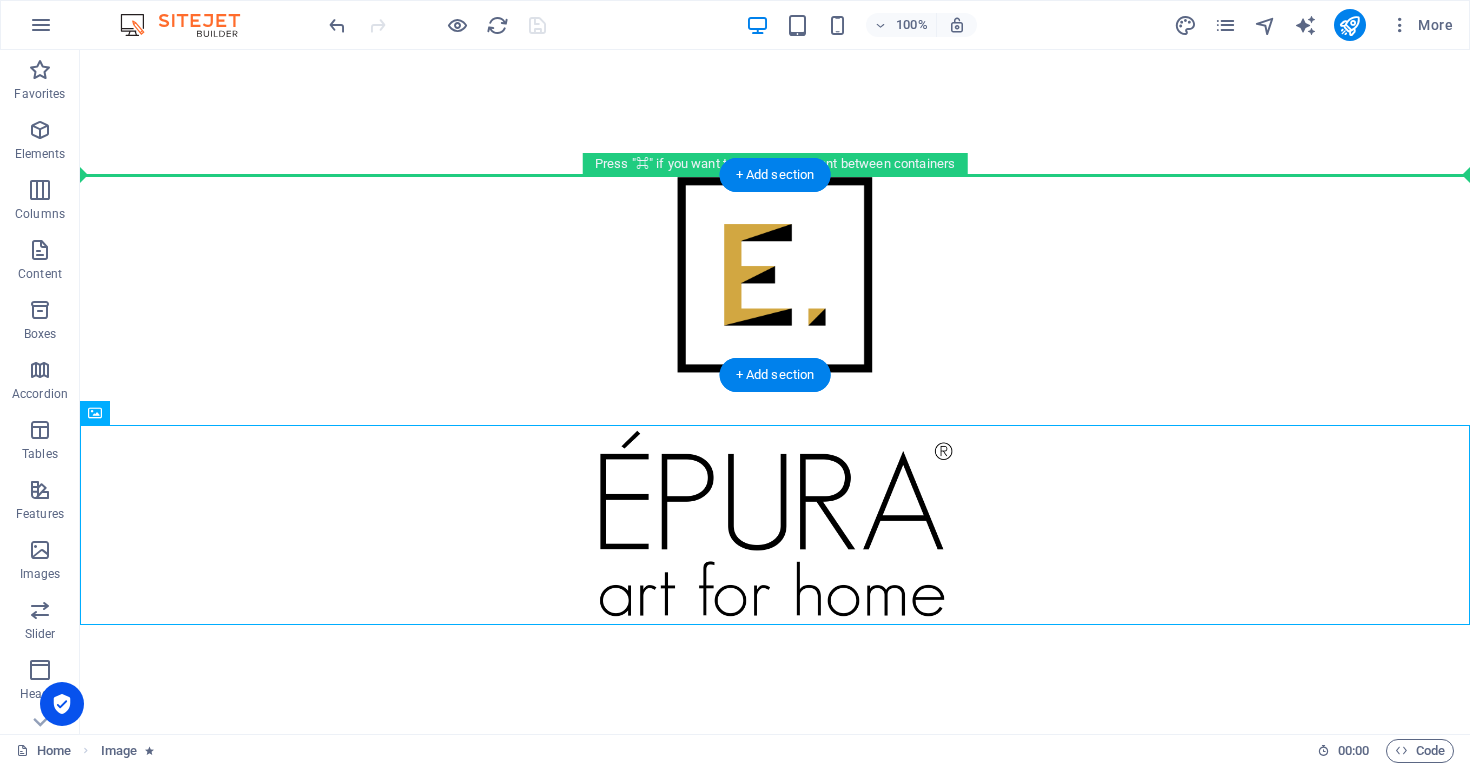 drag, startPoint x: 743, startPoint y: 535, endPoint x: 767, endPoint y: 197, distance: 338.851 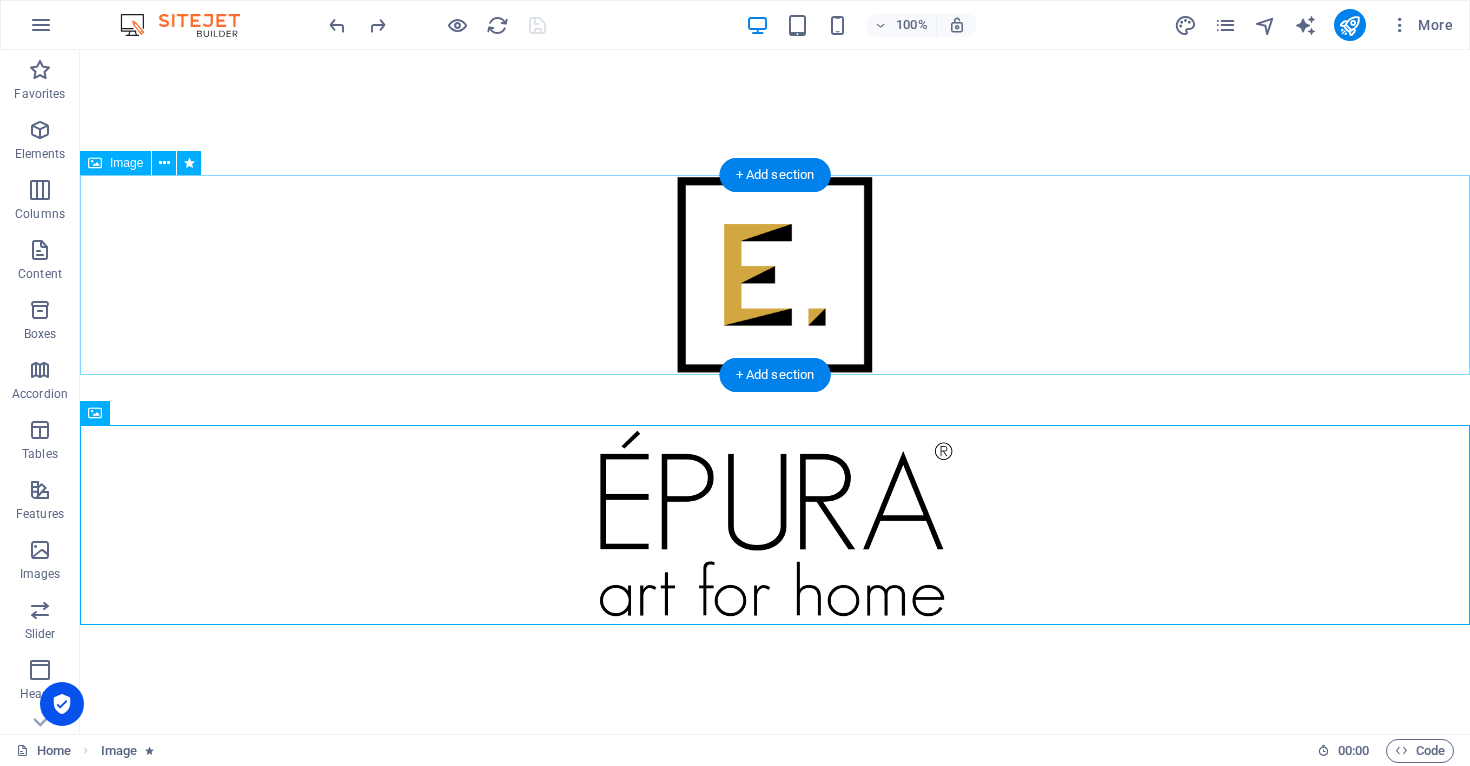 click at bounding box center [775, 275] 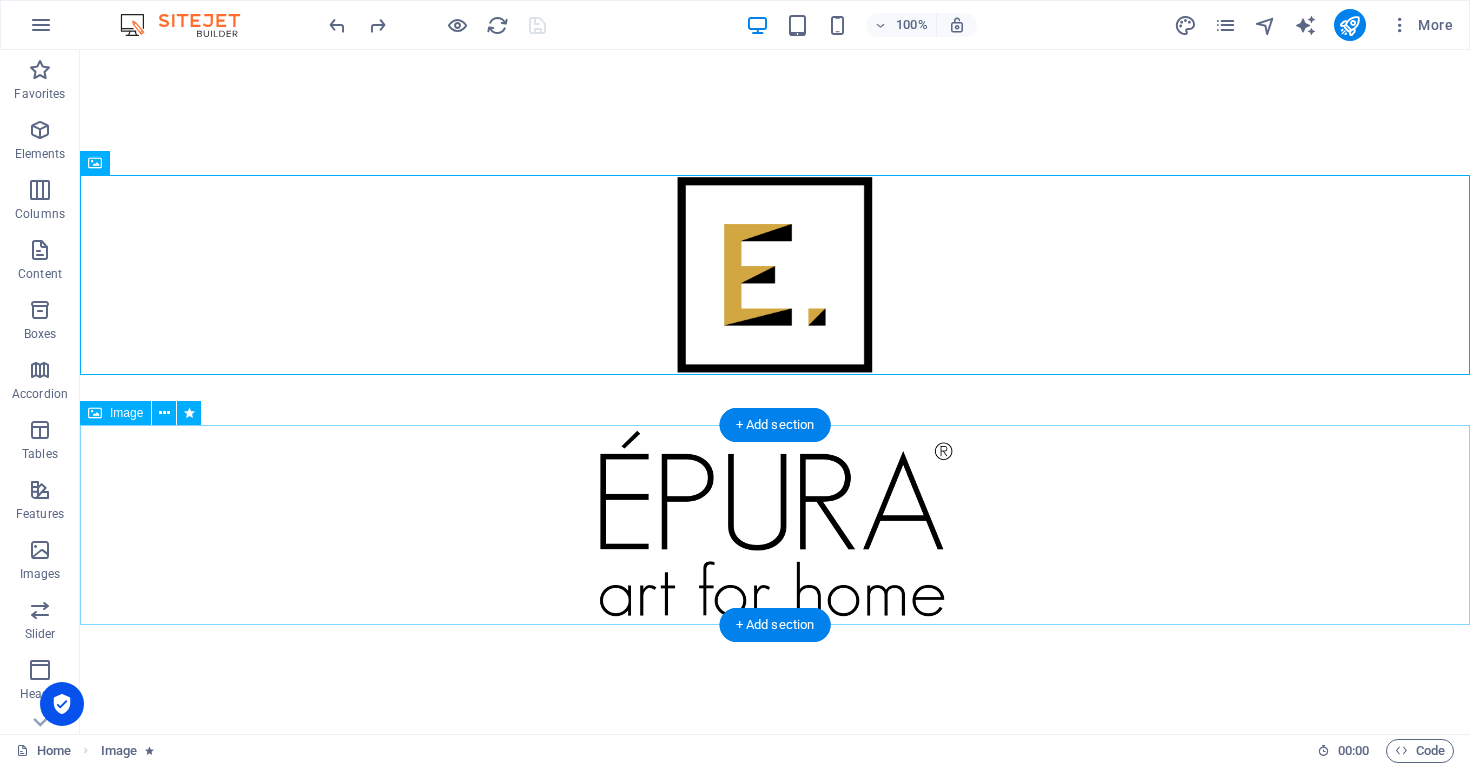 click at bounding box center [775, 525] 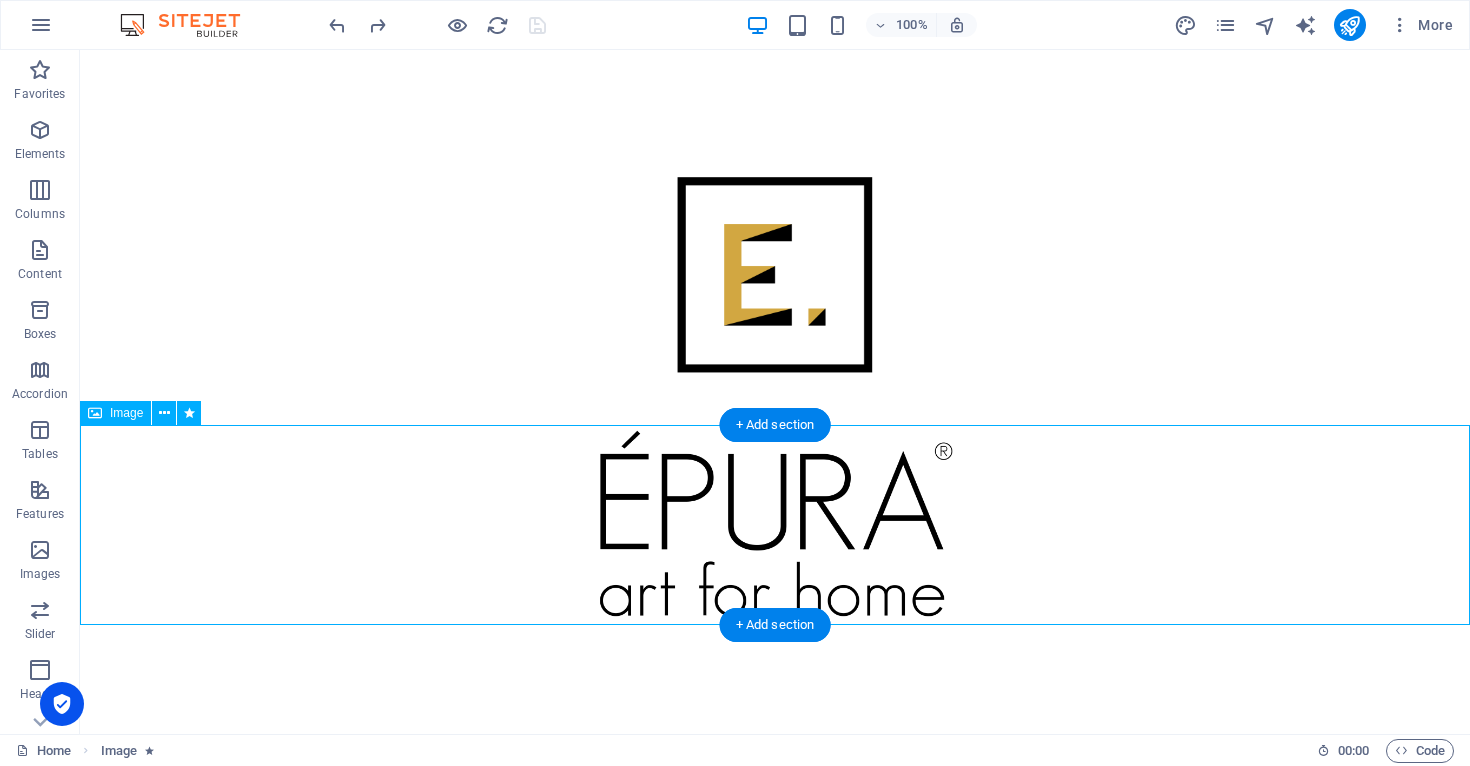 click at bounding box center [775, 525] 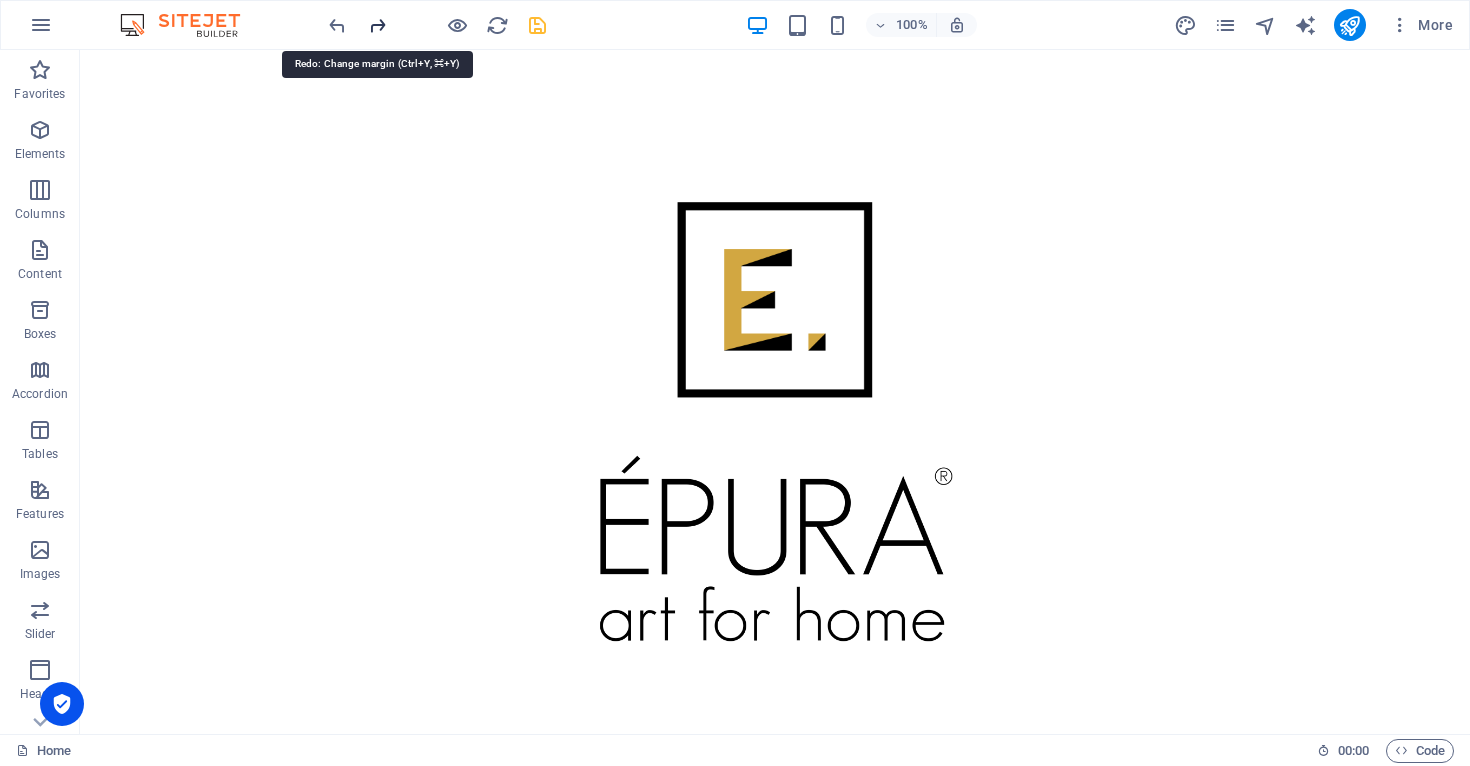 click at bounding box center (377, 25) 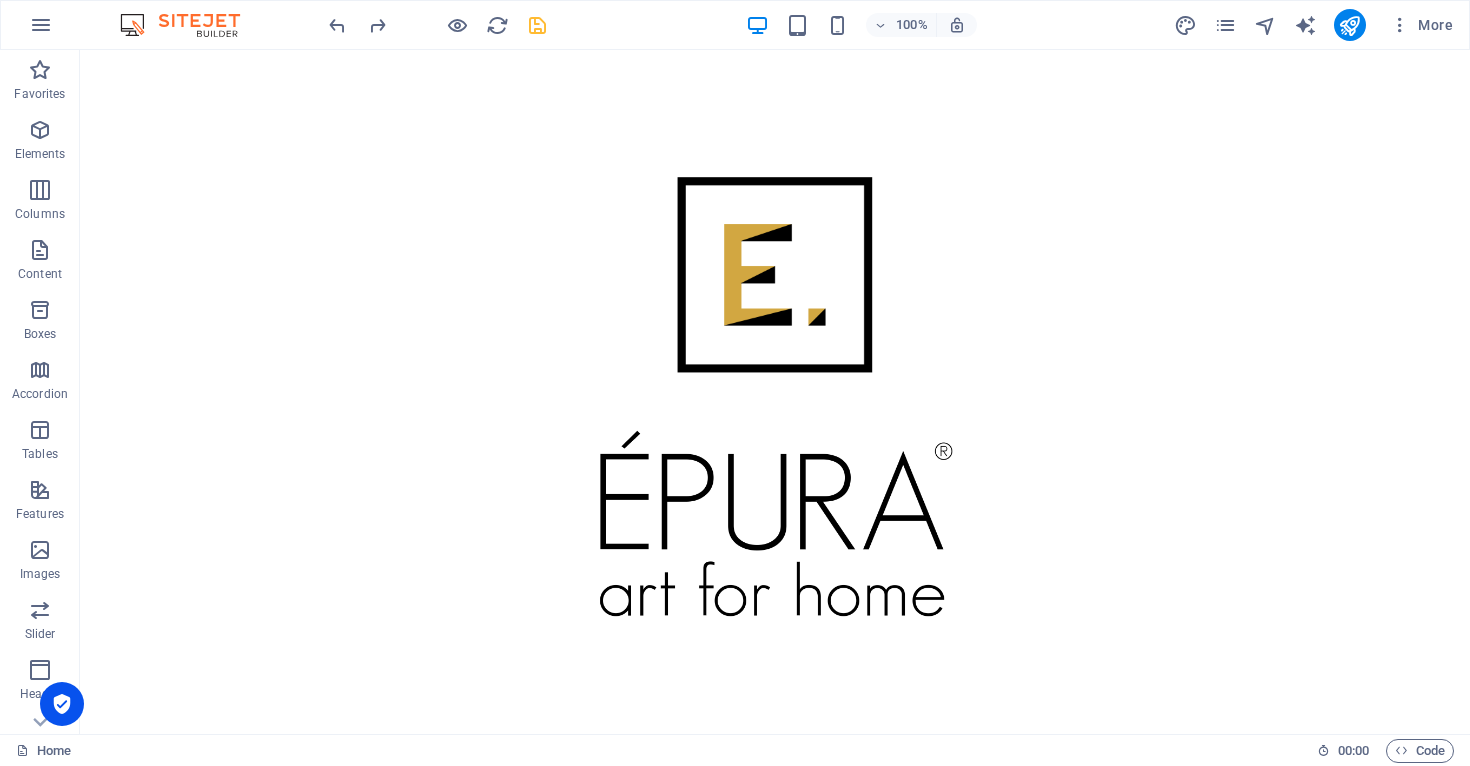 click at bounding box center (537, 25) 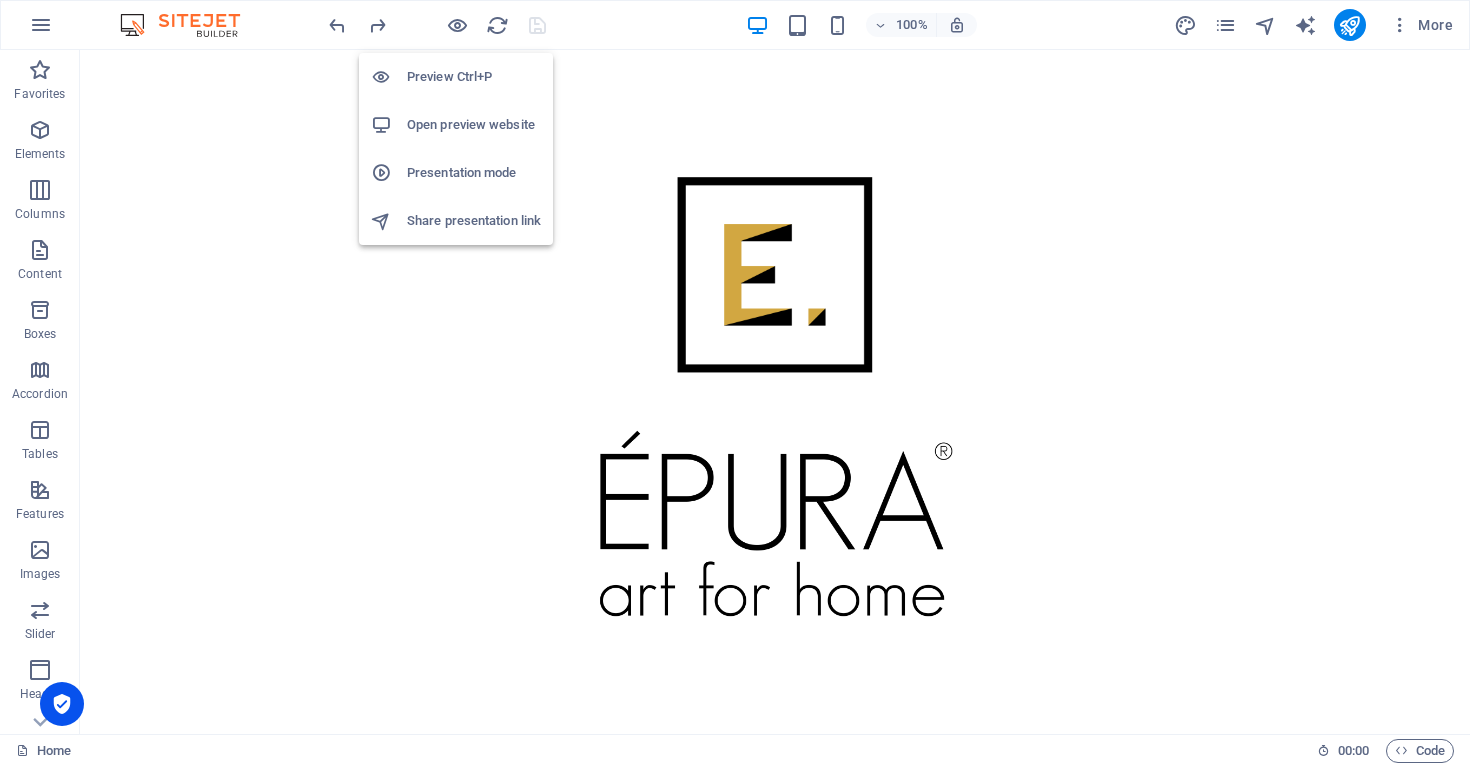 click on "Open preview website" at bounding box center (474, 125) 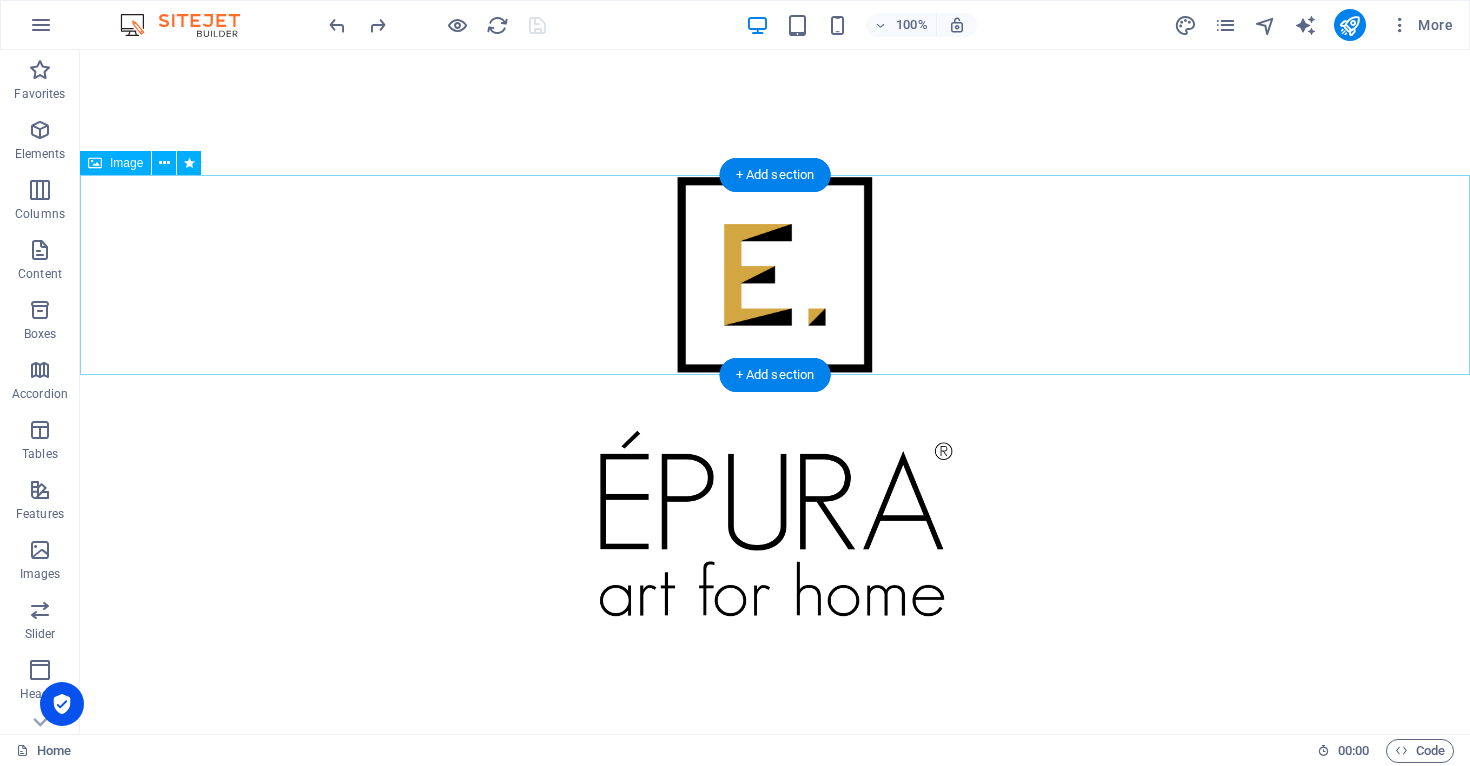 click at bounding box center [775, 275] 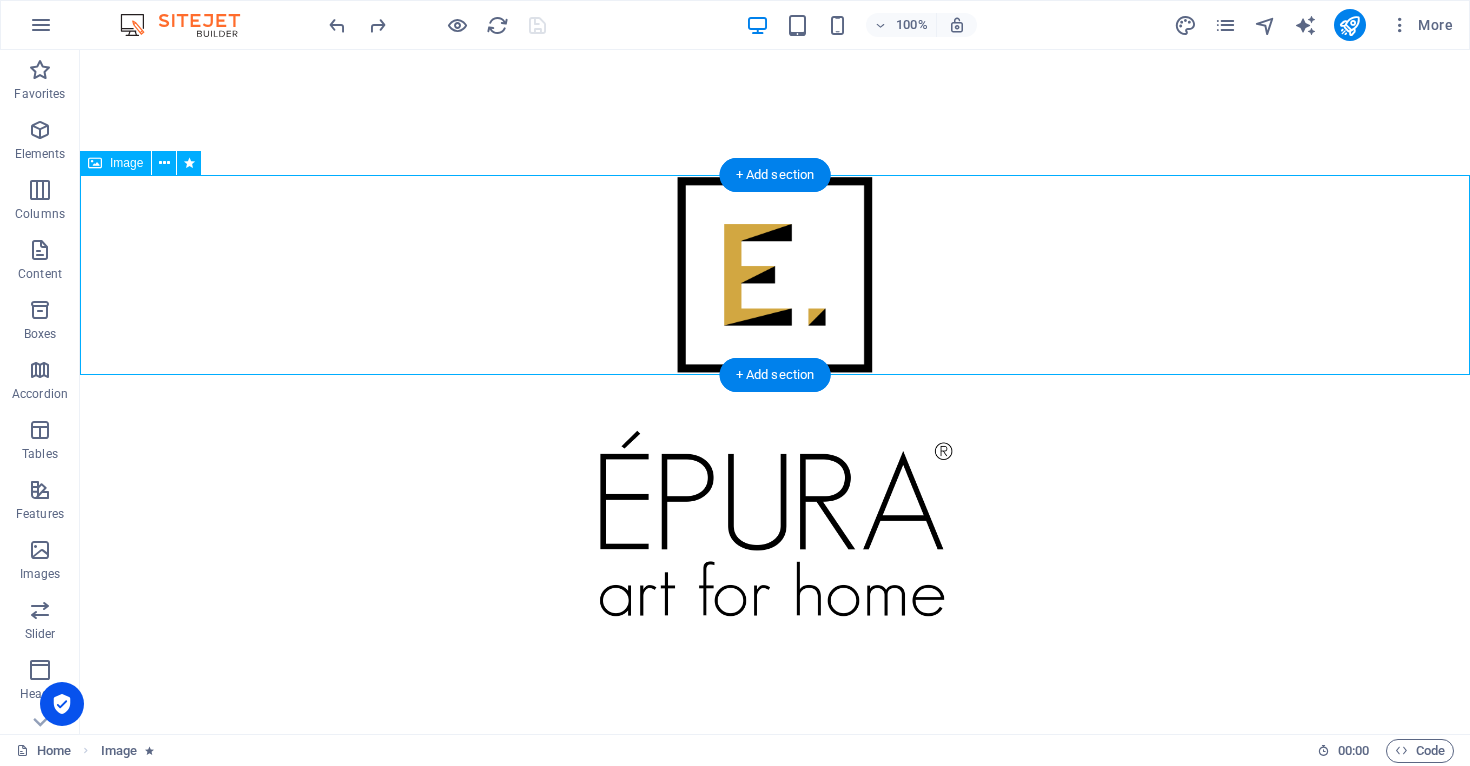 click at bounding box center (775, 275) 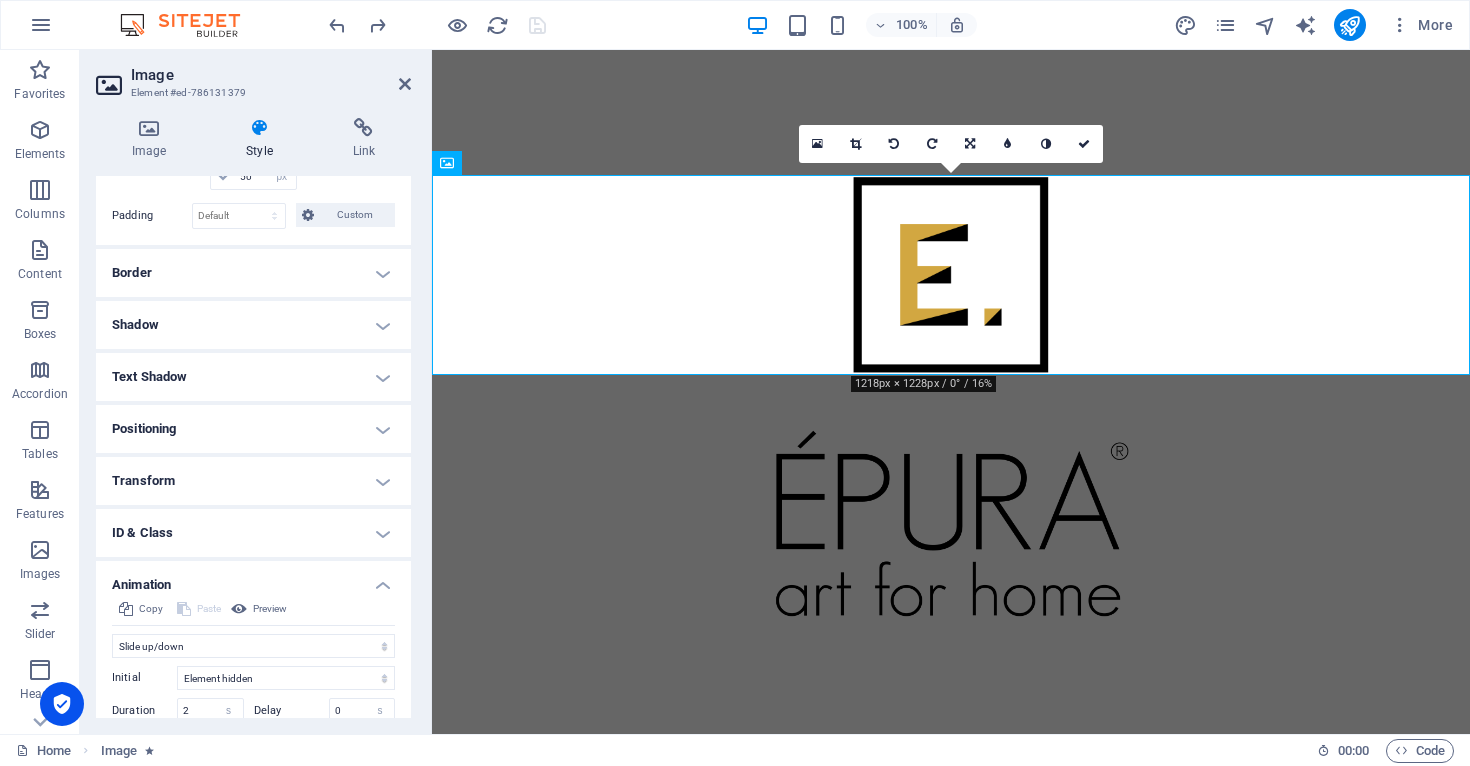 scroll, scrollTop: 336, scrollLeft: 0, axis: vertical 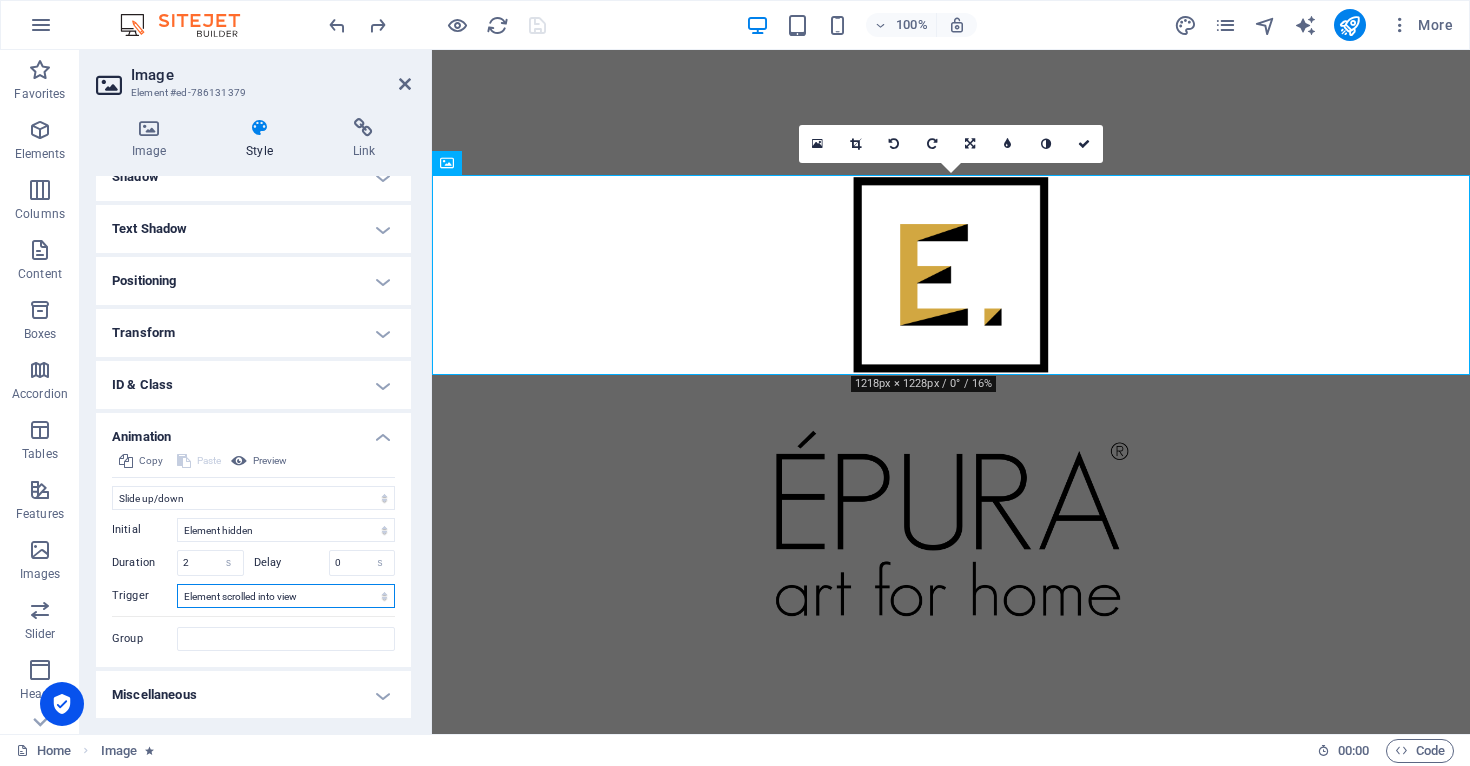 select on "onload" 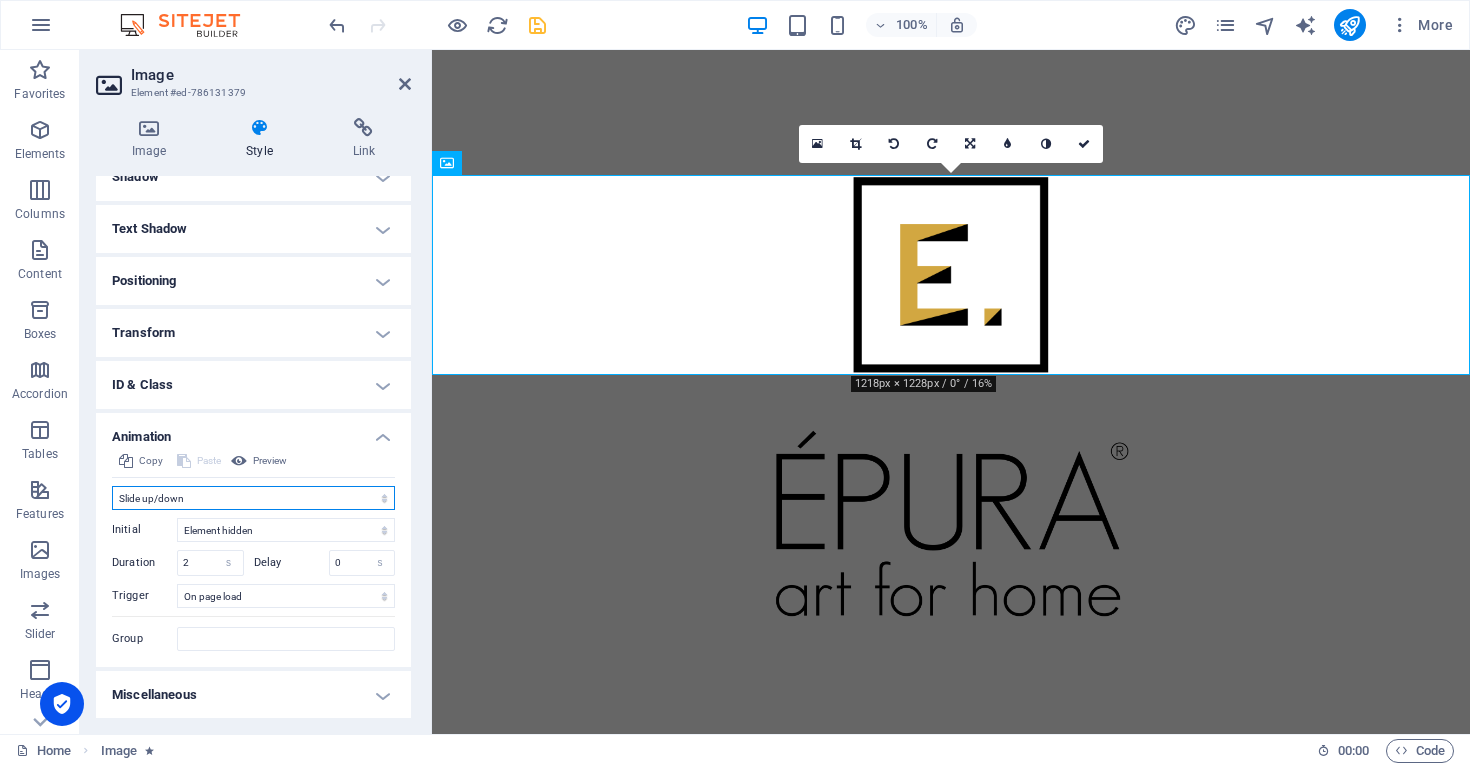 select on "fade" 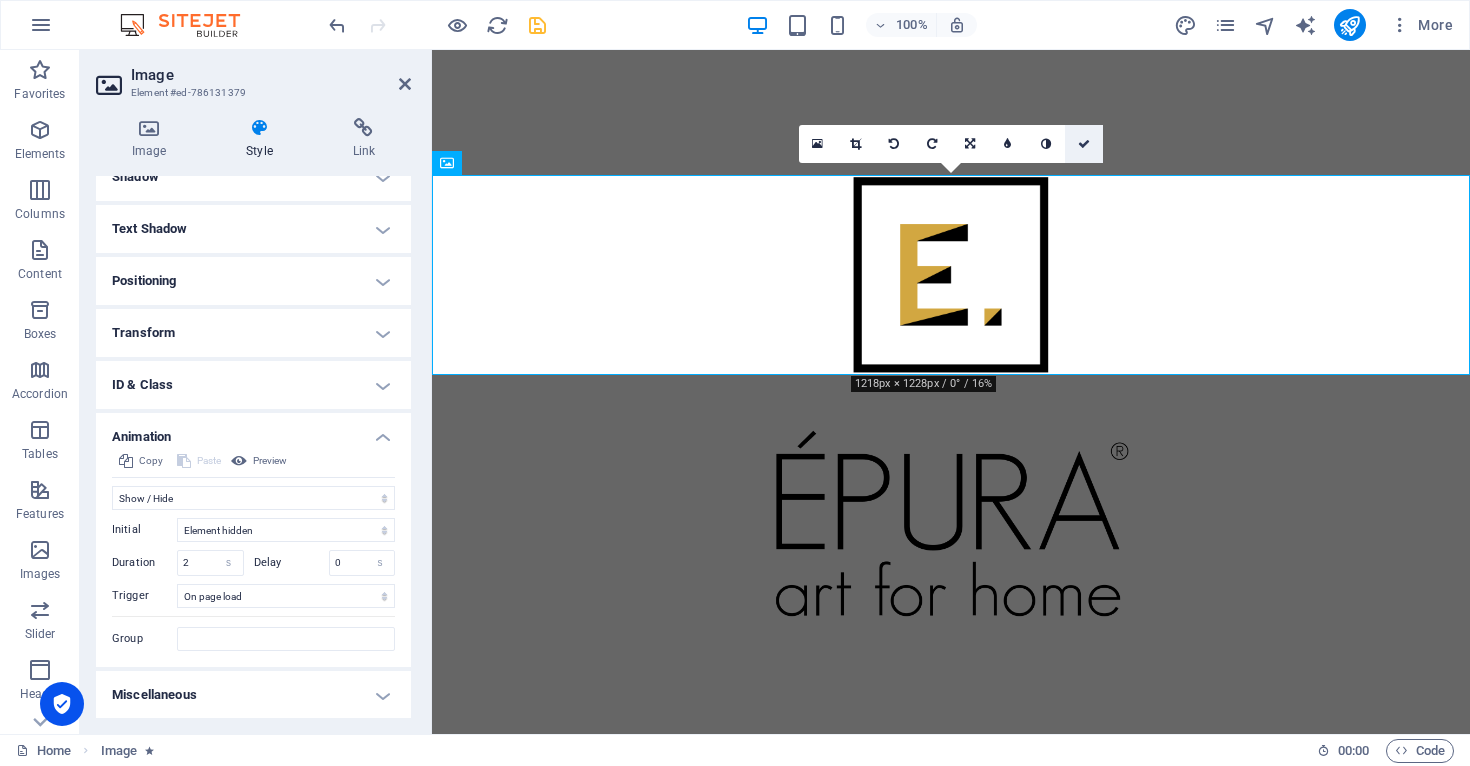 click at bounding box center [1084, 144] 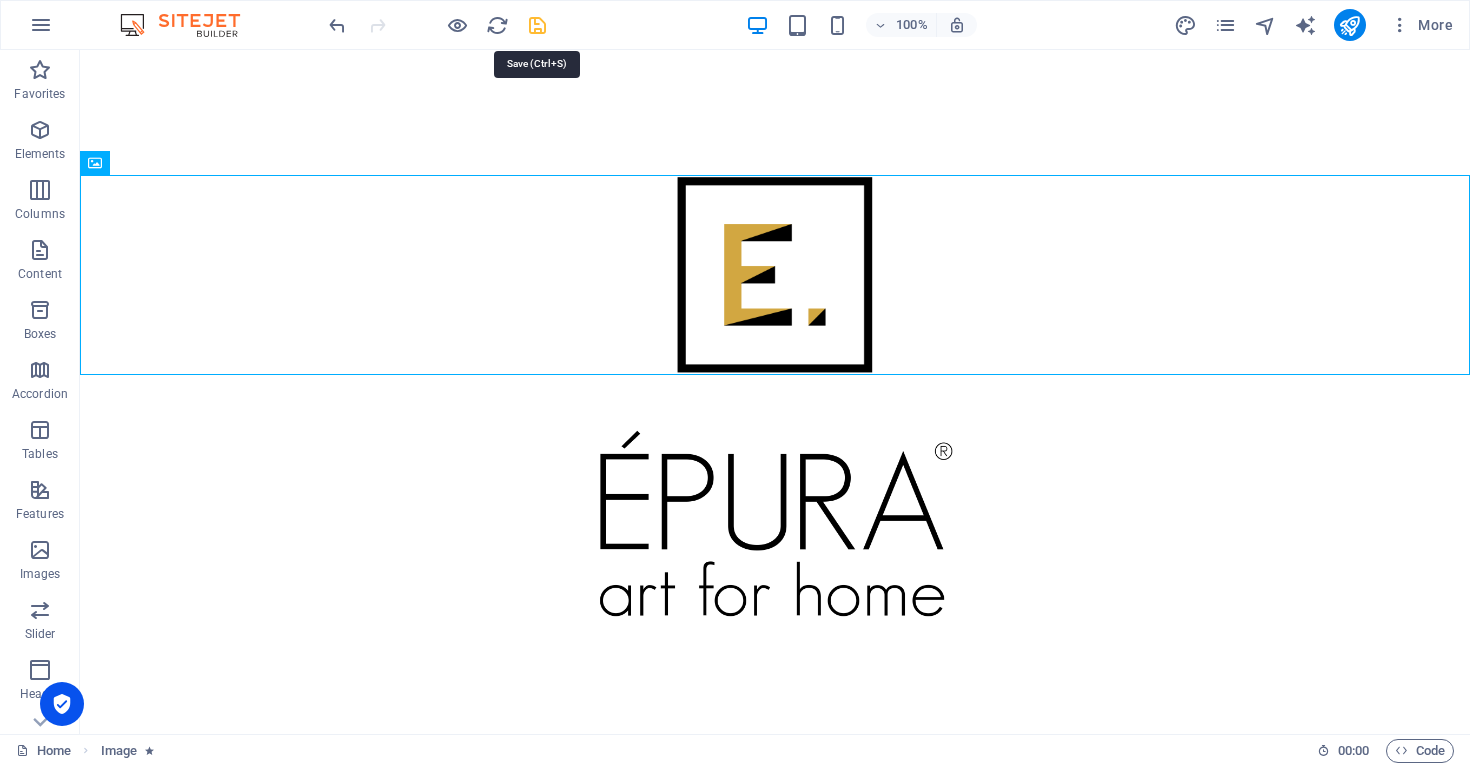 click at bounding box center [537, 25] 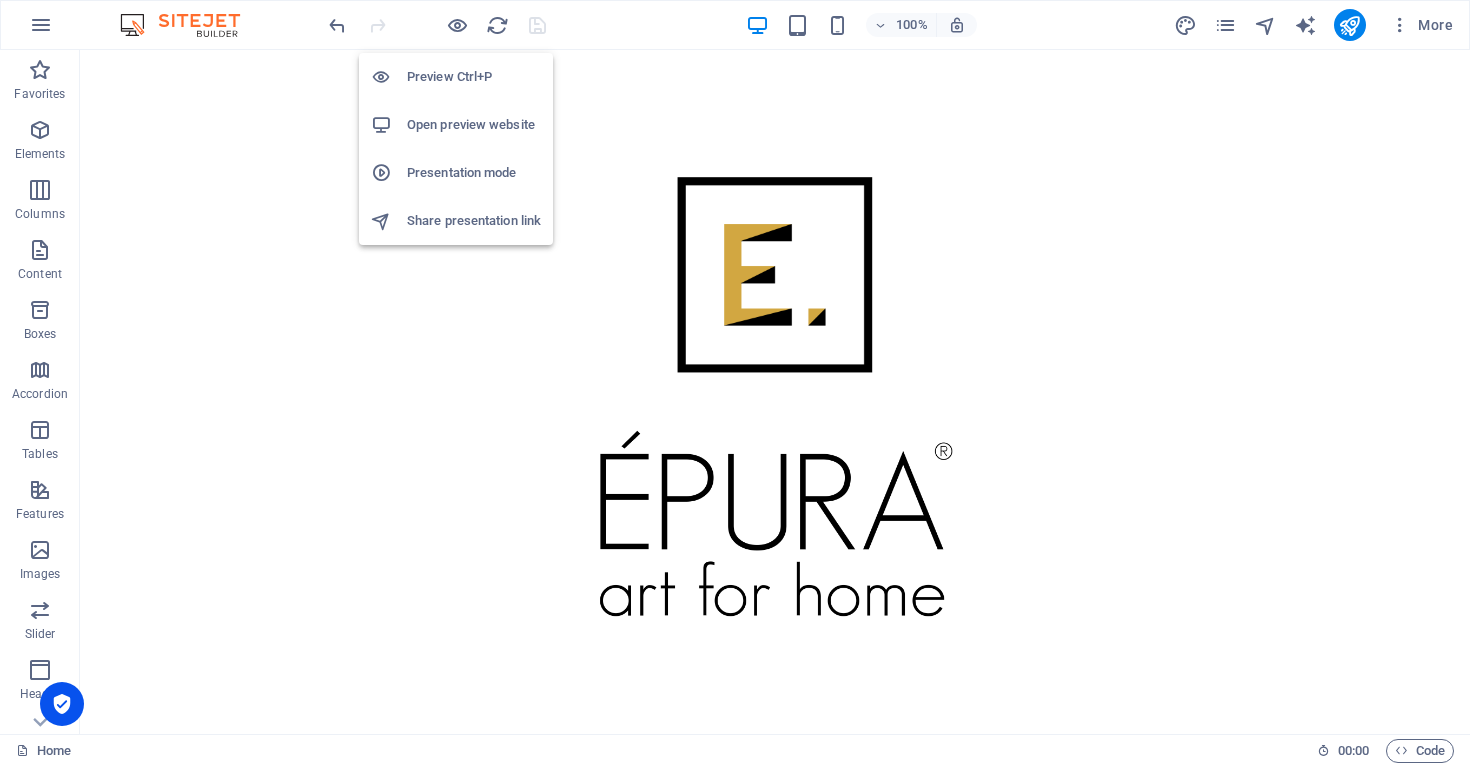 click on "Open preview website" at bounding box center [474, 125] 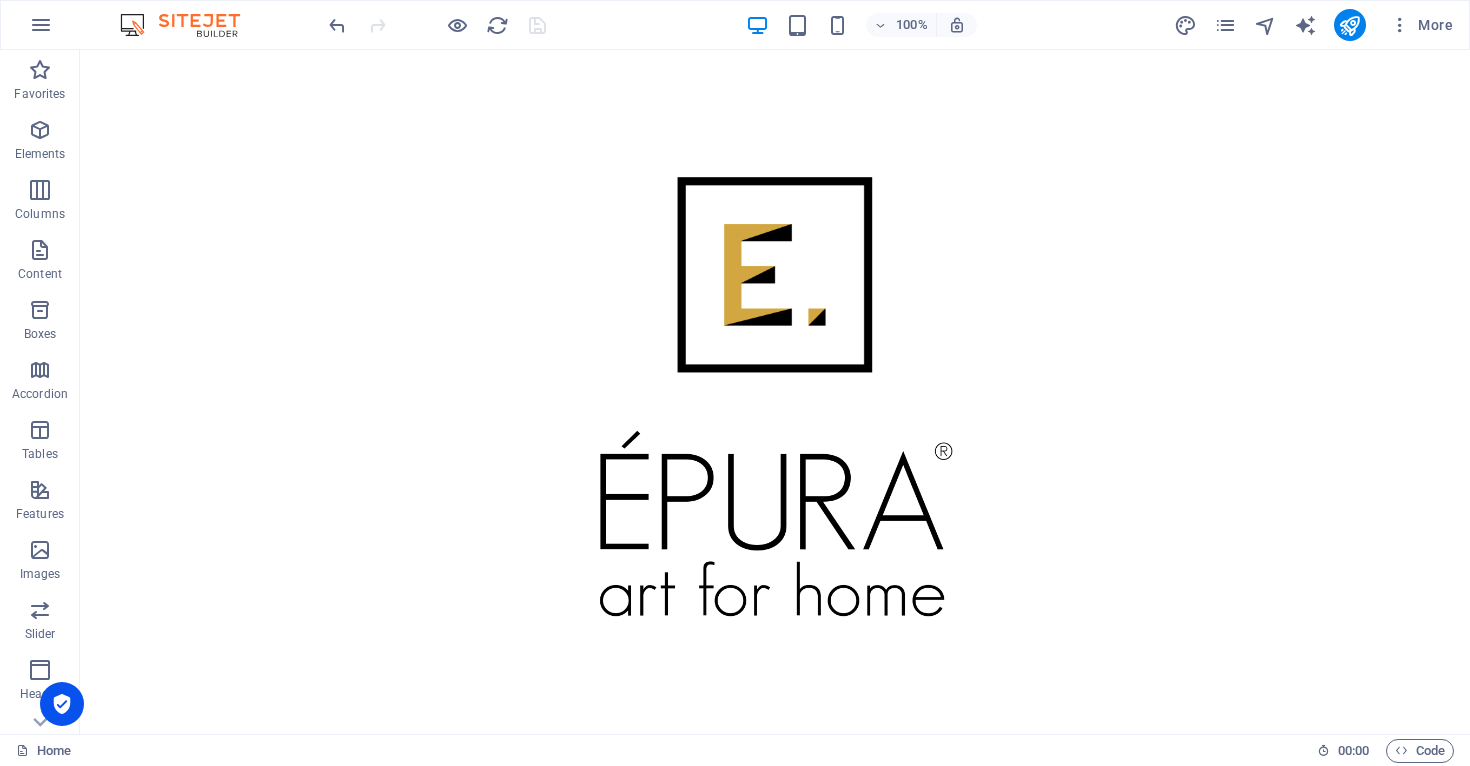 drag, startPoint x: 540, startPoint y: 24, endPoint x: 624, endPoint y: 37, distance: 85 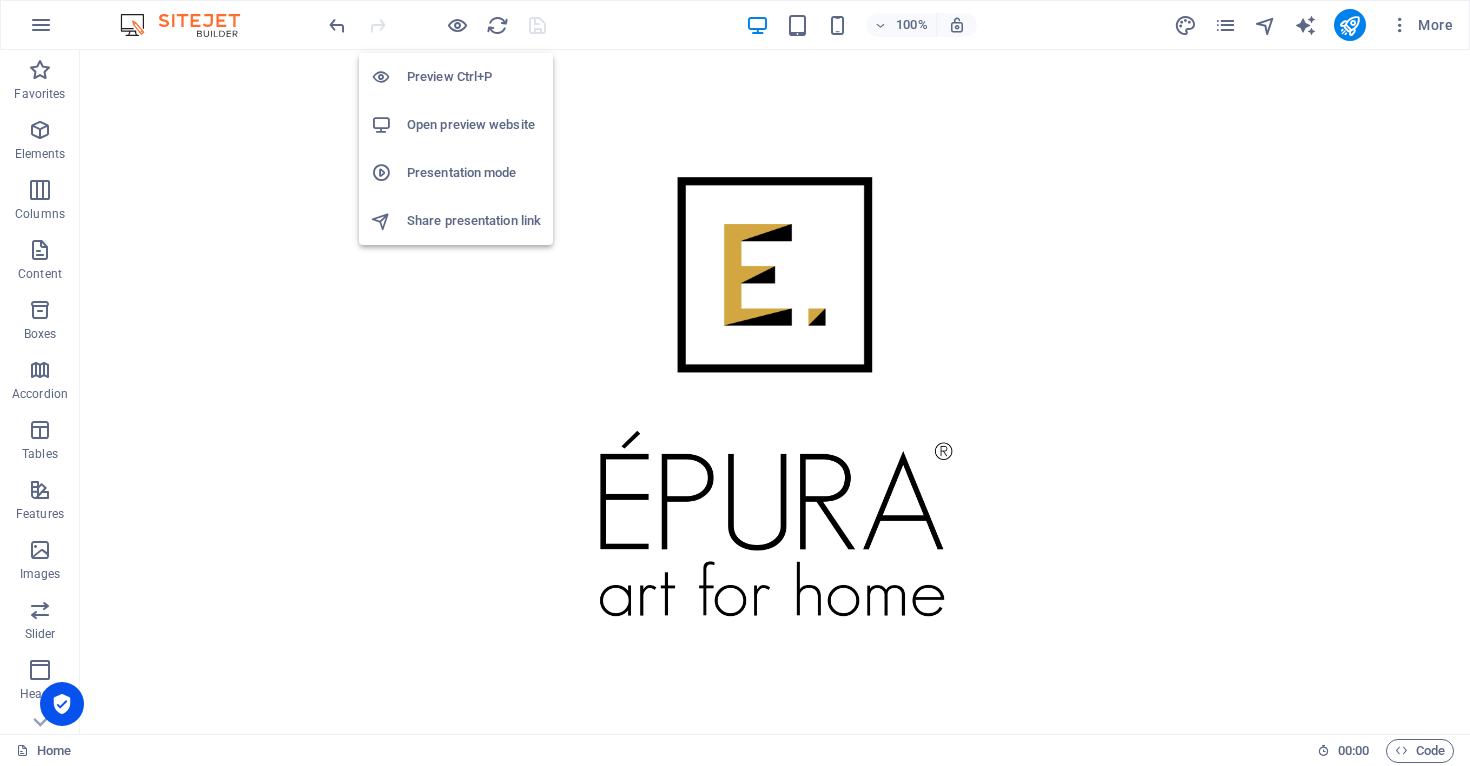 click on "Open preview website" at bounding box center (474, 125) 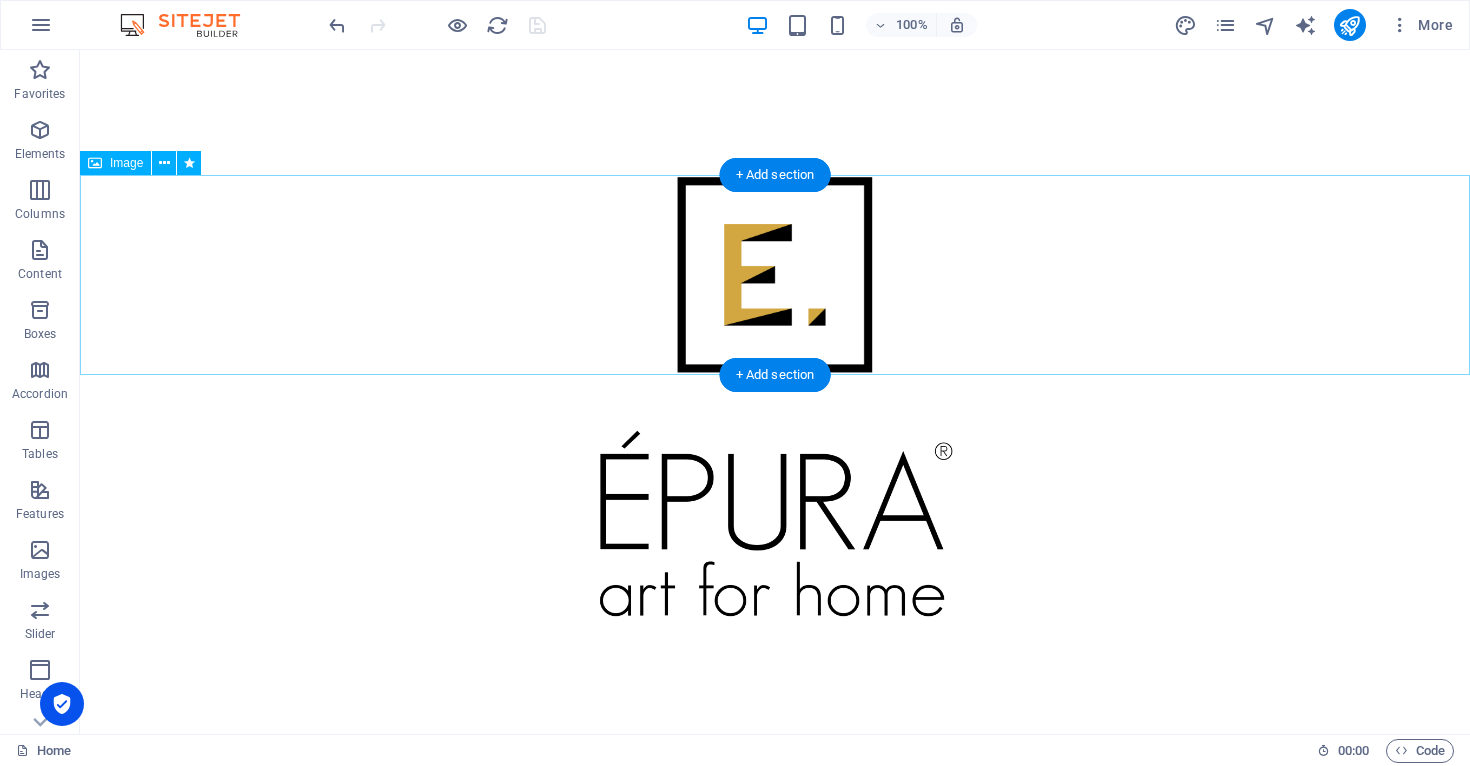 click at bounding box center (775, 275) 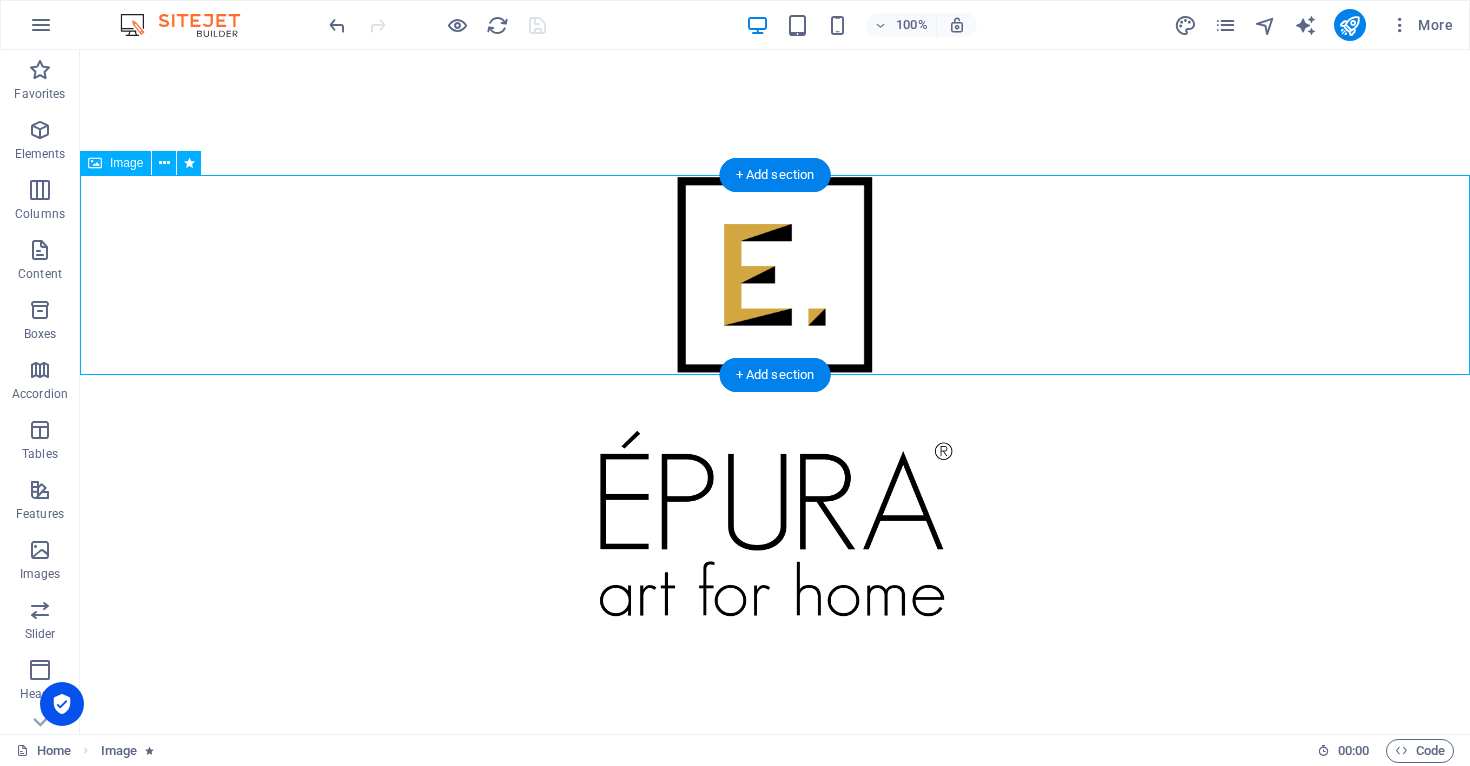 click at bounding box center (775, 275) 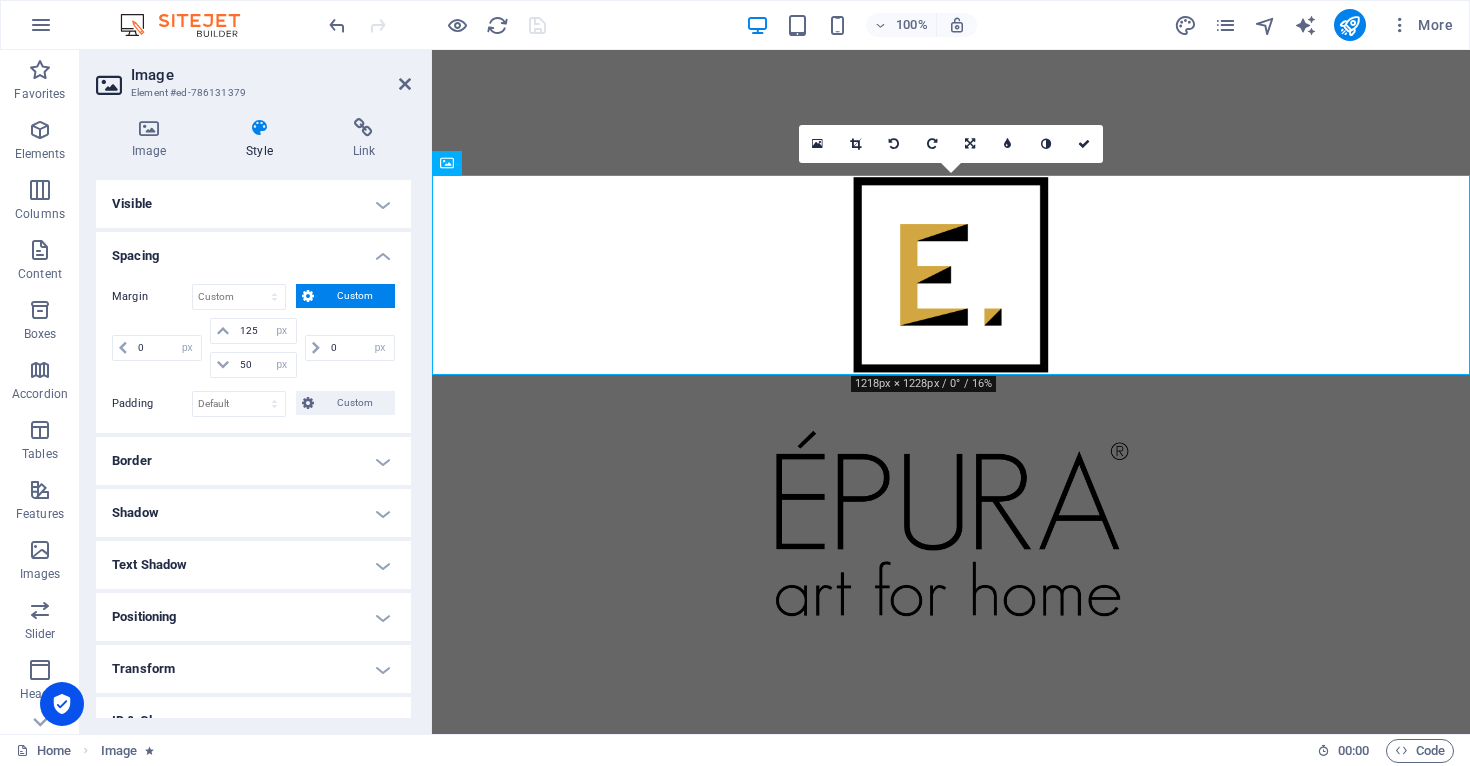 scroll, scrollTop: 336, scrollLeft: 0, axis: vertical 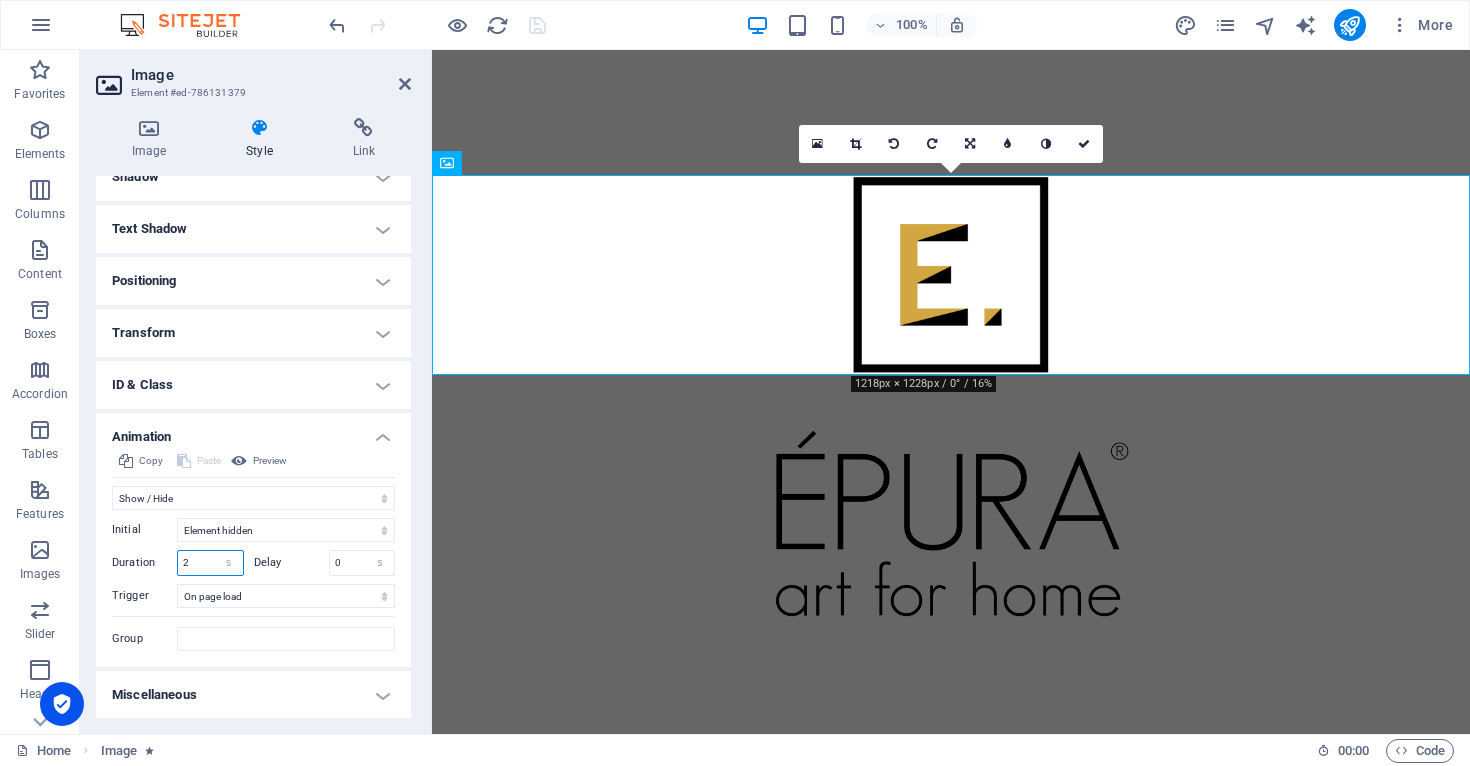 drag, startPoint x: 201, startPoint y: 558, endPoint x: 150, endPoint y: 558, distance: 51 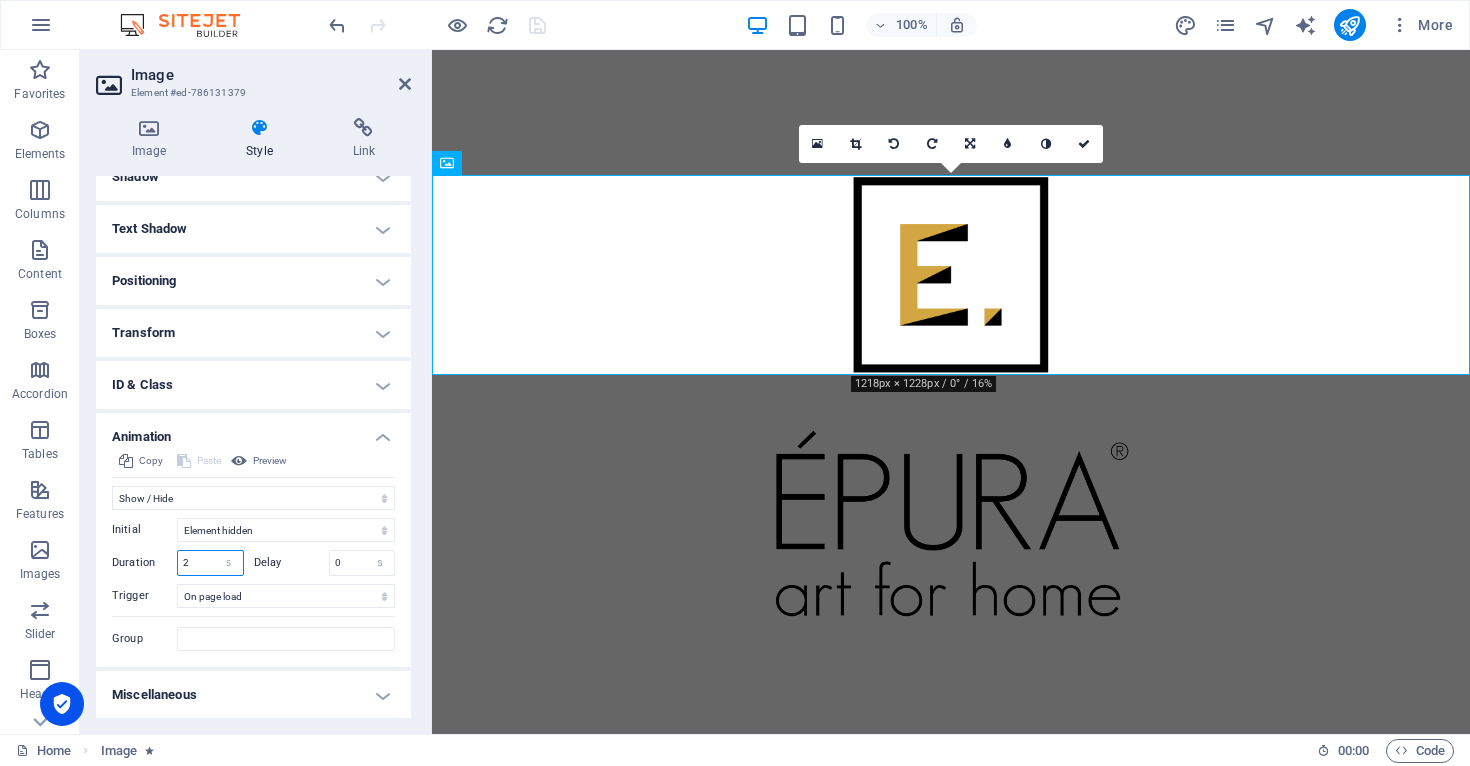 type on "4" 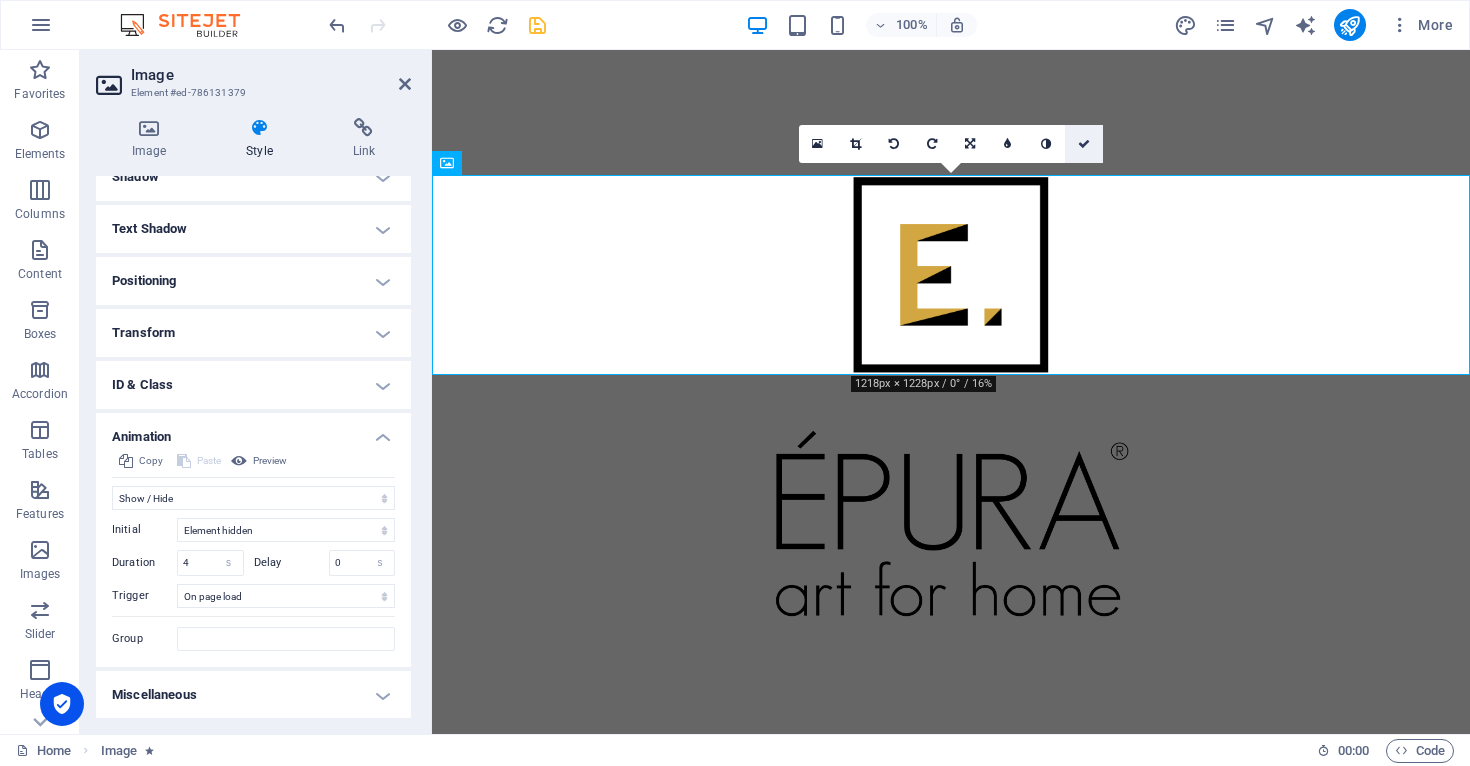 click at bounding box center (1084, 144) 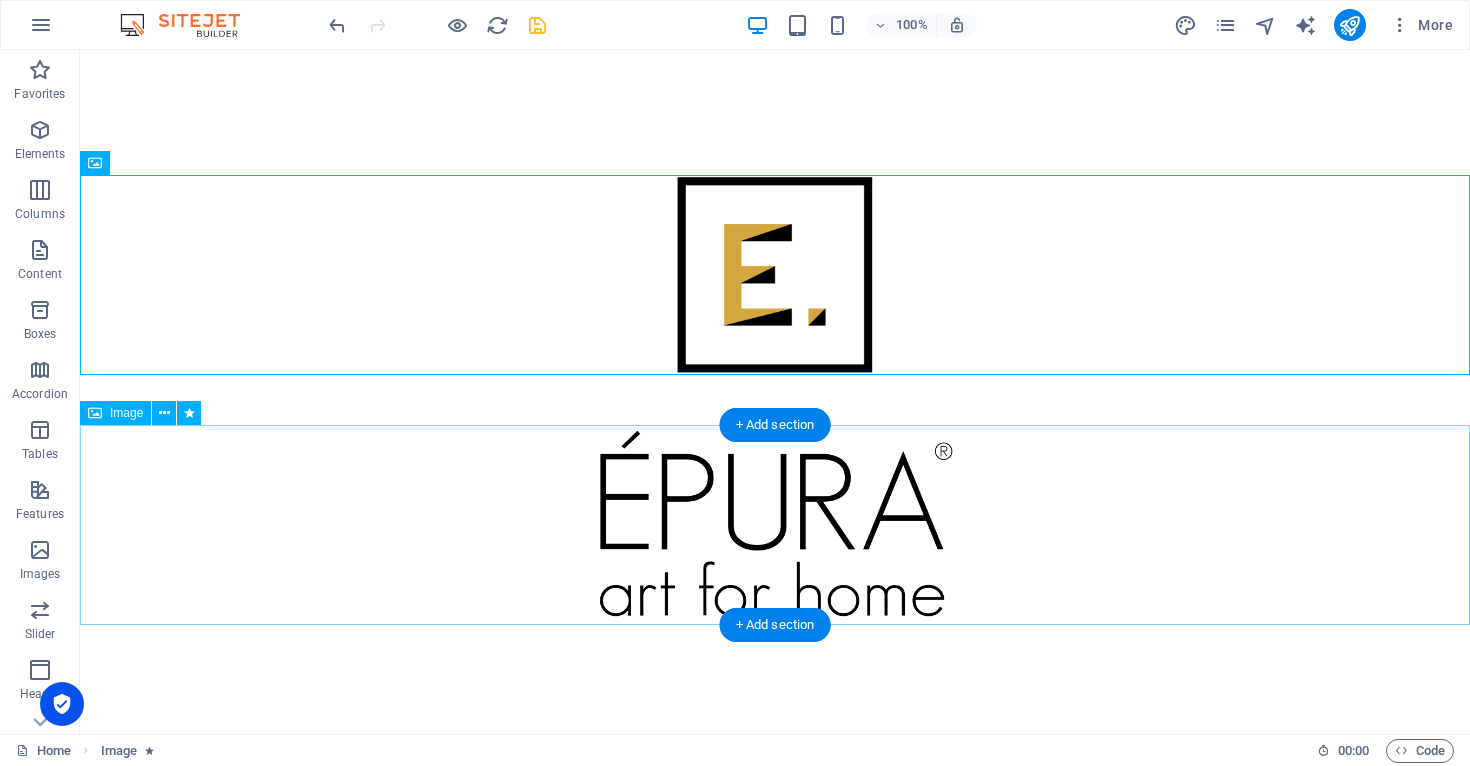 click at bounding box center [775, 525] 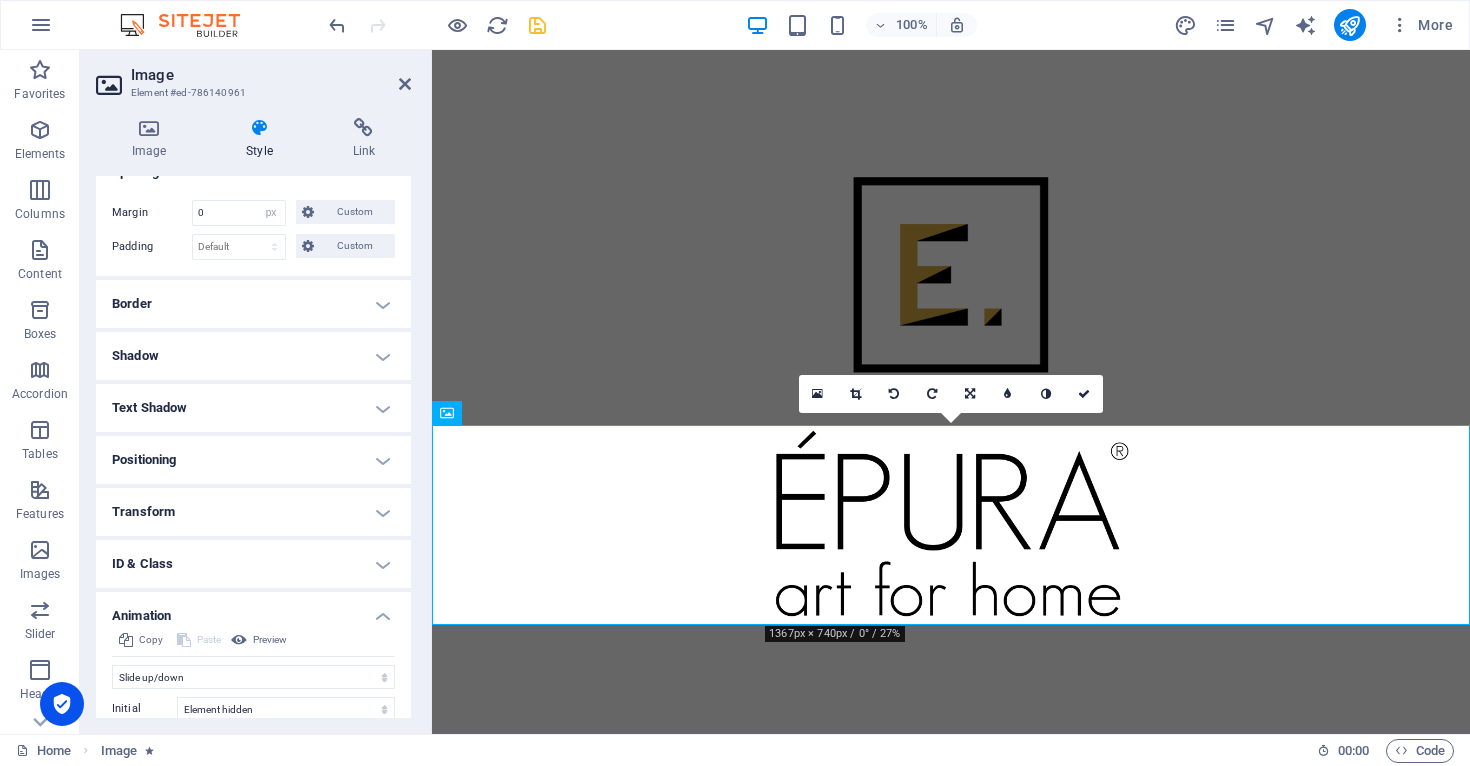 scroll, scrollTop: 378, scrollLeft: 0, axis: vertical 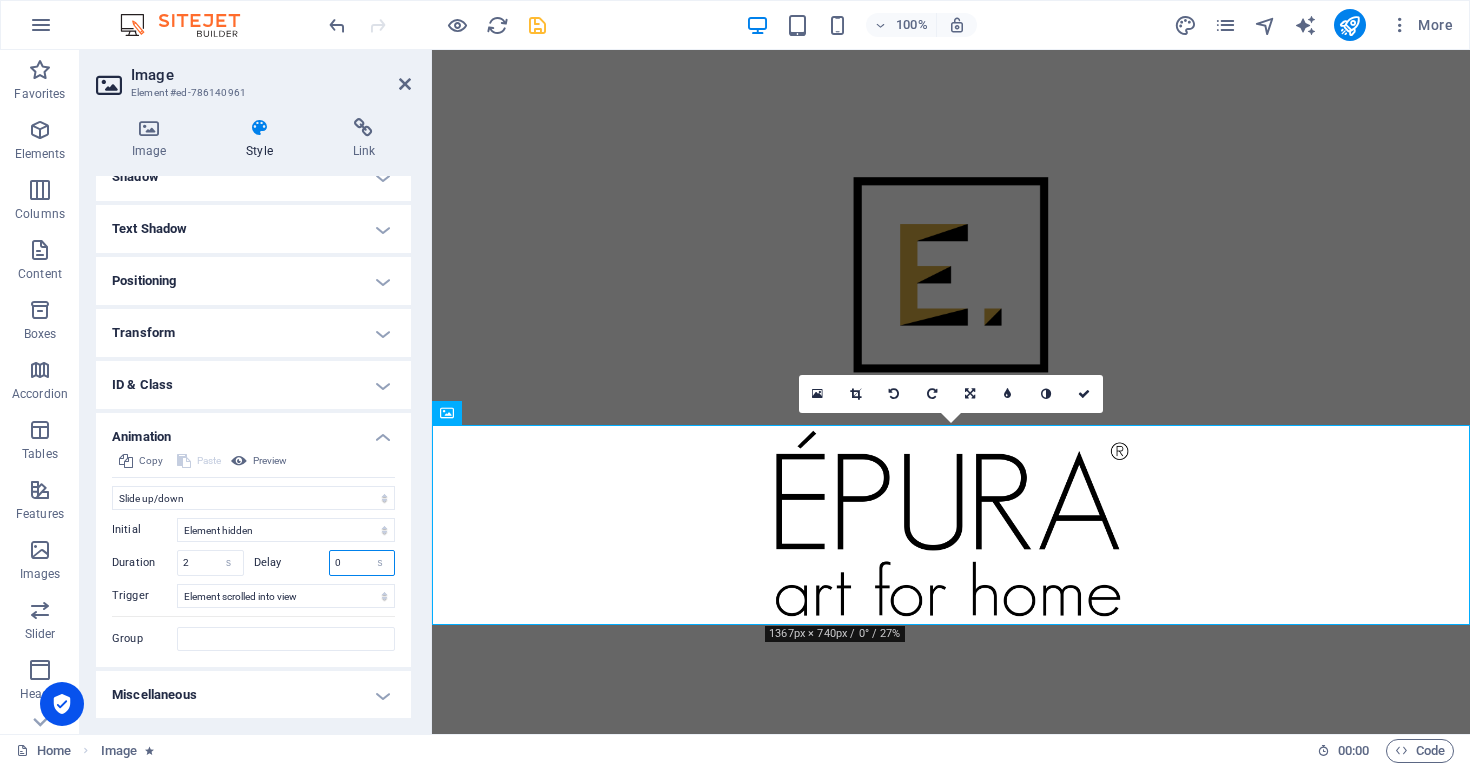 drag, startPoint x: 340, startPoint y: 562, endPoint x: 320, endPoint y: 562, distance: 20 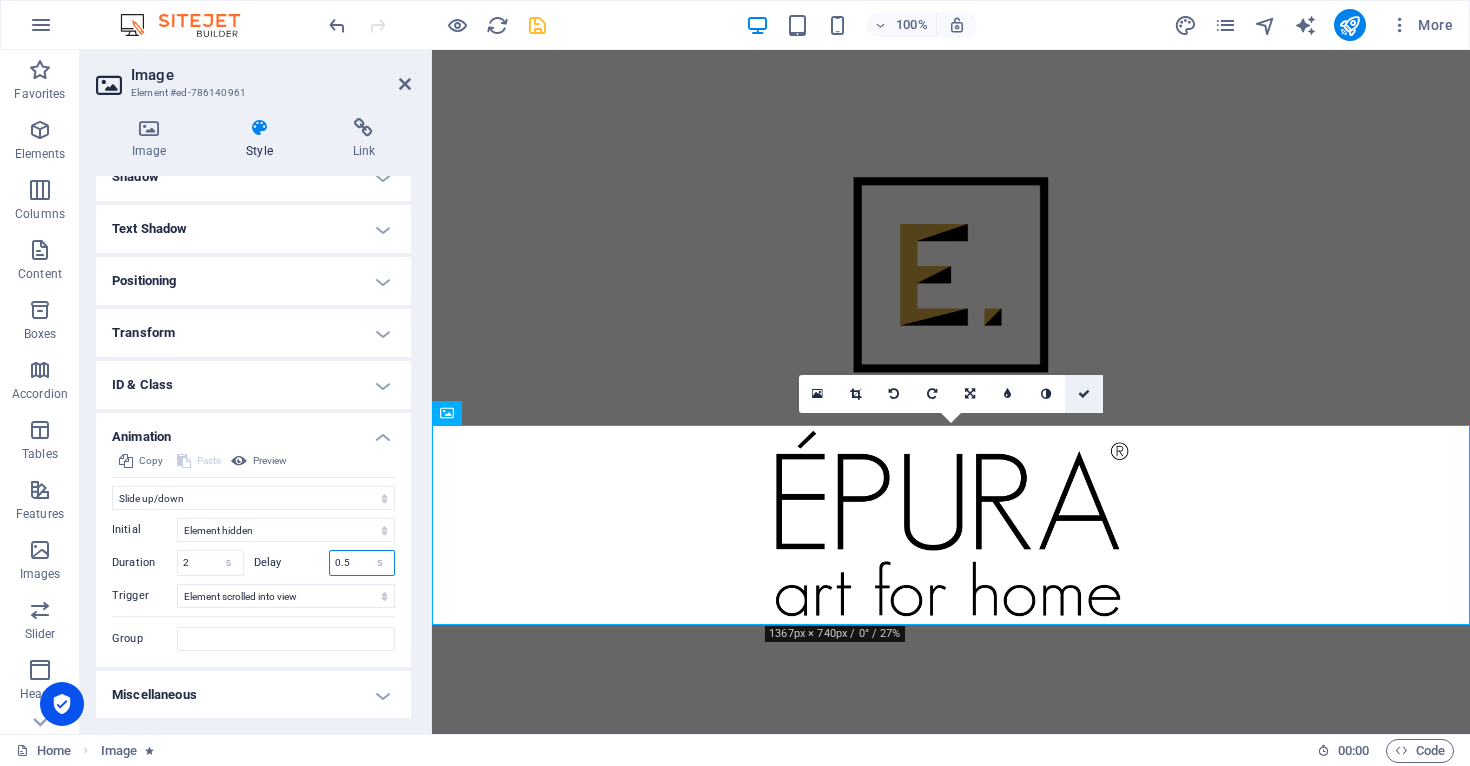 type on "0.5" 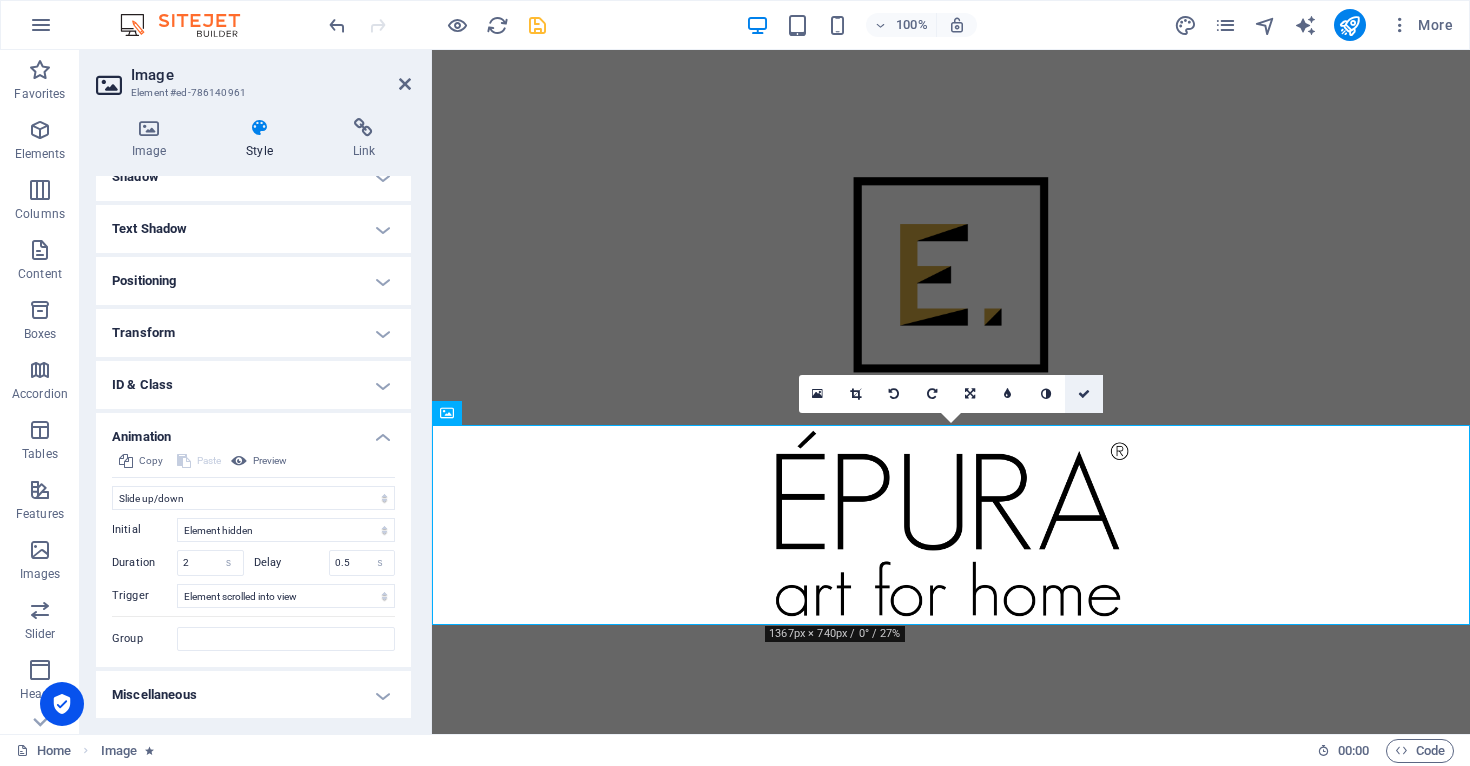 click at bounding box center (1084, 394) 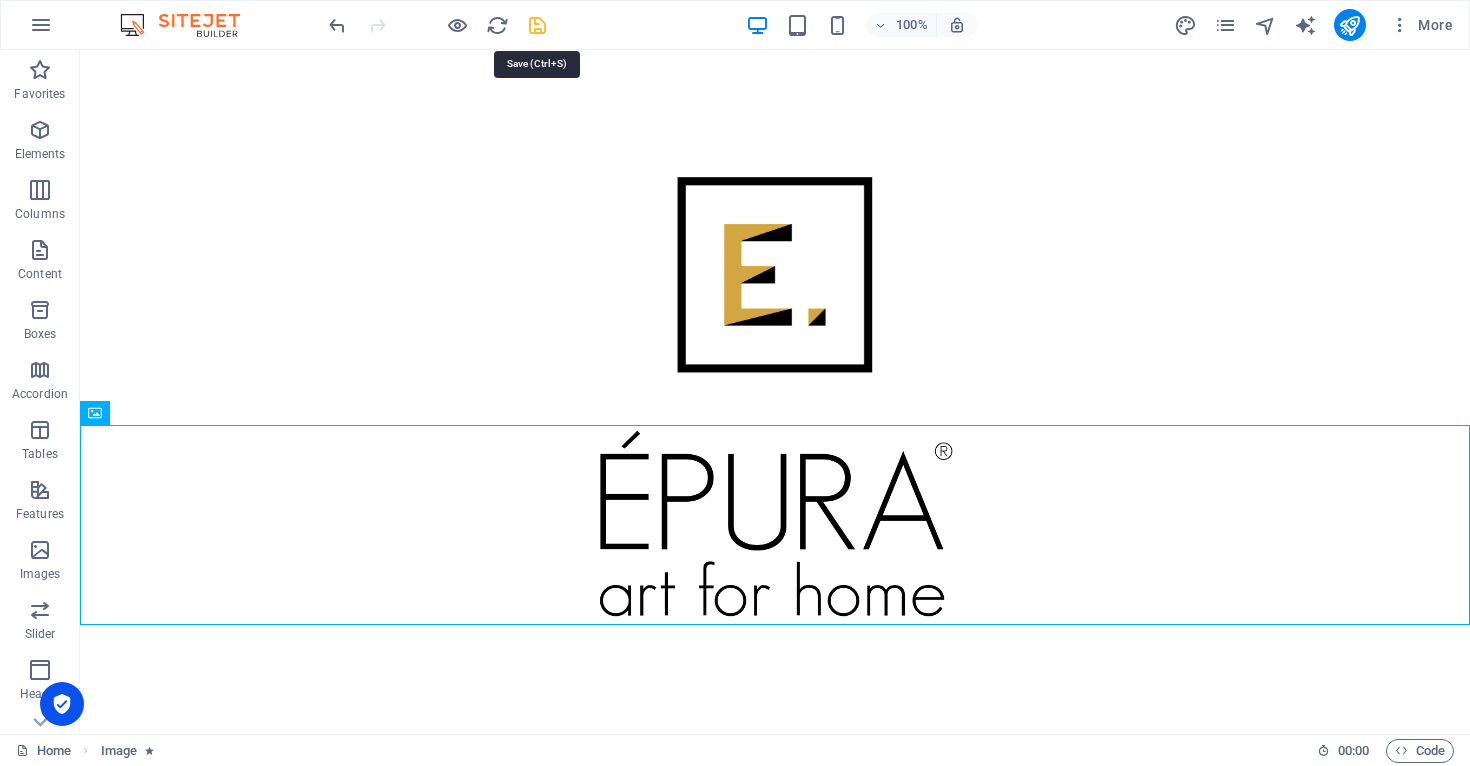 click at bounding box center (537, 25) 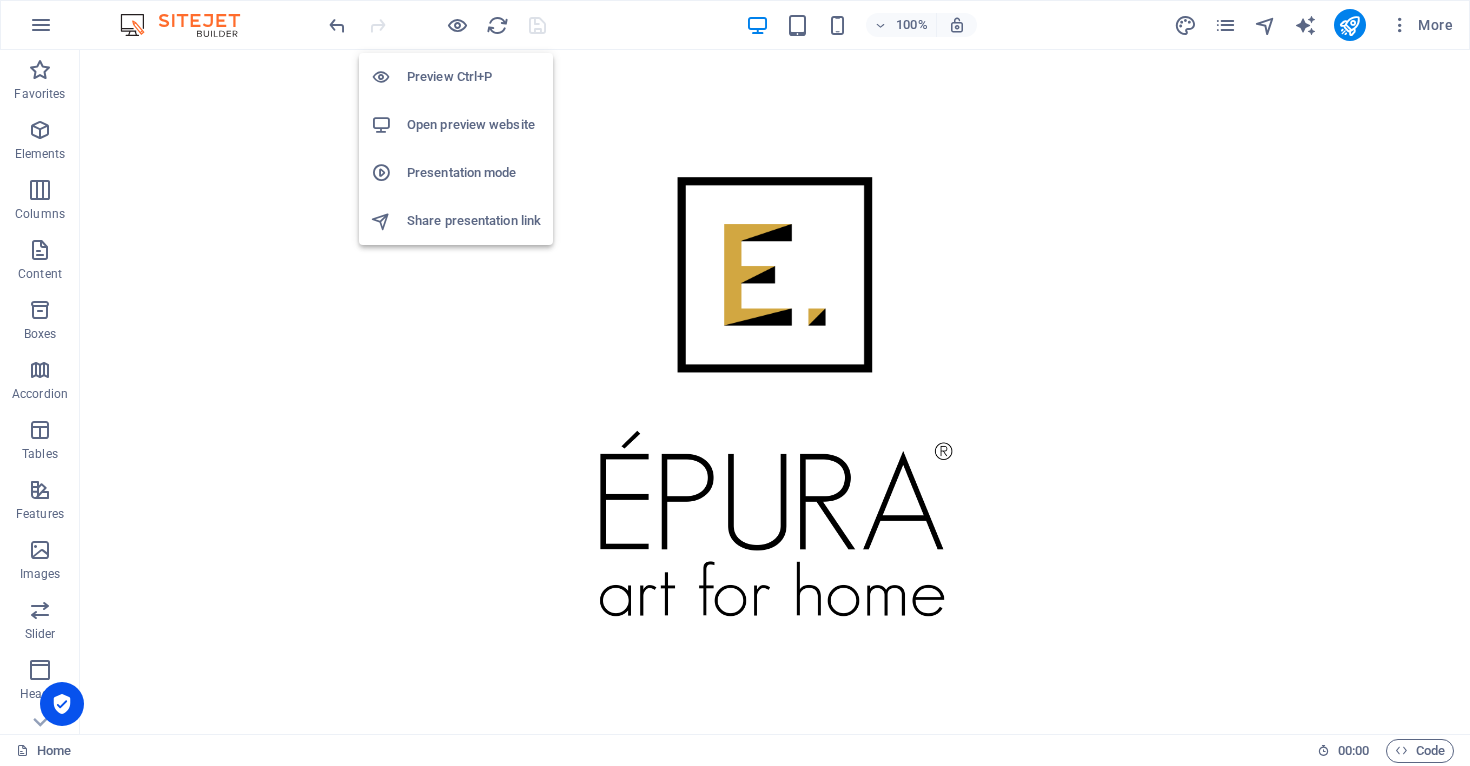 click on "Open preview website" at bounding box center (474, 125) 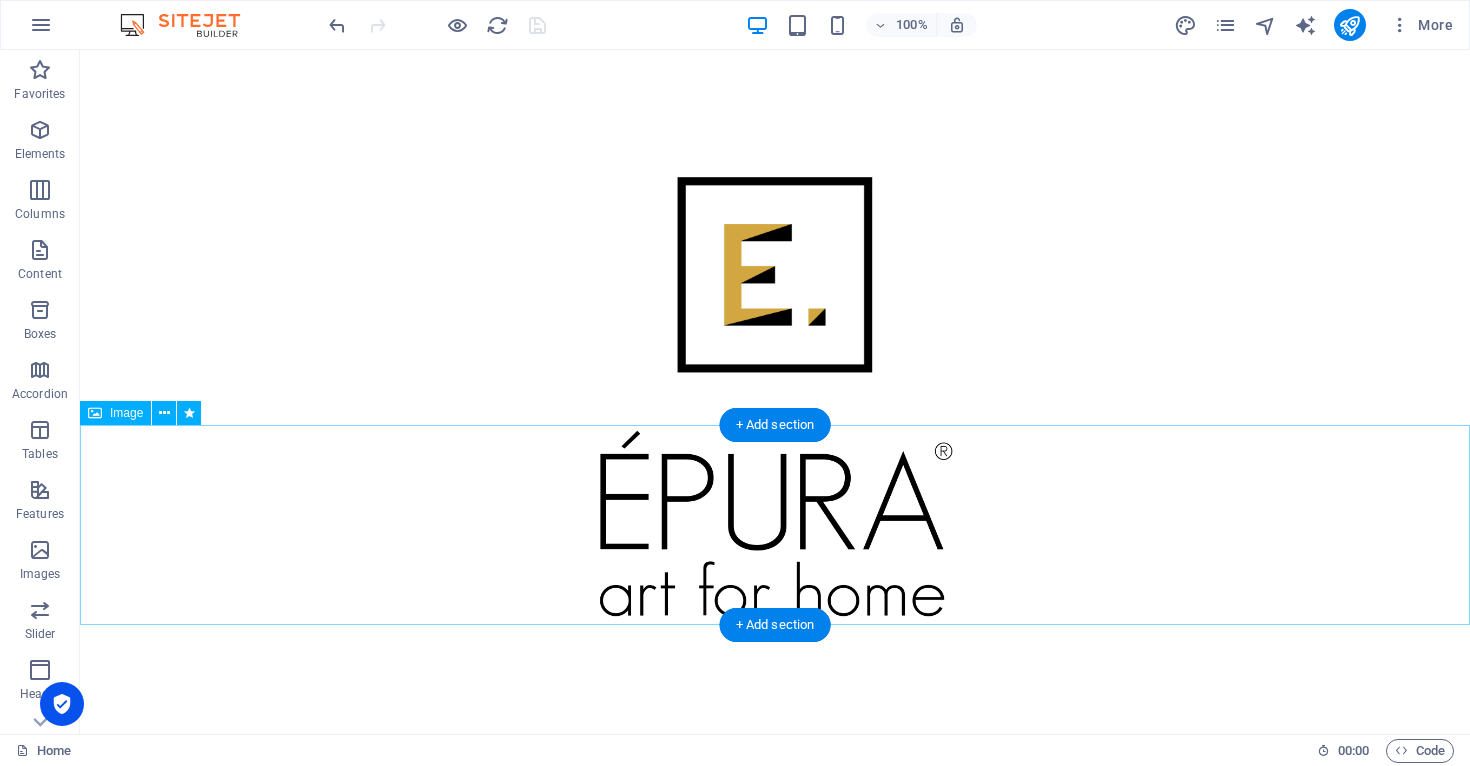 click at bounding box center [775, 525] 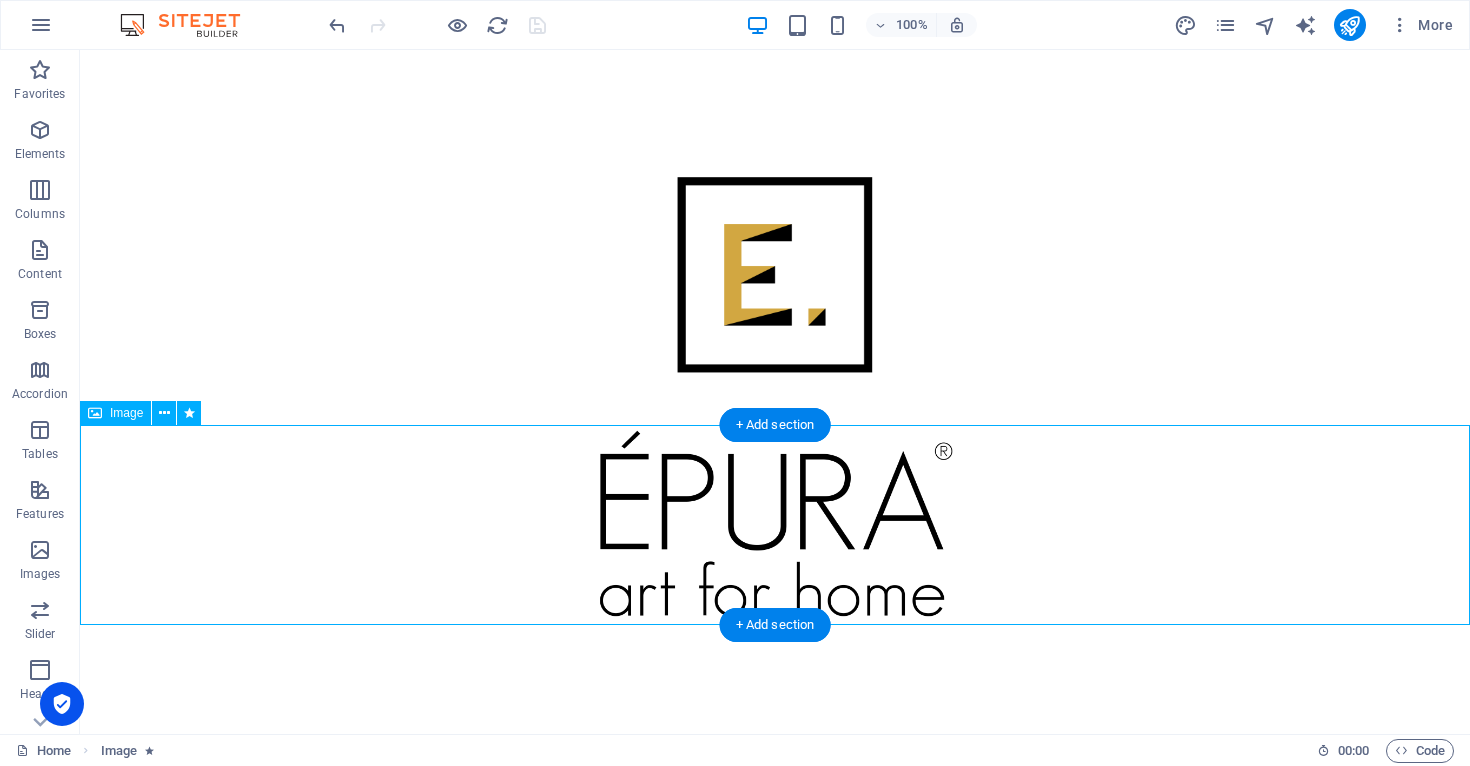 click at bounding box center (775, 525) 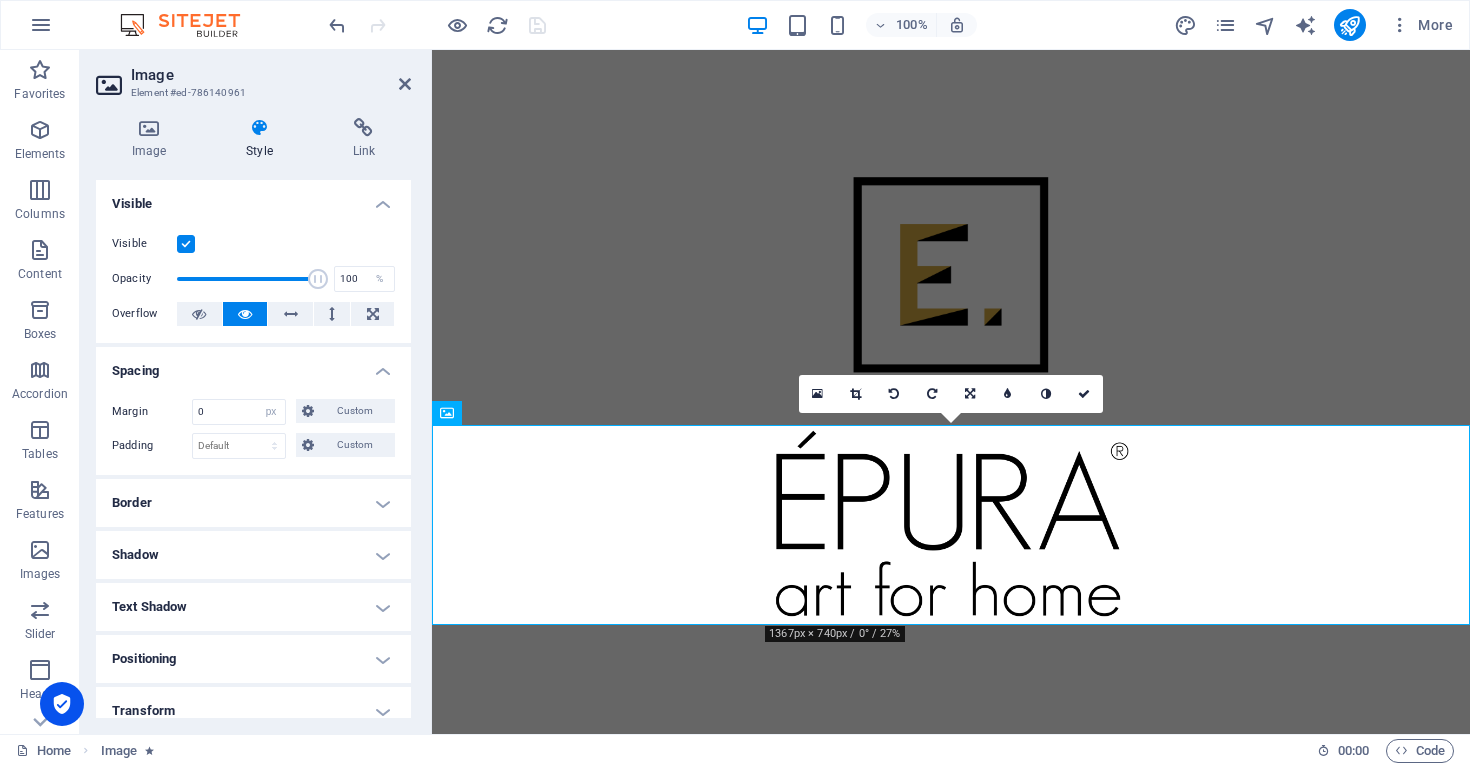 scroll, scrollTop: 378, scrollLeft: 0, axis: vertical 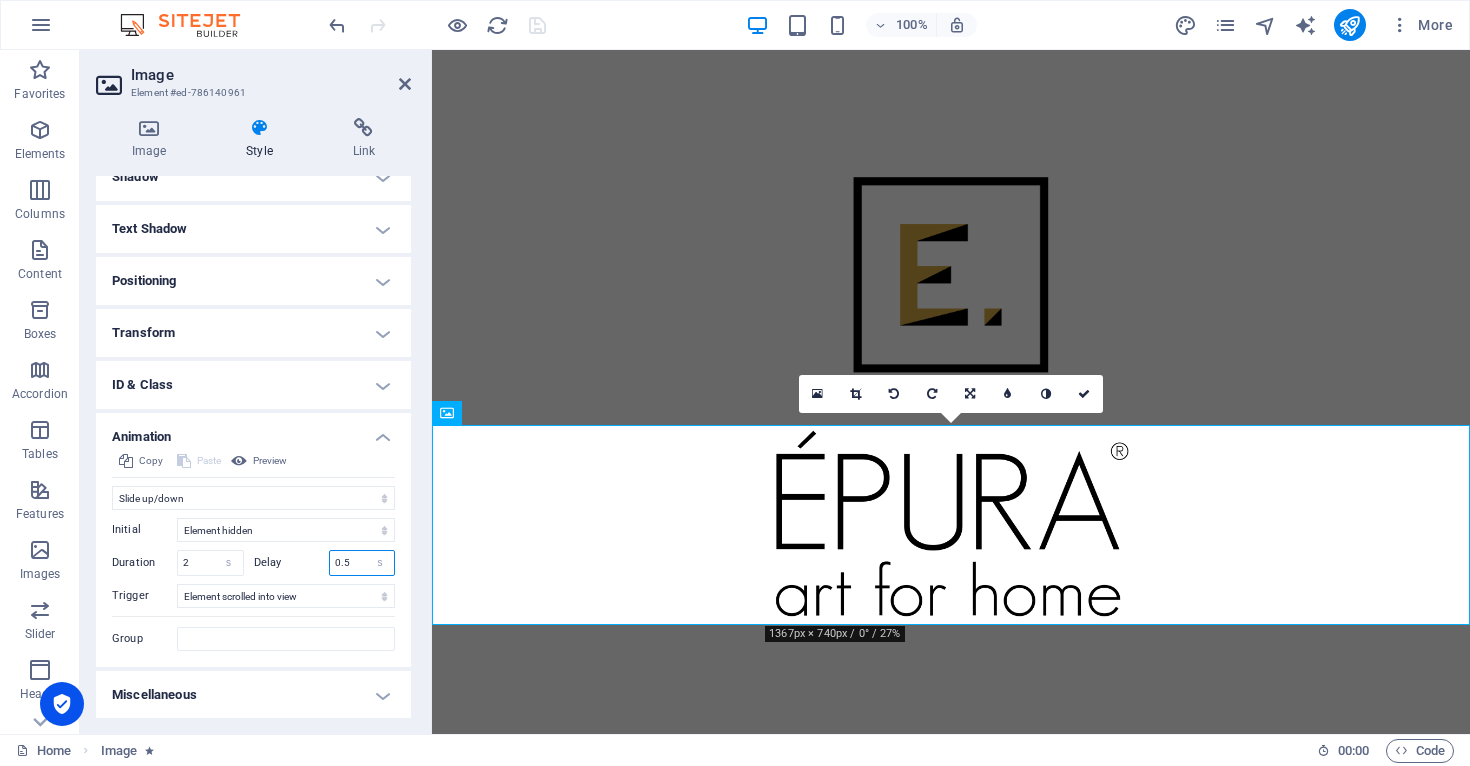 drag, startPoint x: 350, startPoint y: 561, endPoint x: 300, endPoint y: 558, distance: 50.08992 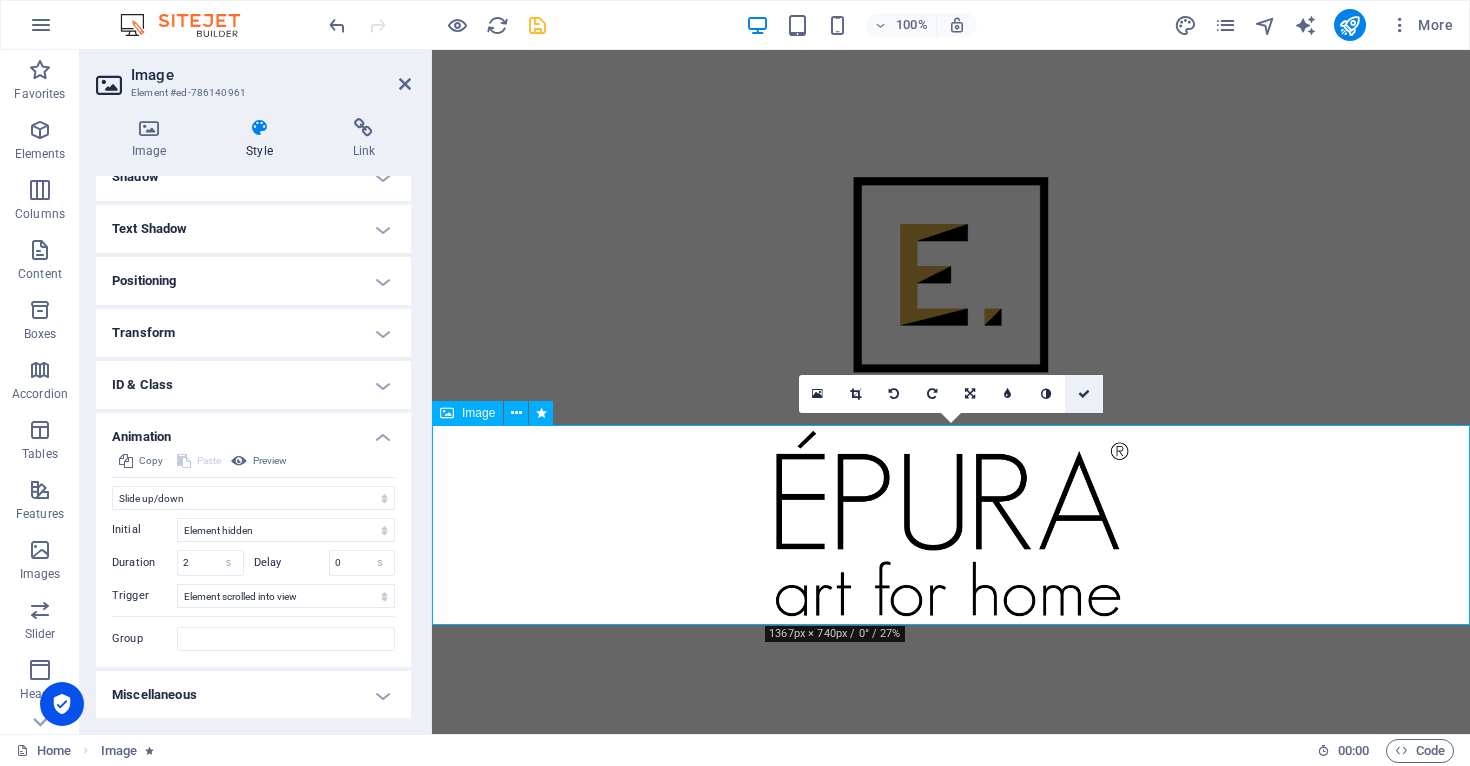 click at bounding box center [1084, 394] 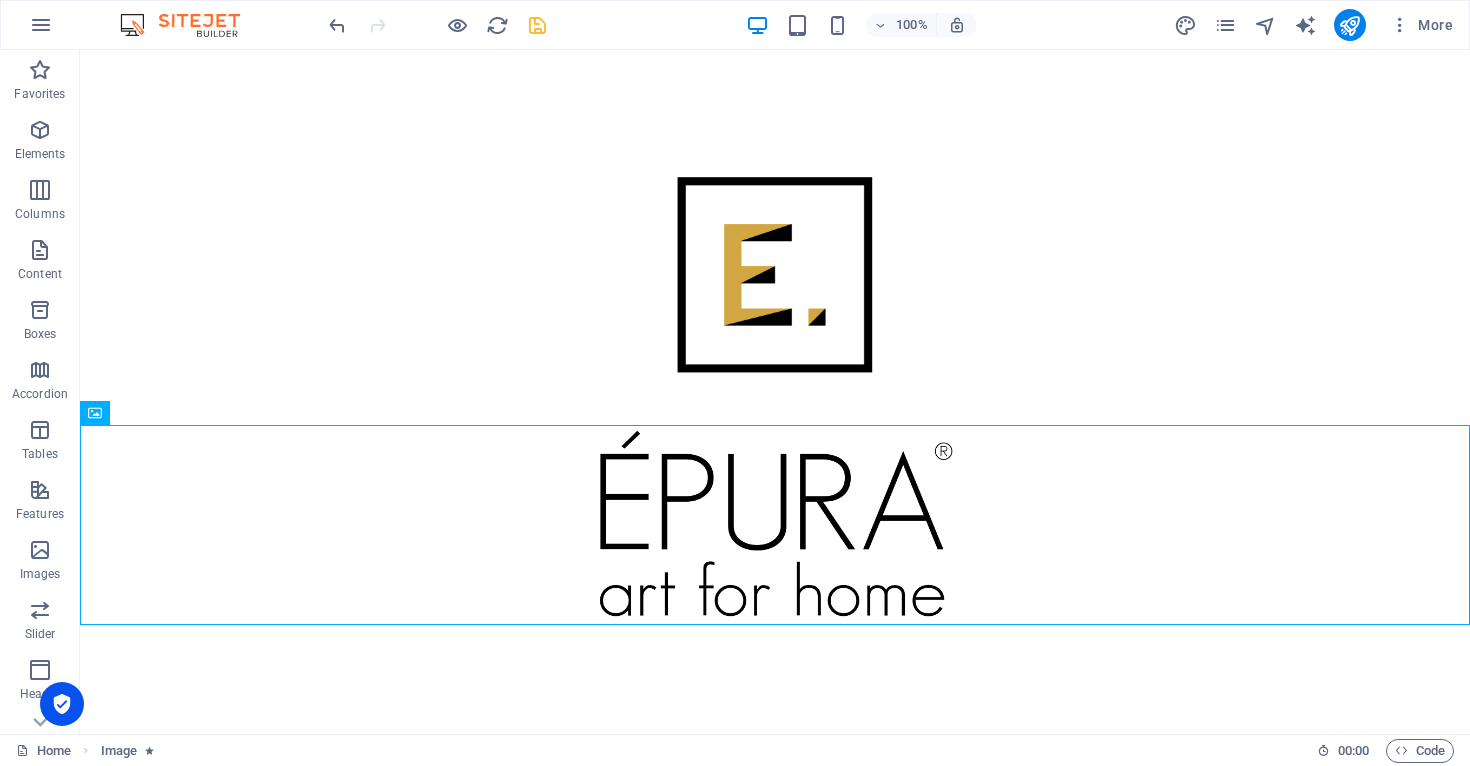 click at bounding box center (537, 25) 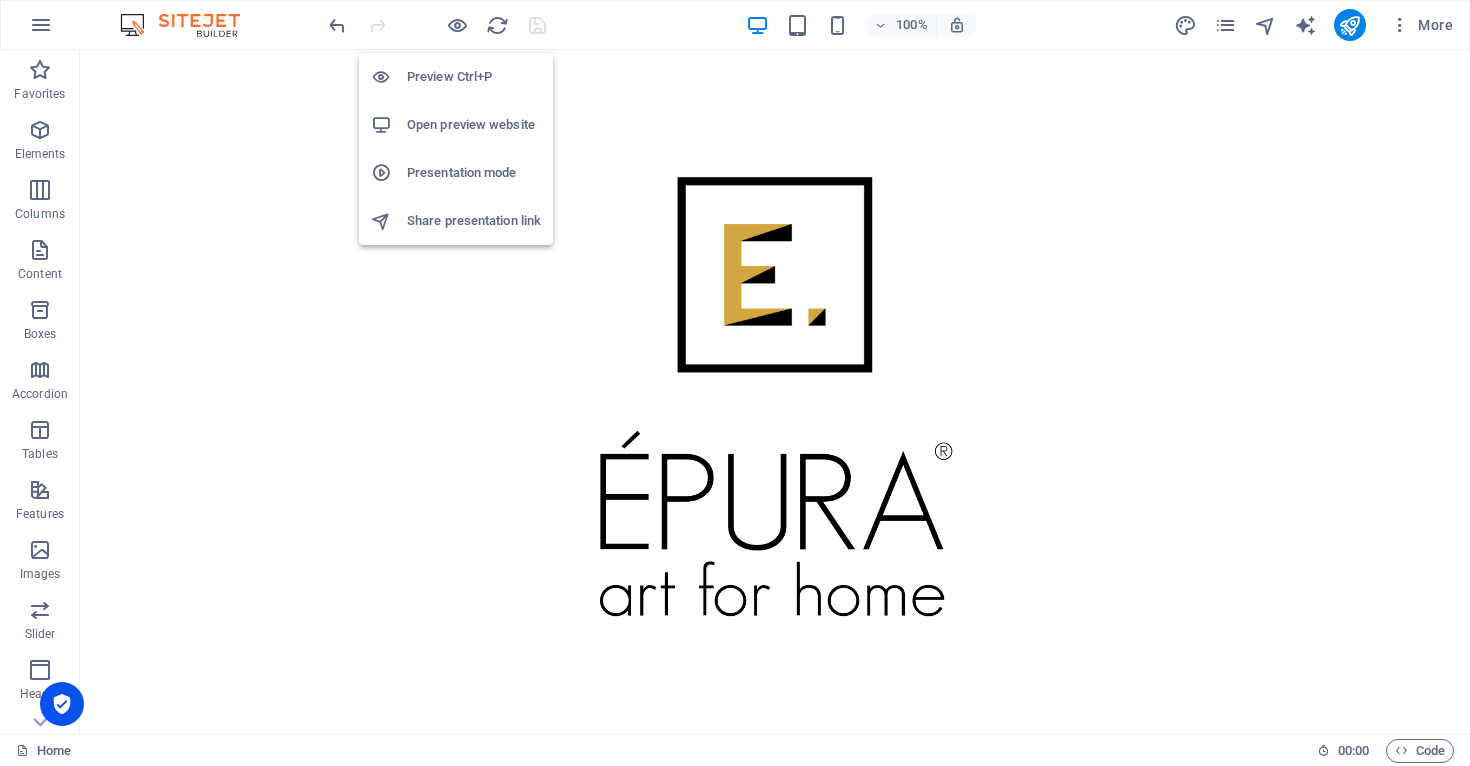 click on "Open preview website" at bounding box center [474, 125] 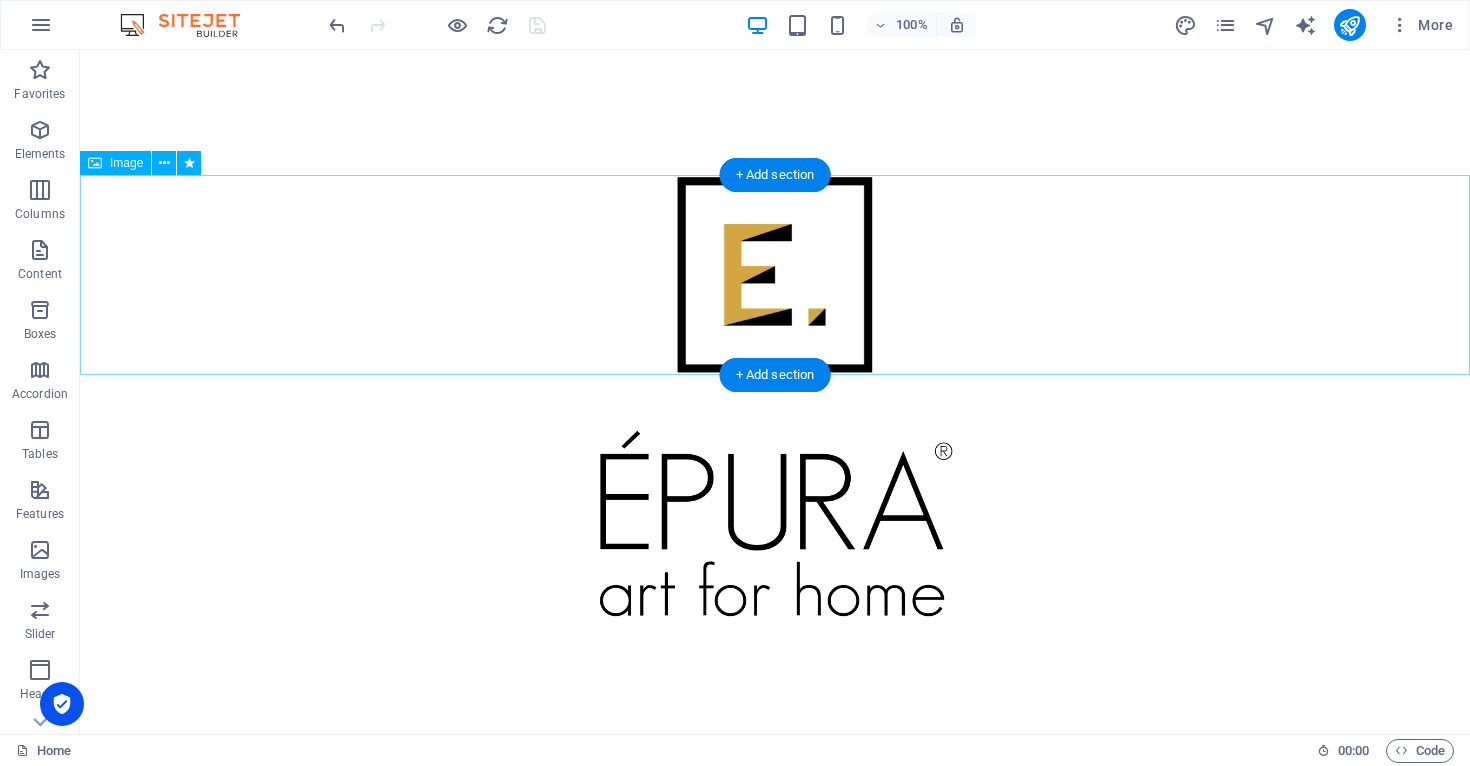 click at bounding box center [775, 275] 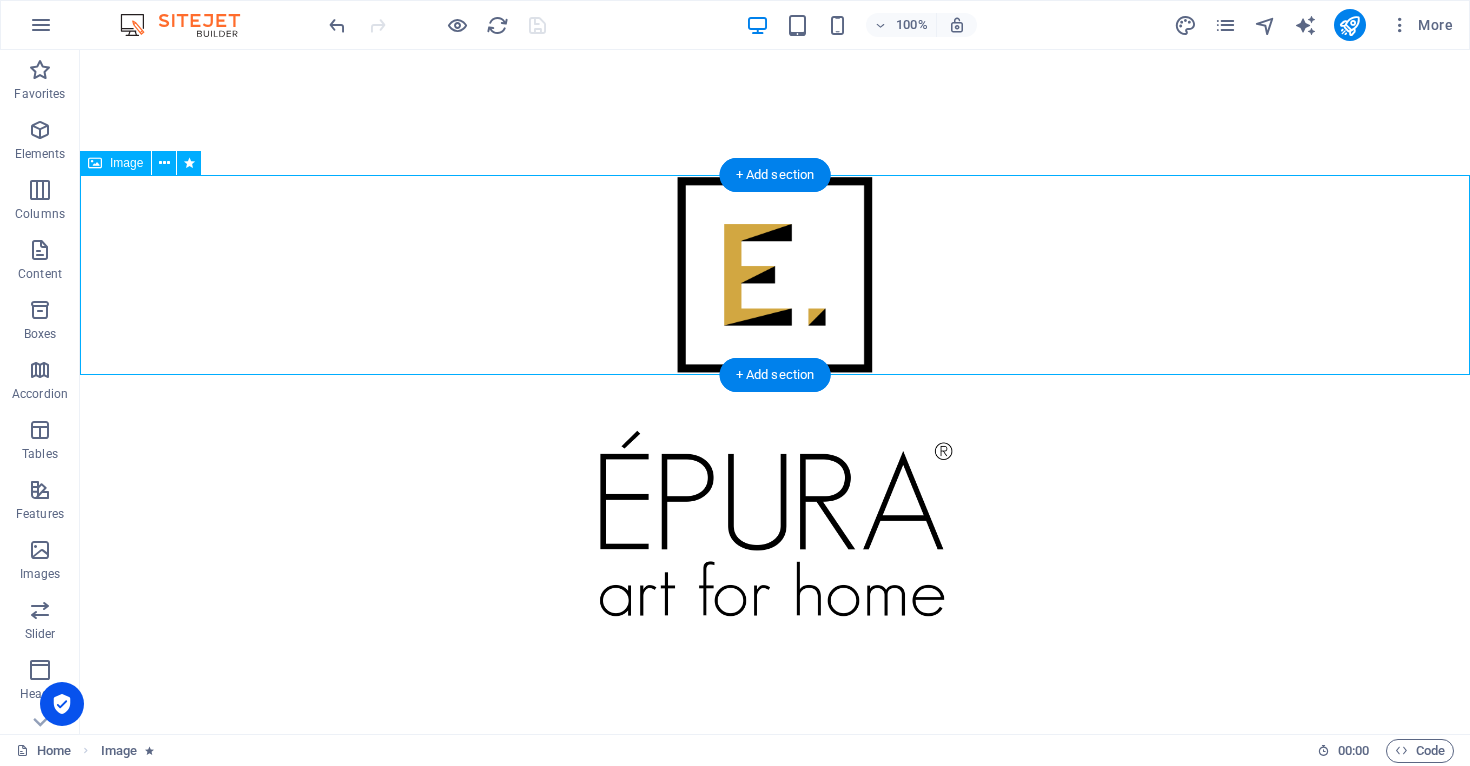 click at bounding box center (775, 275) 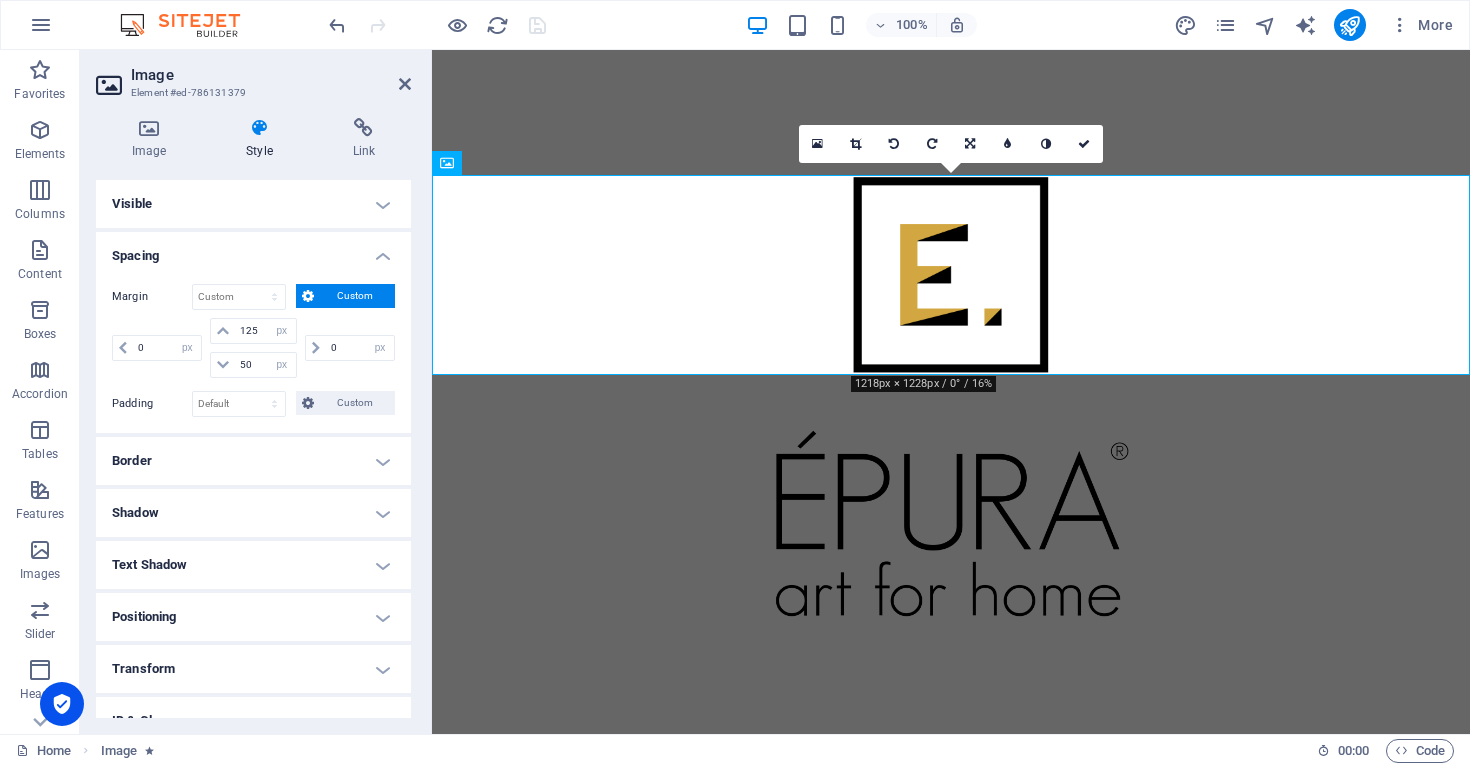 scroll, scrollTop: 336, scrollLeft: 0, axis: vertical 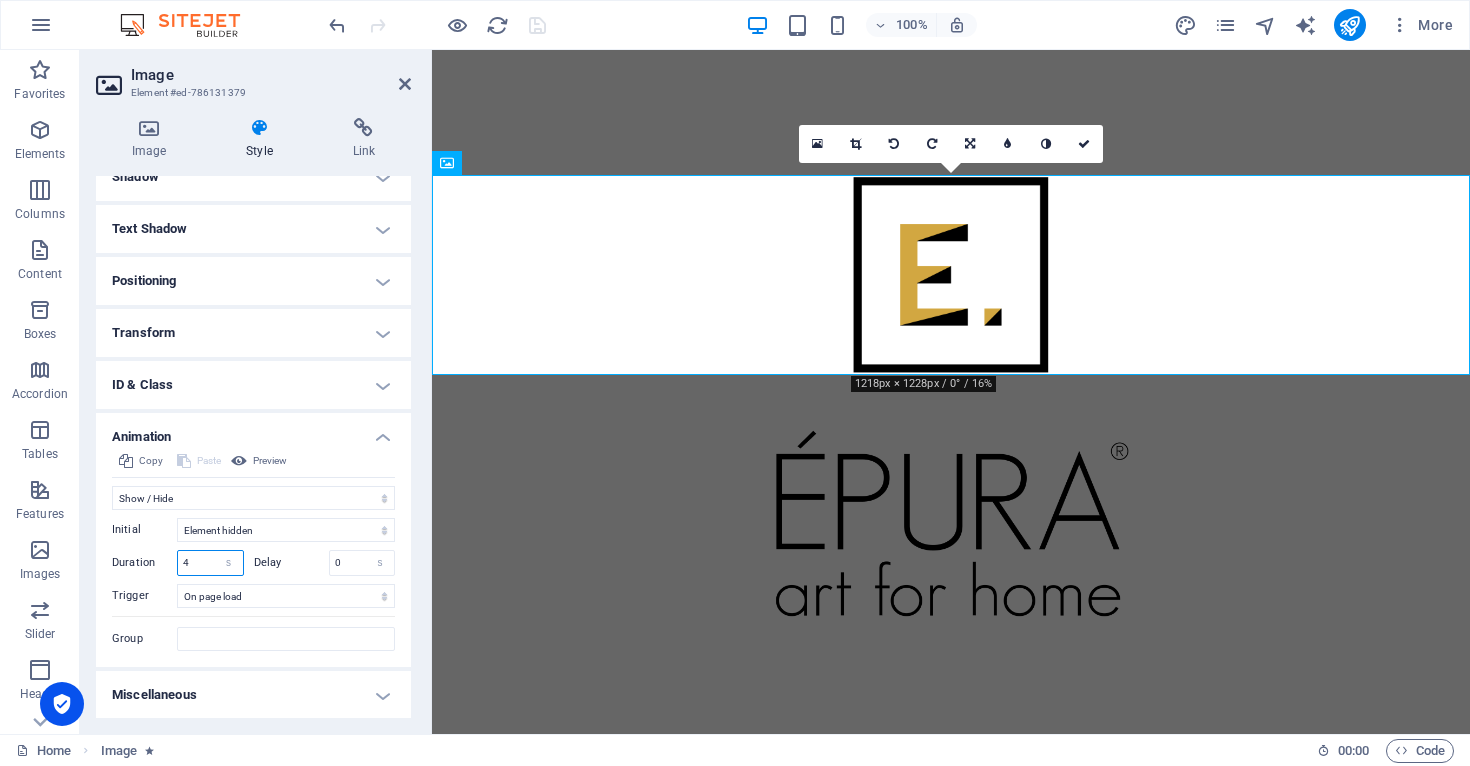 drag, startPoint x: 193, startPoint y: 562, endPoint x: 159, endPoint y: 563, distance: 34.0147 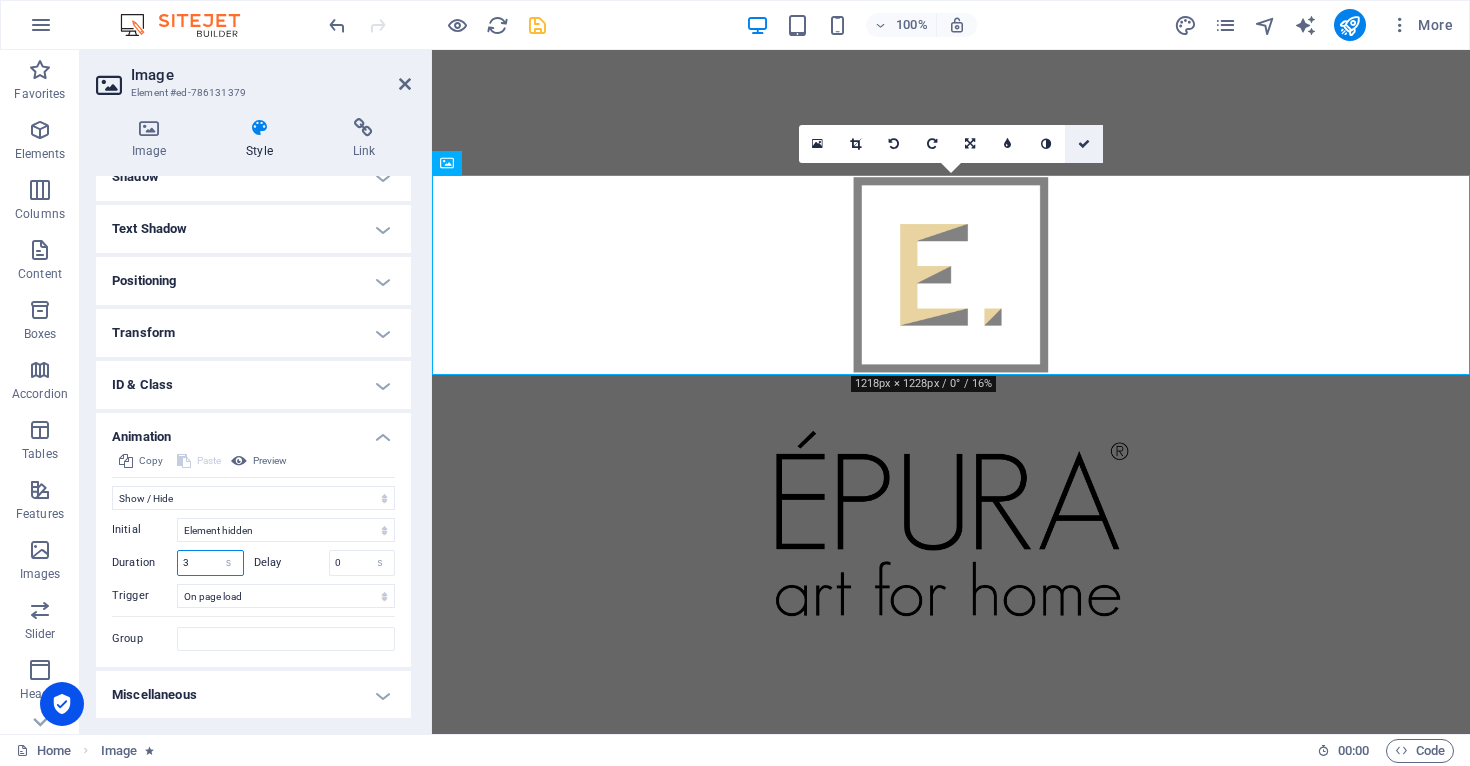 type on "3" 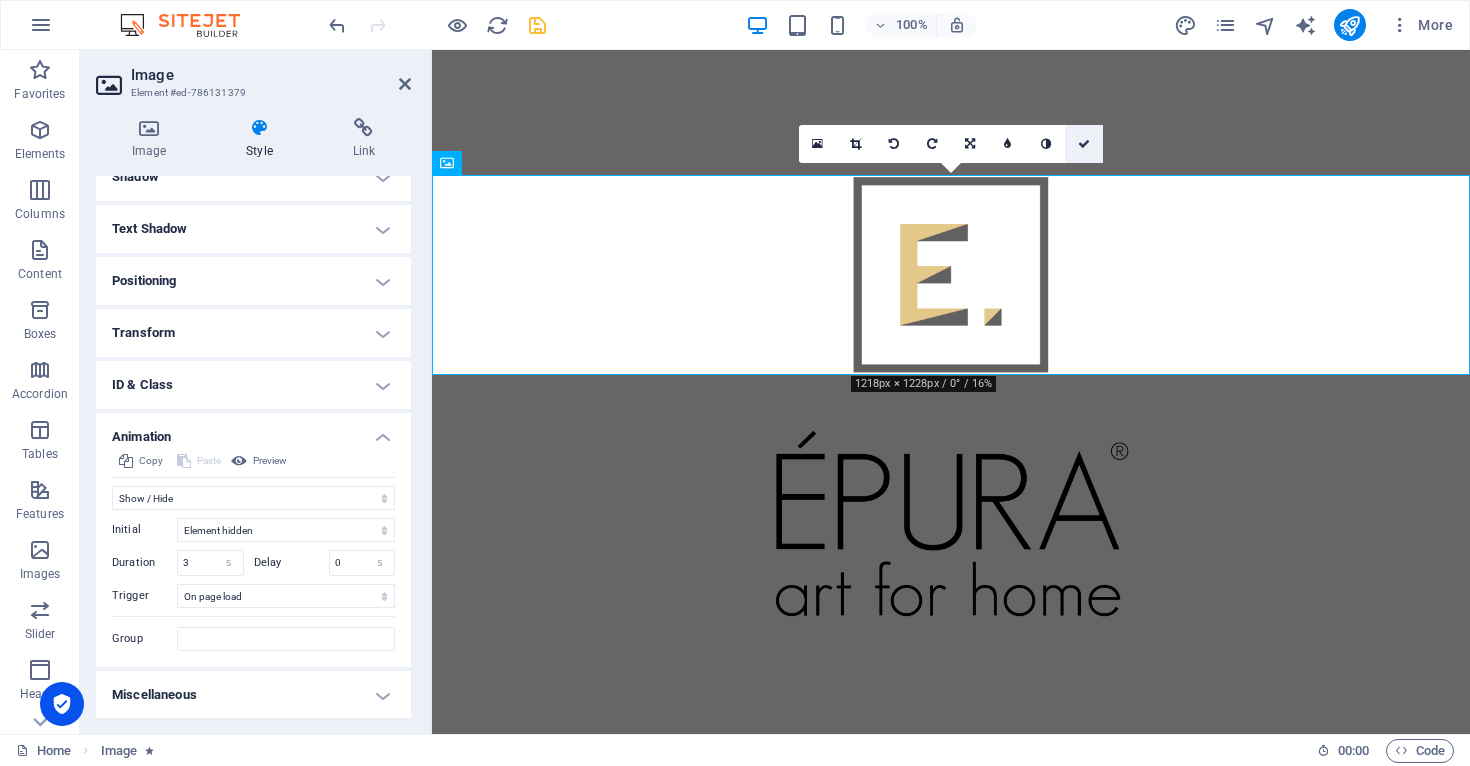 drag, startPoint x: 1087, startPoint y: 144, endPoint x: 1003, endPoint y: 95, distance: 97.24711 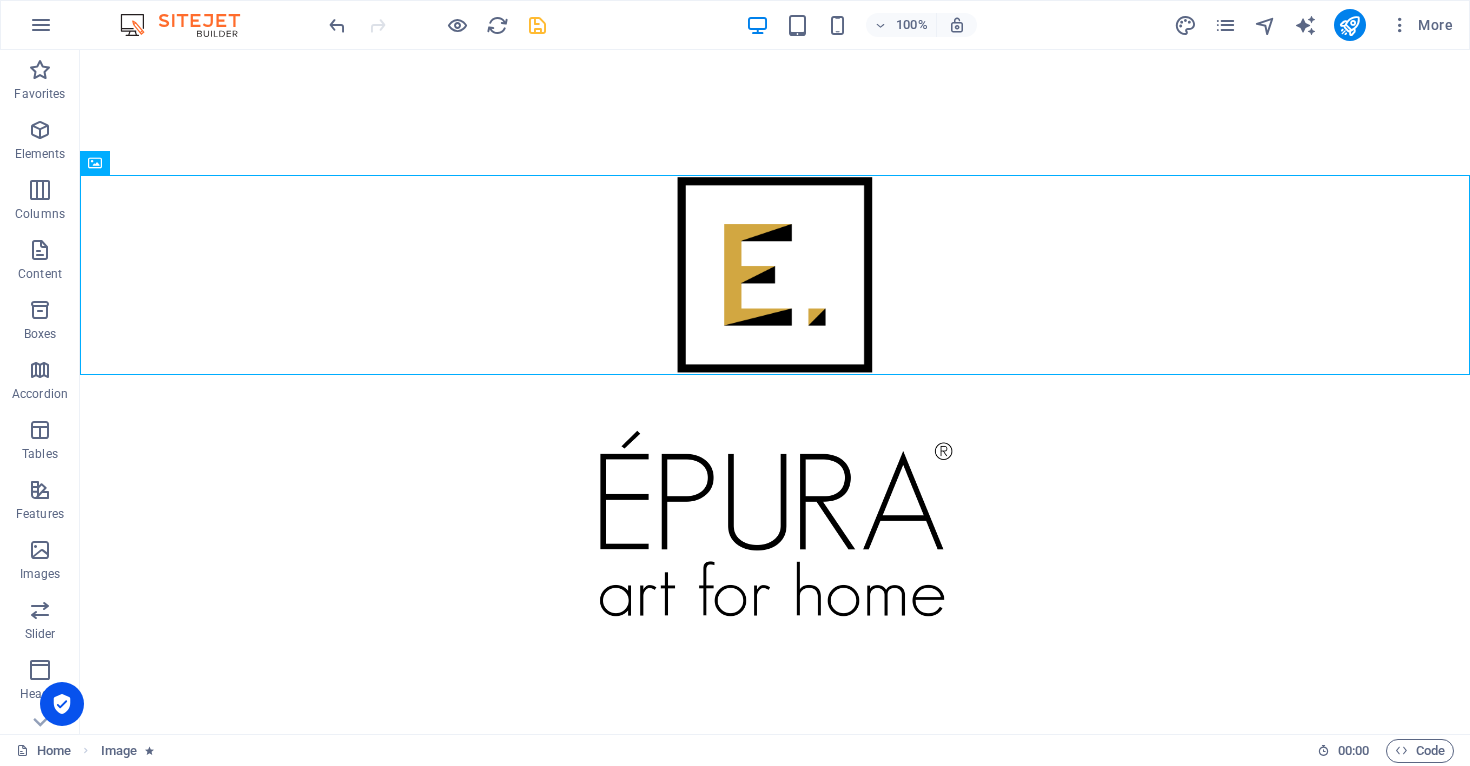 click at bounding box center (537, 25) 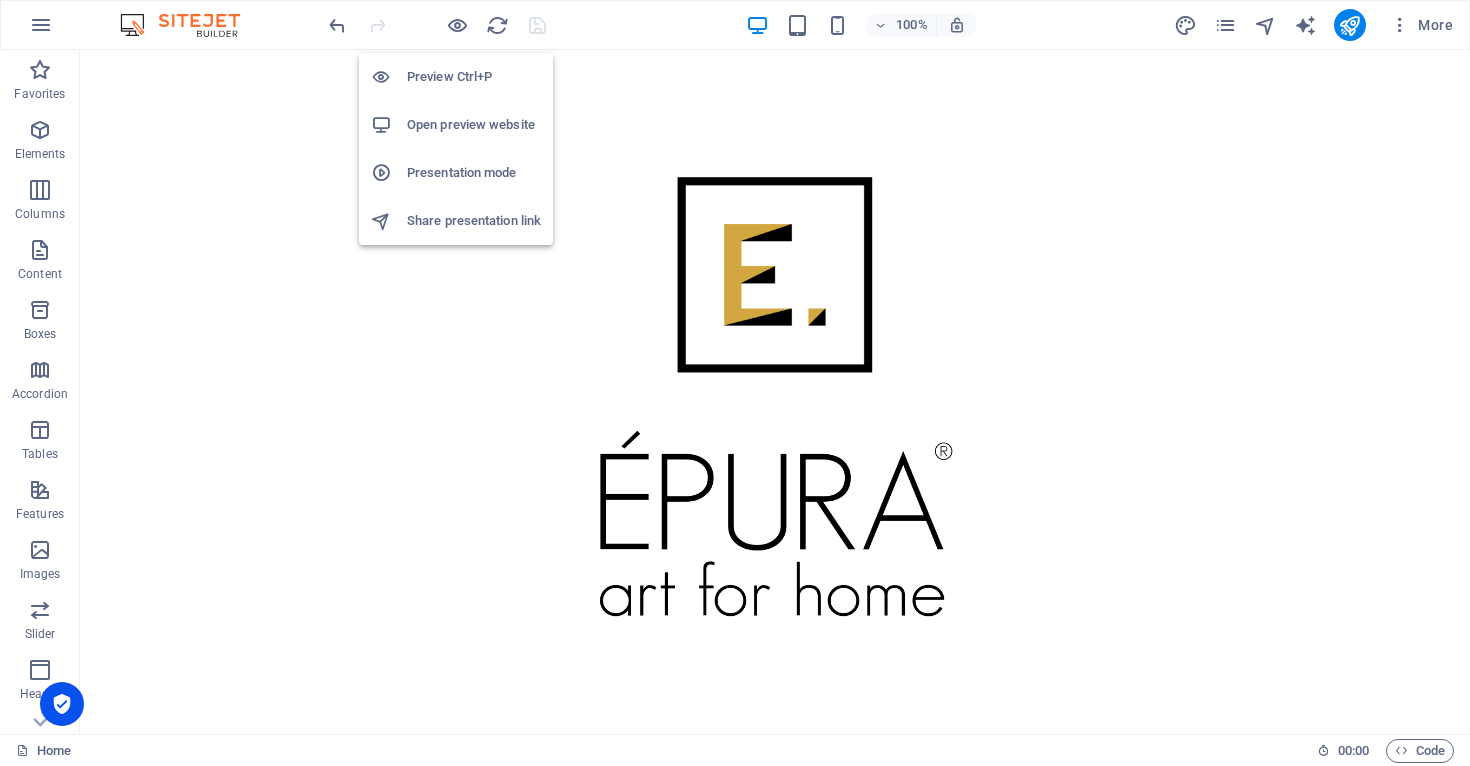 click on "Open preview website" at bounding box center (474, 125) 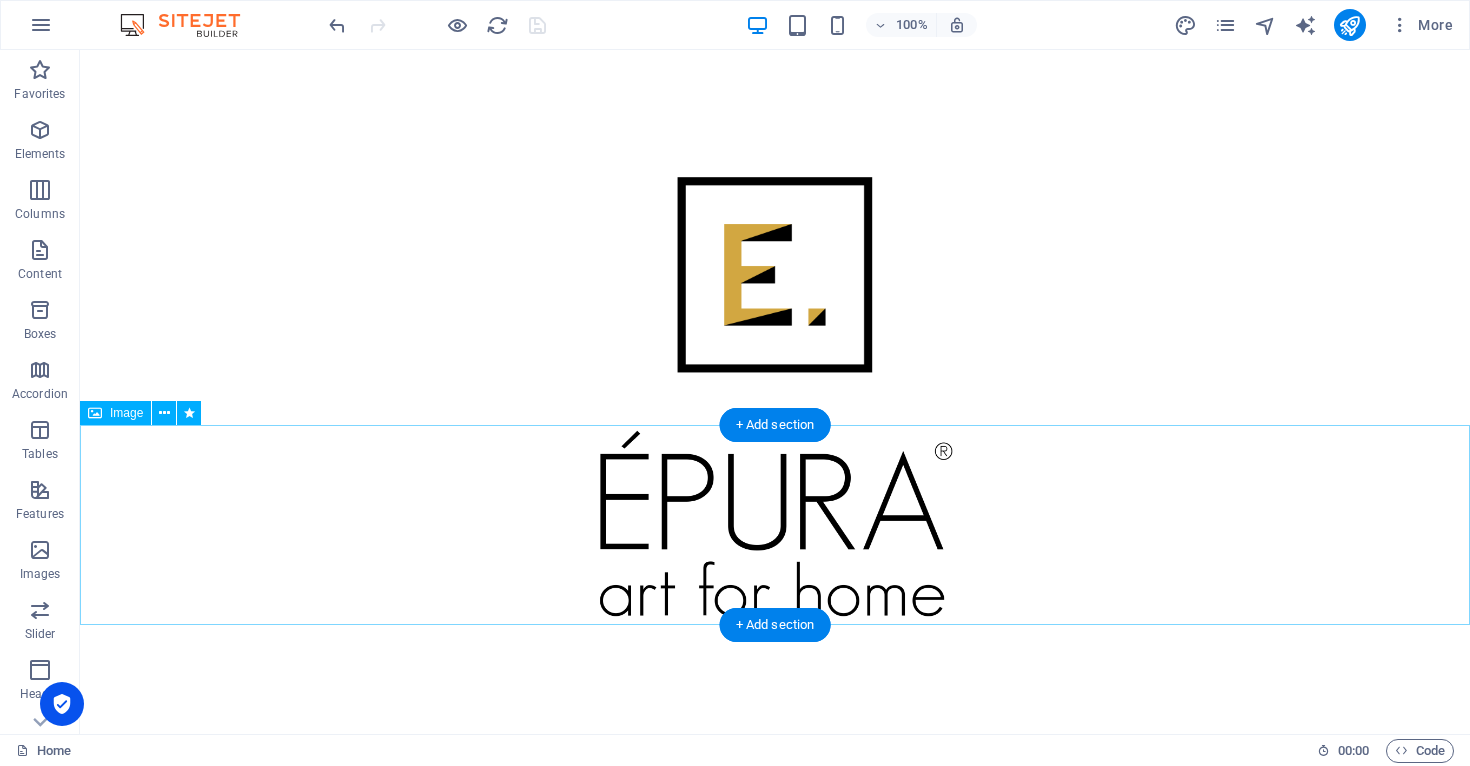 click at bounding box center [775, 525] 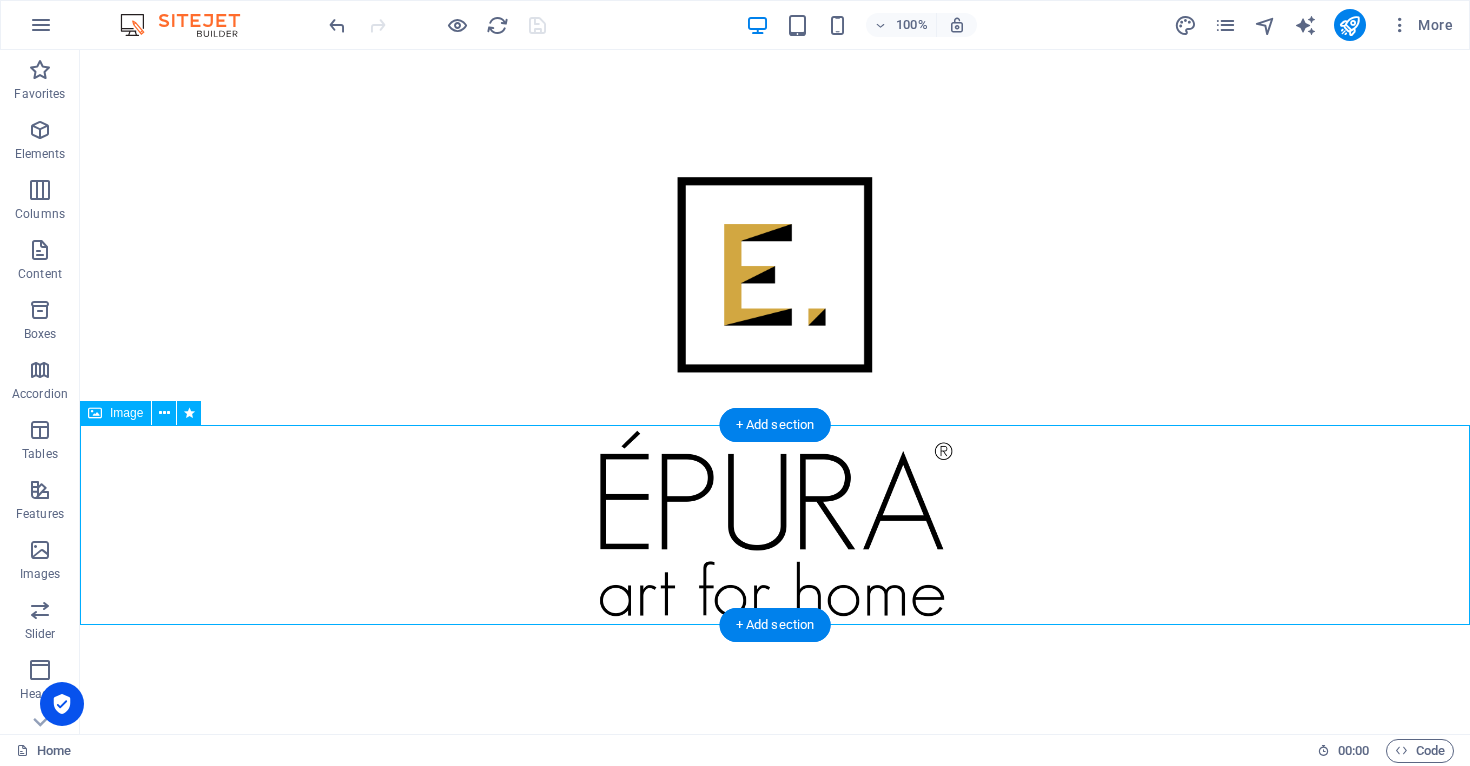 click at bounding box center (775, 525) 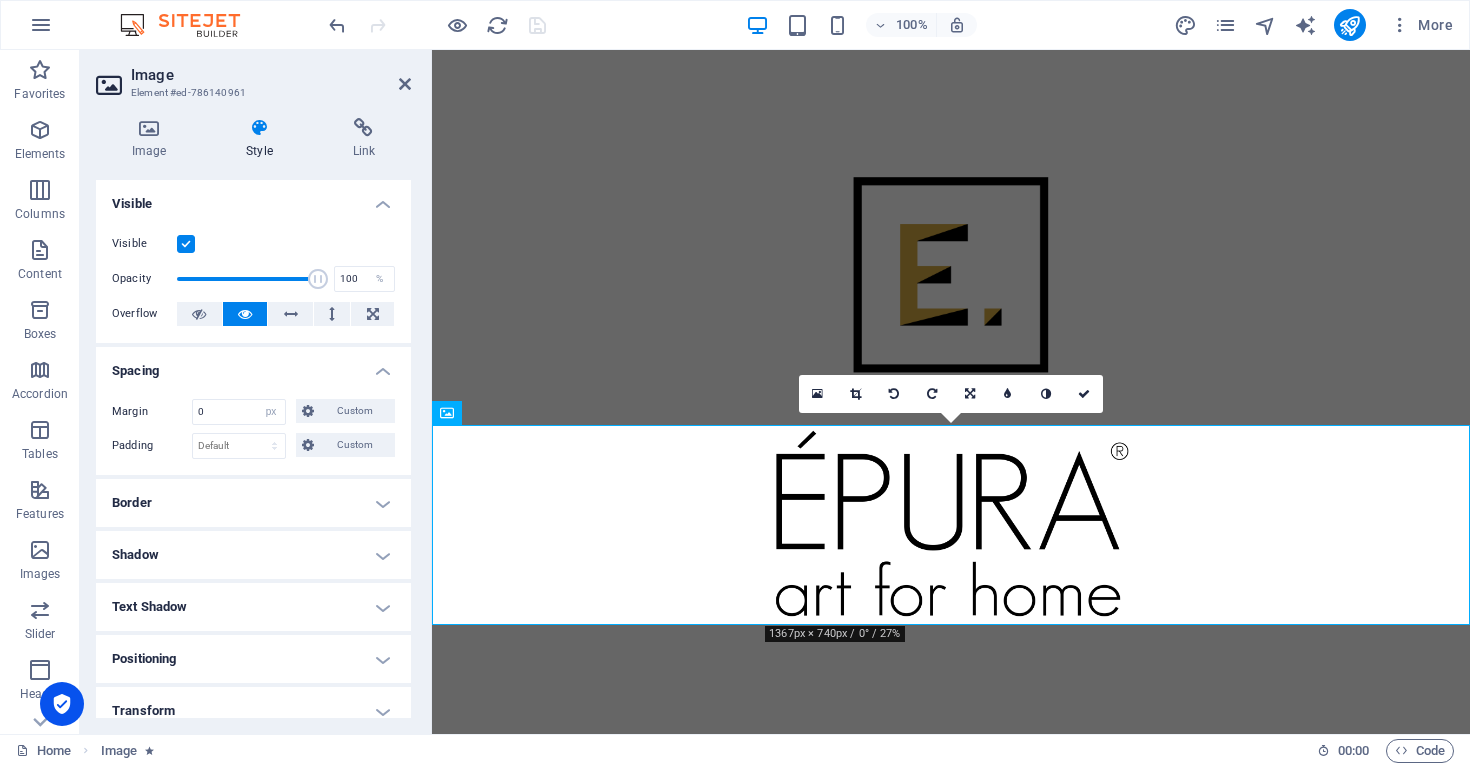 scroll, scrollTop: 378, scrollLeft: 0, axis: vertical 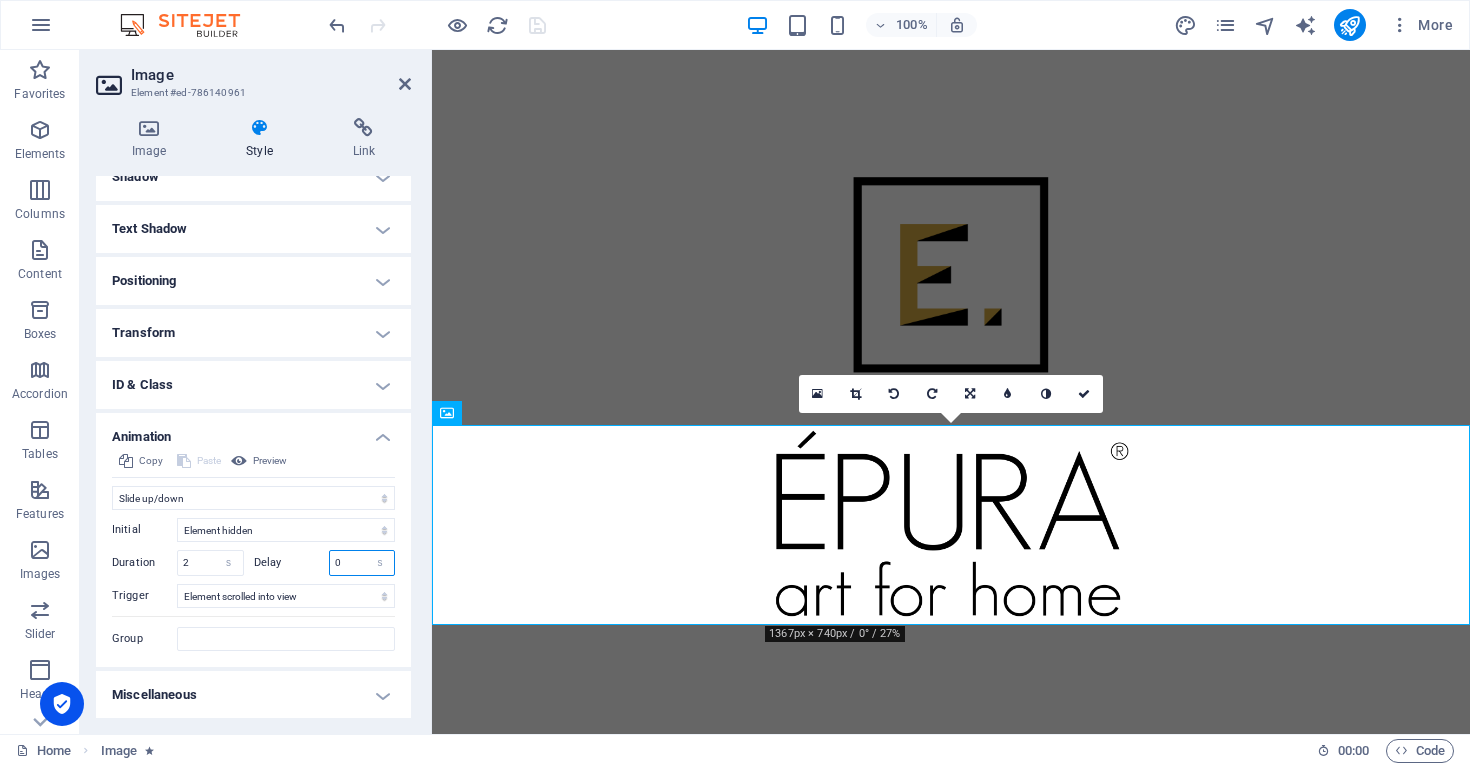 drag, startPoint x: 343, startPoint y: 567, endPoint x: 308, endPoint y: 561, distance: 35.510563 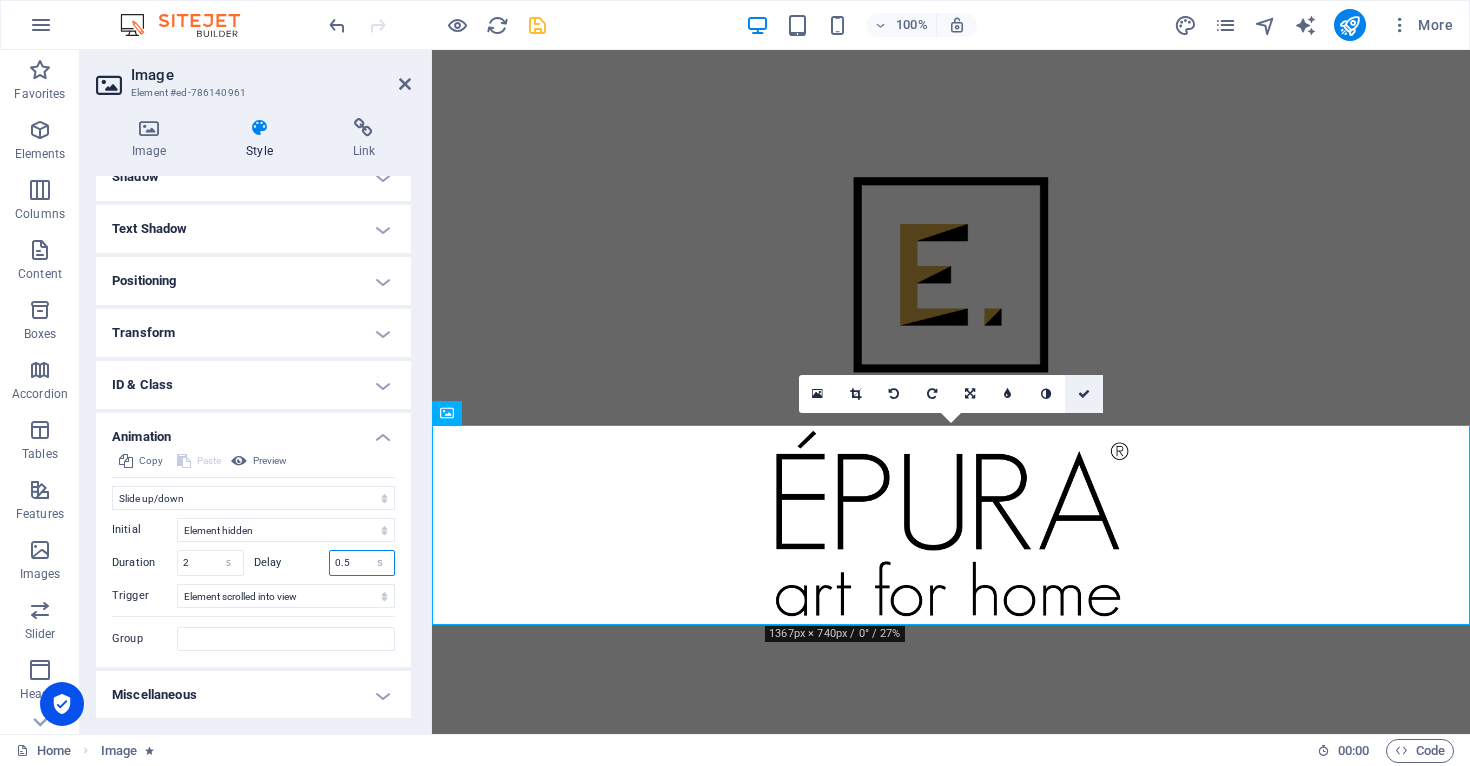 type on "0.5" 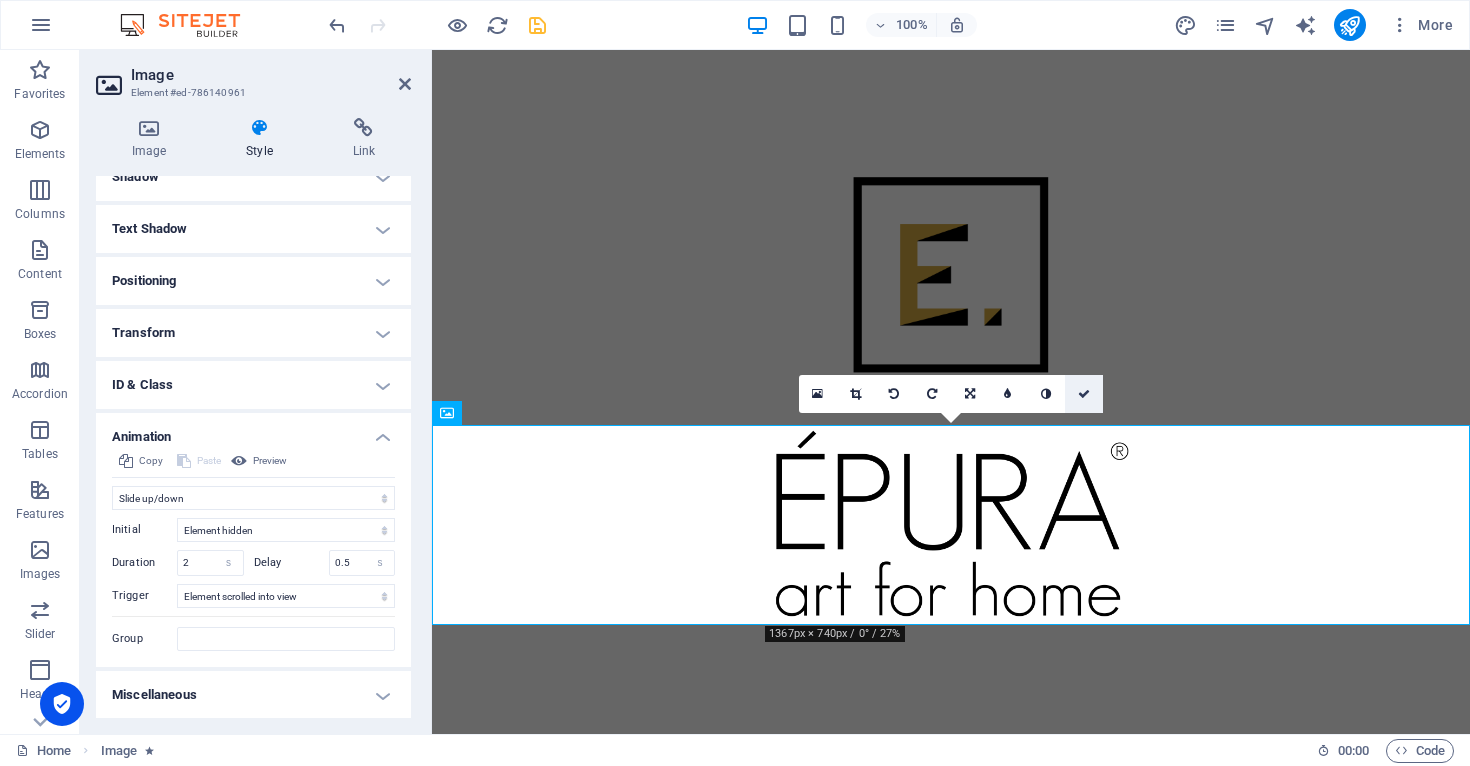 click at bounding box center (1084, 394) 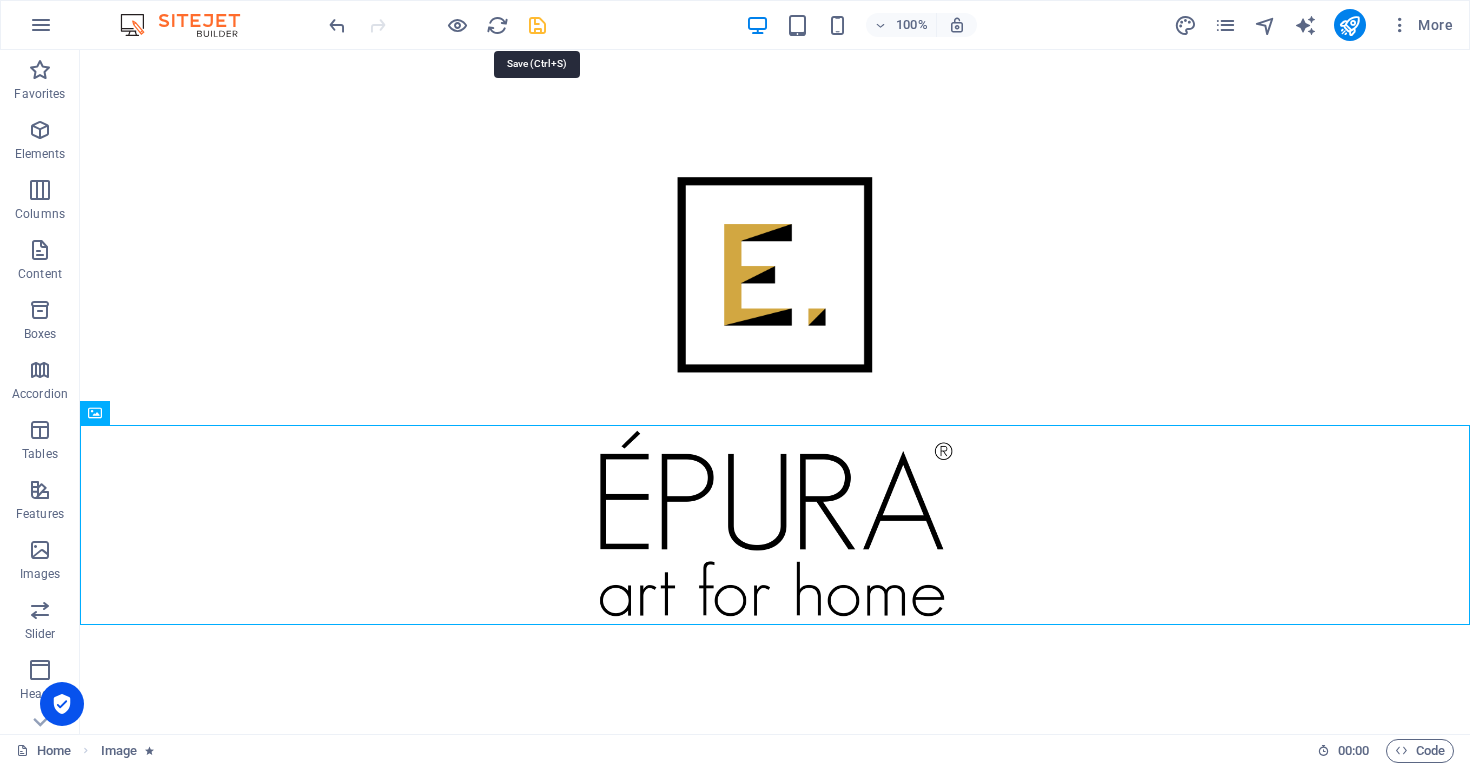 click at bounding box center (537, 25) 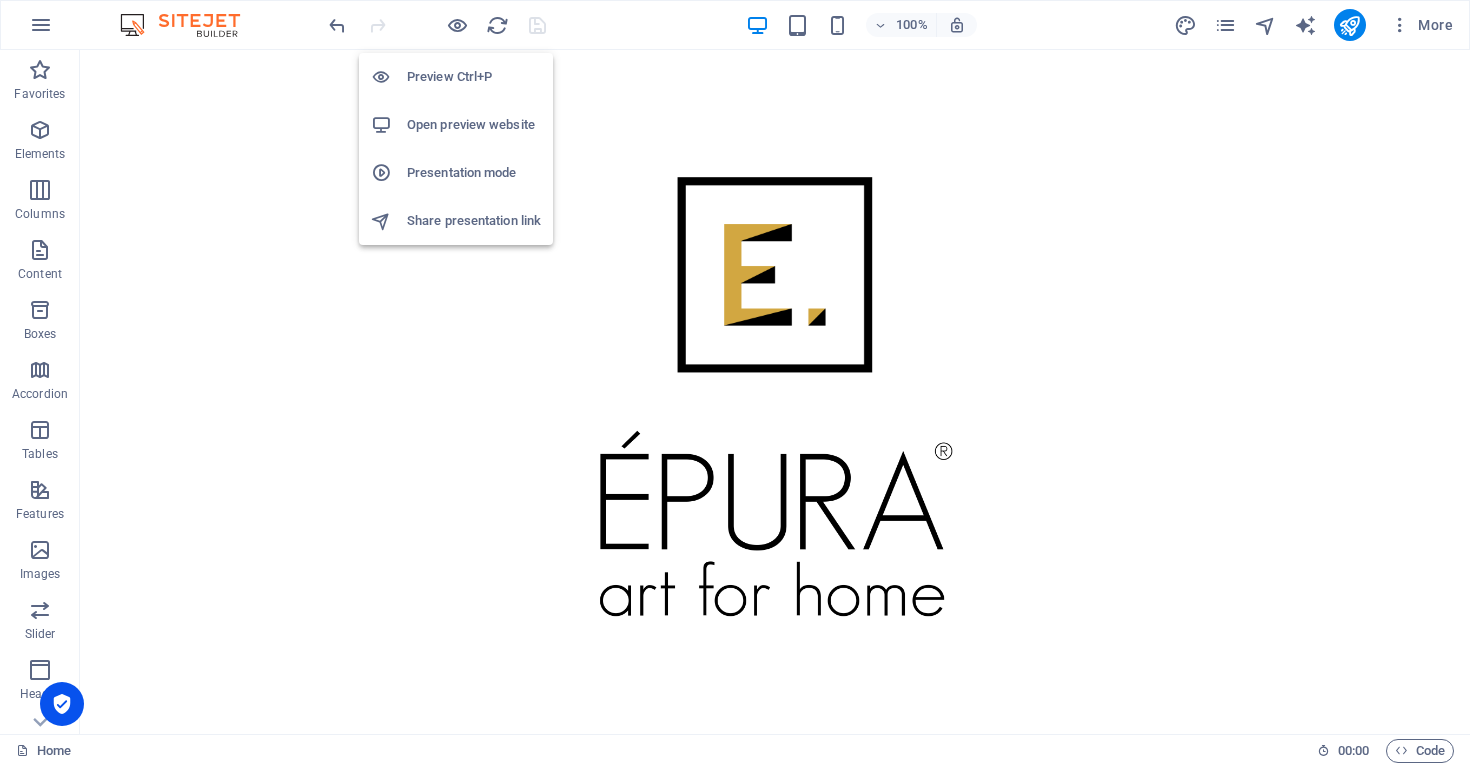click on "Open preview website" at bounding box center [456, 125] 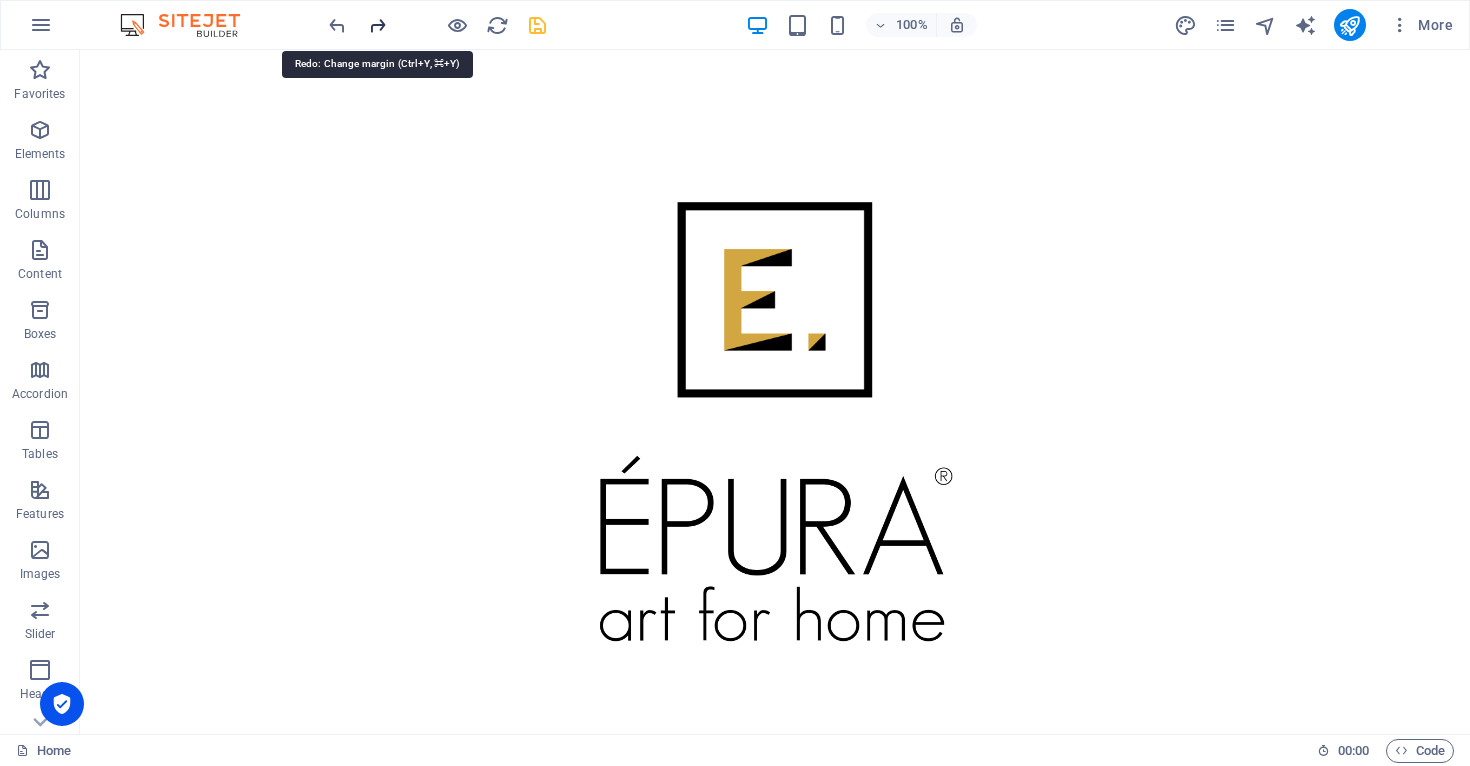 click at bounding box center [377, 25] 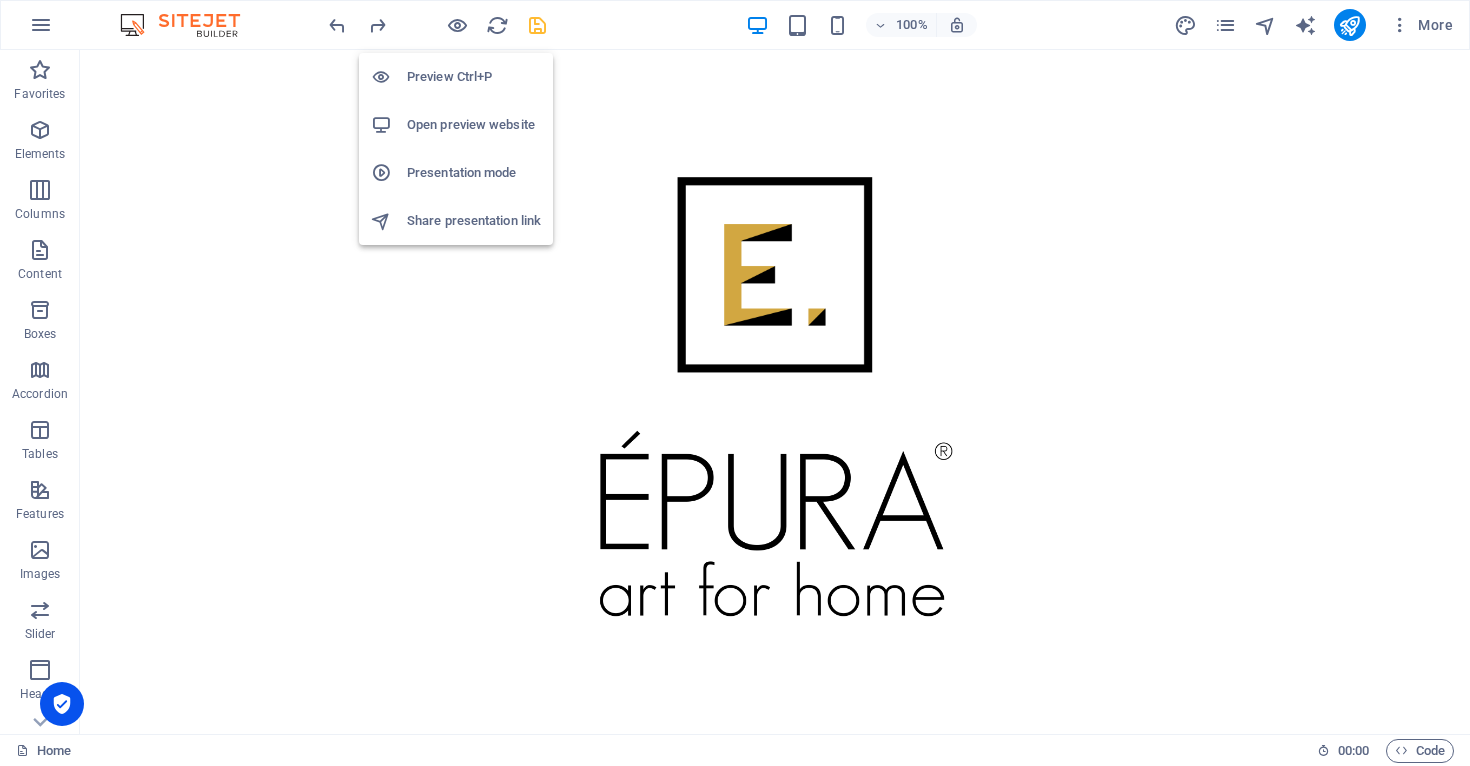 click on "Open preview website" at bounding box center (474, 125) 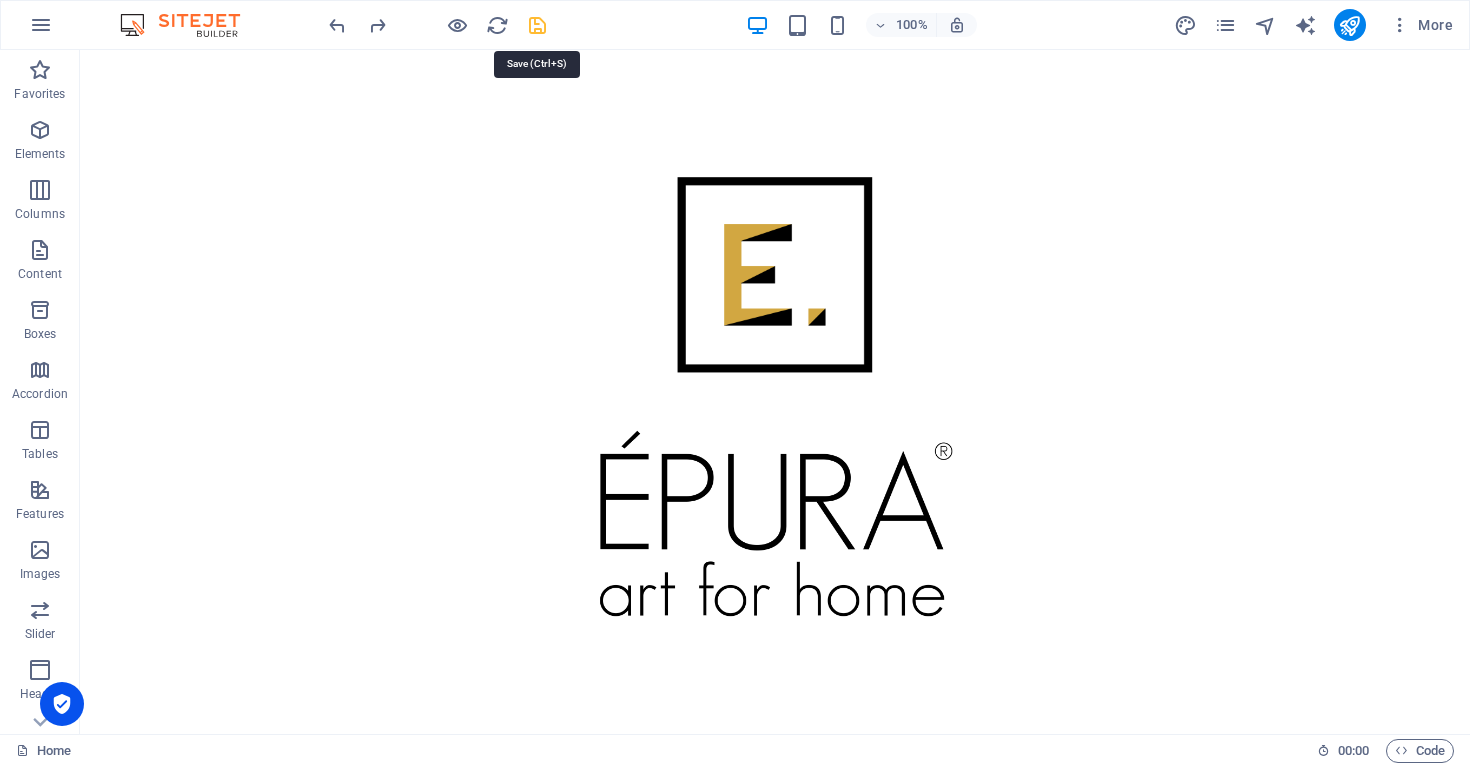 click at bounding box center (537, 25) 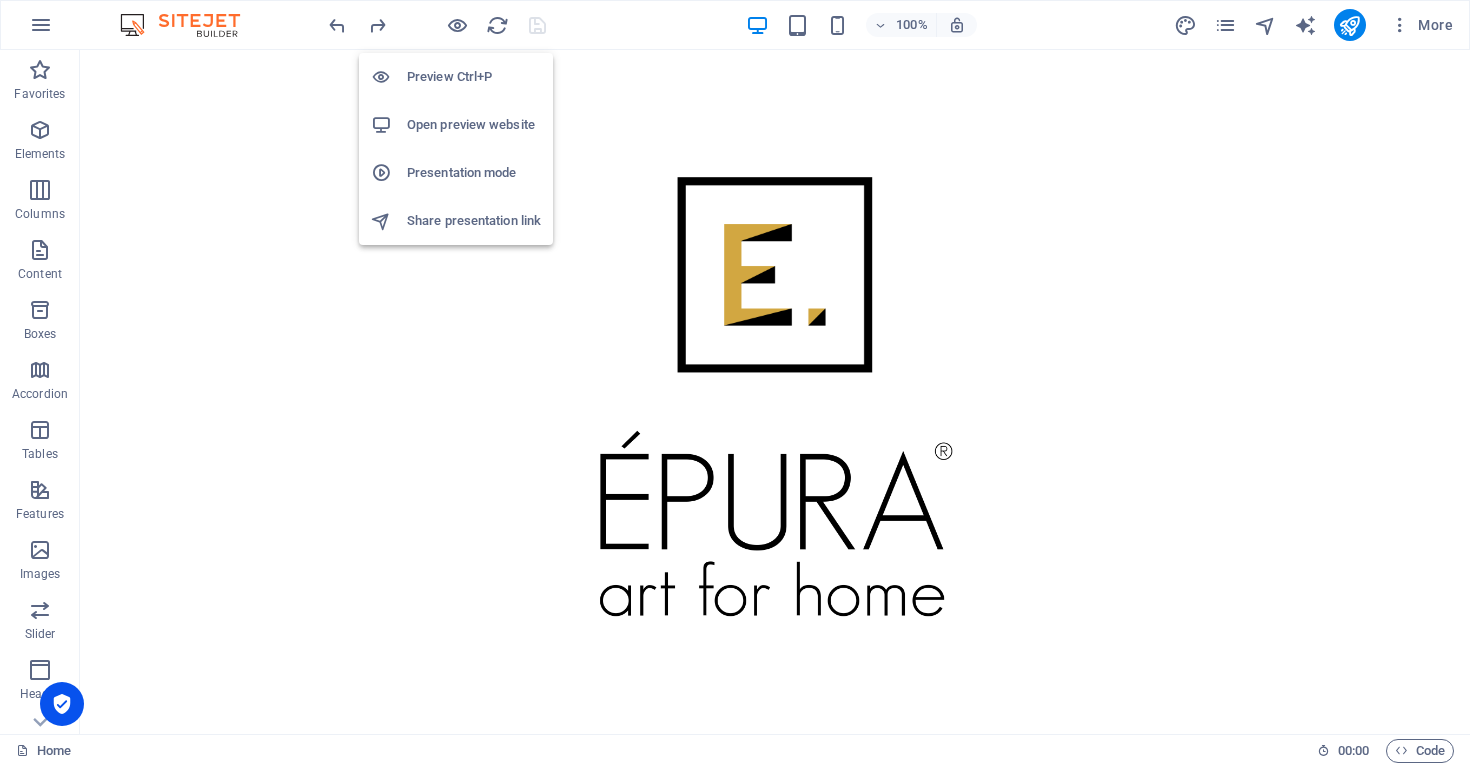 click on "Open preview website" at bounding box center (474, 125) 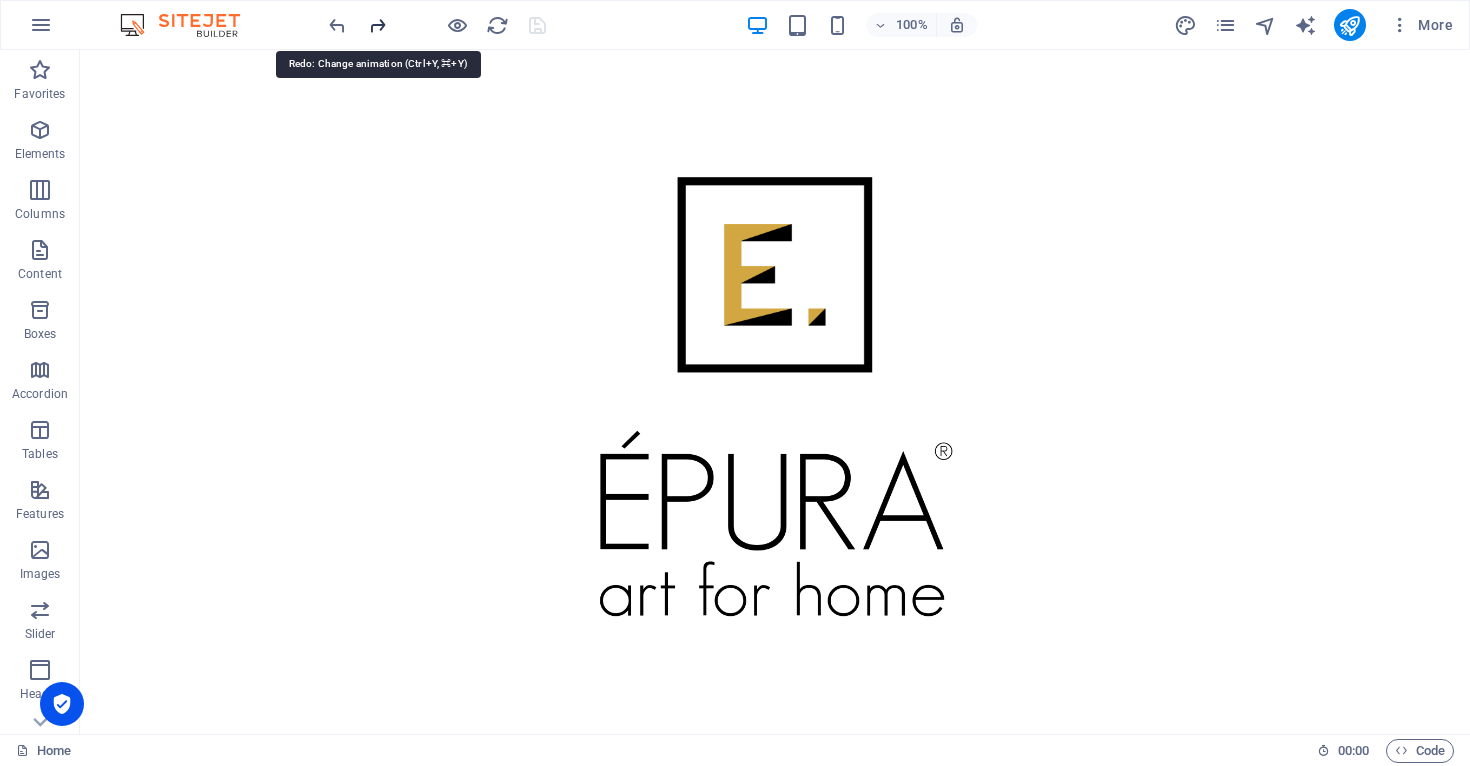 click at bounding box center (377, 25) 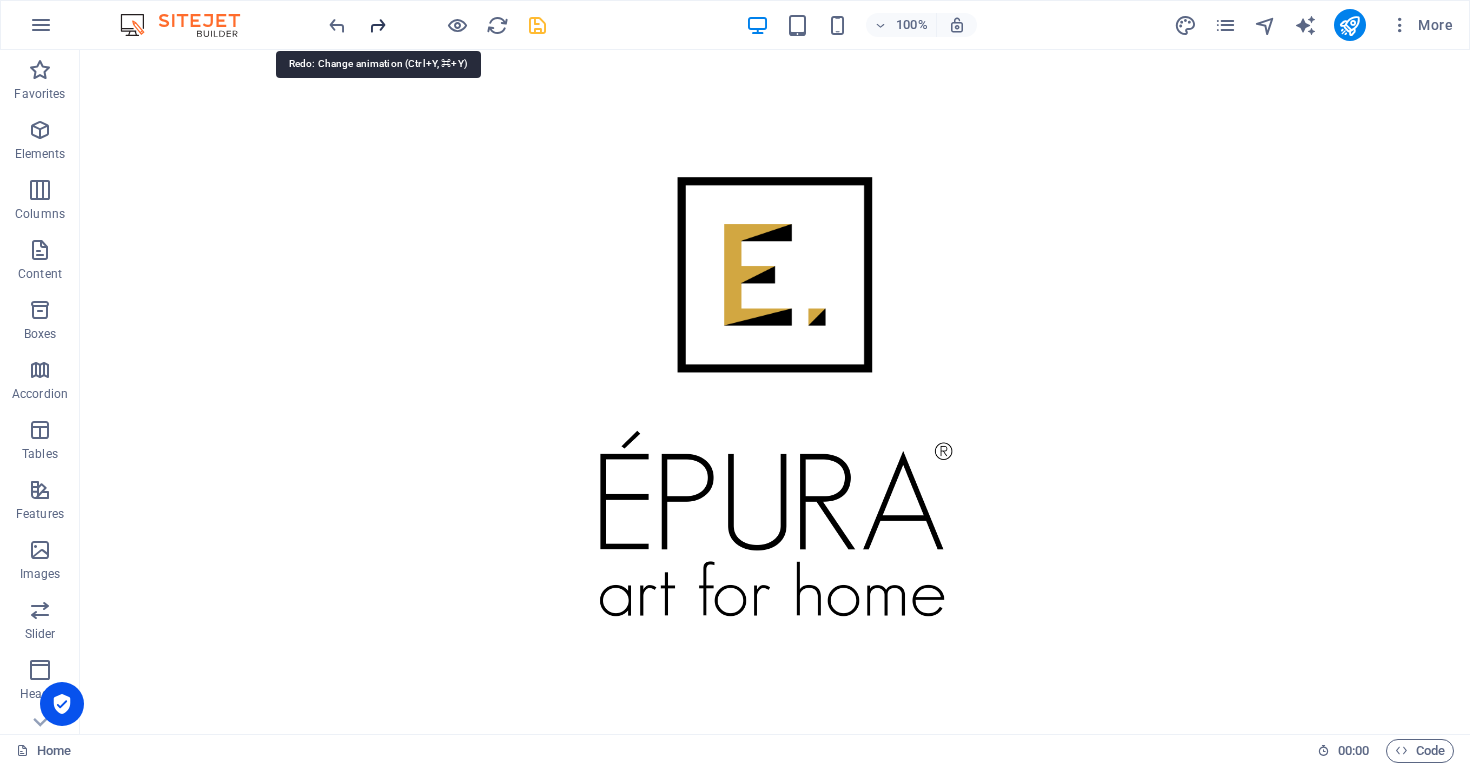 click at bounding box center [377, 25] 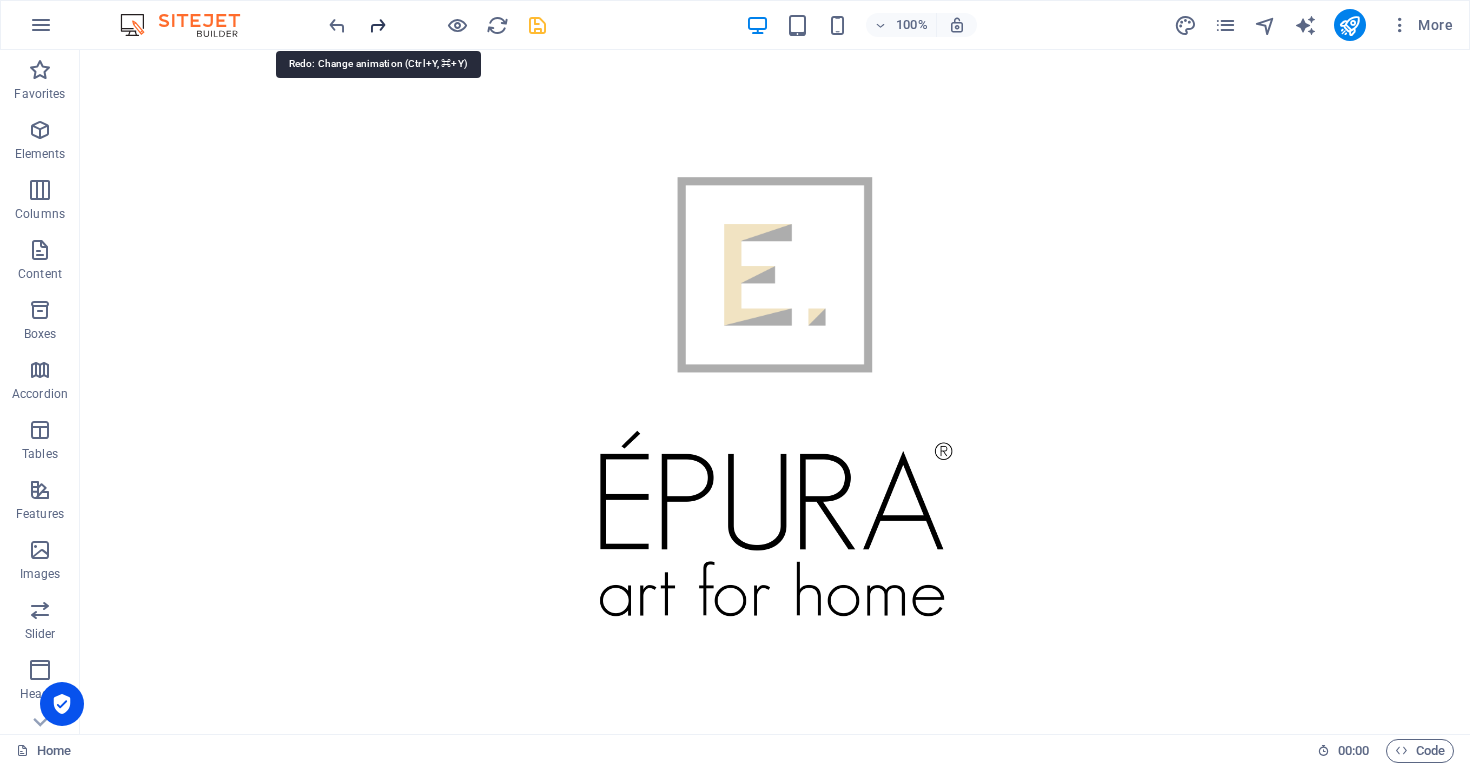 click at bounding box center [377, 25] 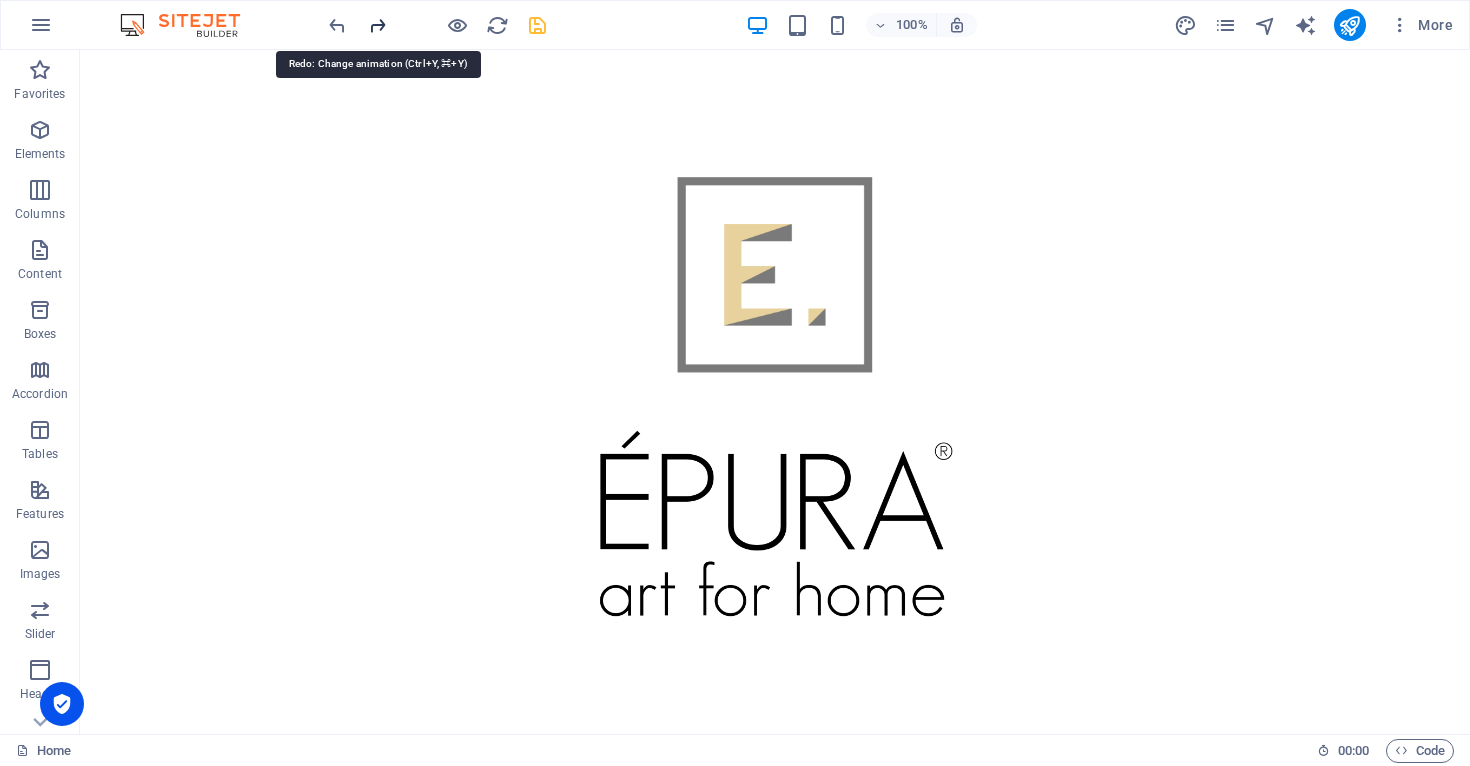 click at bounding box center [377, 25] 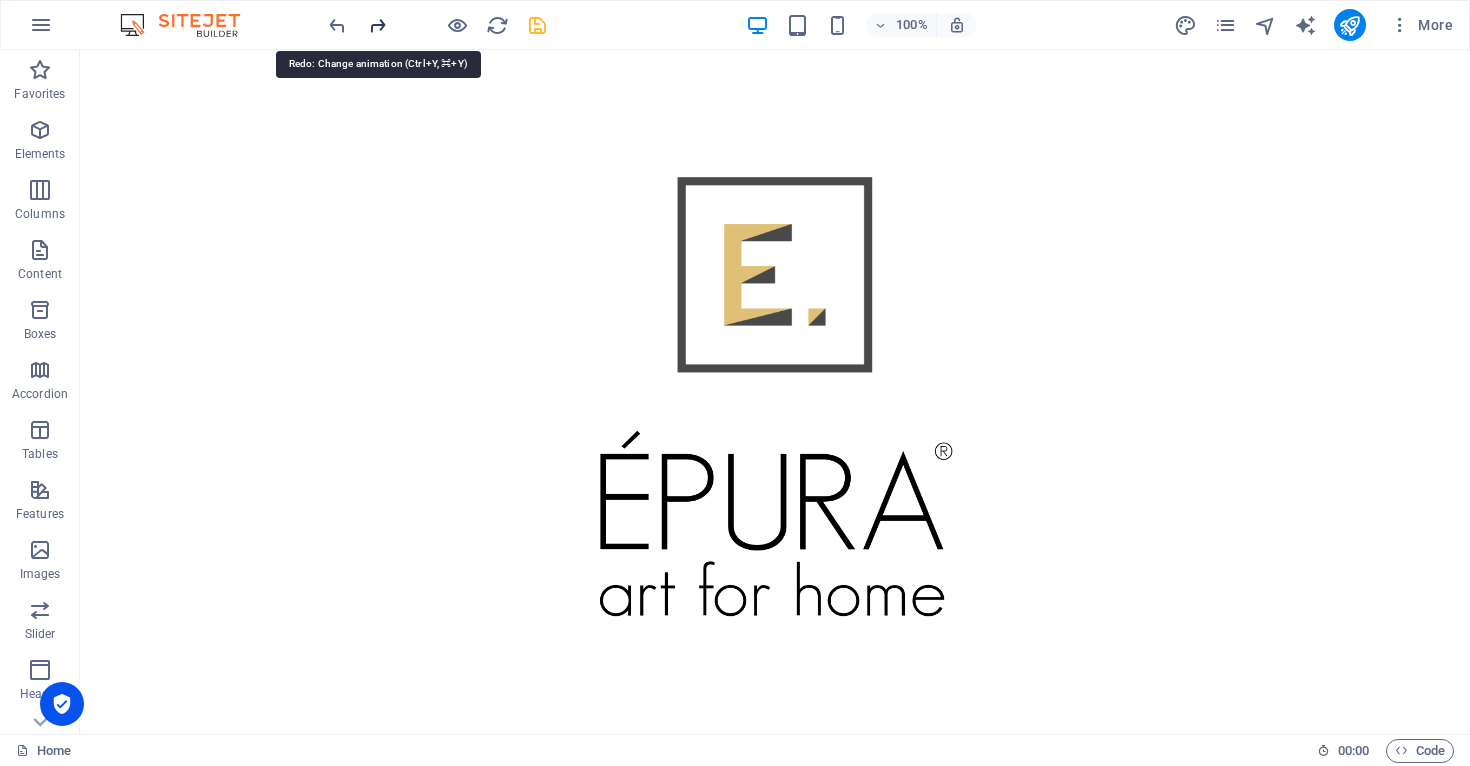 click at bounding box center (377, 25) 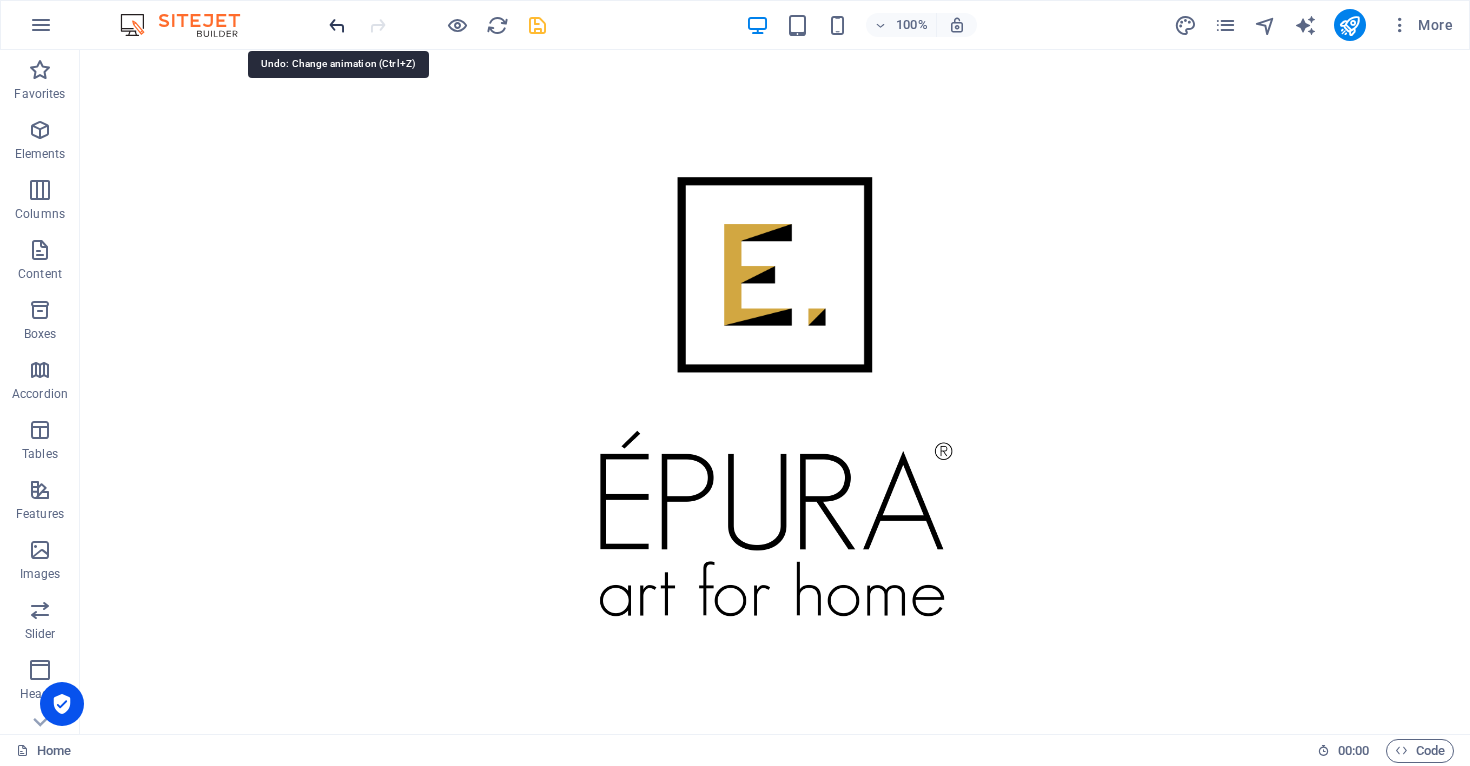 click at bounding box center (337, 25) 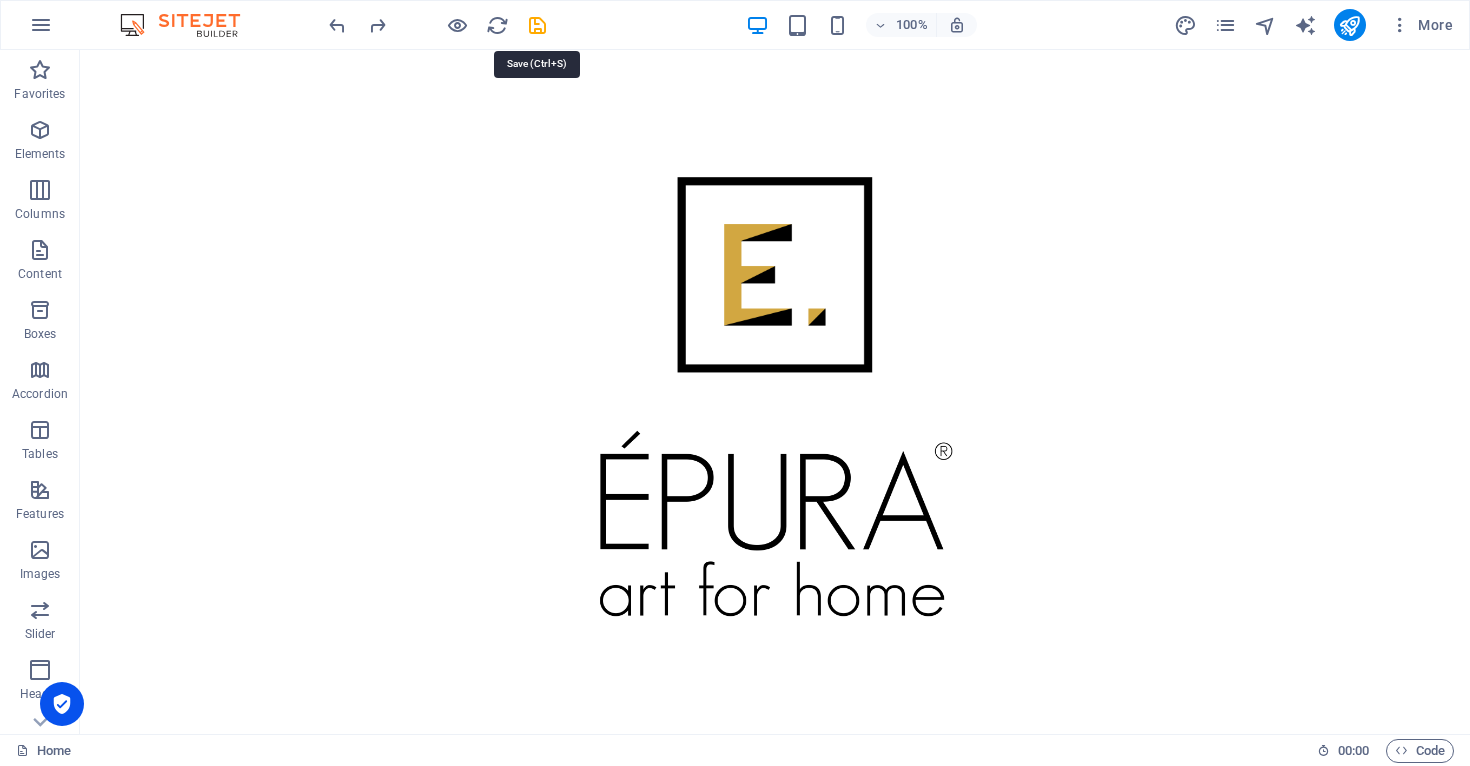 click at bounding box center (537, 25) 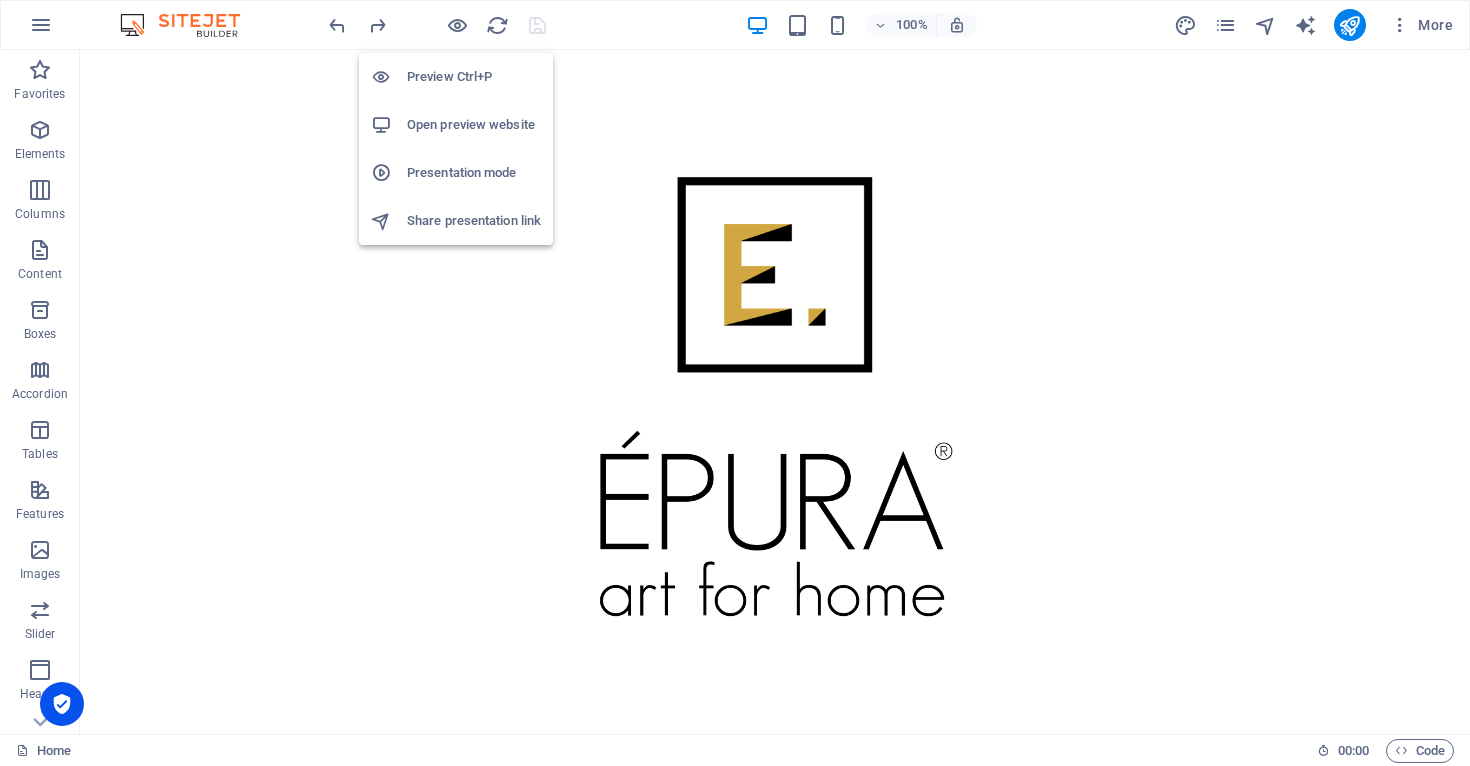 click on "Open preview website" at bounding box center (474, 125) 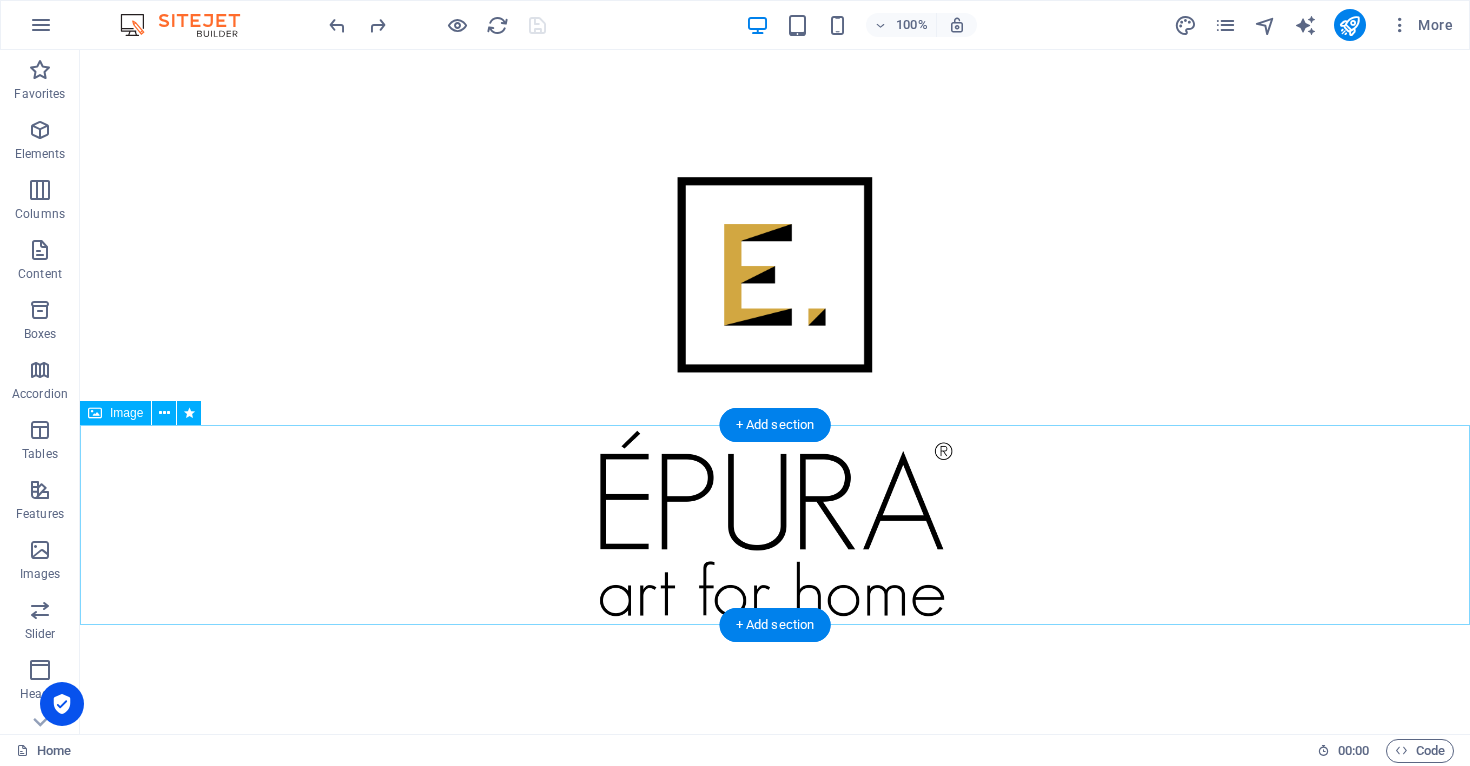 click at bounding box center [775, 525] 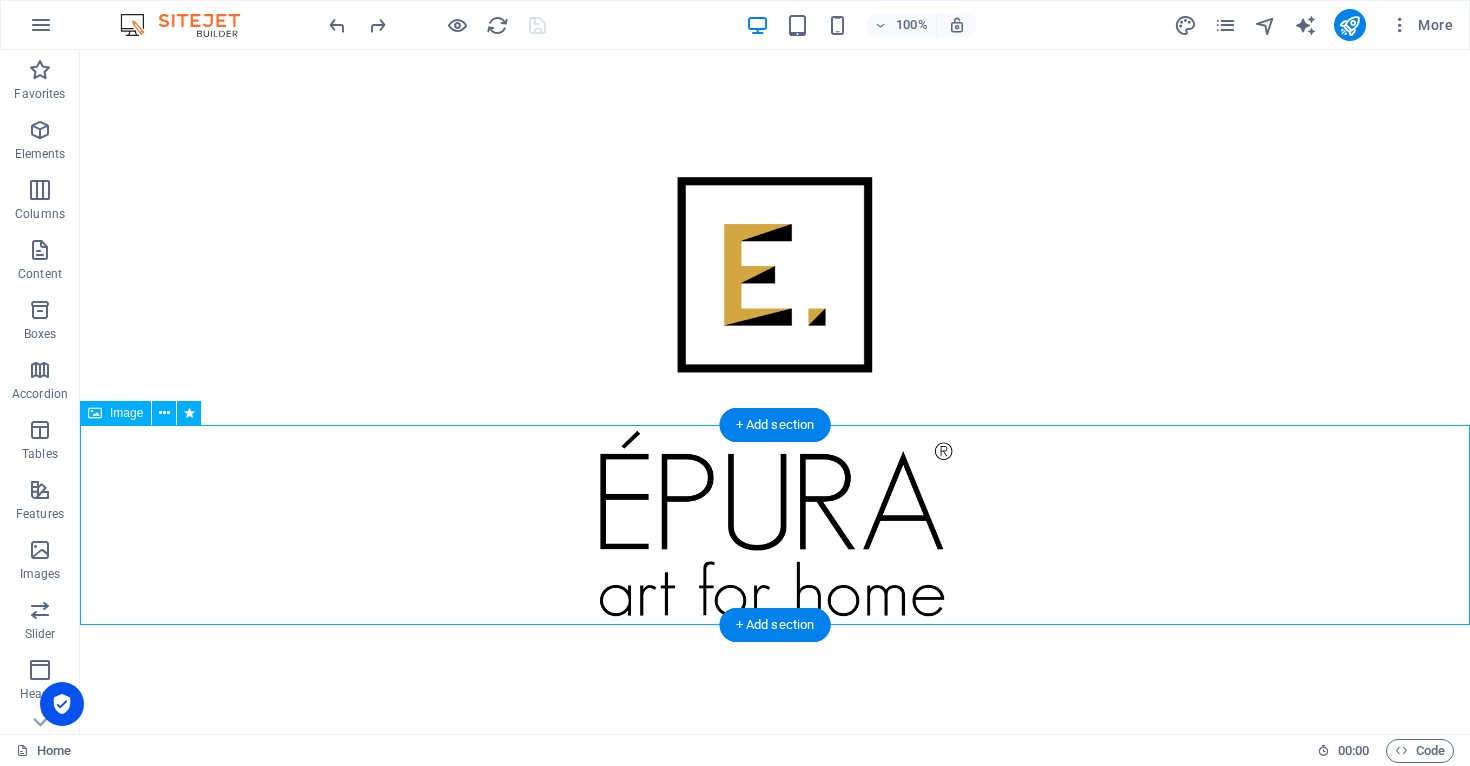 click at bounding box center (775, 525) 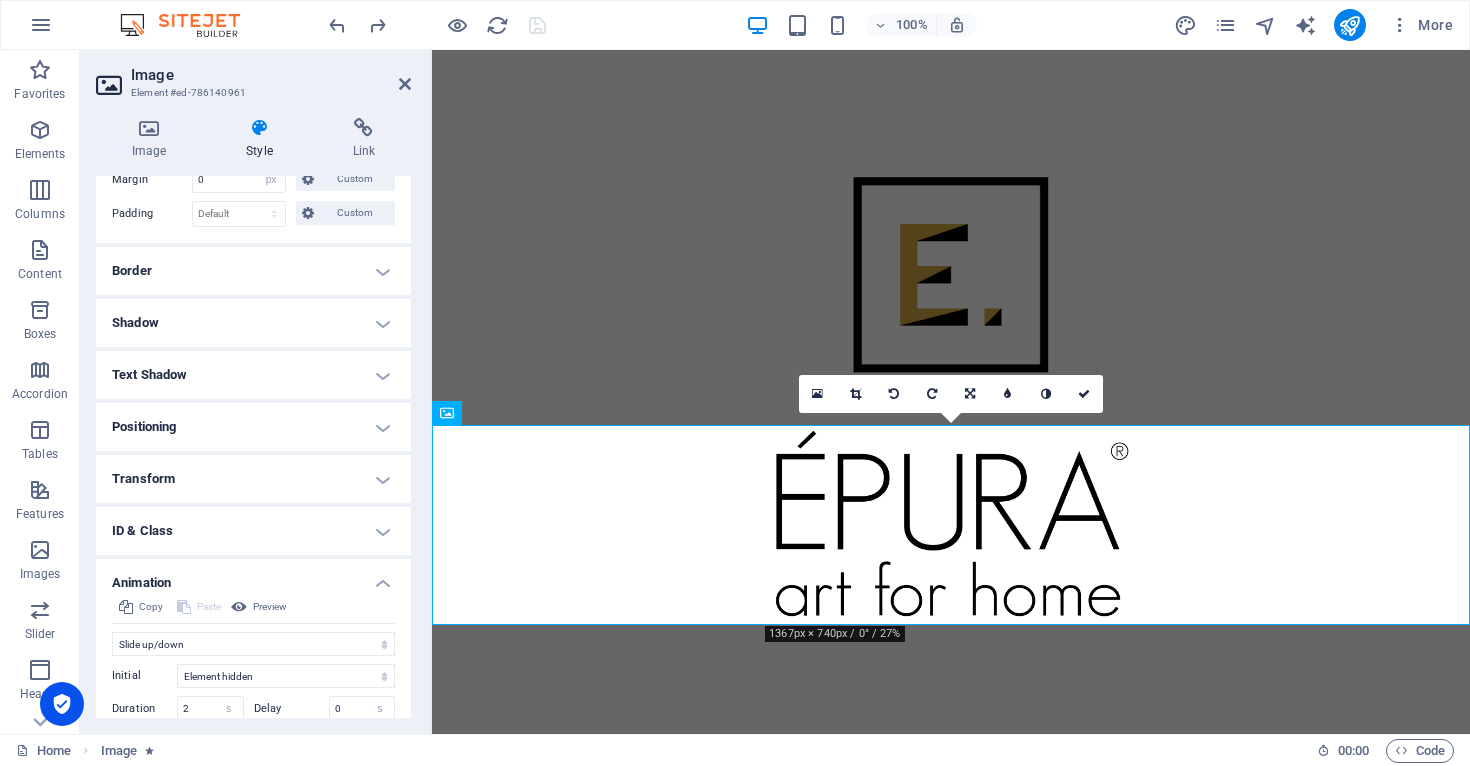 scroll, scrollTop: 378, scrollLeft: 0, axis: vertical 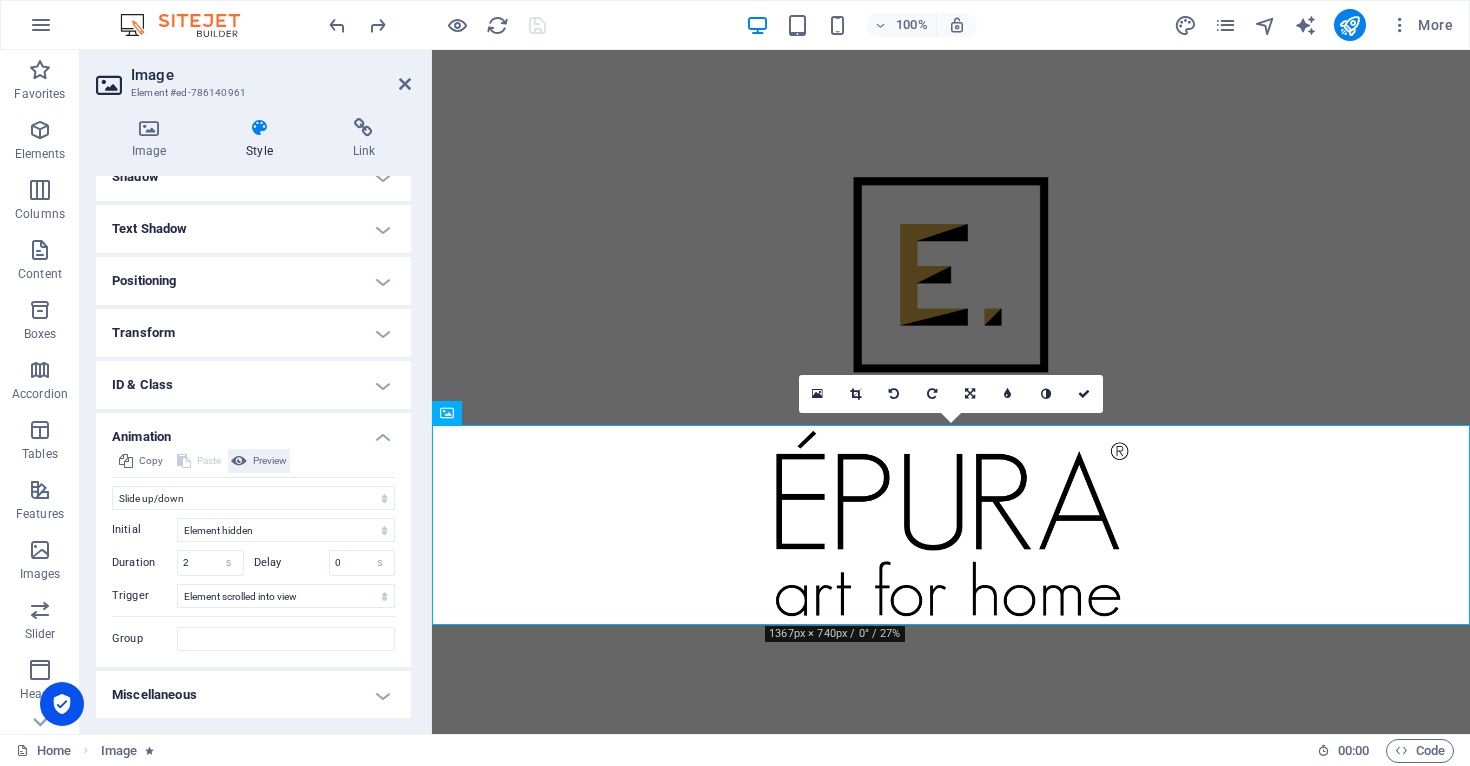 click on "Preview" at bounding box center (270, 461) 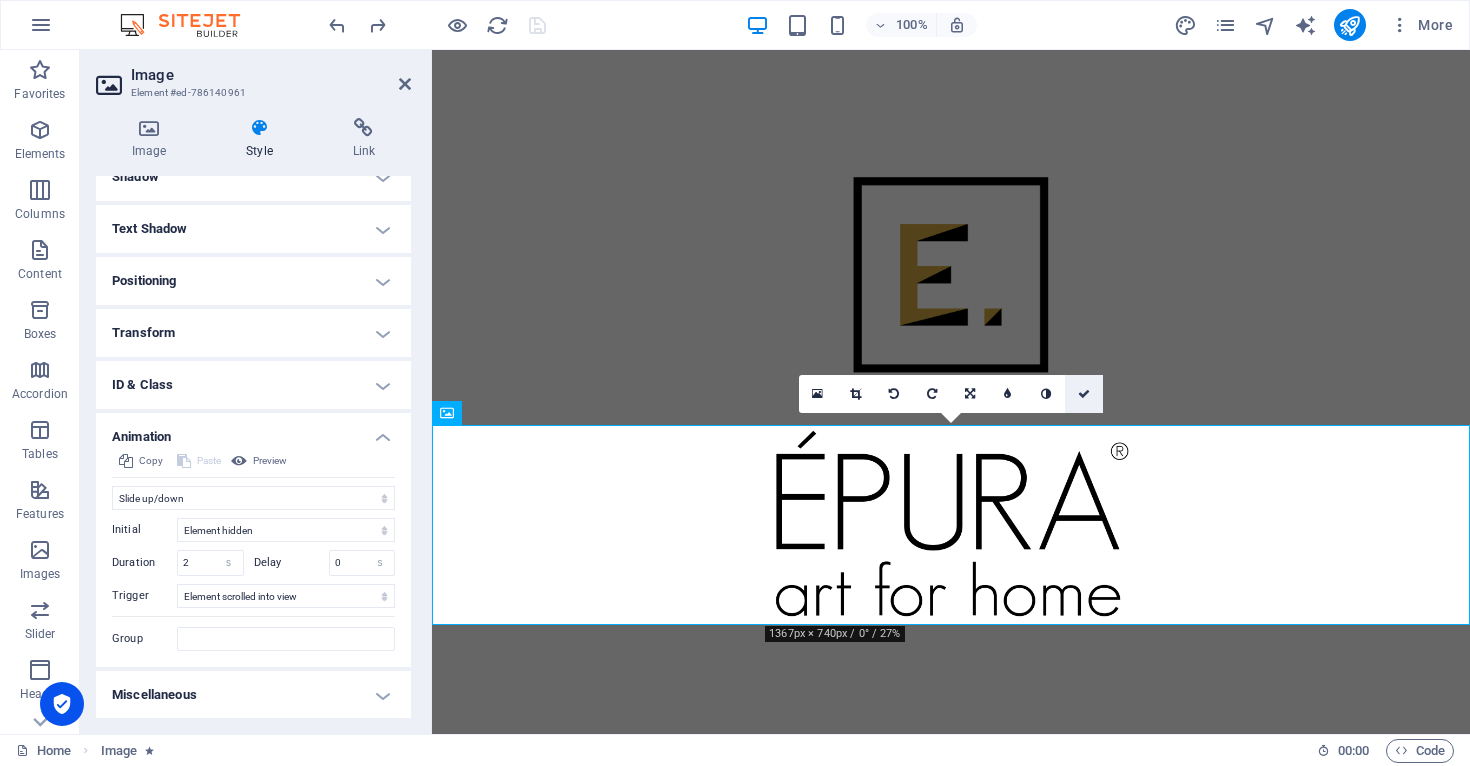 click at bounding box center (1084, 394) 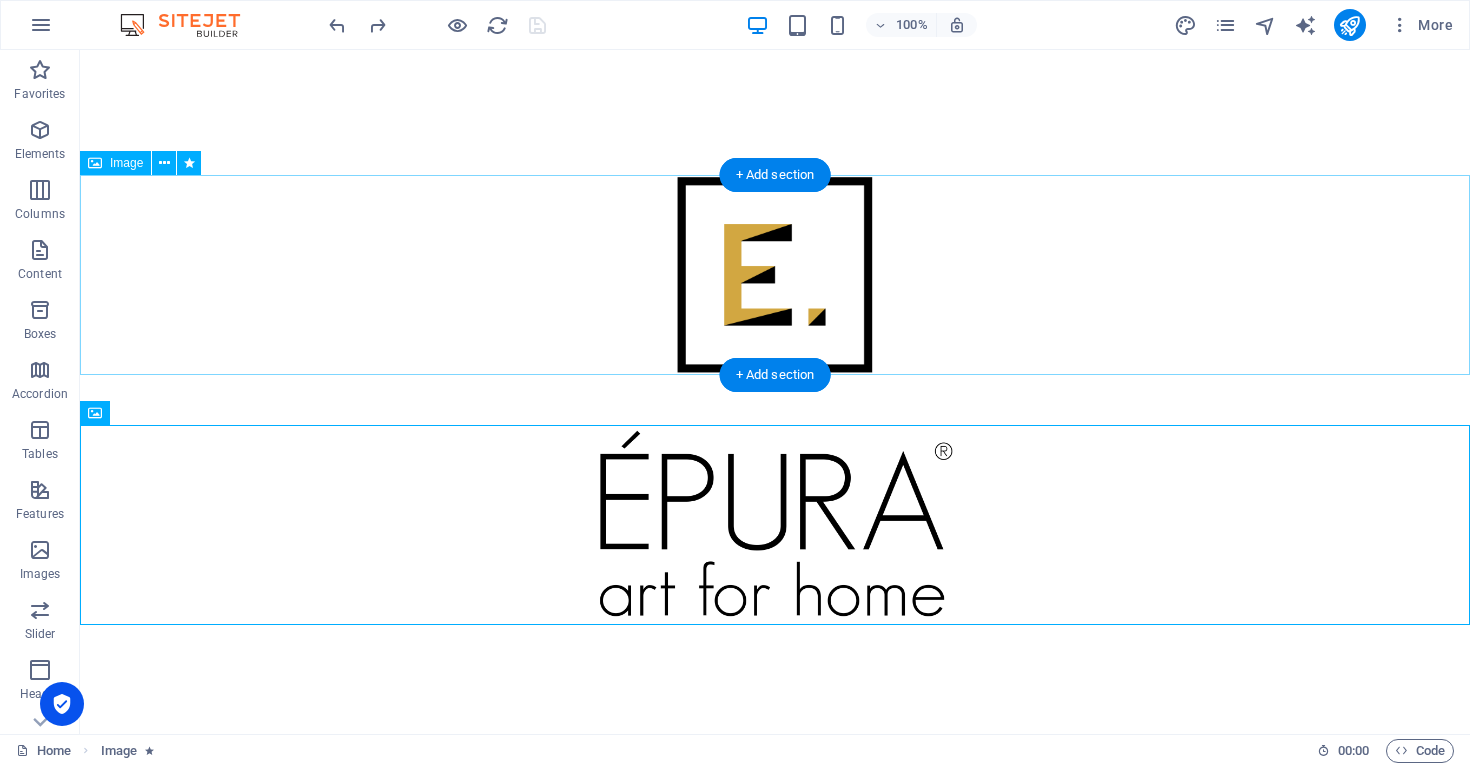click at bounding box center [775, 275] 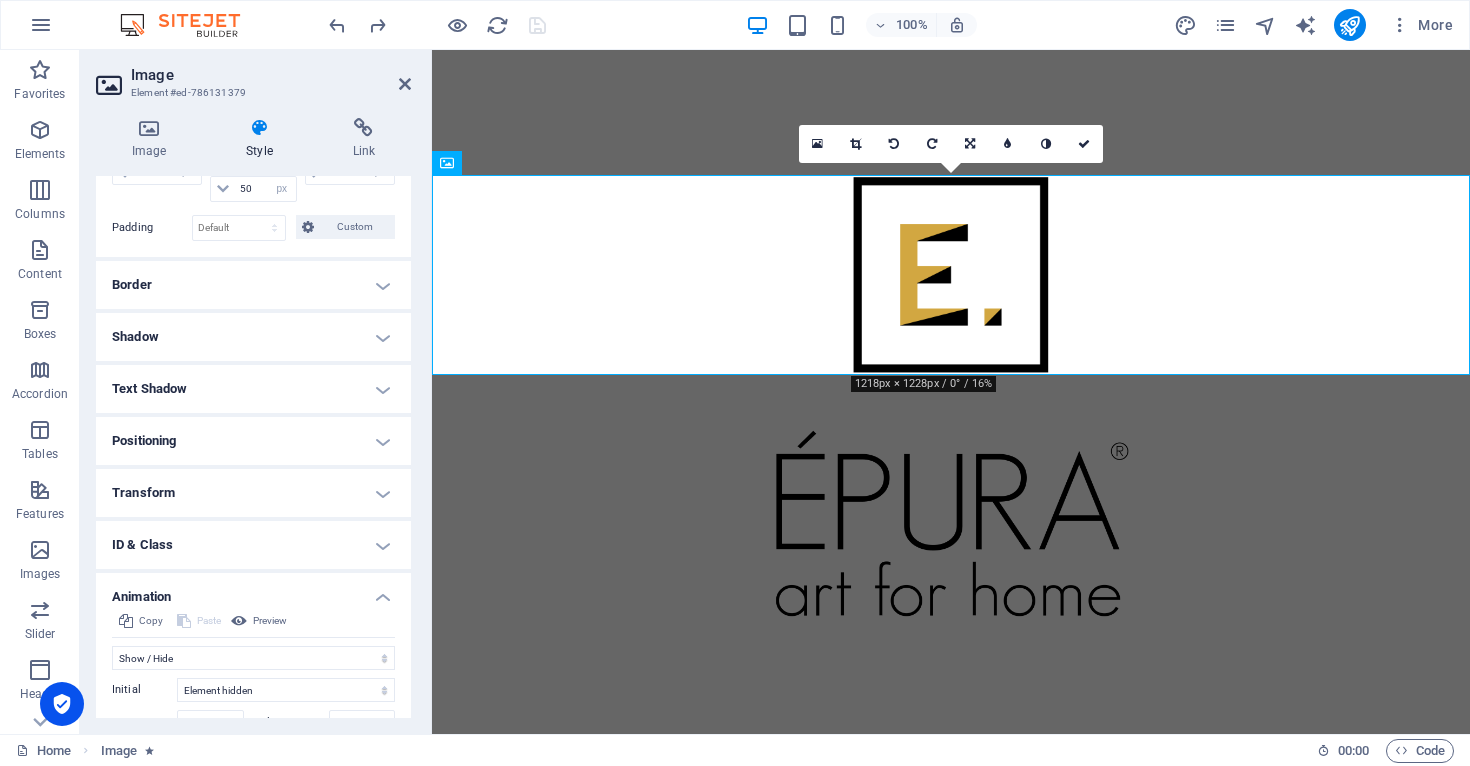 scroll, scrollTop: 336, scrollLeft: 0, axis: vertical 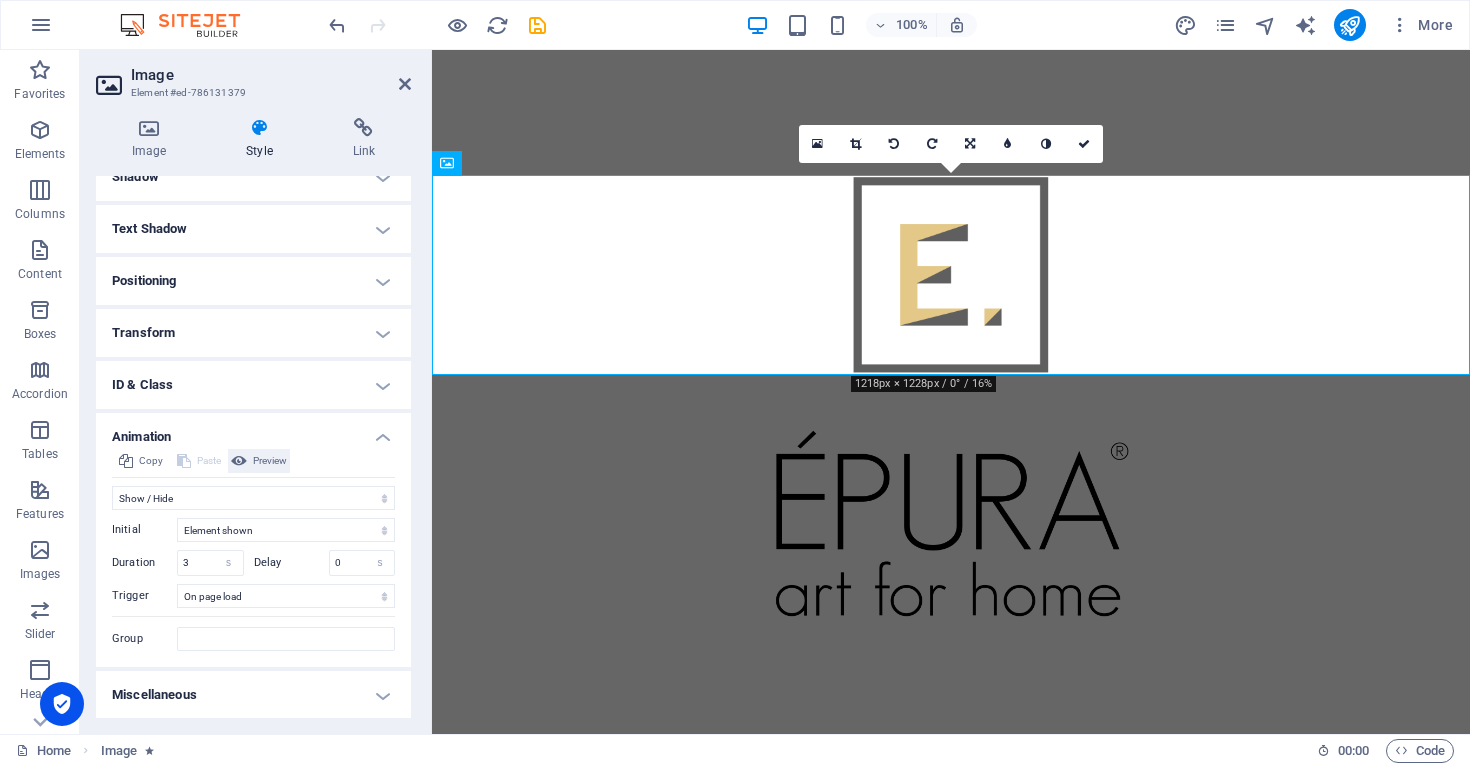 click on "Preview" at bounding box center [270, 461] 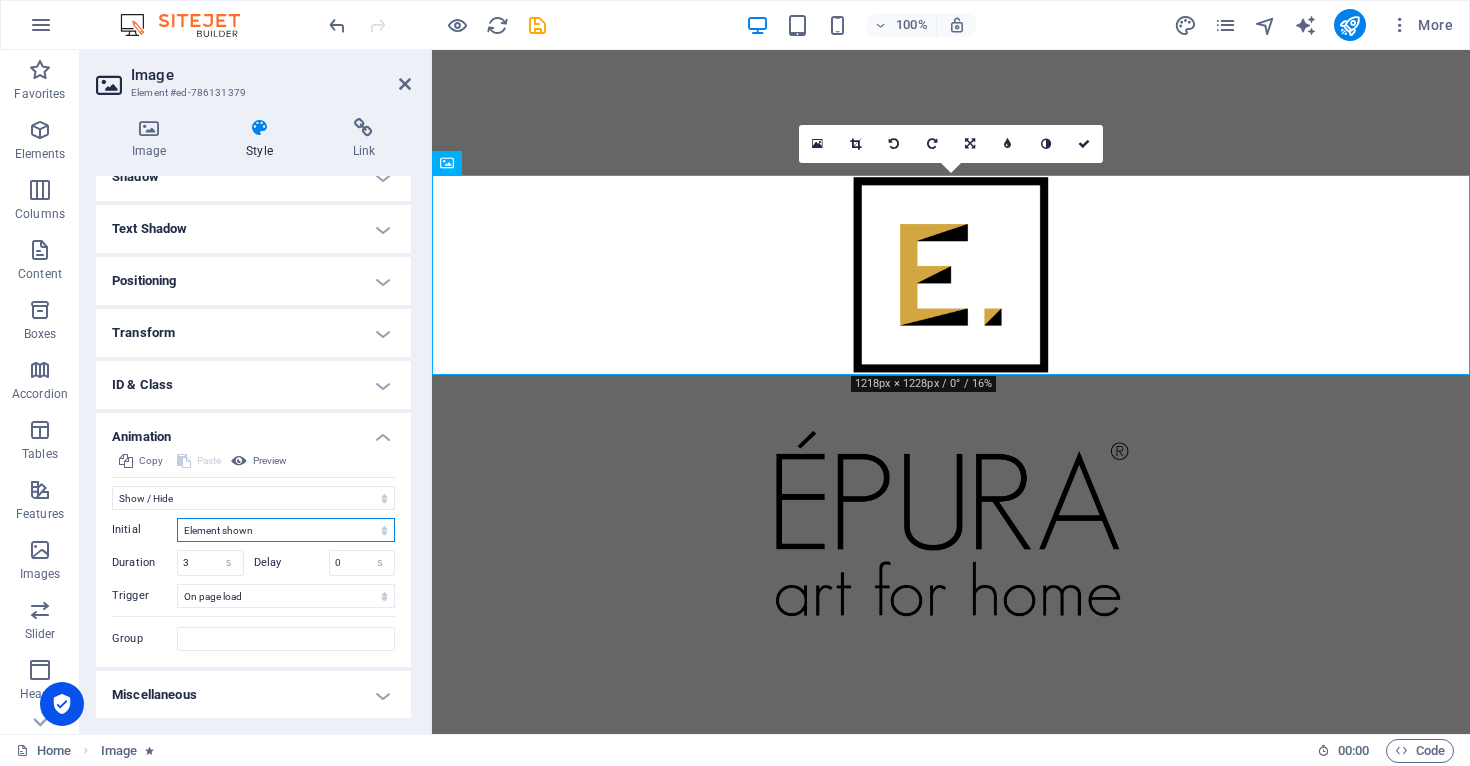 select on "hide" 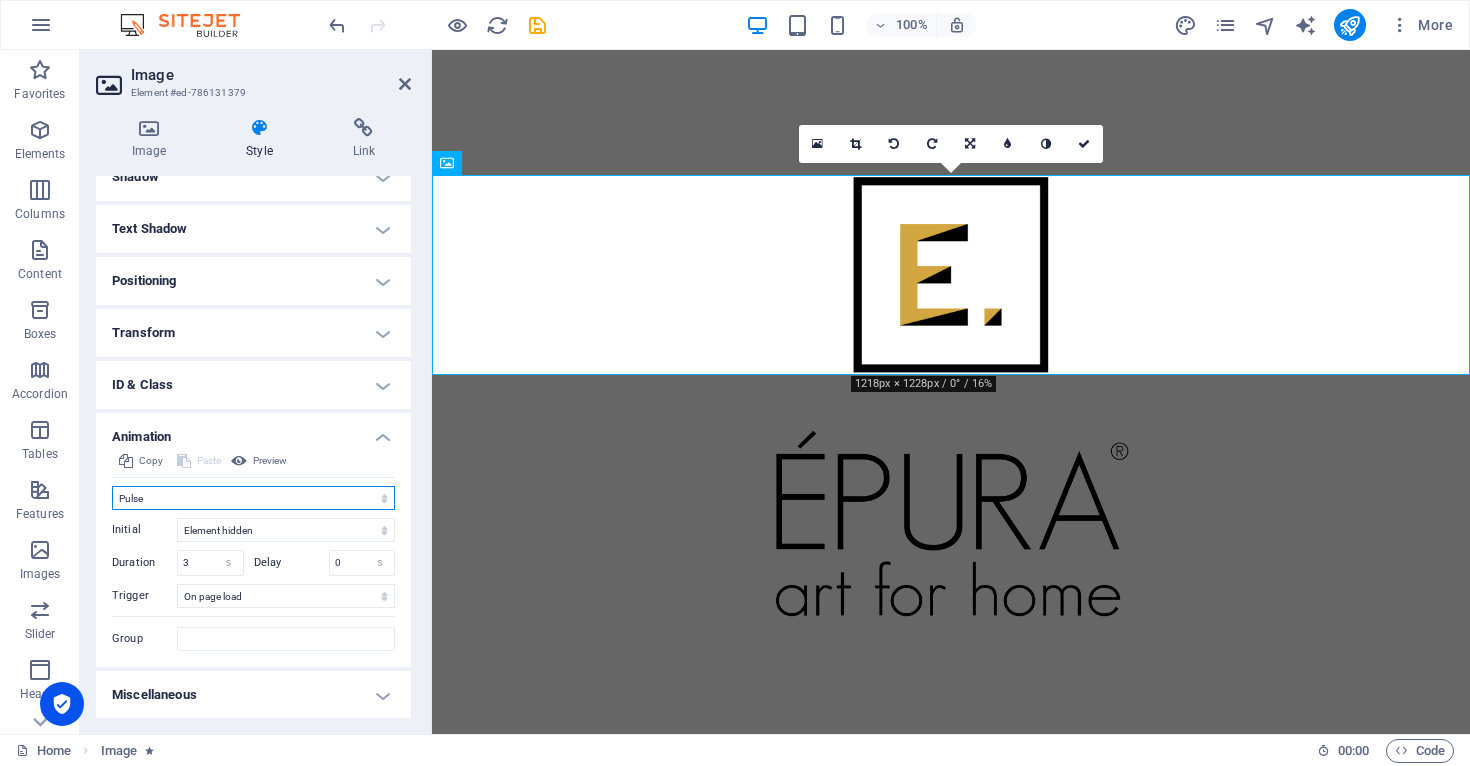 scroll, scrollTop: 312, scrollLeft: 0, axis: vertical 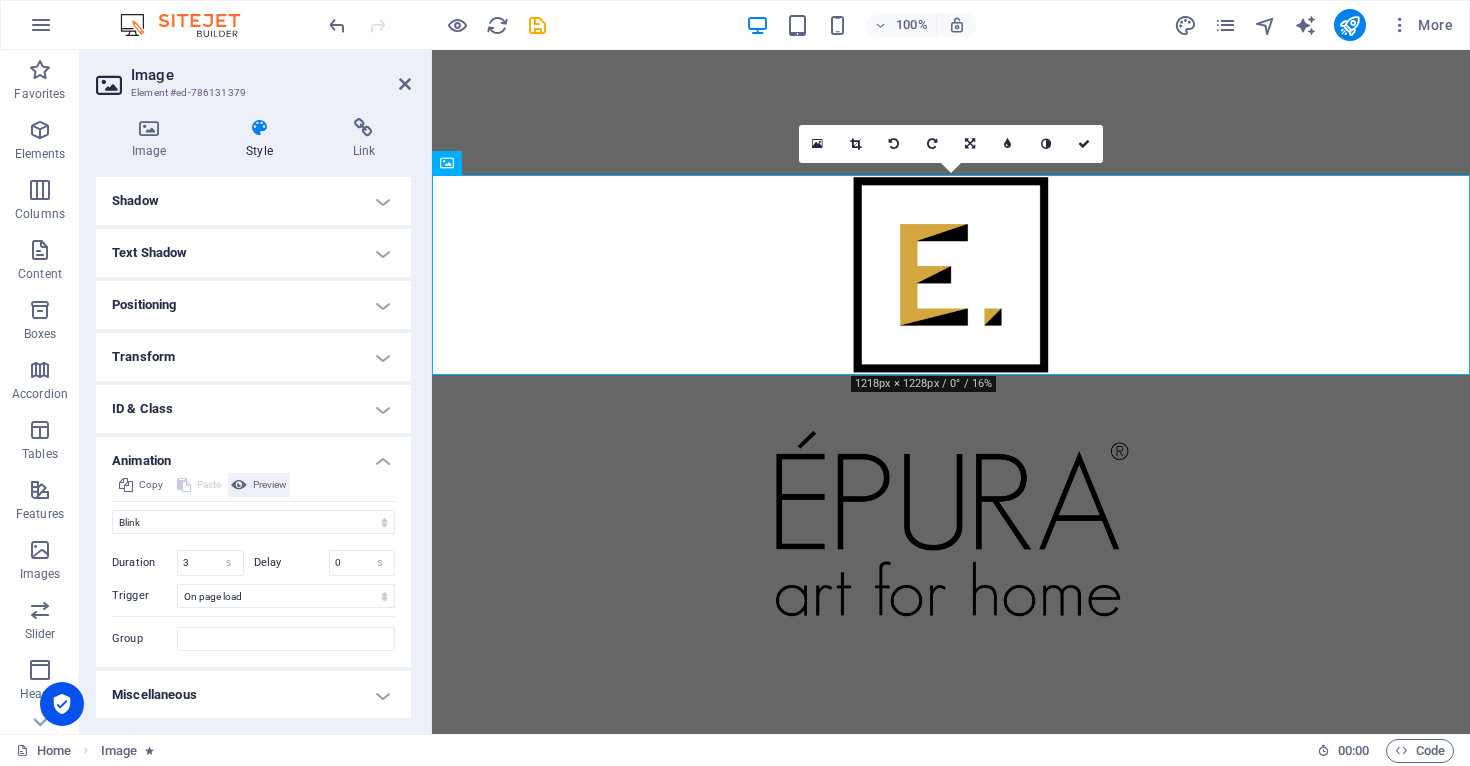 click on "Preview" at bounding box center [270, 485] 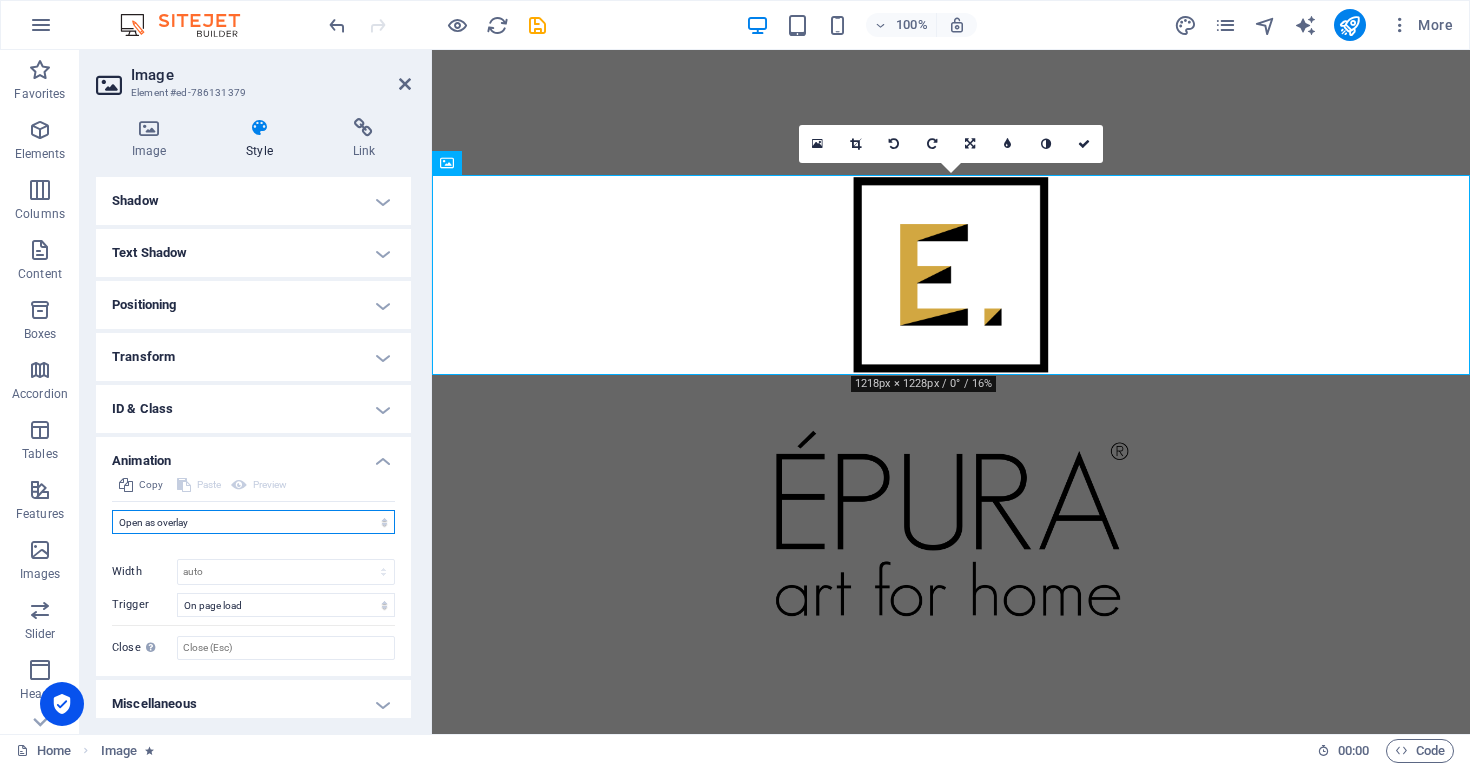 select on "fade" 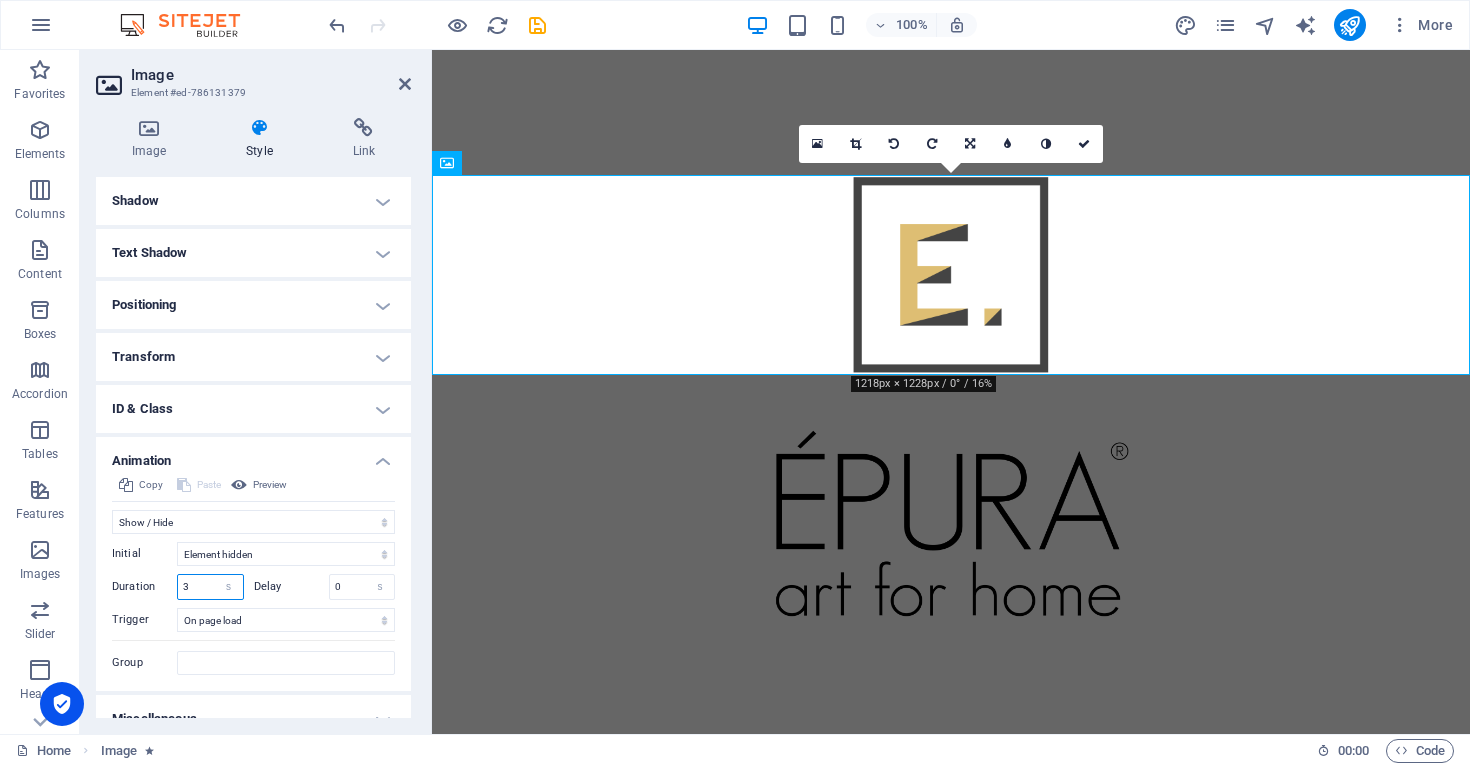 drag, startPoint x: 202, startPoint y: 588, endPoint x: 160, endPoint y: 587, distance: 42.0119 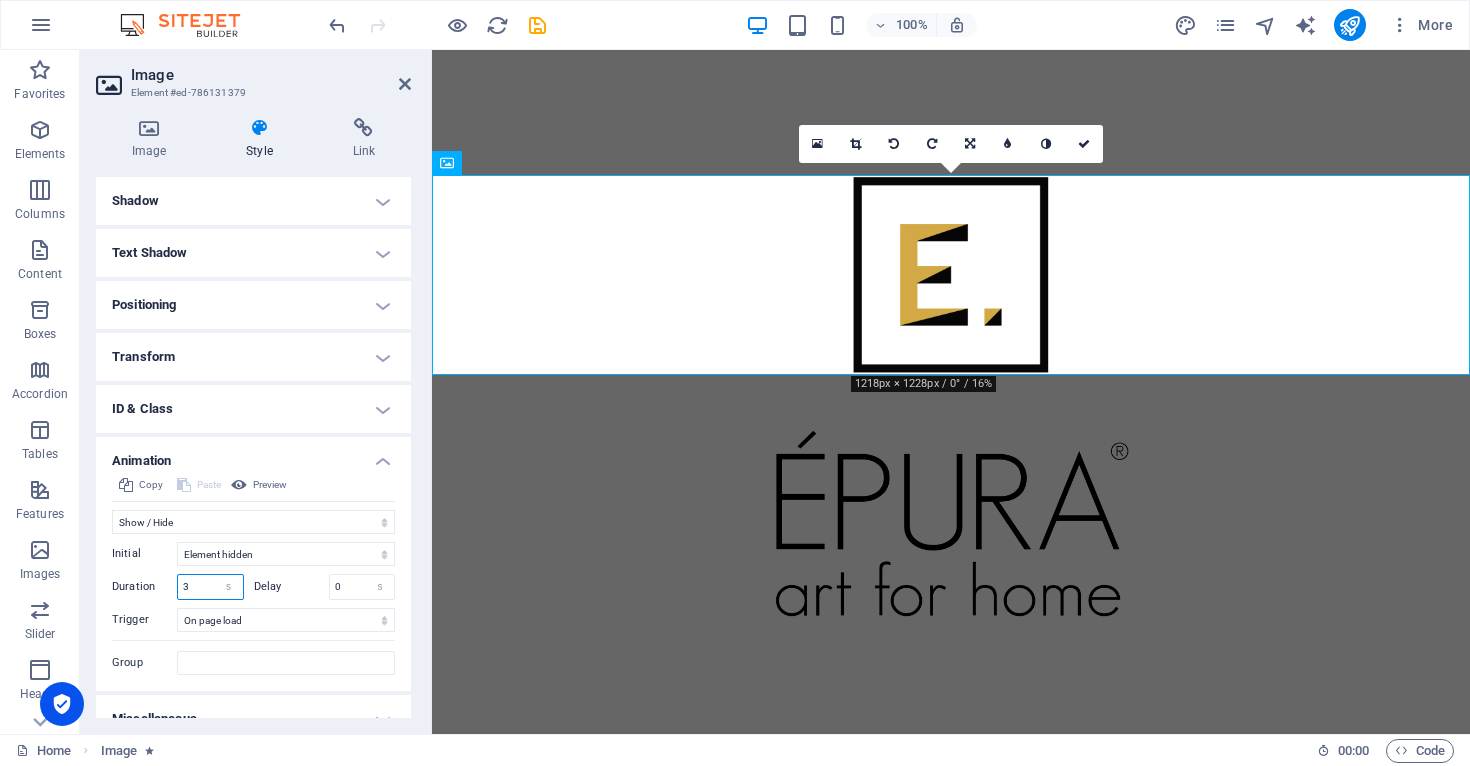 type on "2" 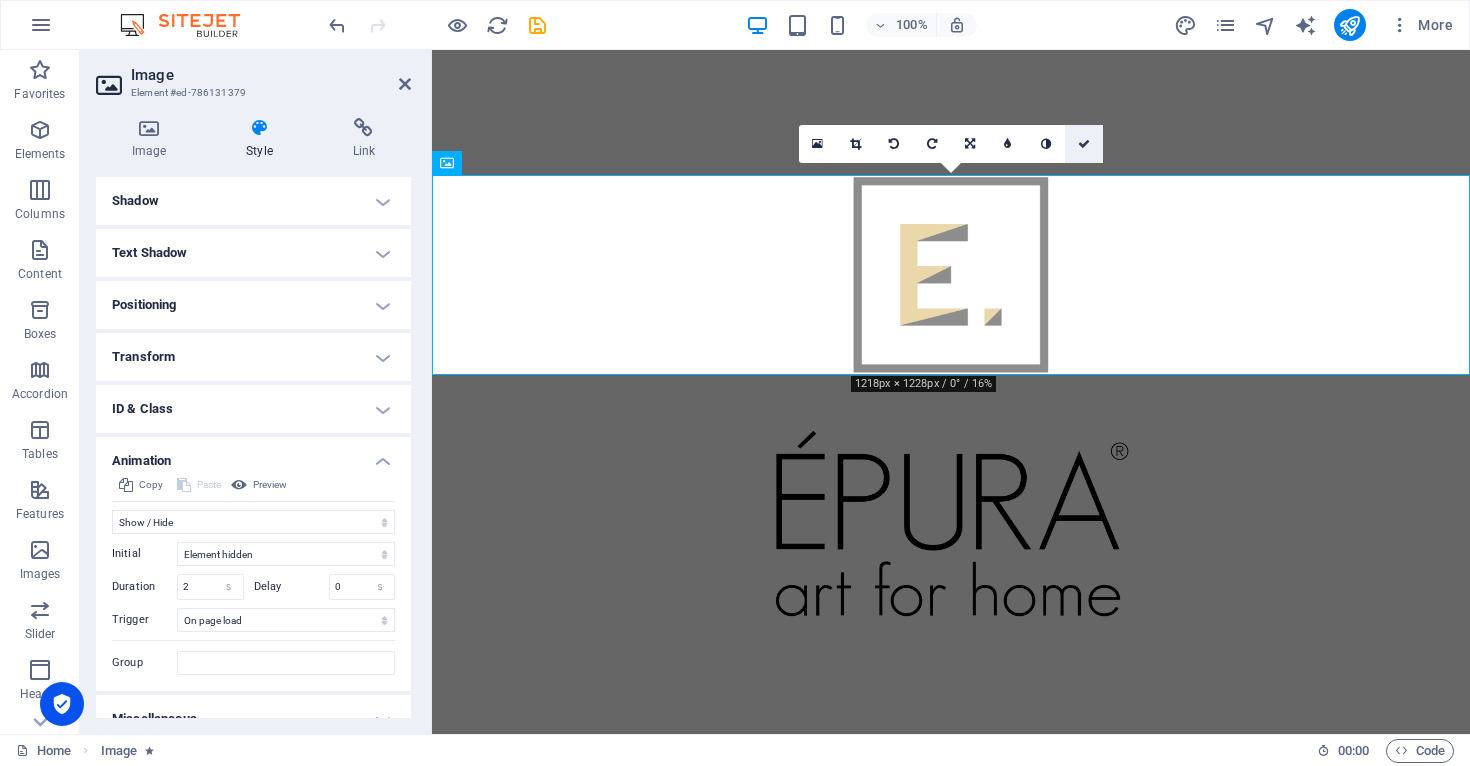 click at bounding box center [1084, 144] 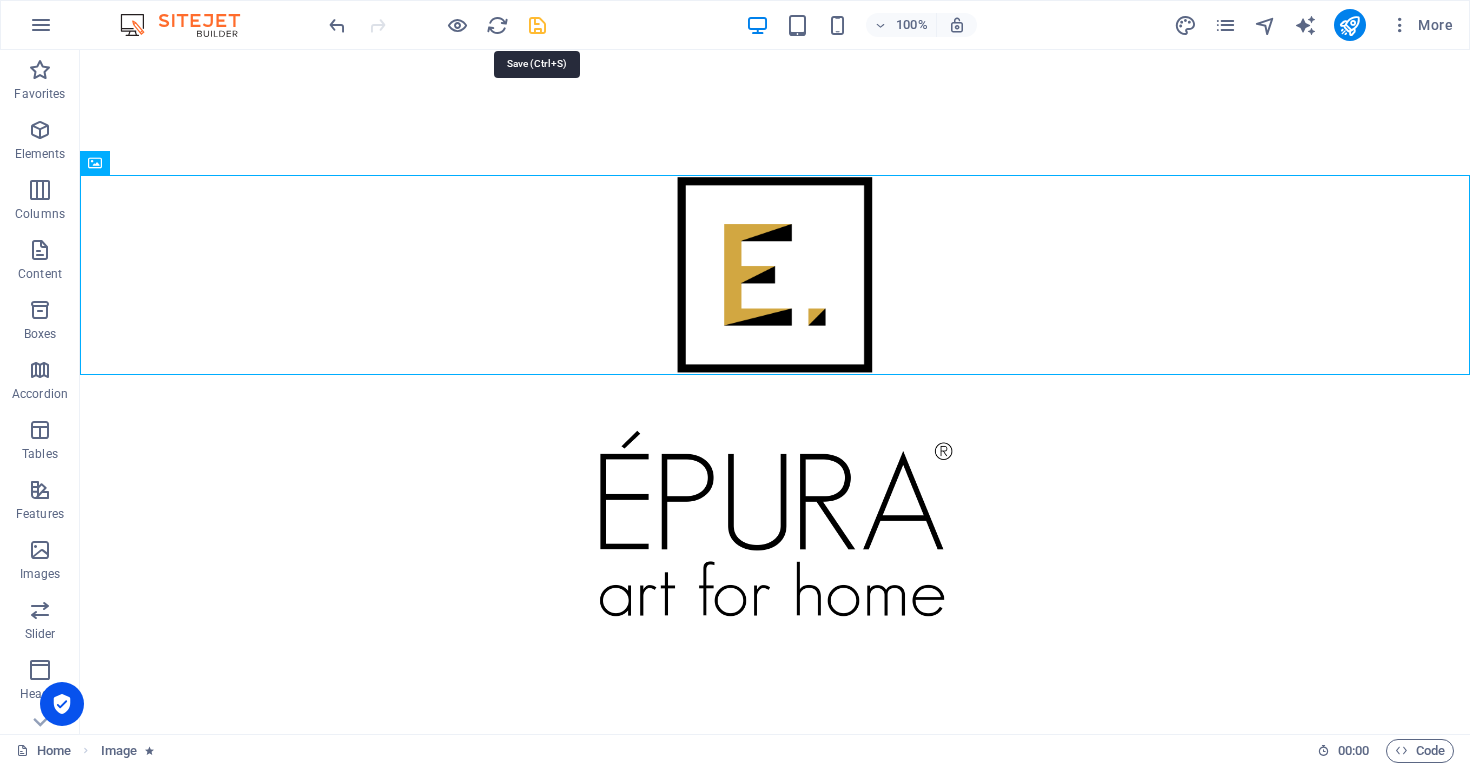 click at bounding box center [537, 25] 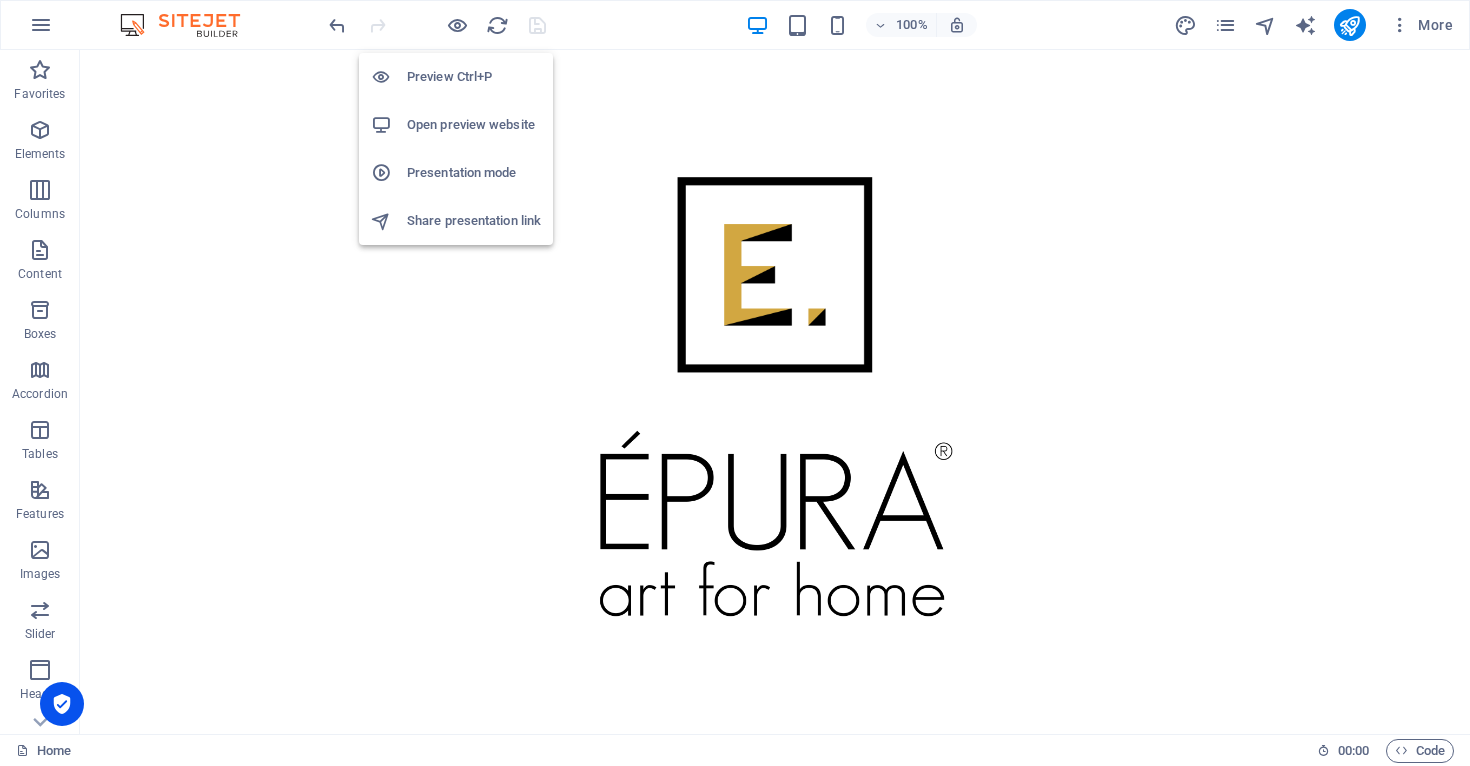 click on "Open preview website" at bounding box center [474, 125] 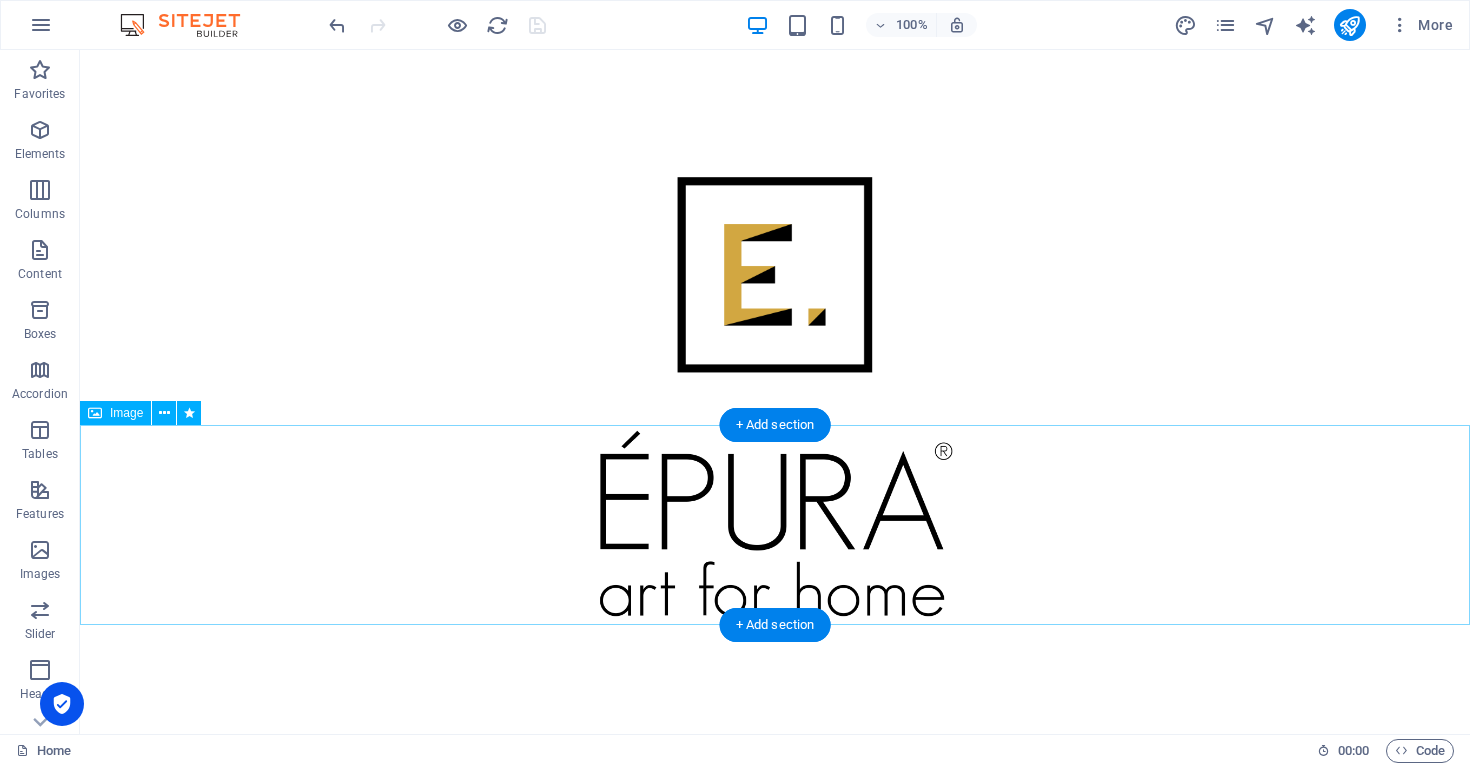 click at bounding box center [775, 525] 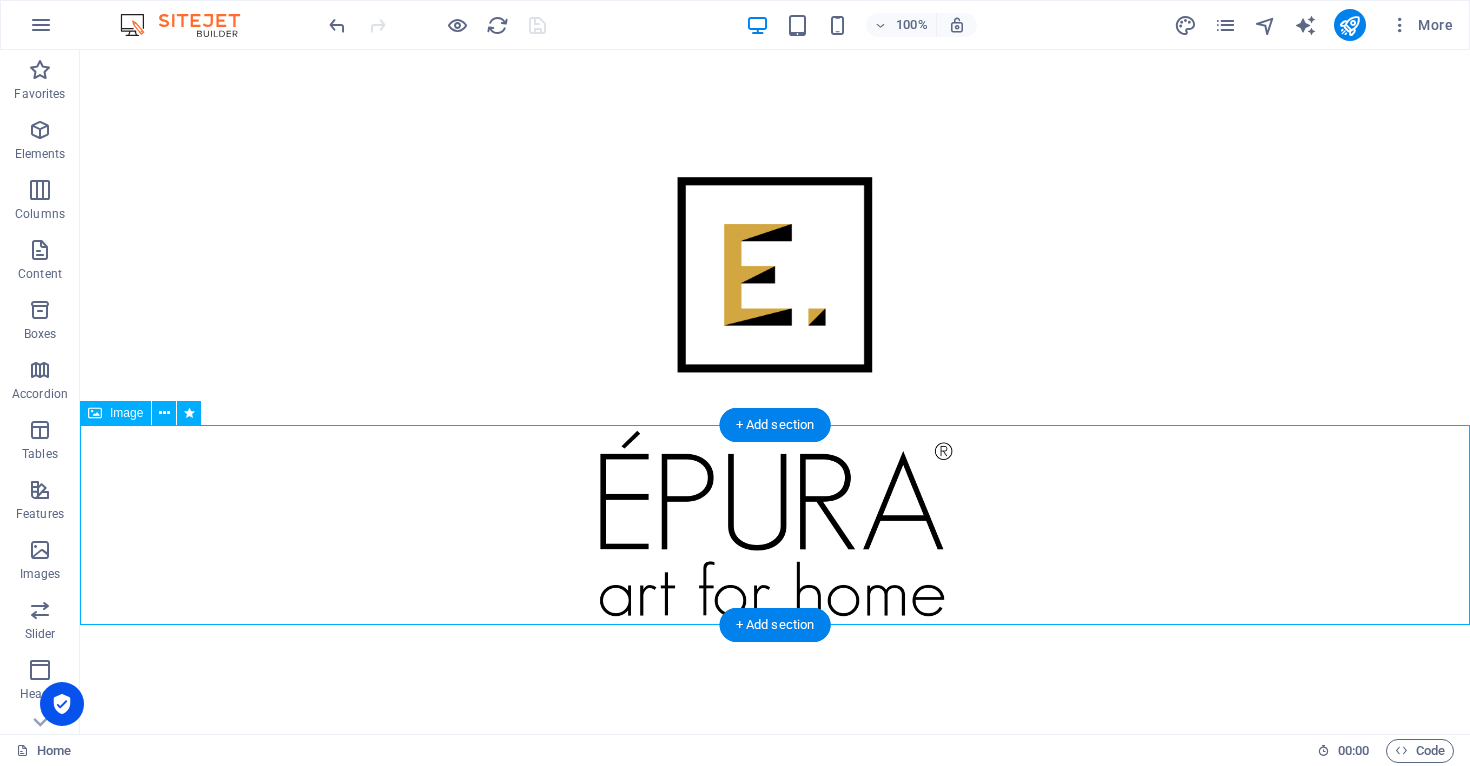 click at bounding box center [775, 525] 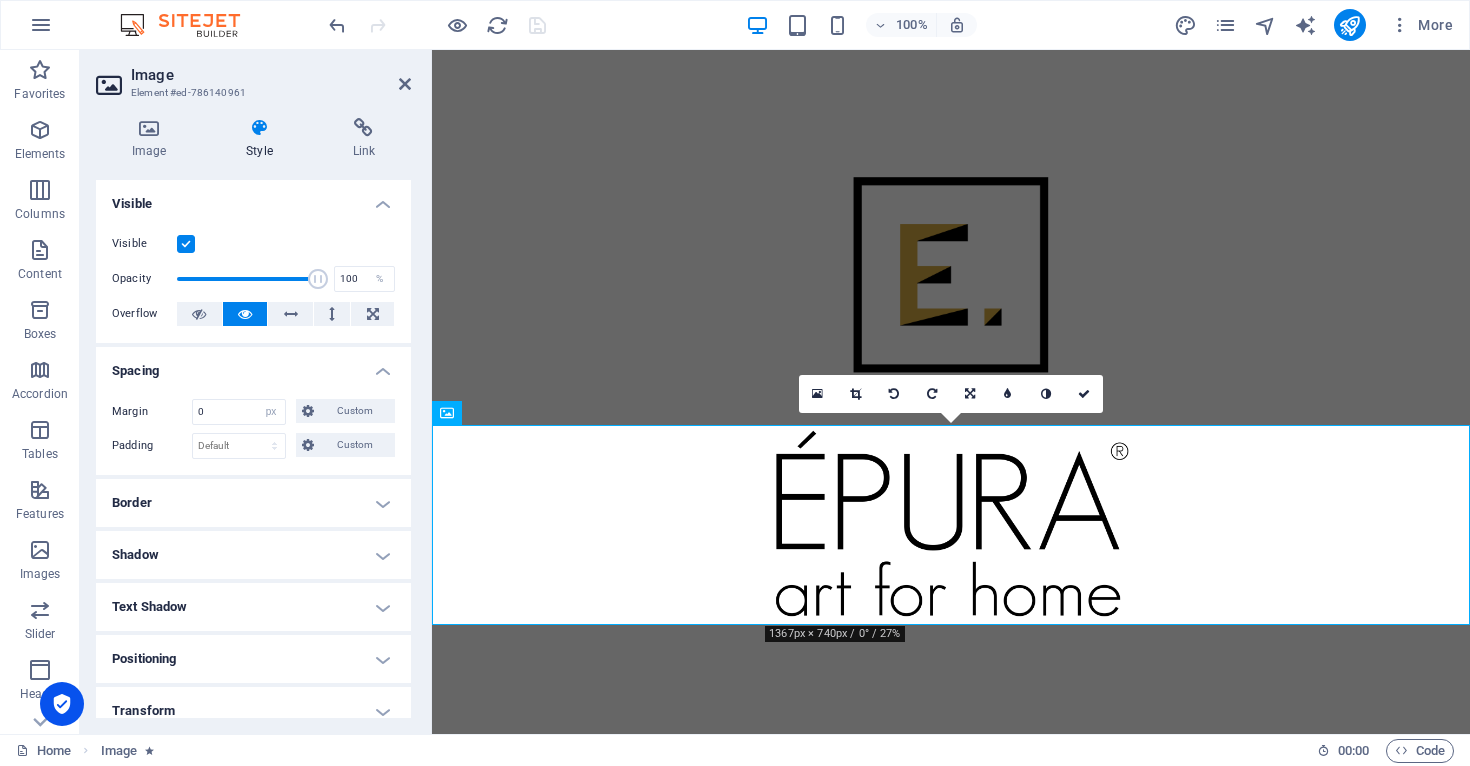 scroll, scrollTop: 378, scrollLeft: 0, axis: vertical 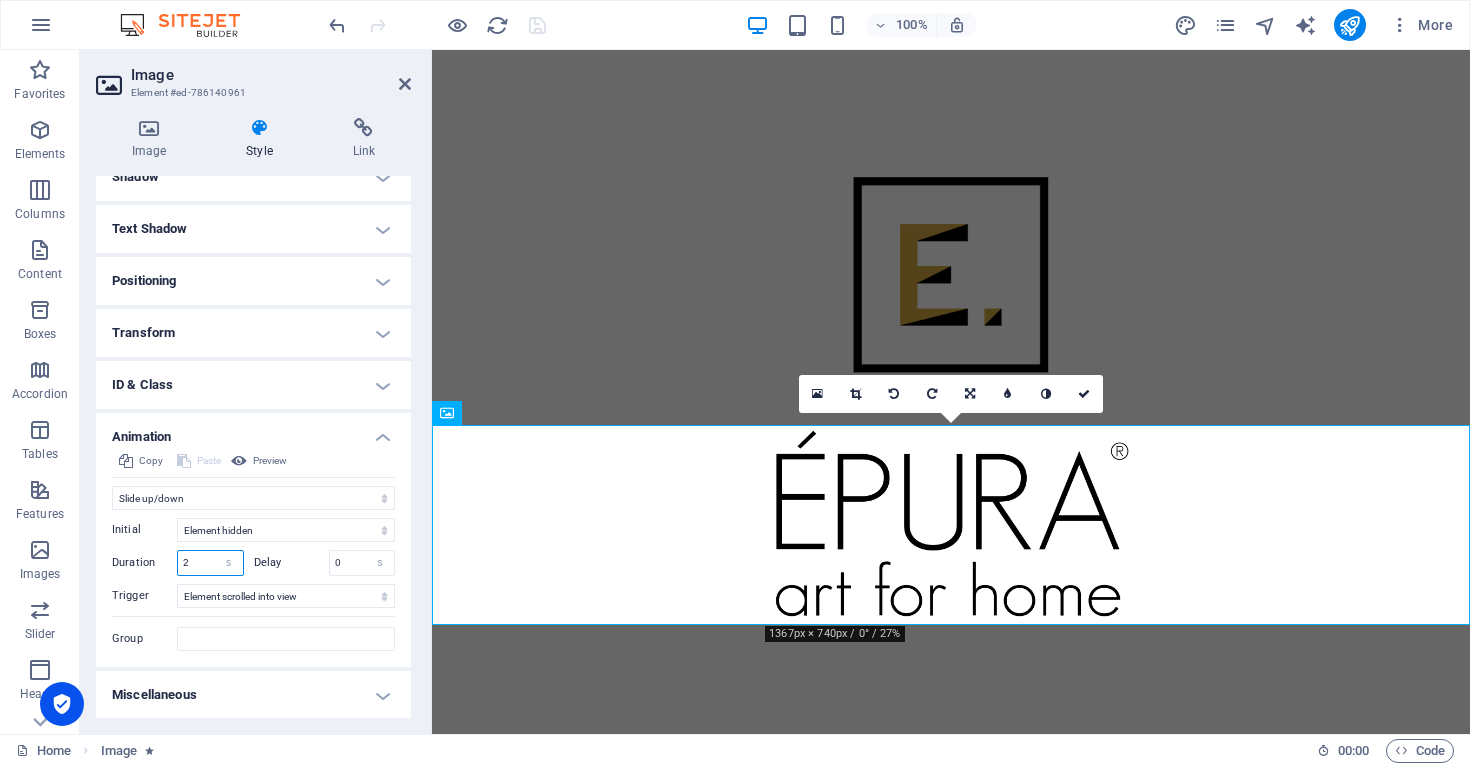 drag, startPoint x: 202, startPoint y: 559, endPoint x: 145, endPoint y: 559, distance: 57 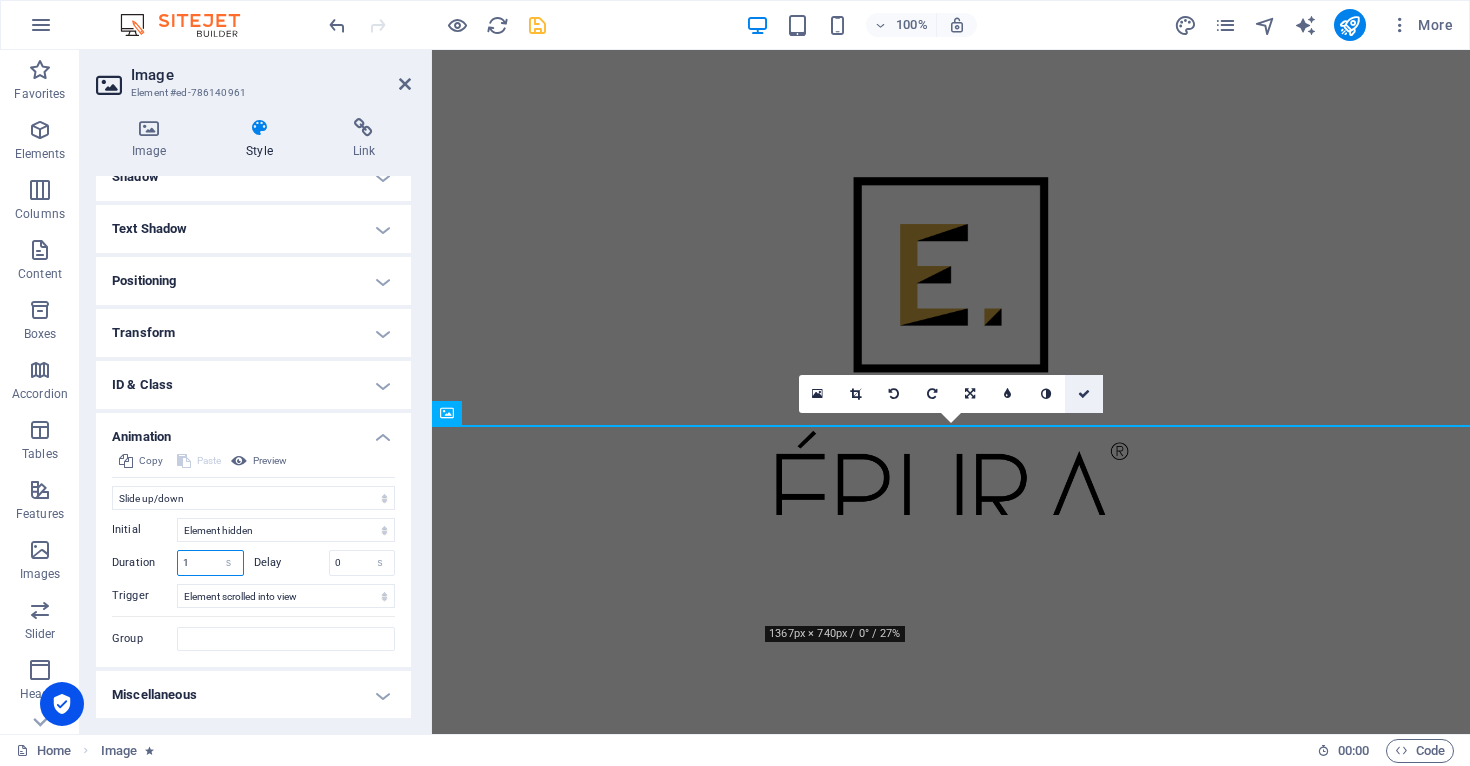 type on "1" 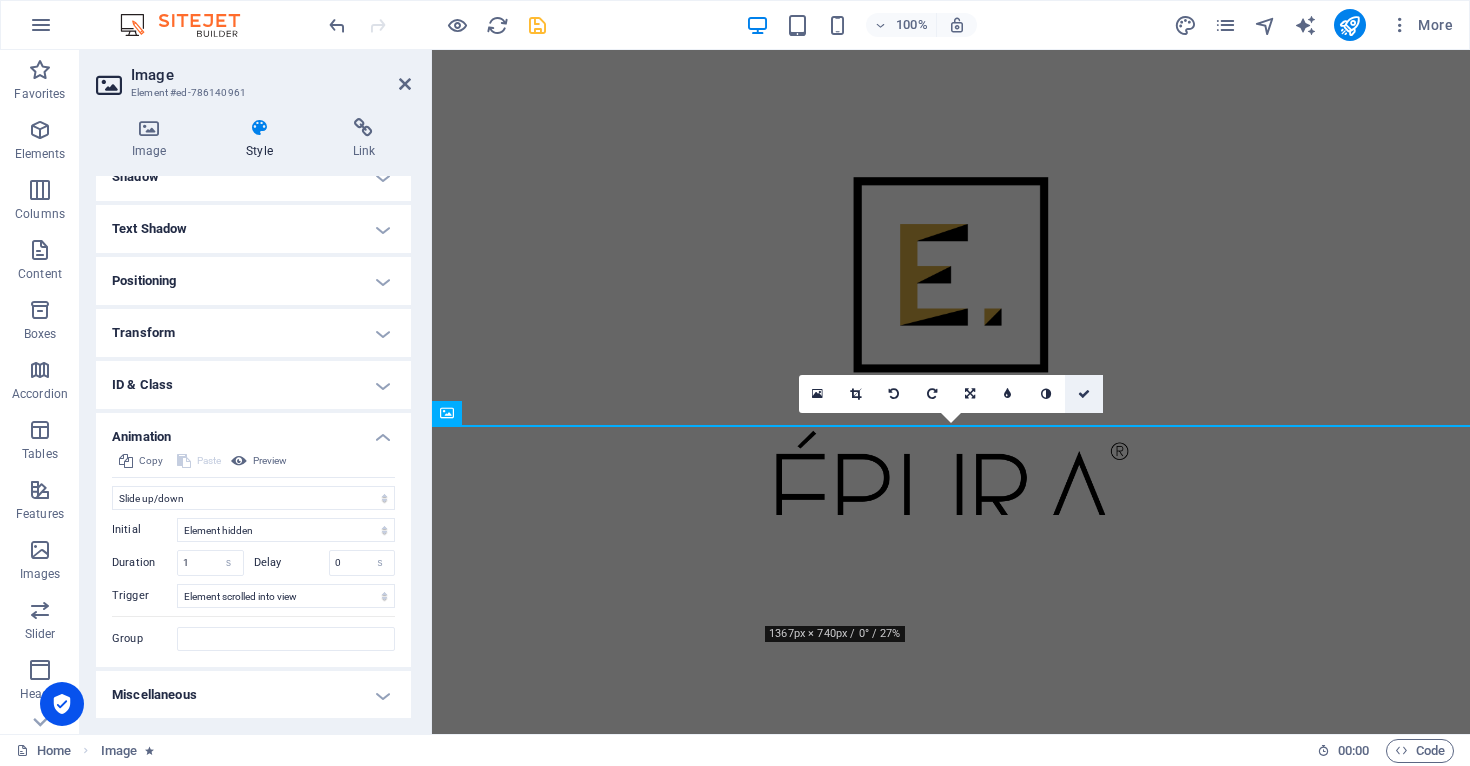 click at bounding box center [1084, 394] 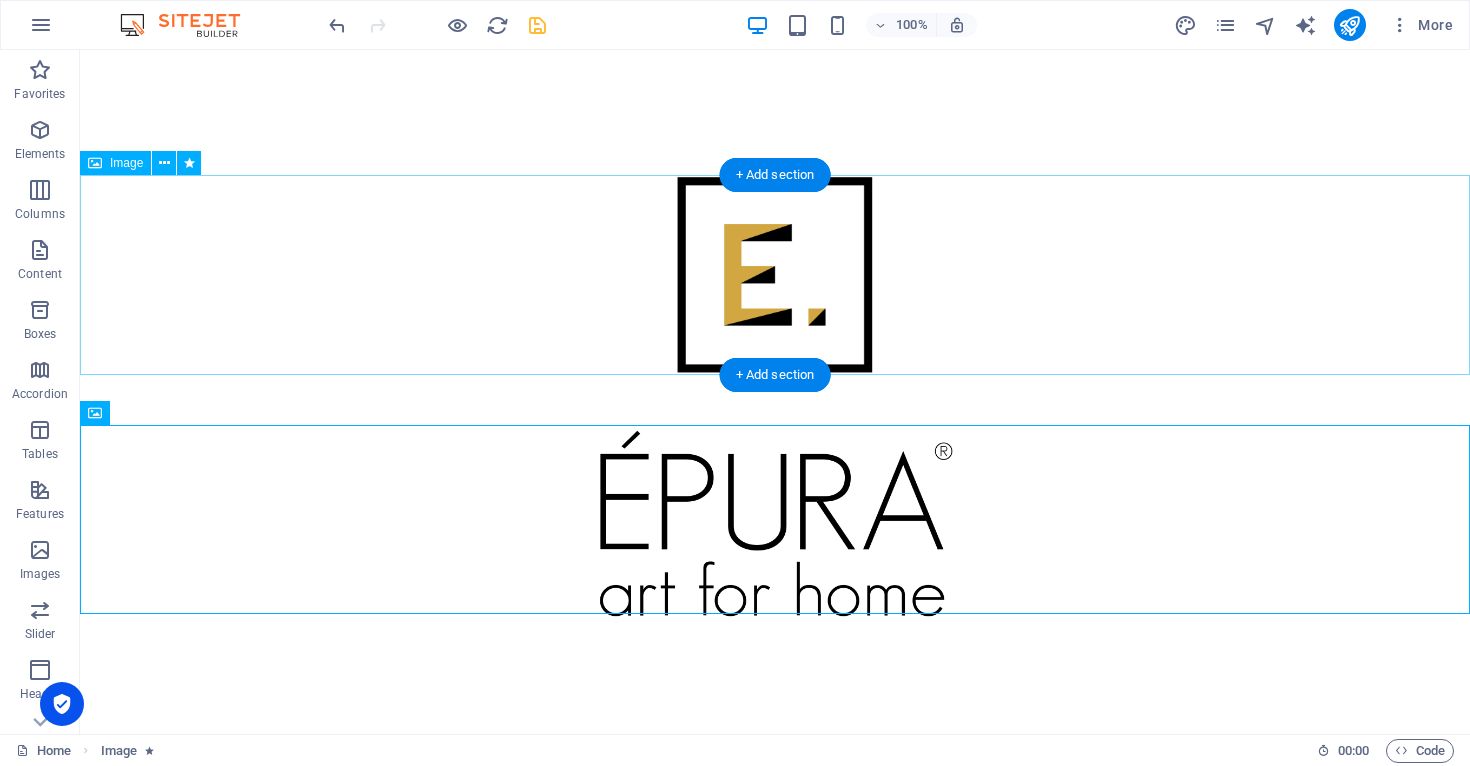 click at bounding box center (775, 275) 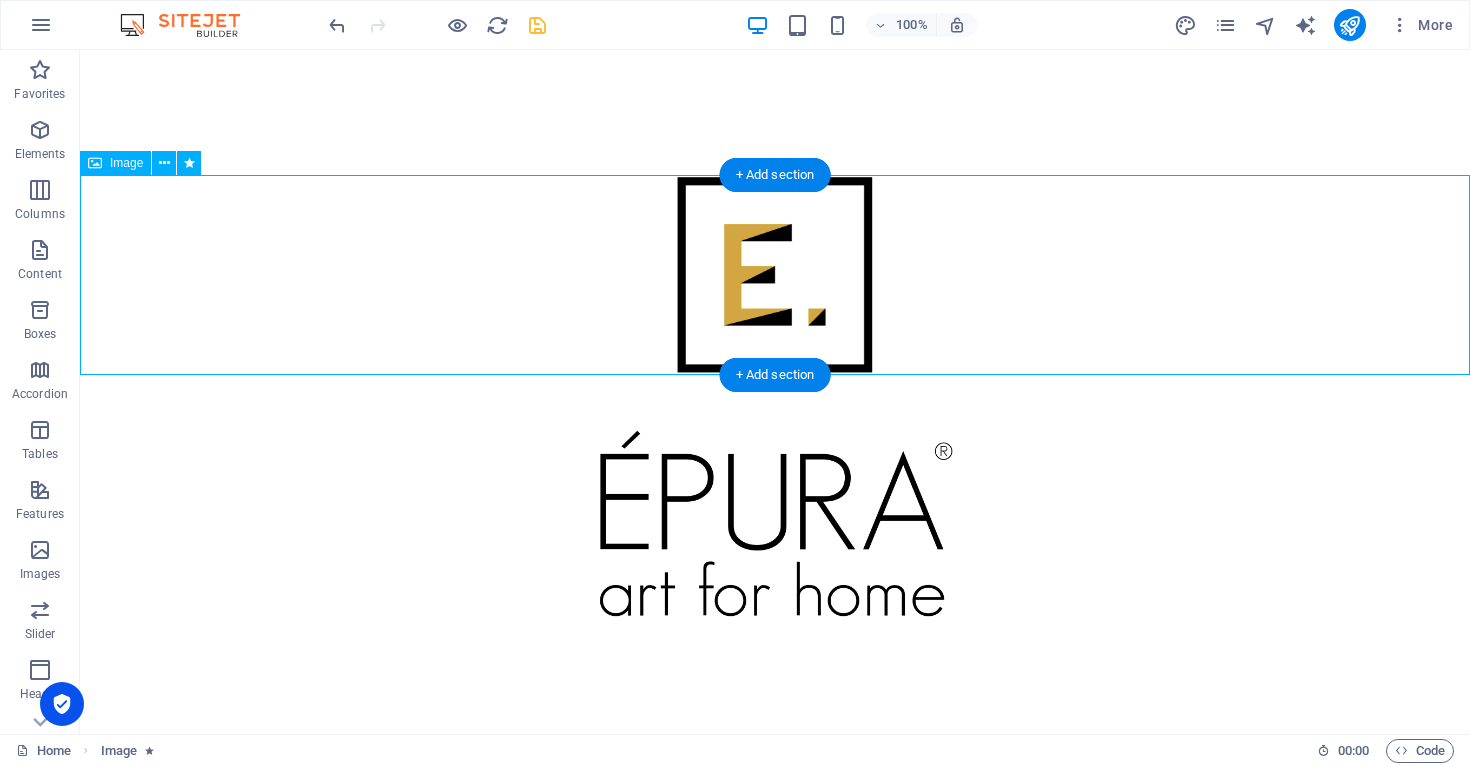 click at bounding box center (775, 275) 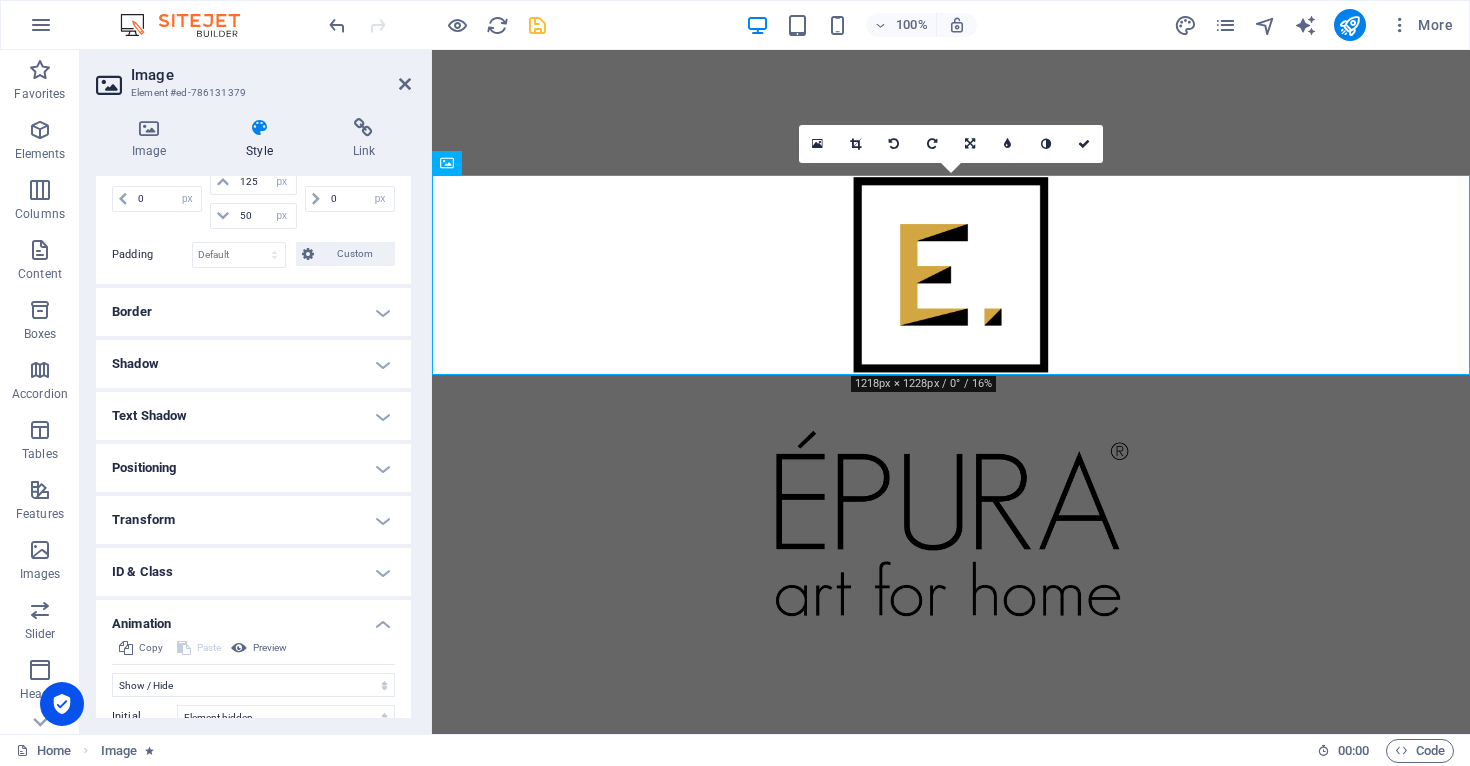 scroll, scrollTop: 336, scrollLeft: 0, axis: vertical 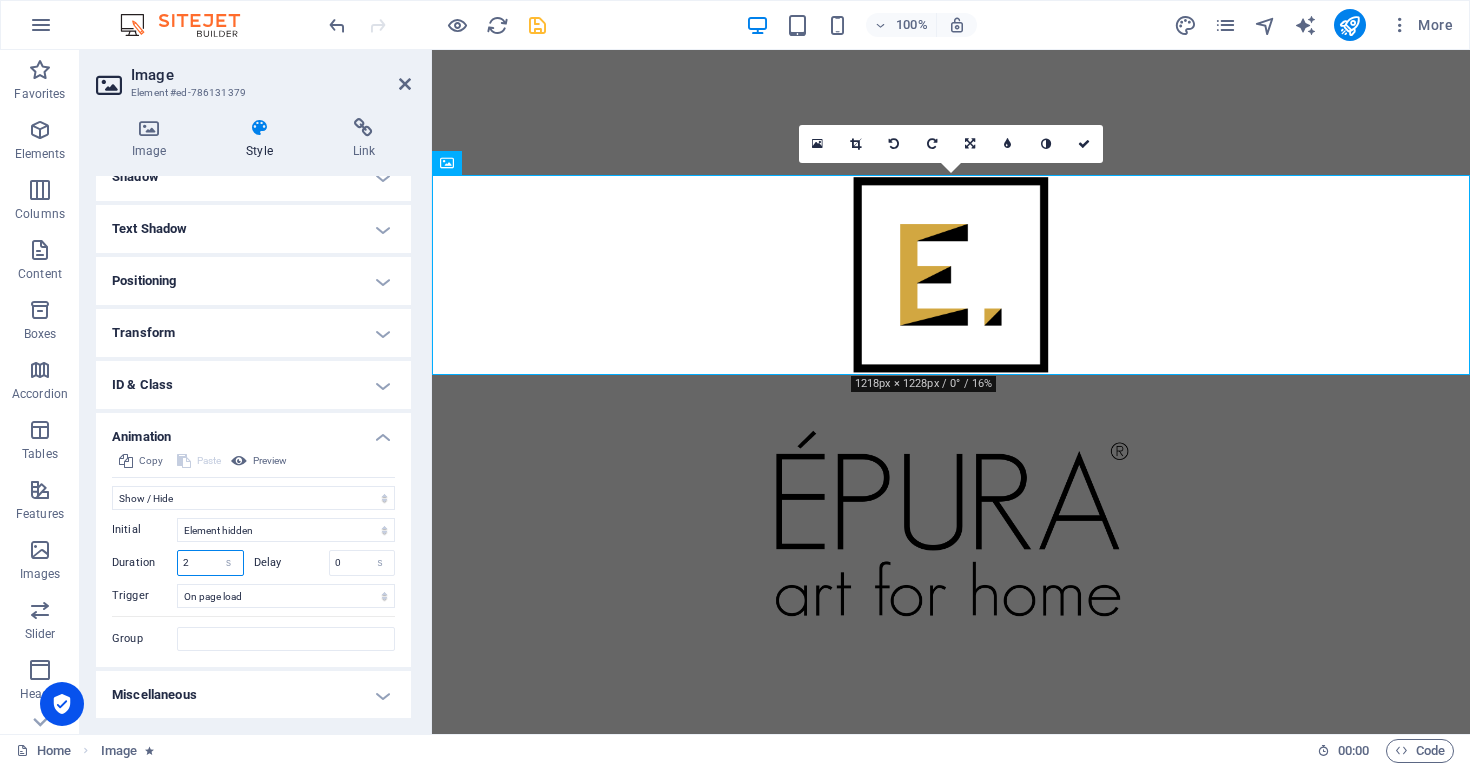 drag, startPoint x: 193, startPoint y: 562, endPoint x: 152, endPoint y: 562, distance: 41 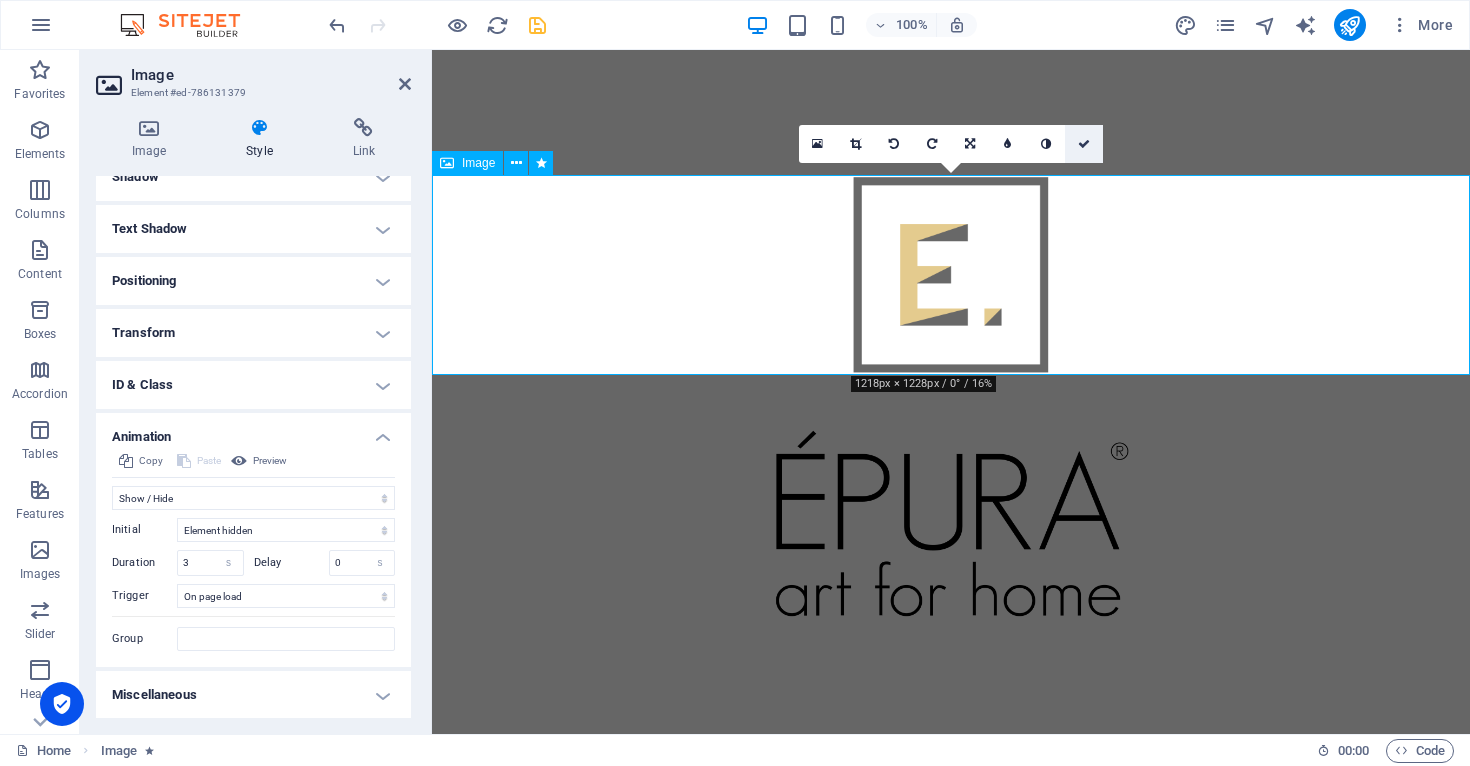 click at bounding box center [1084, 144] 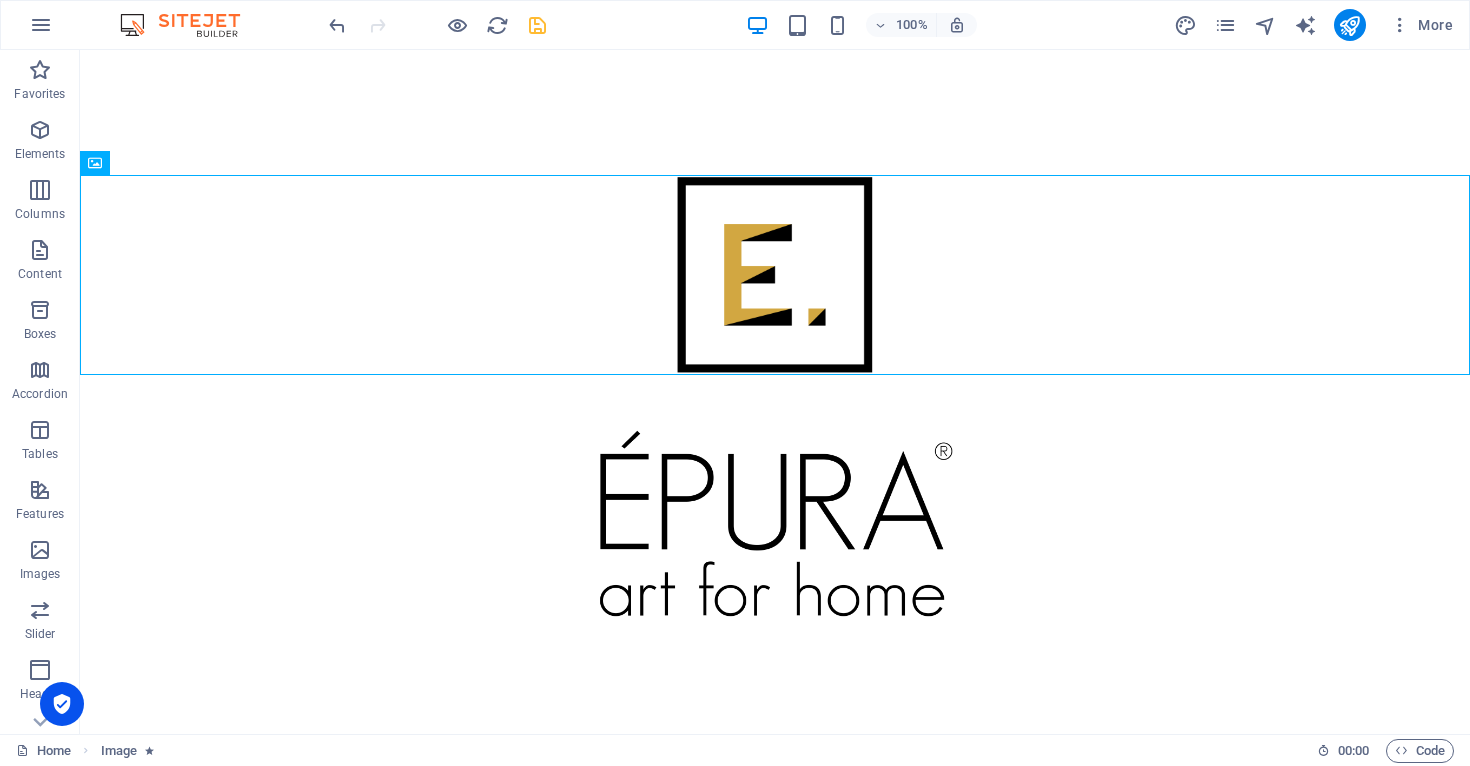 click at bounding box center [537, 25] 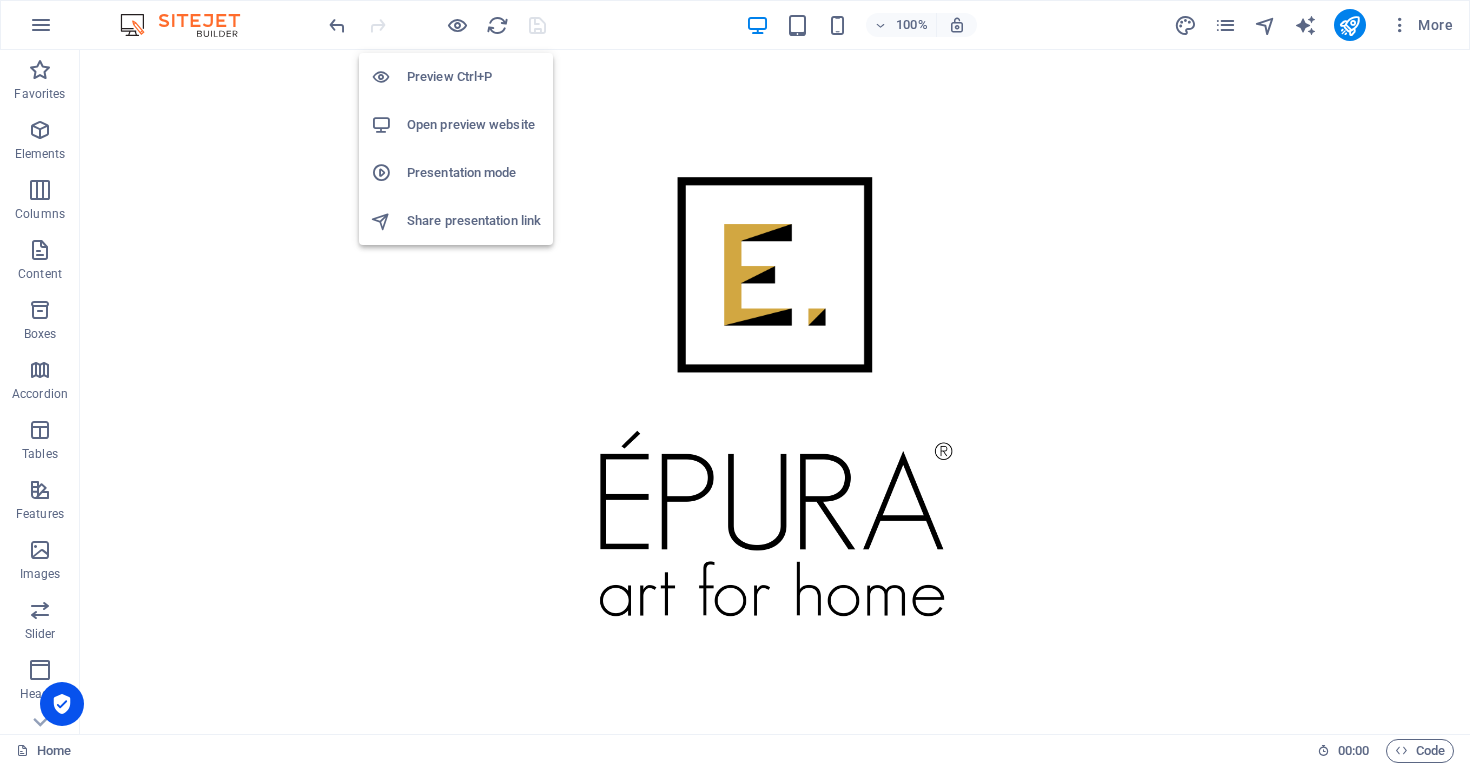 click on "Open preview website" at bounding box center [474, 125] 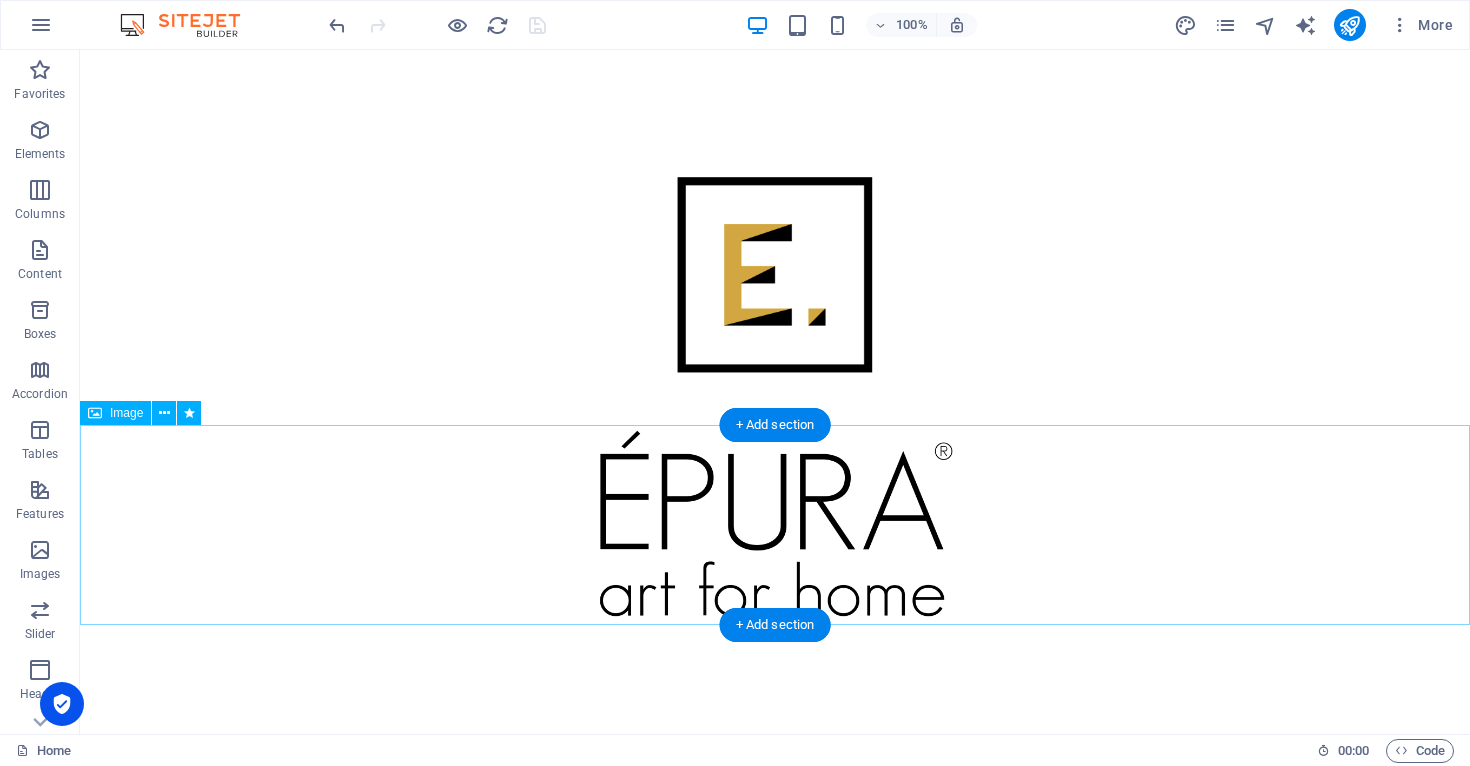 click at bounding box center (775, 525) 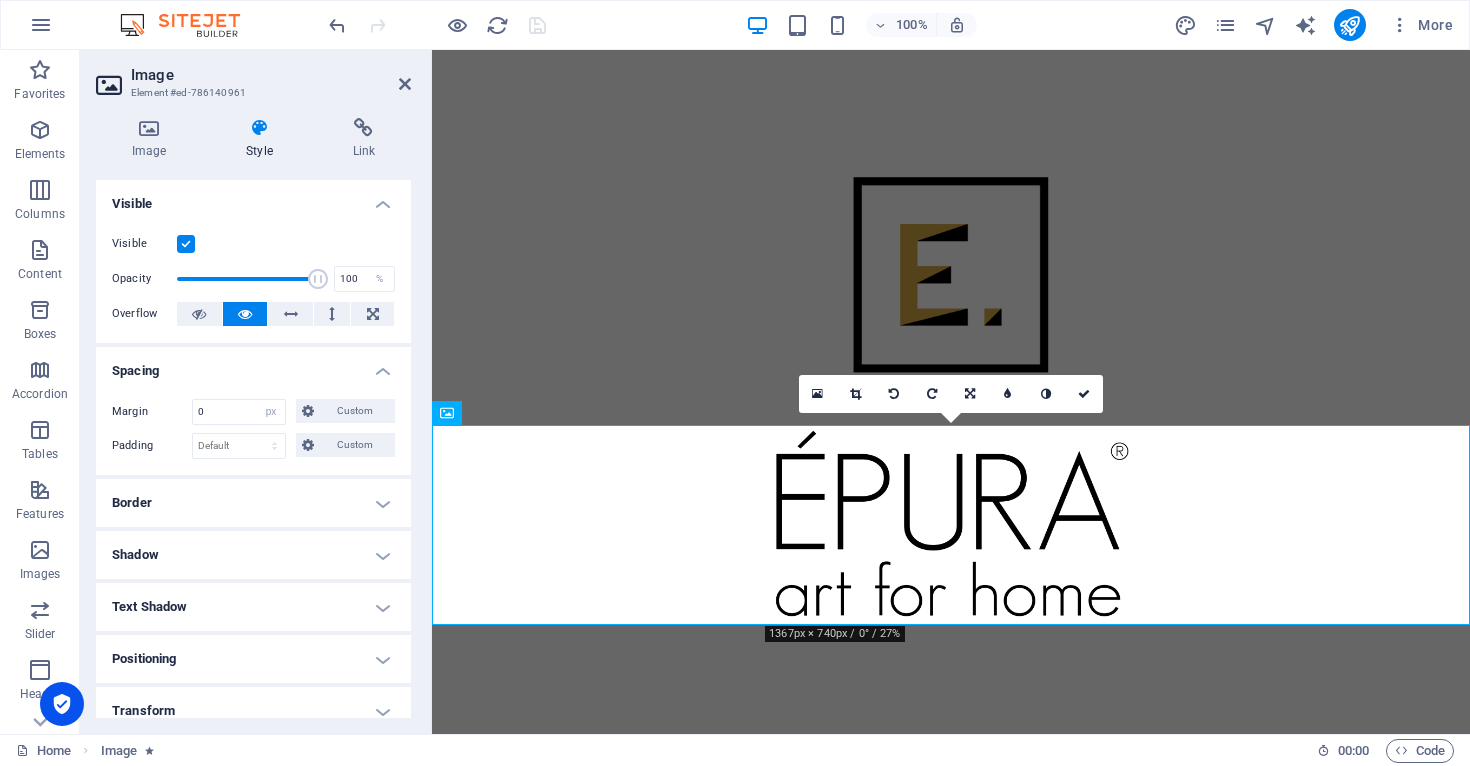 scroll, scrollTop: 378, scrollLeft: 0, axis: vertical 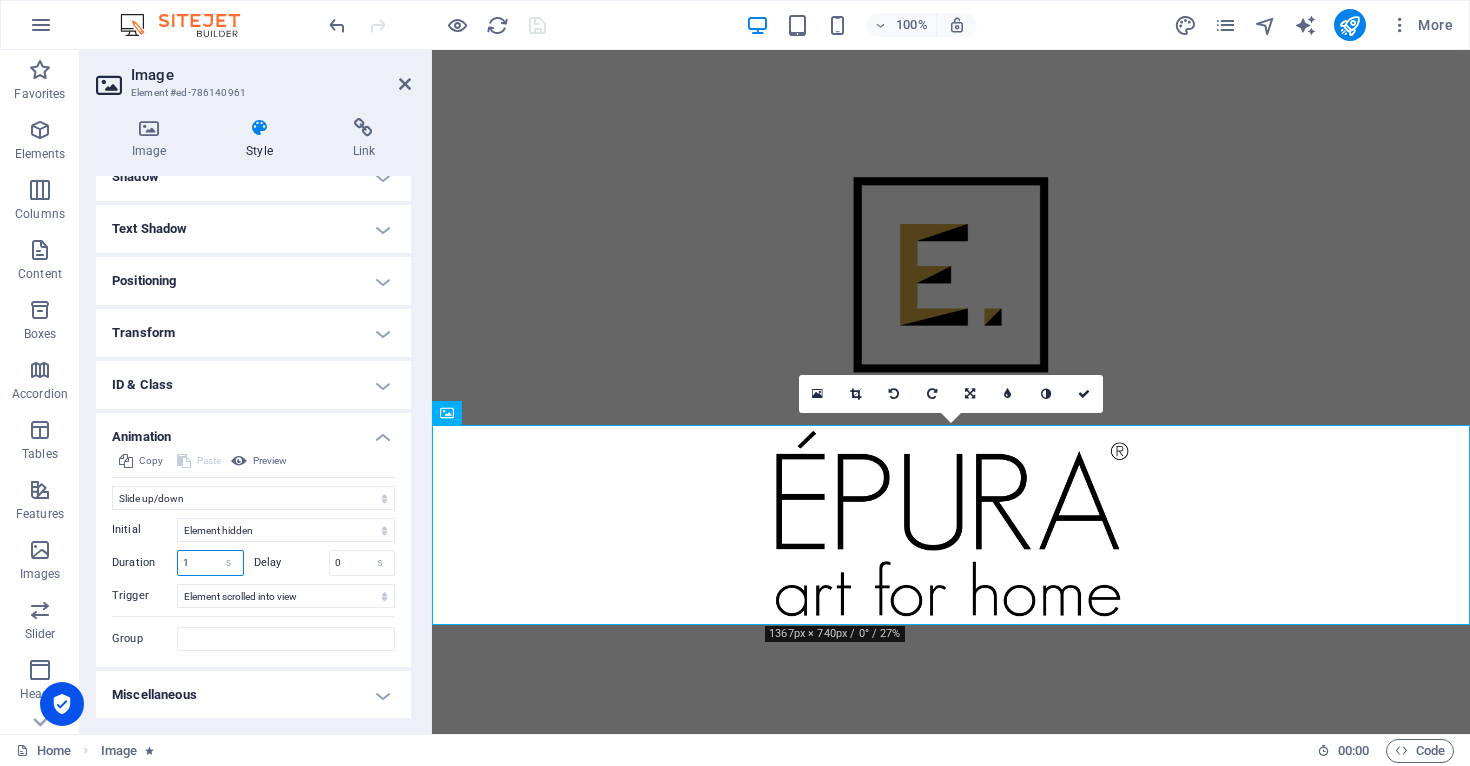 click on "1" at bounding box center [210, 563] 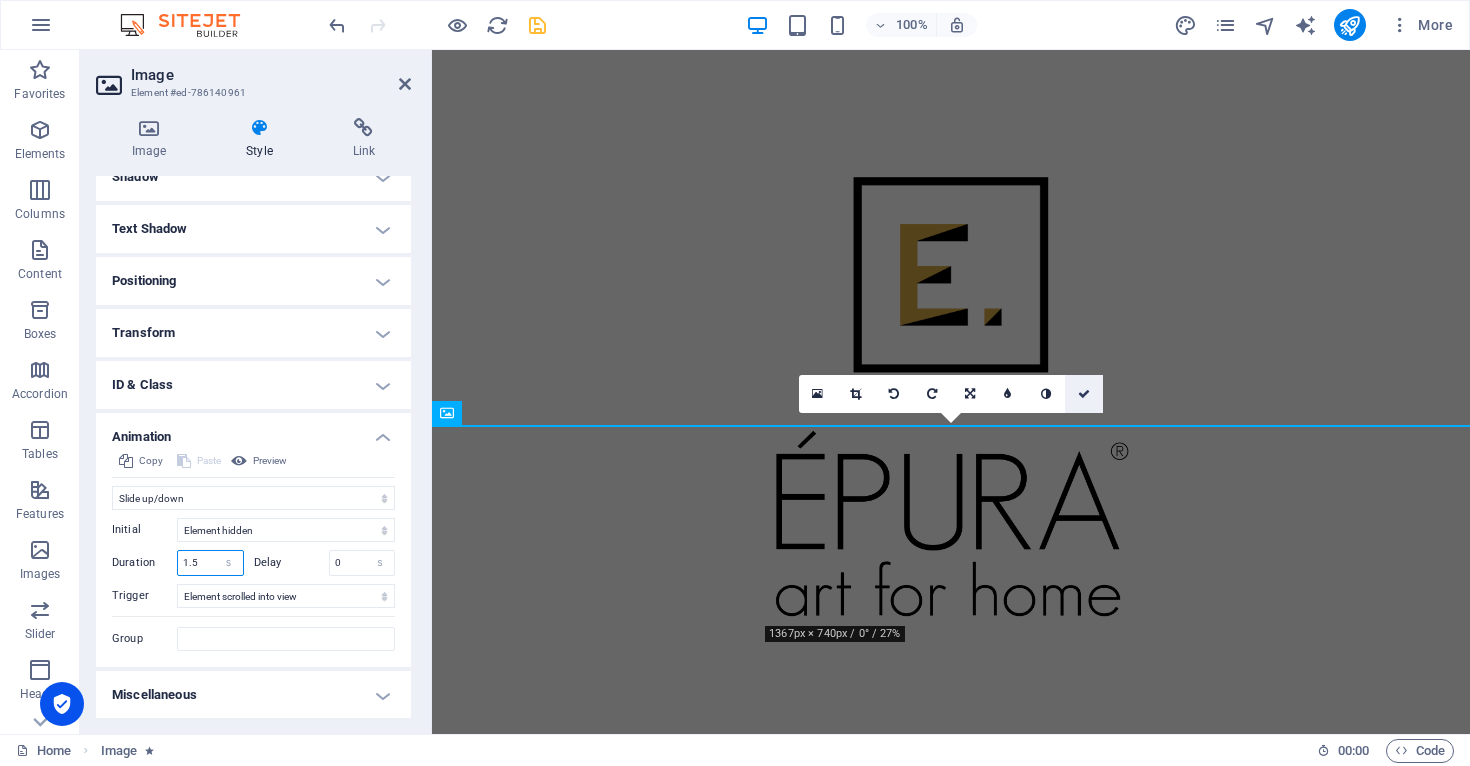 type on "1.5" 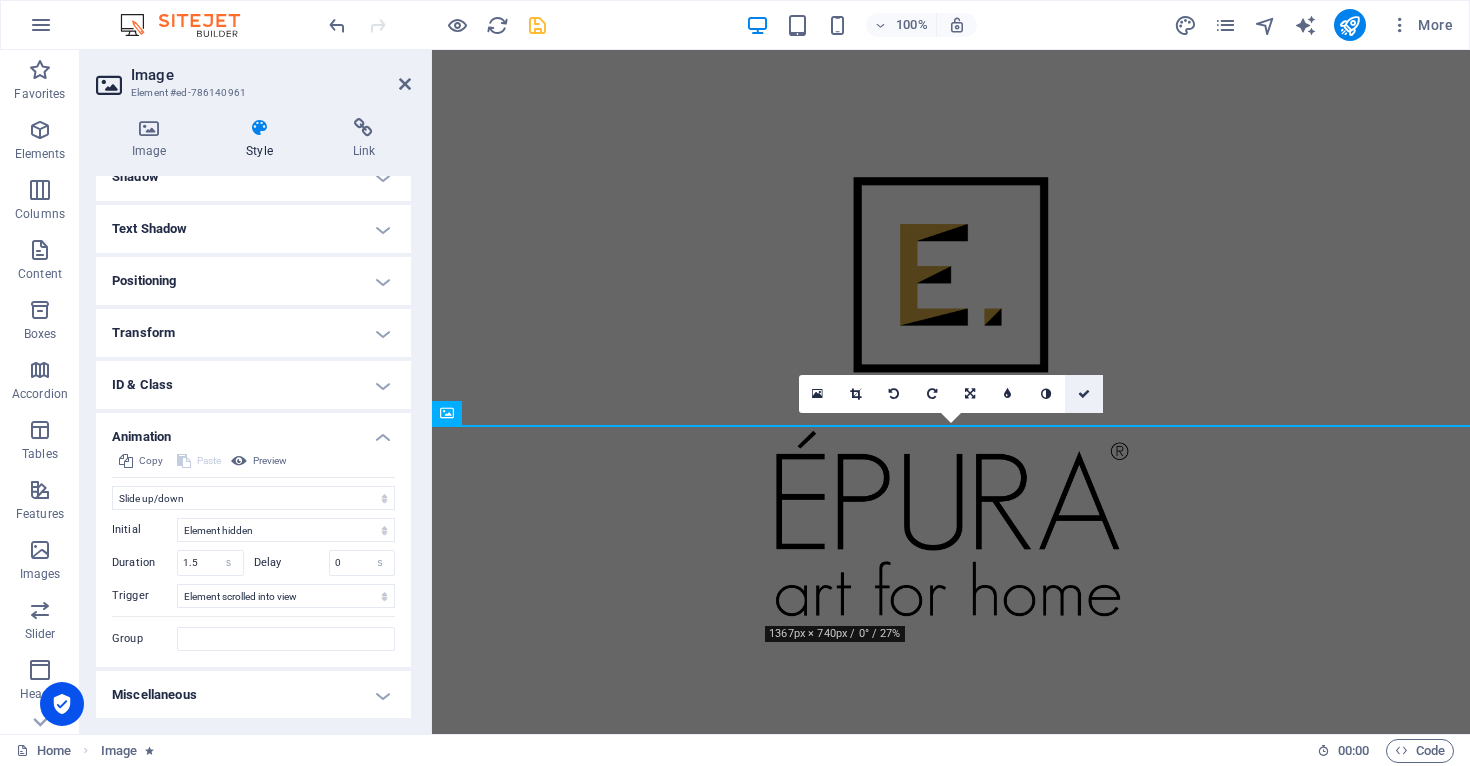 click at bounding box center [1084, 394] 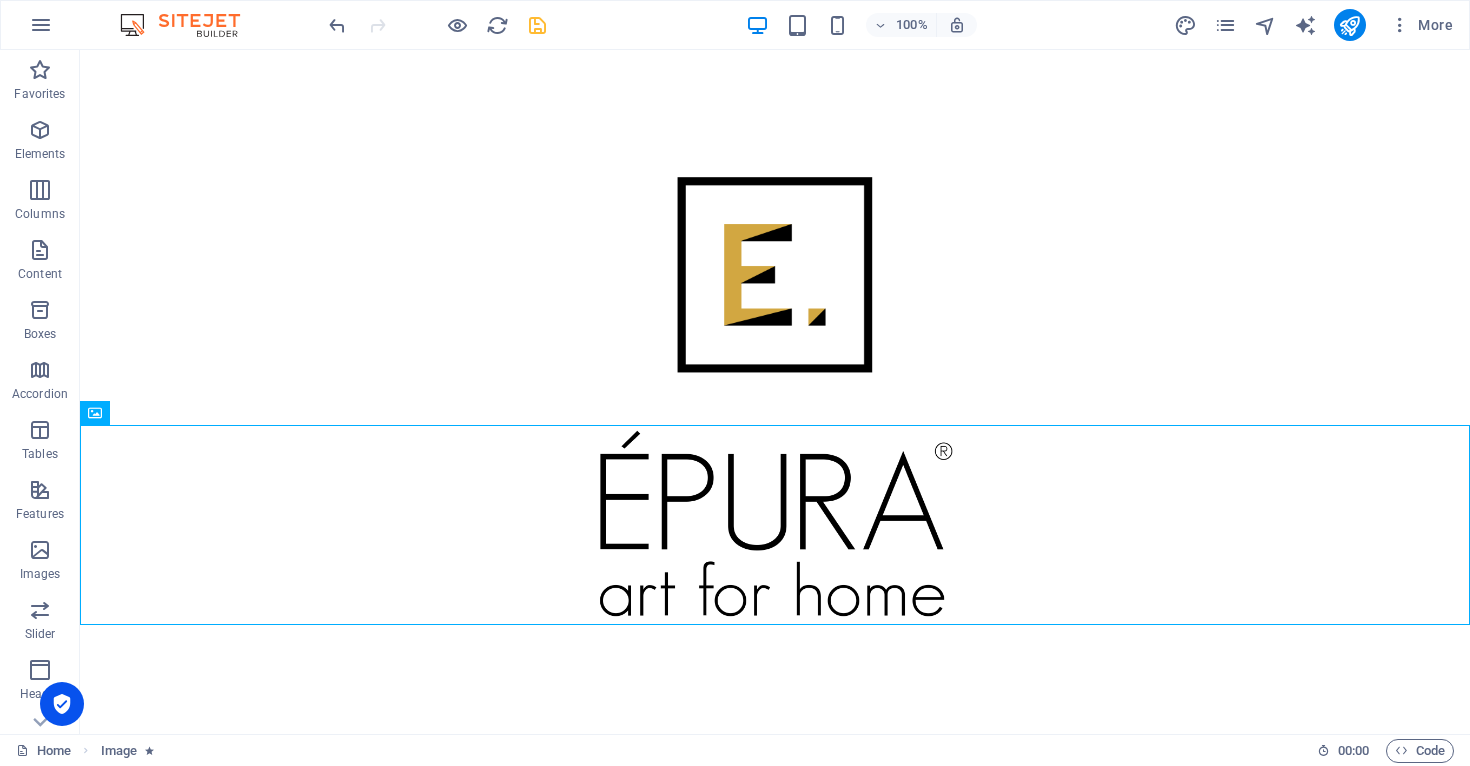 click at bounding box center (537, 25) 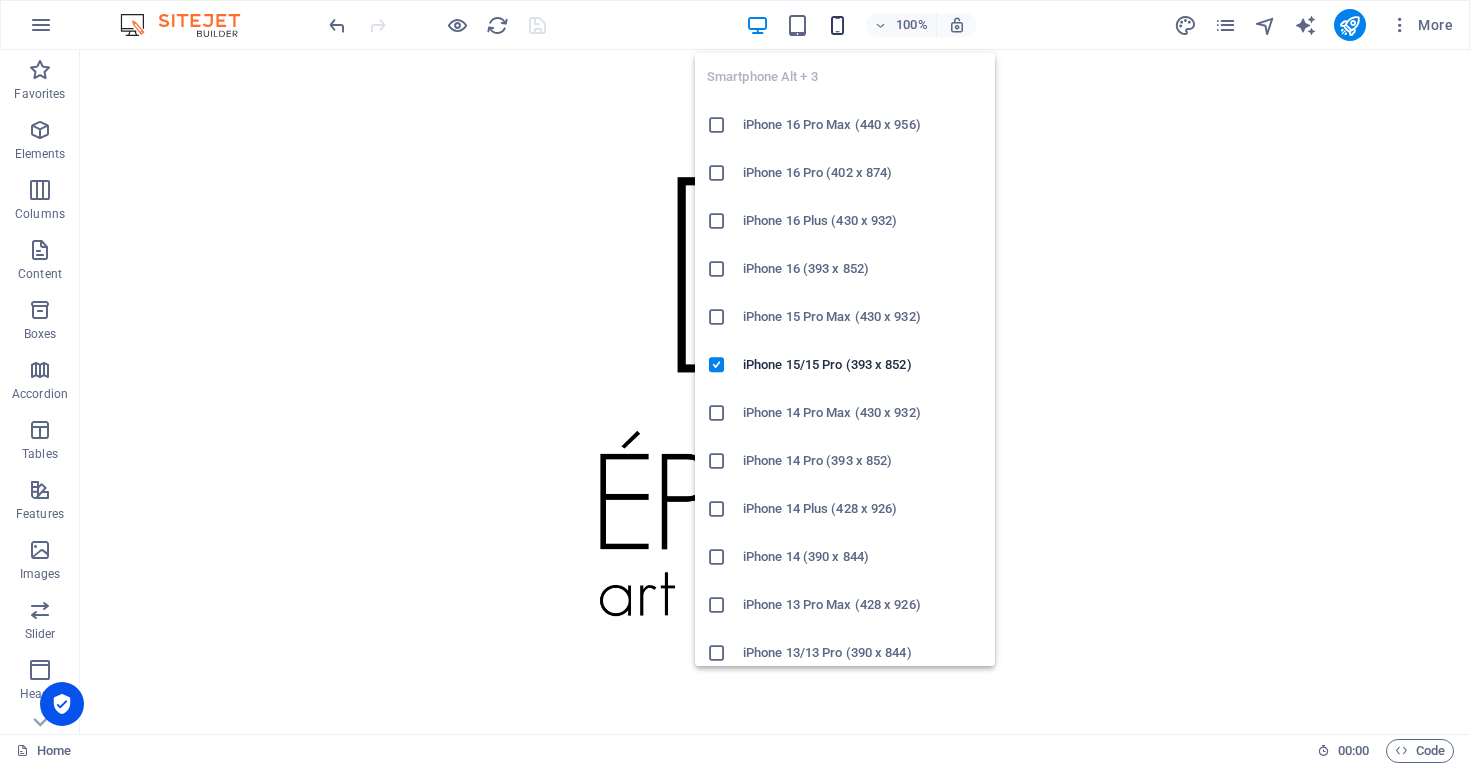 click at bounding box center [837, 25] 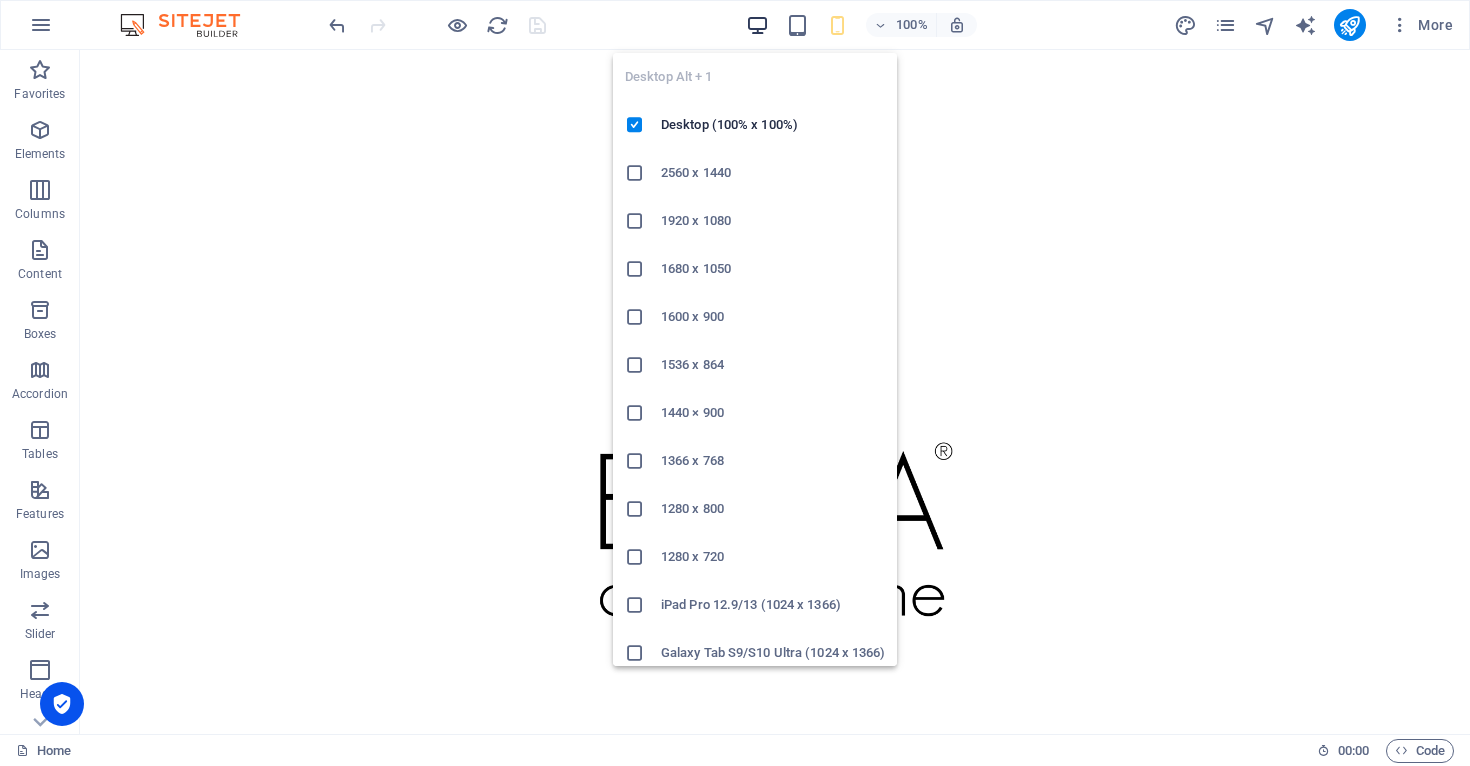 click at bounding box center [757, 25] 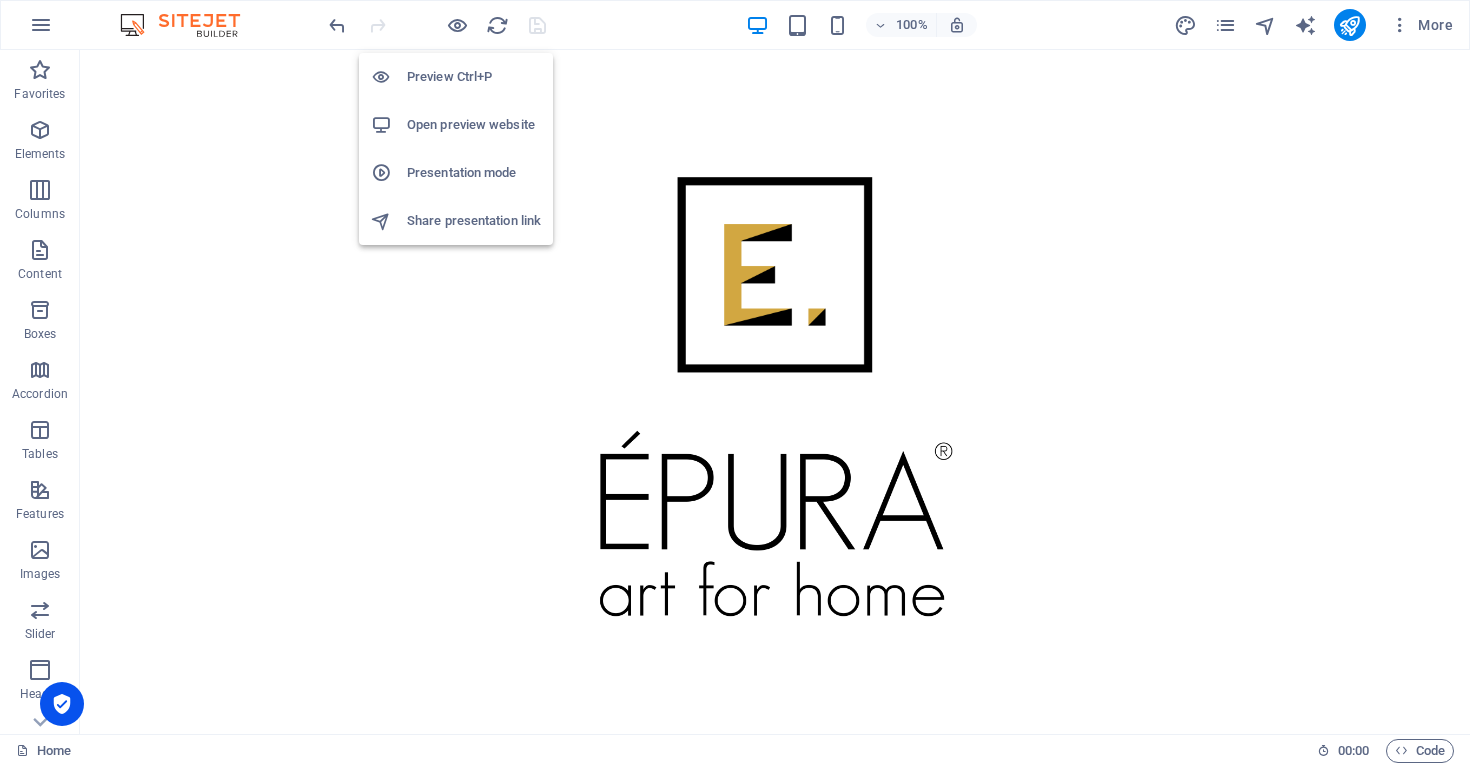 click on "Presentation mode" at bounding box center [474, 173] 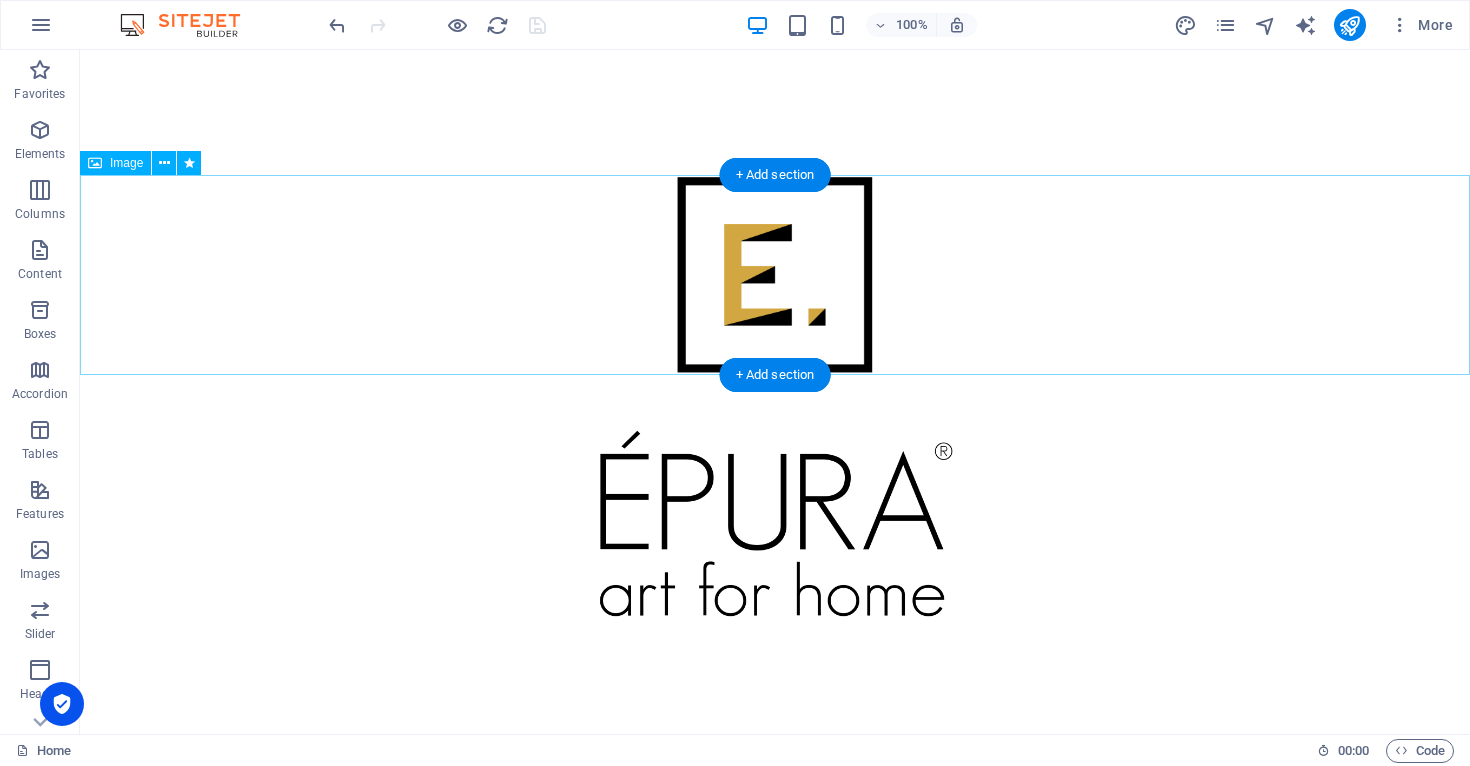 click at bounding box center [775, 275] 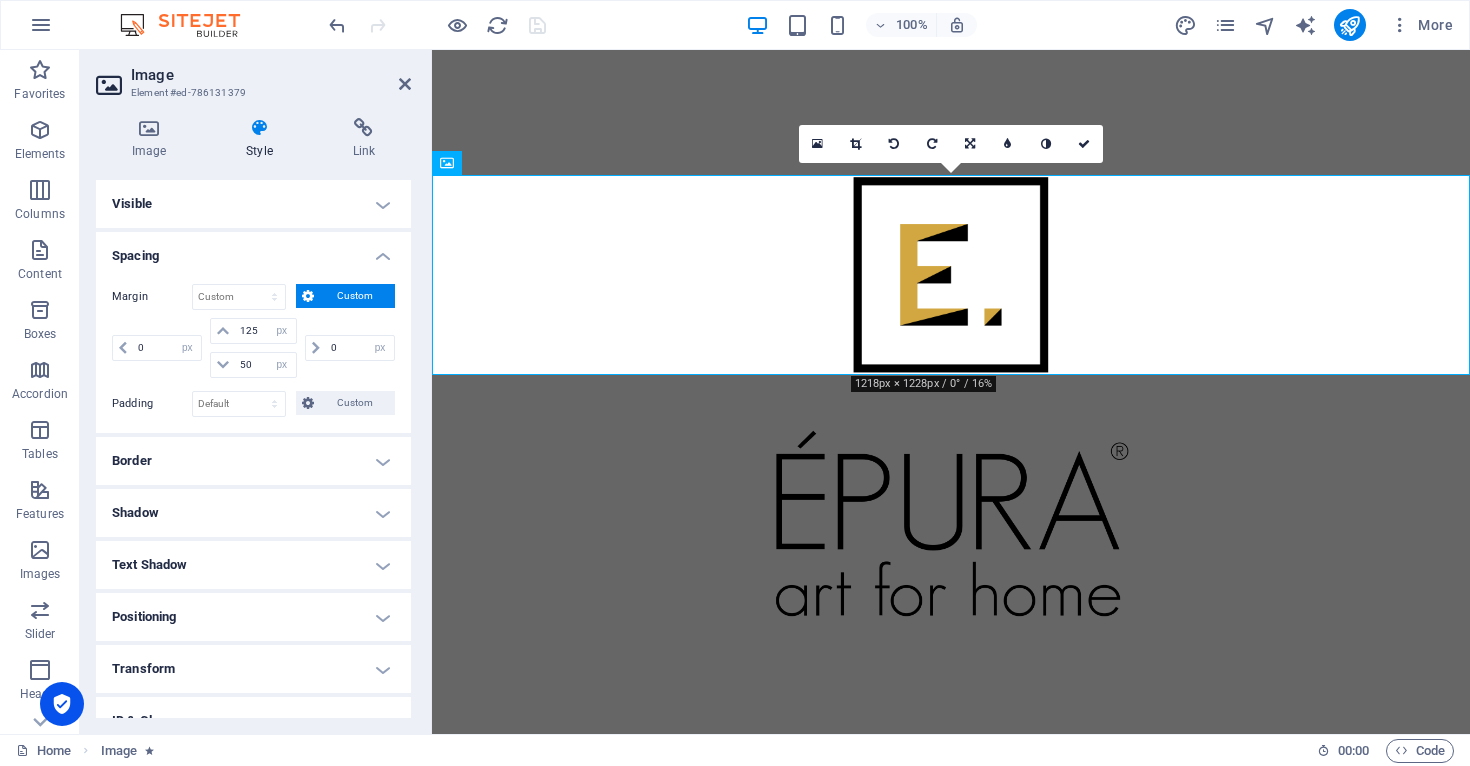 scroll, scrollTop: 336, scrollLeft: 0, axis: vertical 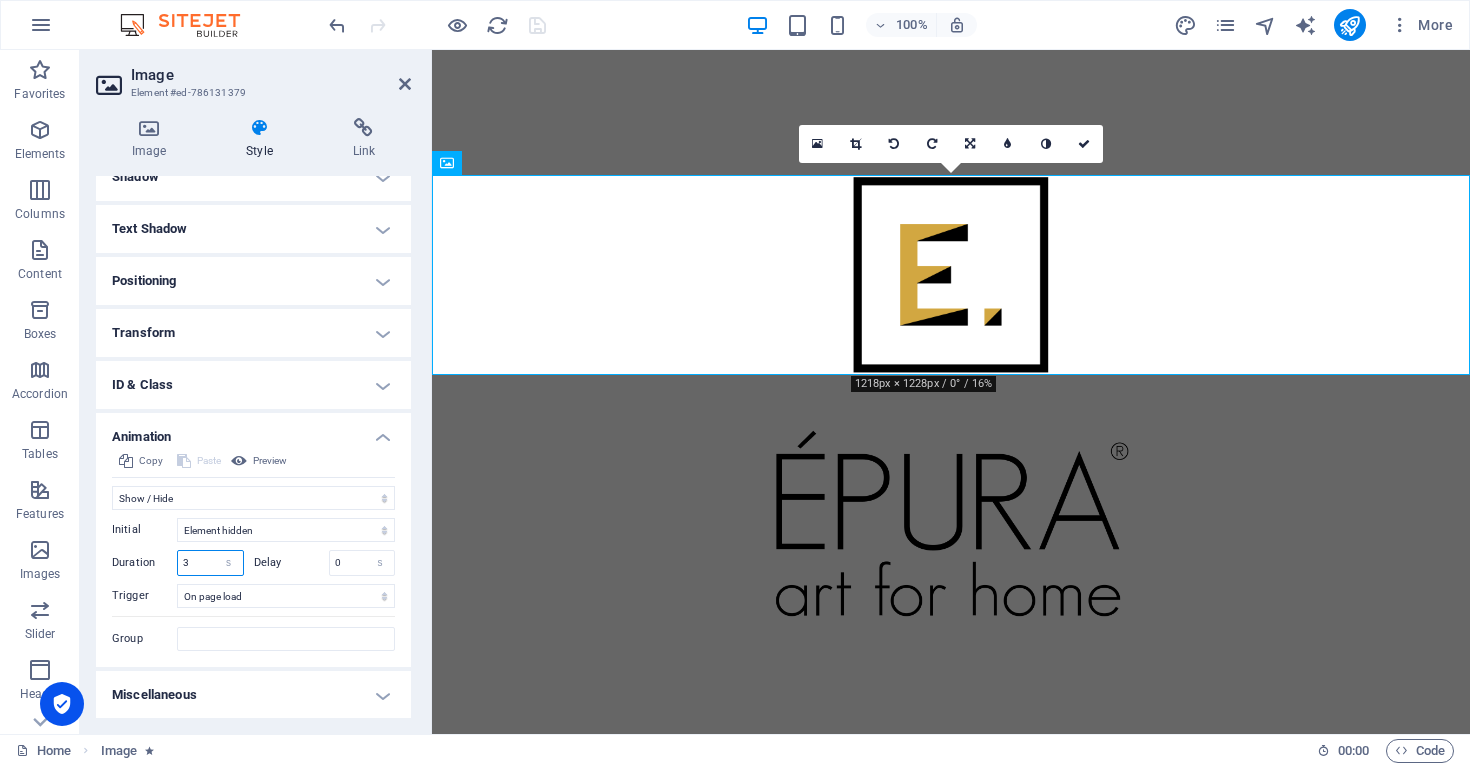 drag, startPoint x: 194, startPoint y: 558, endPoint x: 160, endPoint y: 561, distance: 34.132095 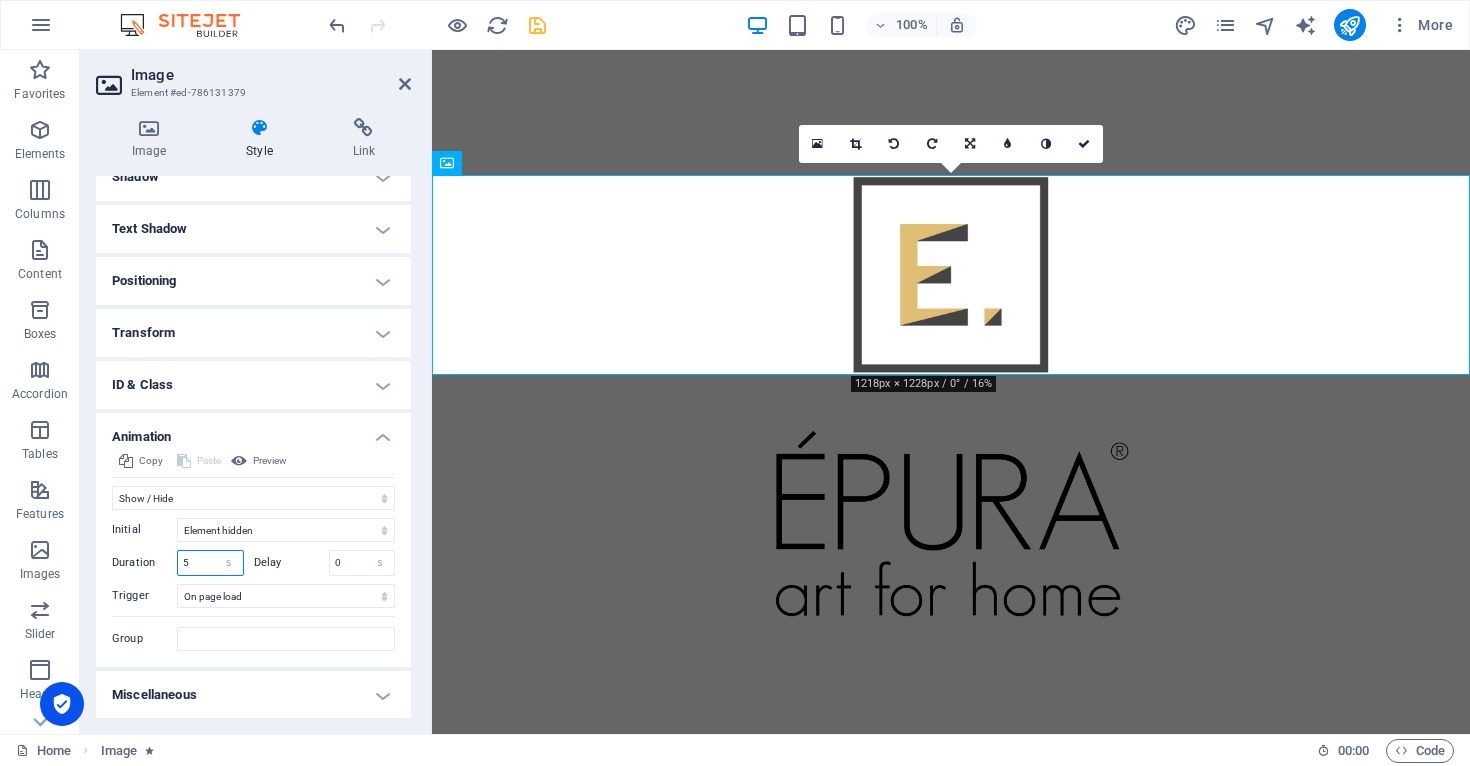 drag, startPoint x: 182, startPoint y: 566, endPoint x: 165, endPoint y: 566, distance: 17 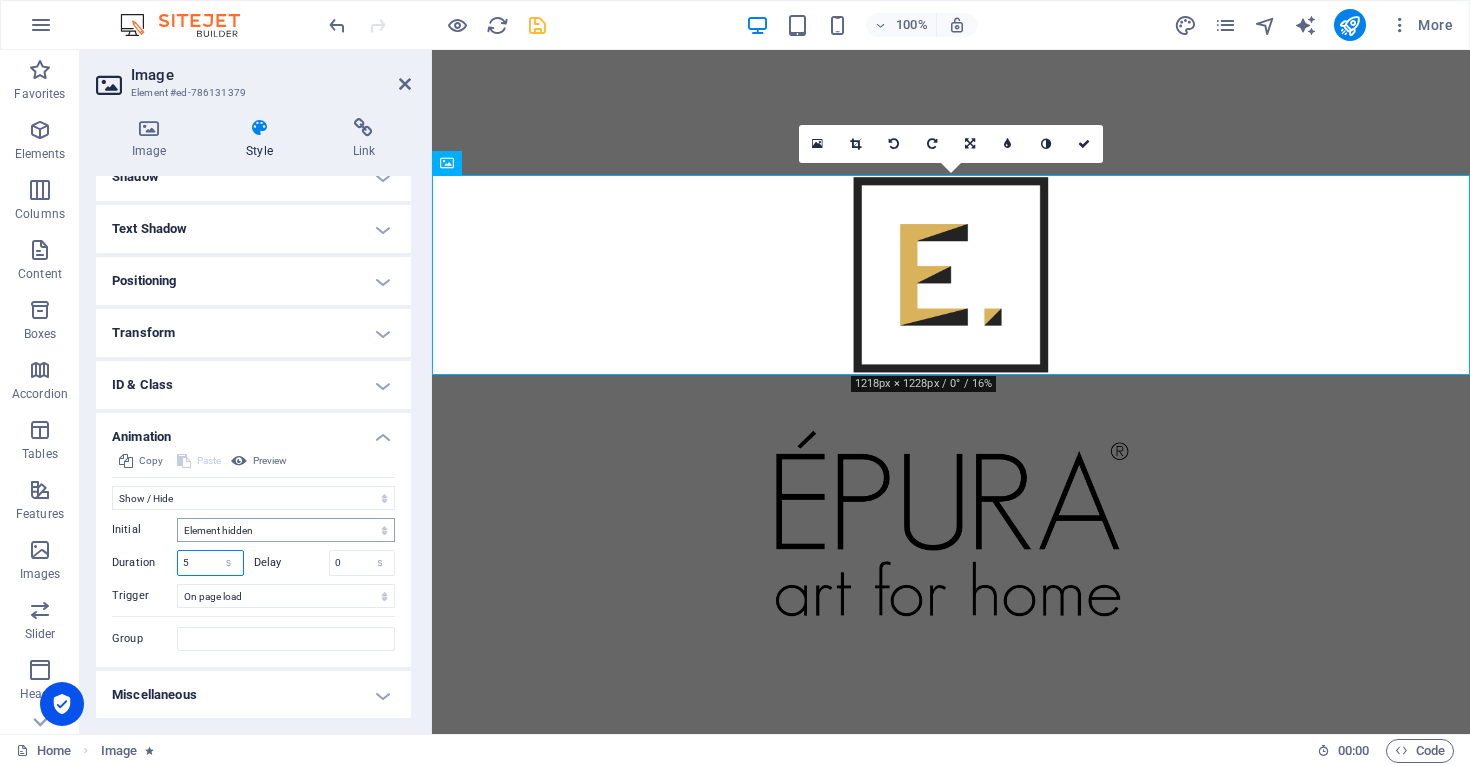 type on "3" 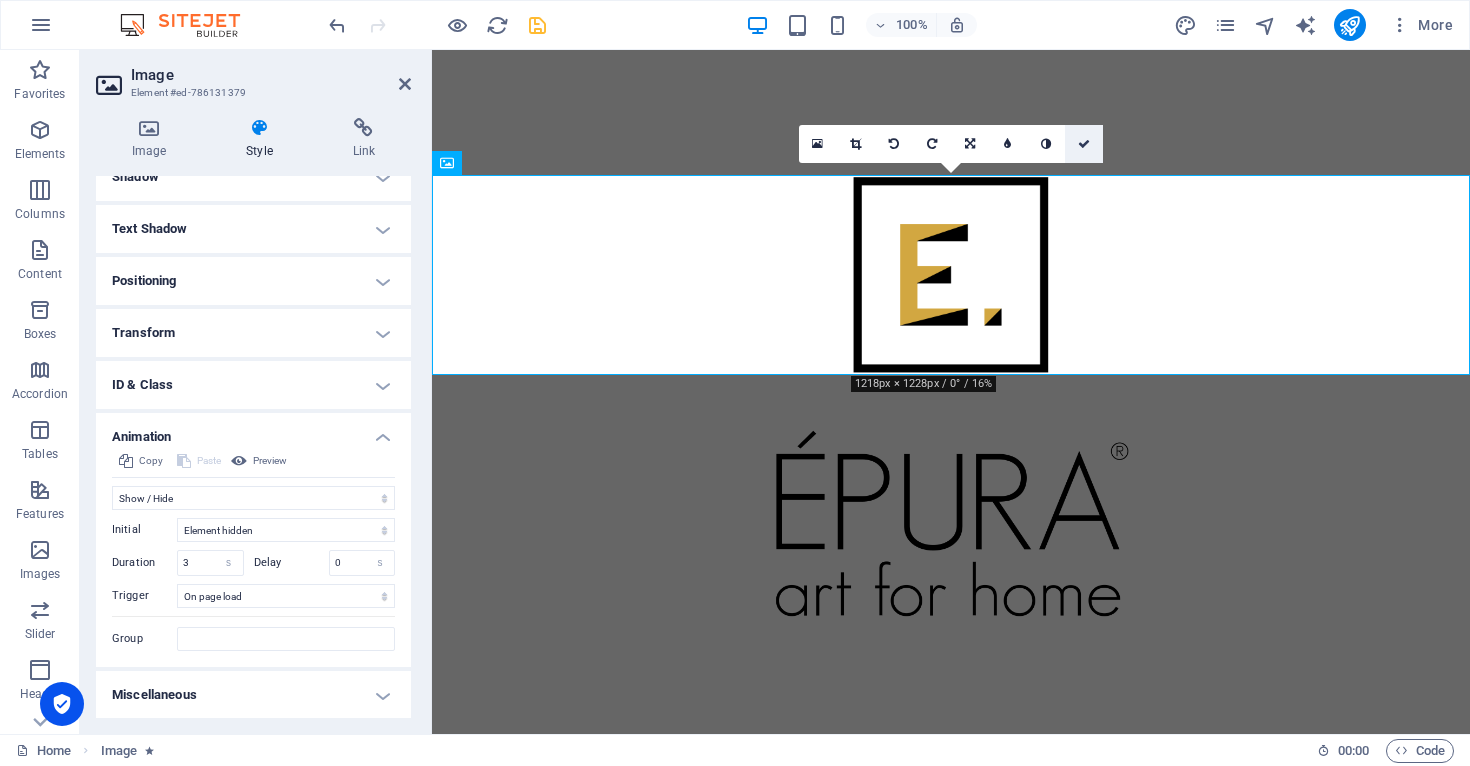 click at bounding box center (1084, 144) 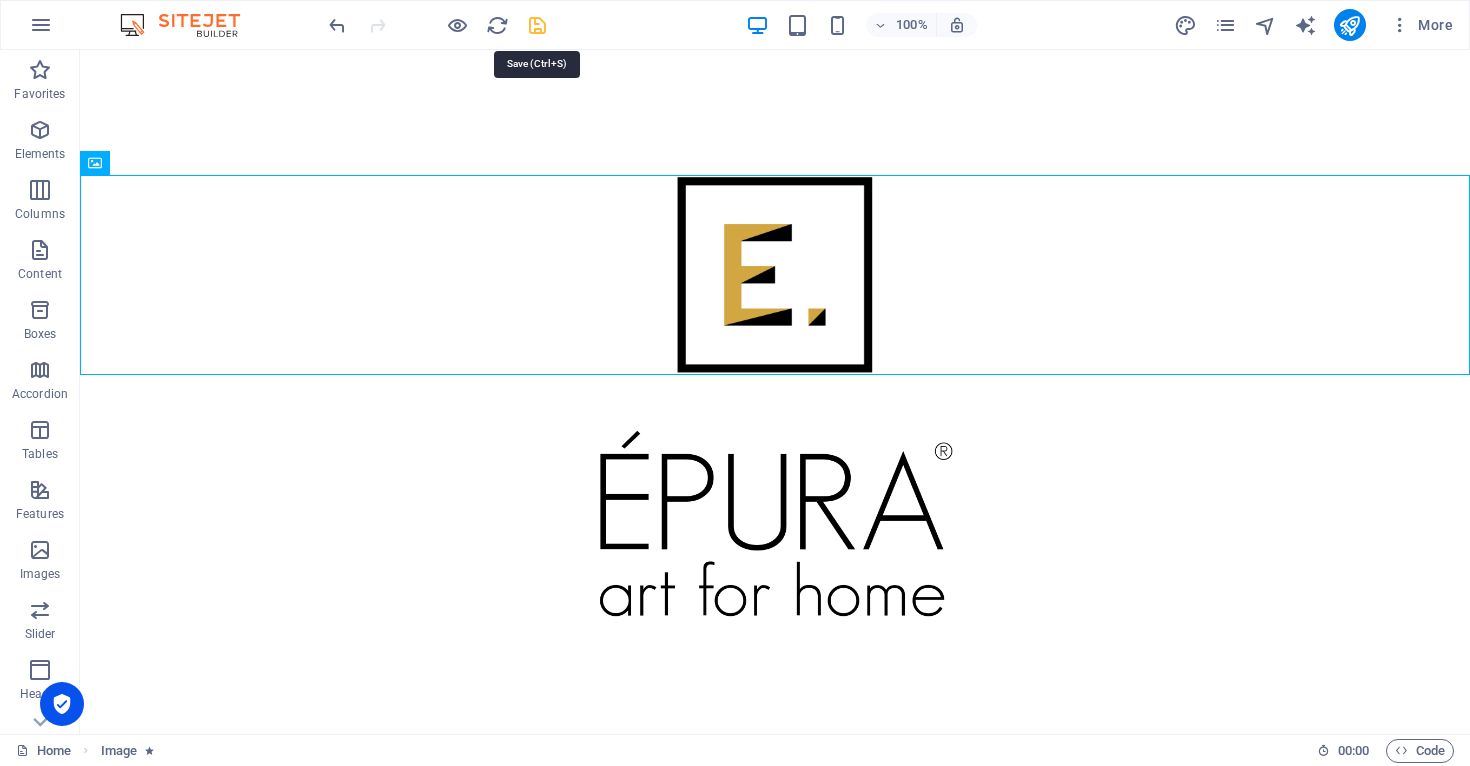 click at bounding box center [537, 25] 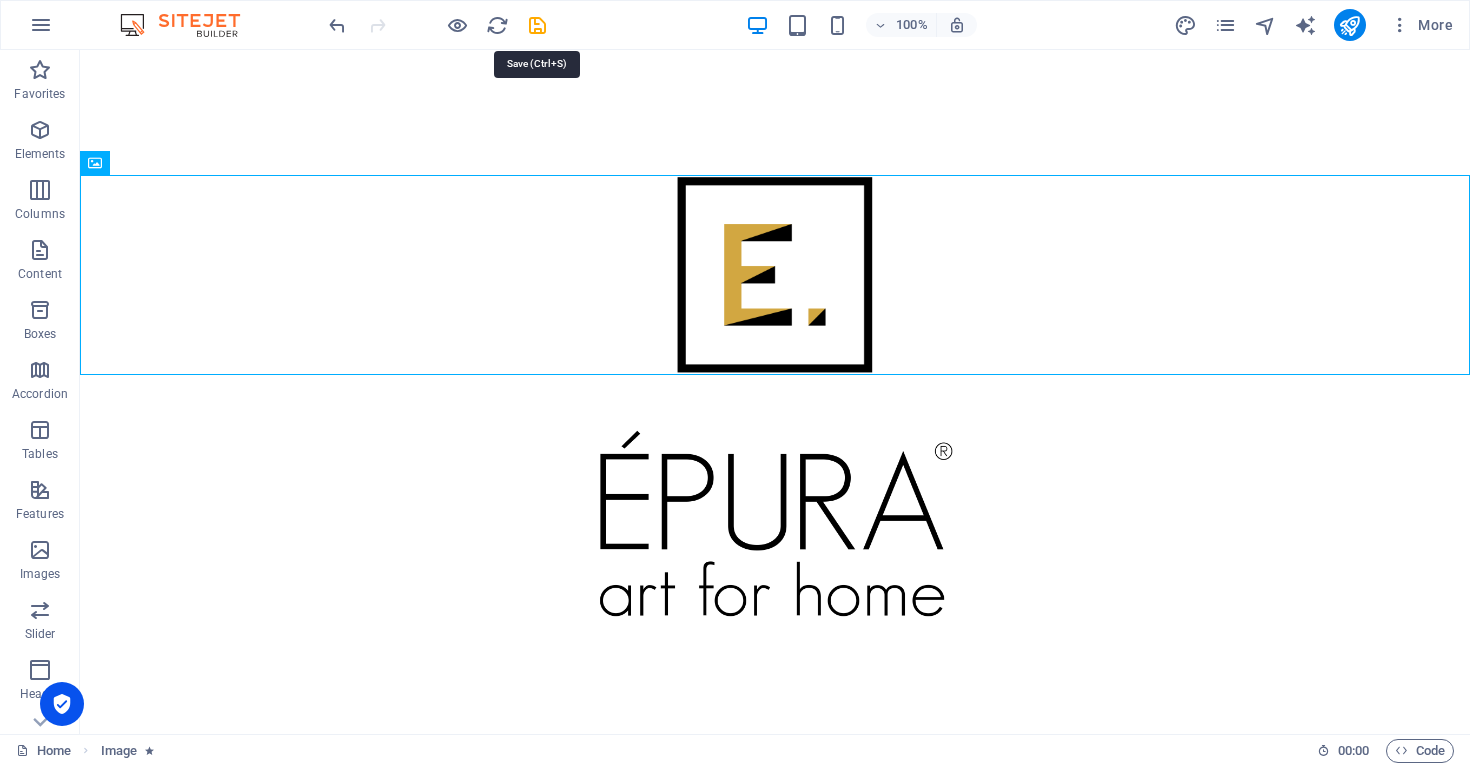 click at bounding box center (437, 25) 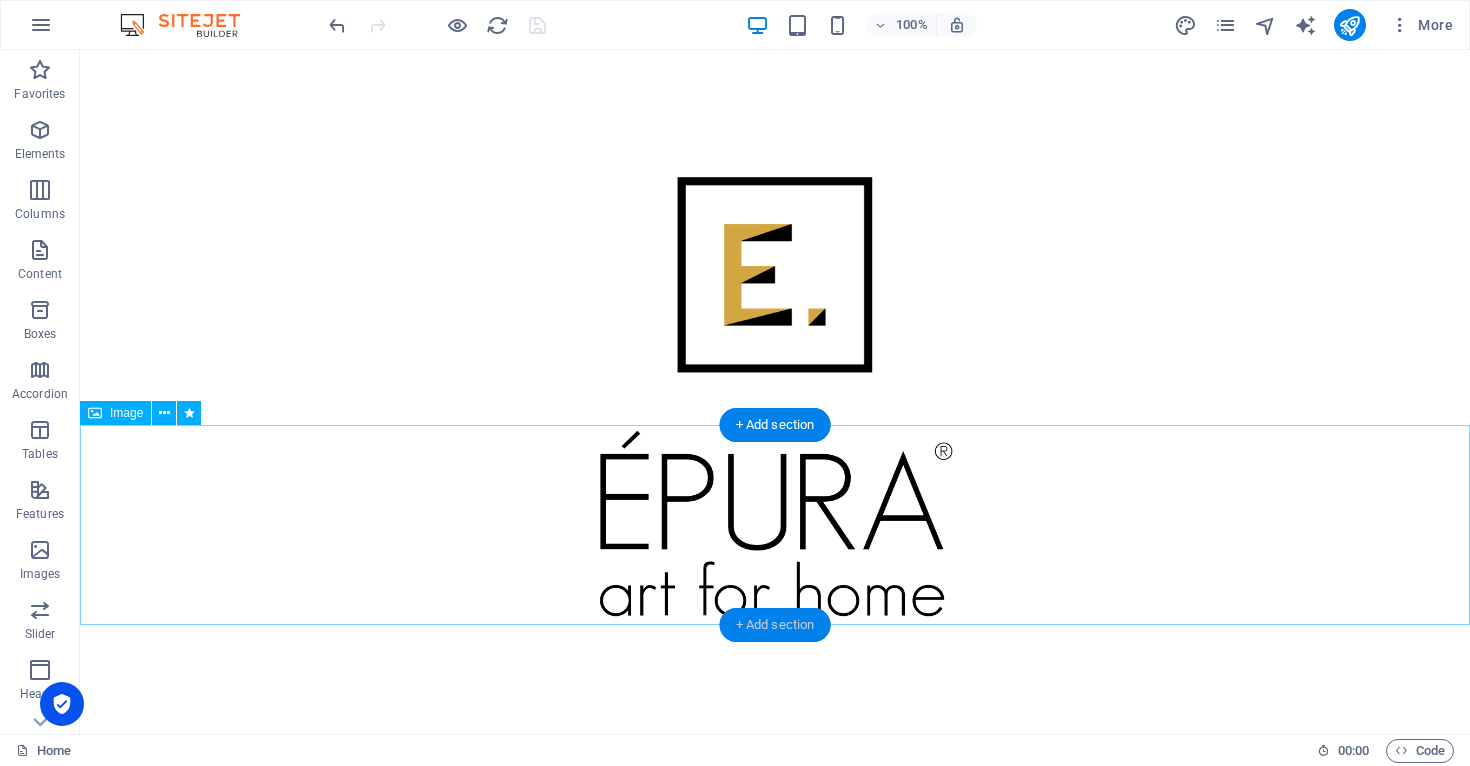 click on "+ Add section" at bounding box center [775, 625] 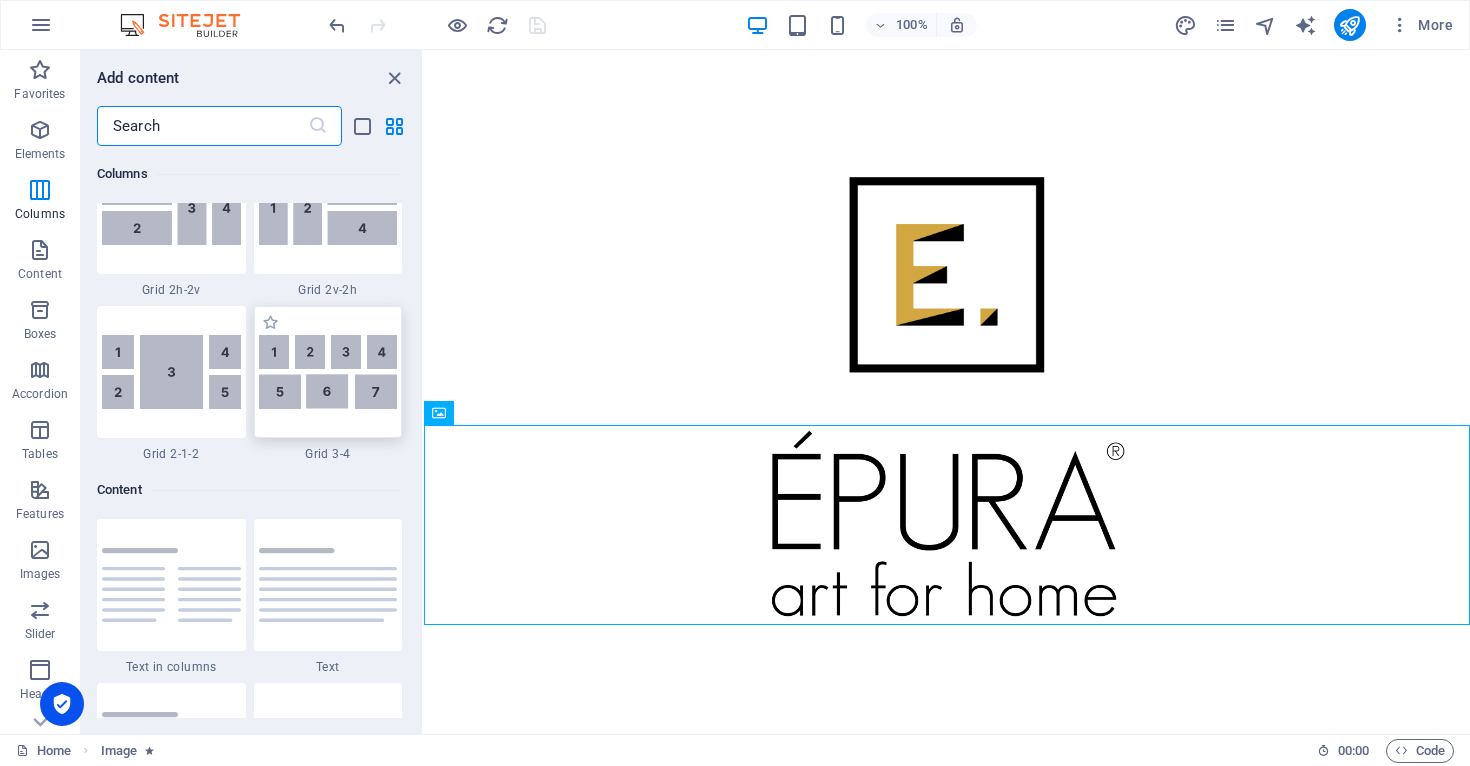 scroll, scrollTop: 3179, scrollLeft: 0, axis: vertical 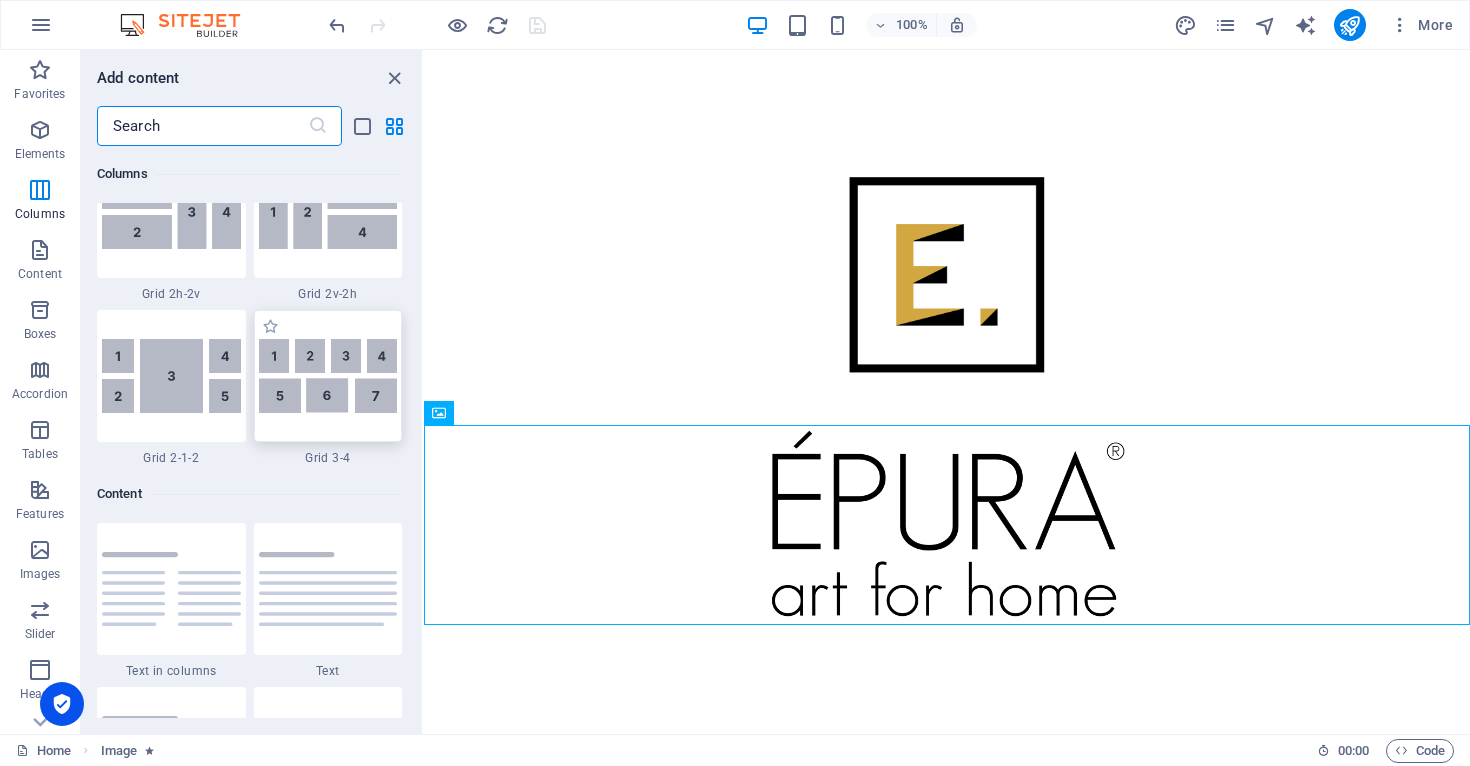 click at bounding box center (328, 376) 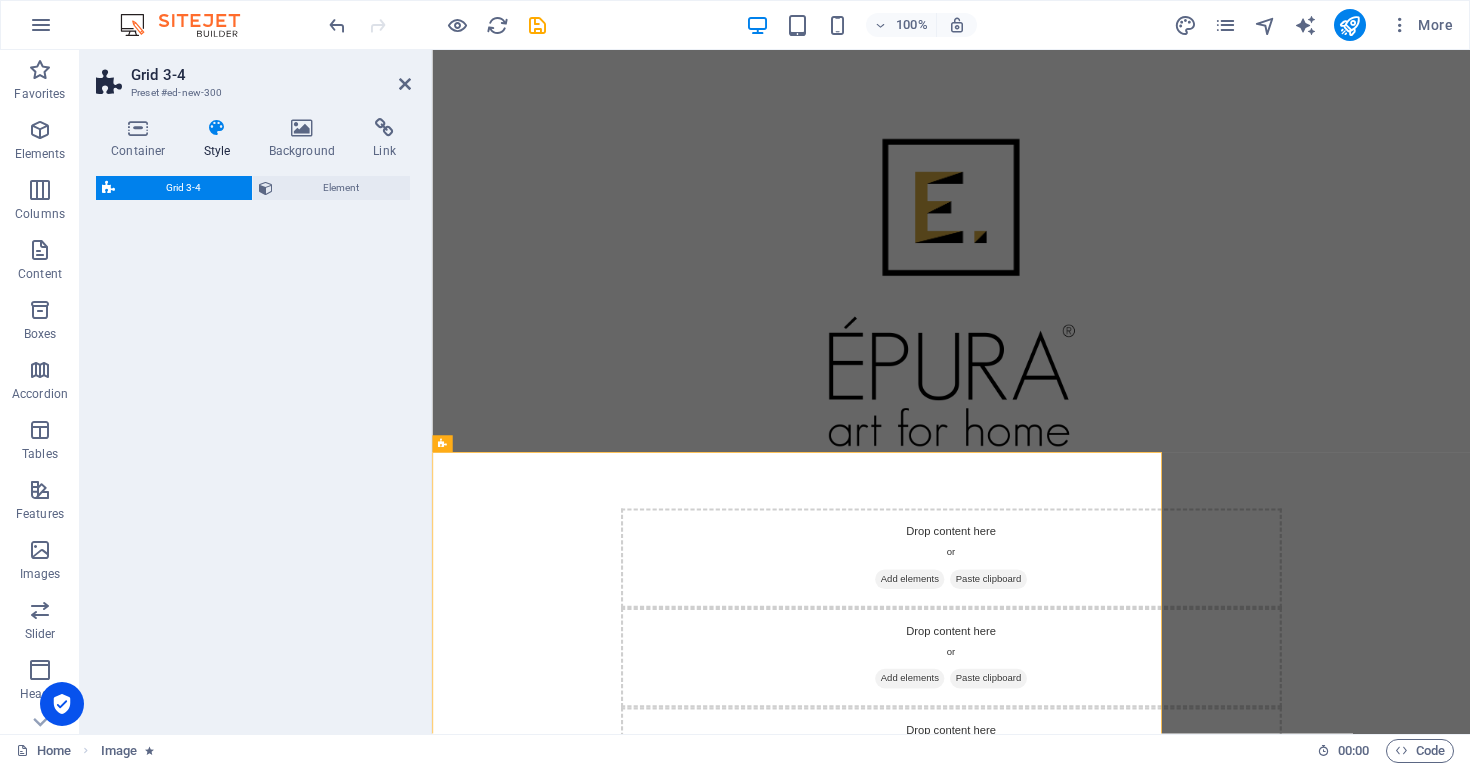 select on "rem" 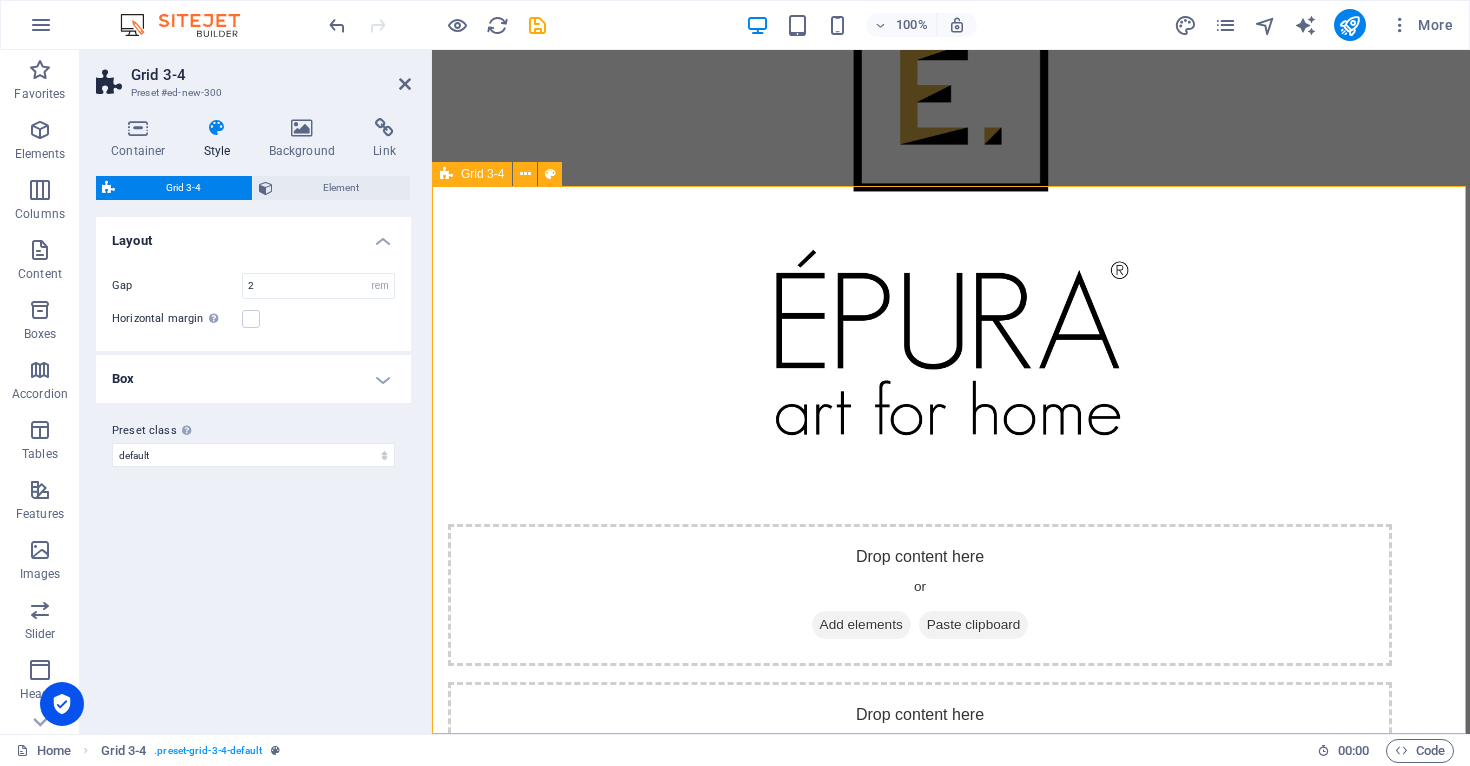 scroll, scrollTop: 439, scrollLeft: 0, axis: vertical 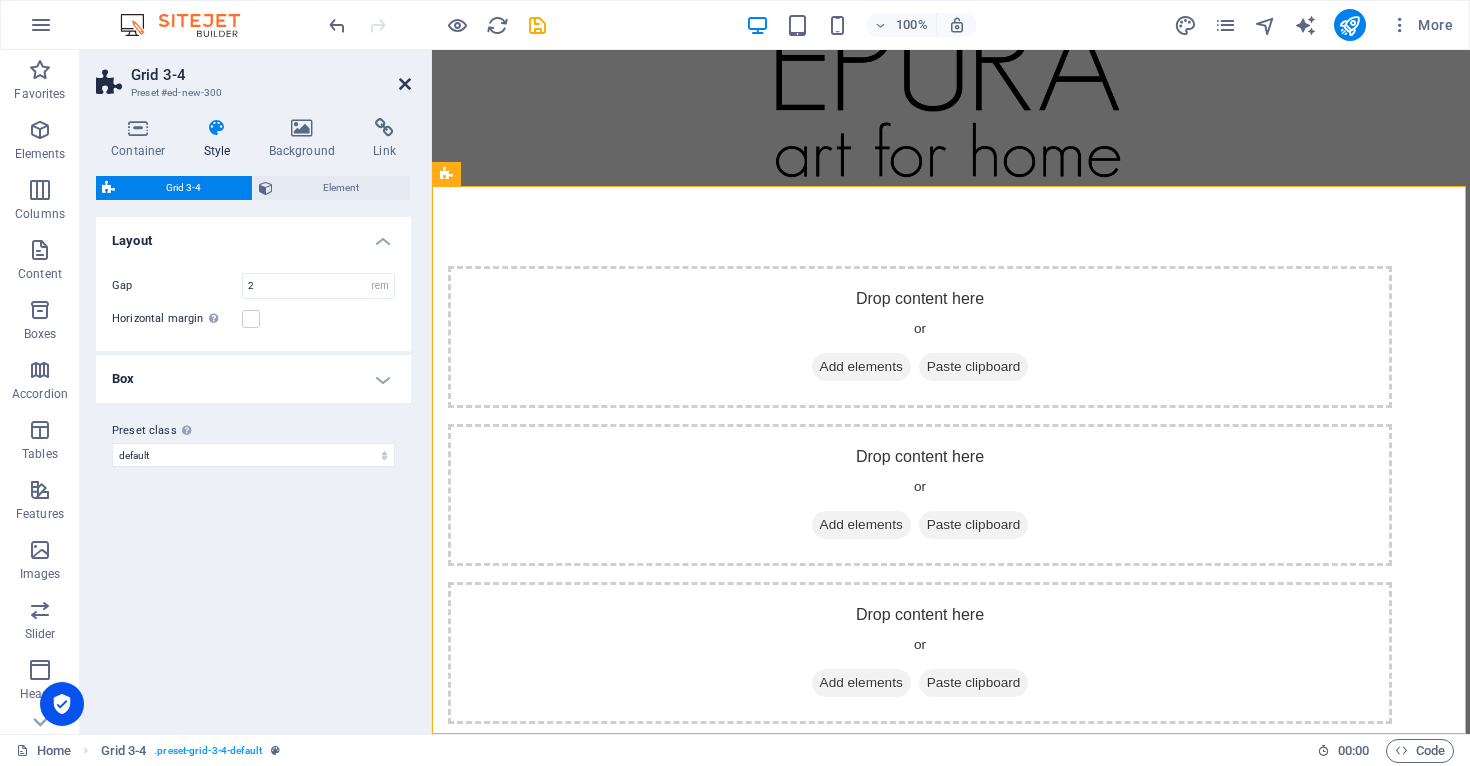click at bounding box center [405, 84] 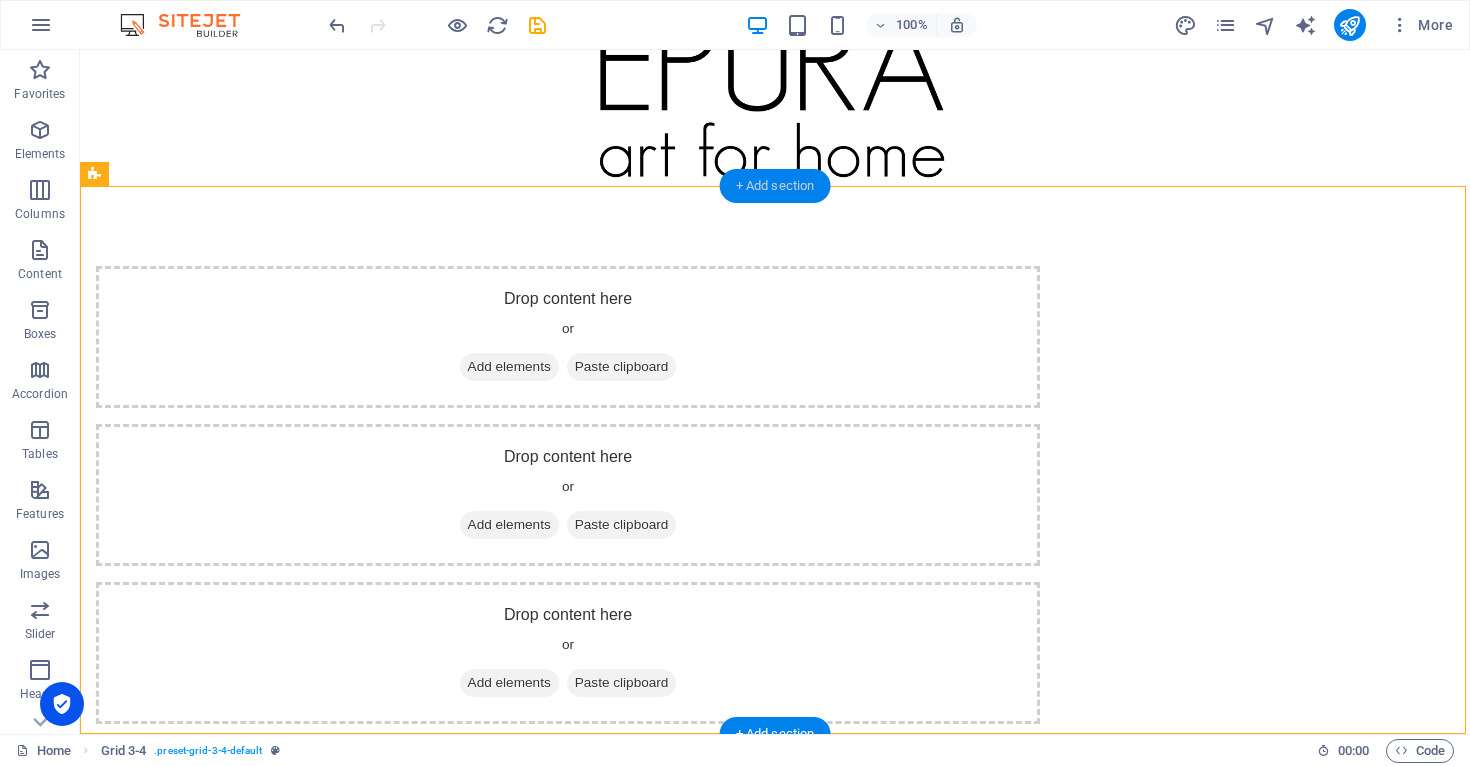 click on "+ Add section" at bounding box center [775, 186] 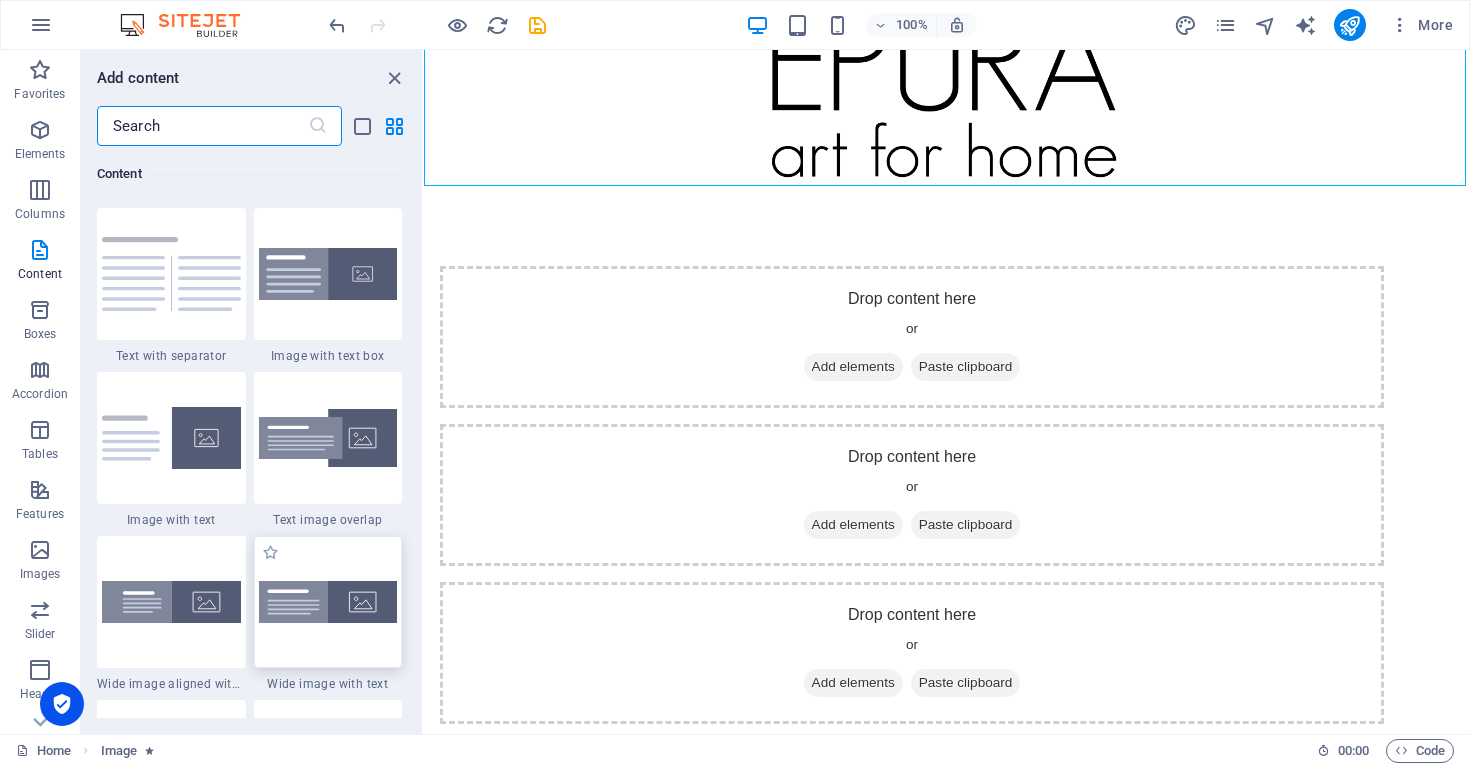 scroll, scrollTop: 3654, scrollLeft: 0, axis: vertical 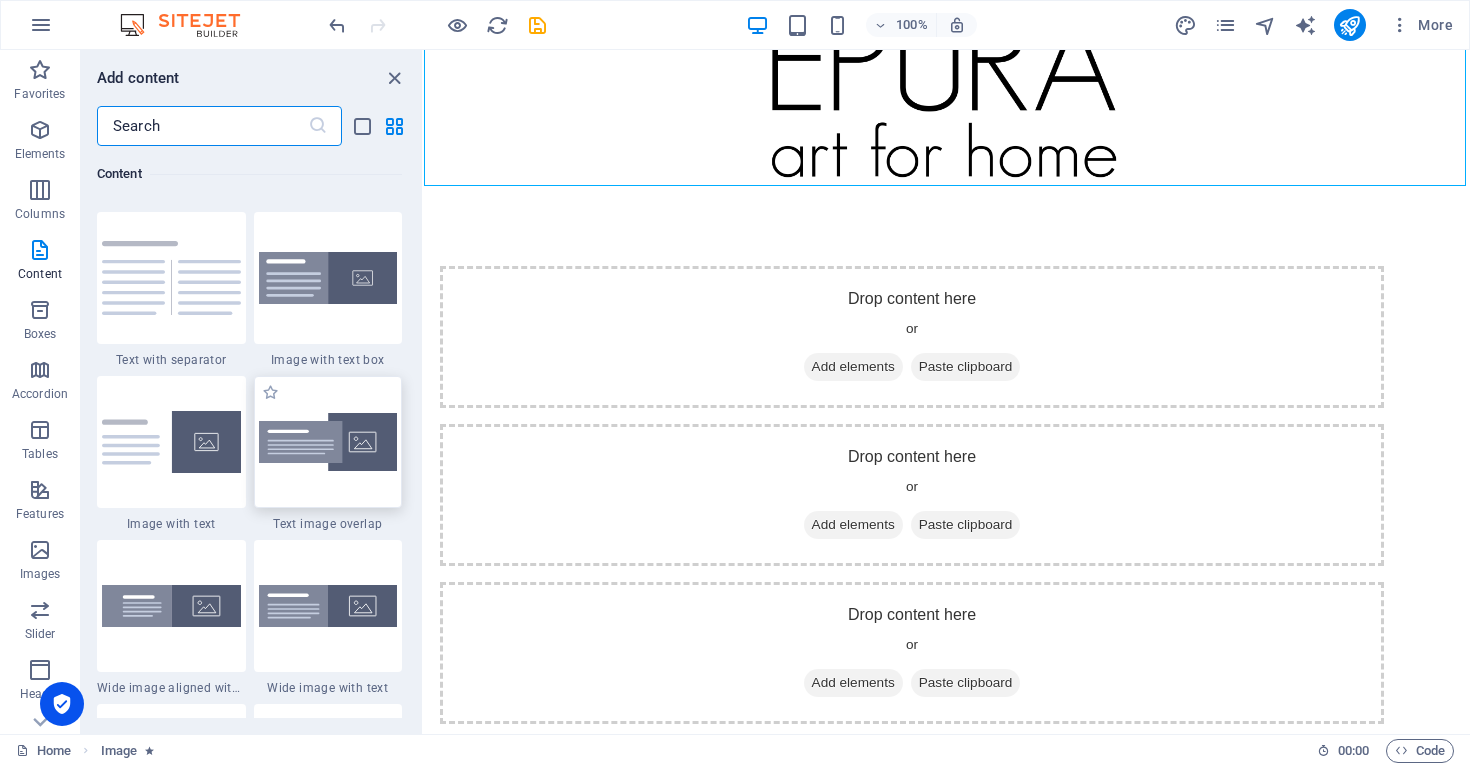 click at bounding box center [328, 442] 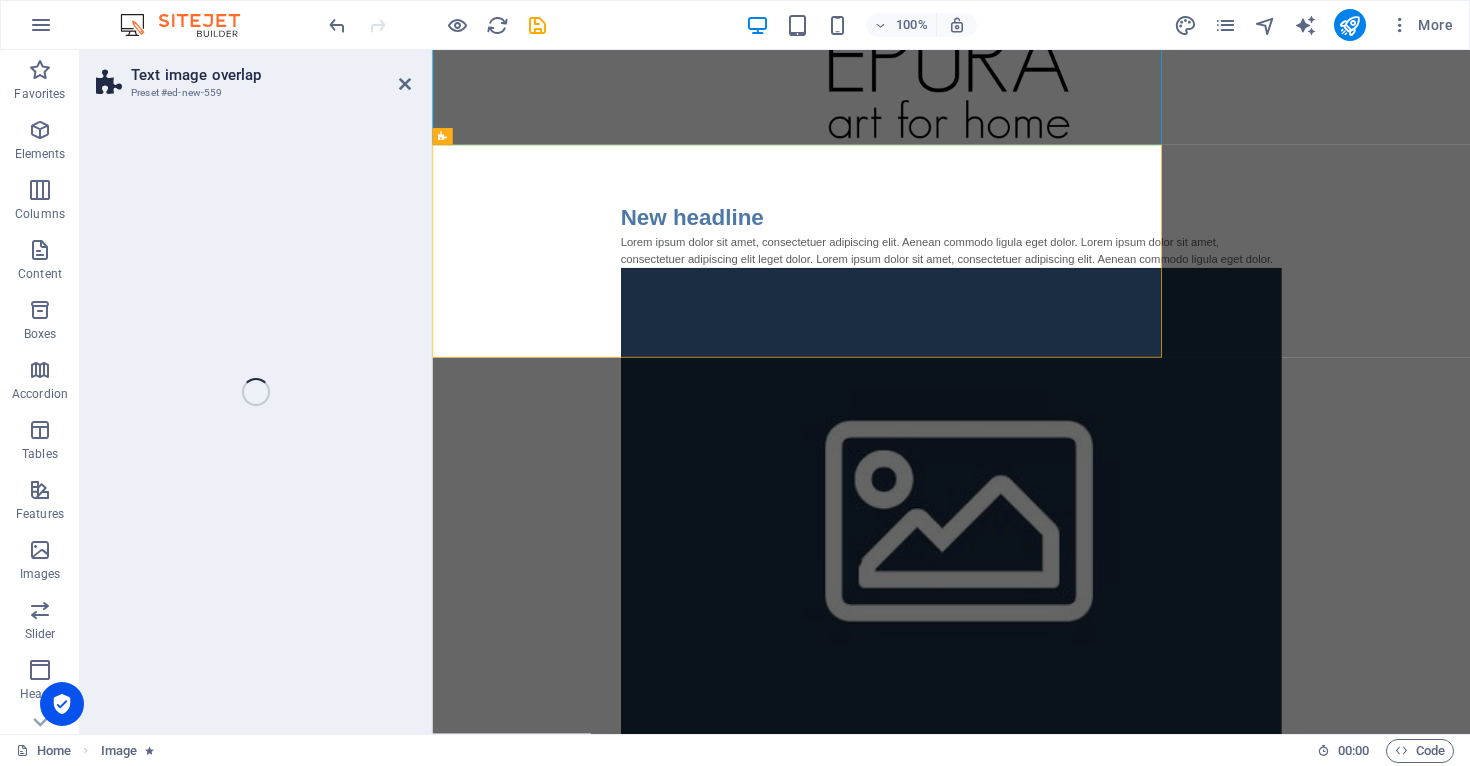 select on "rem" 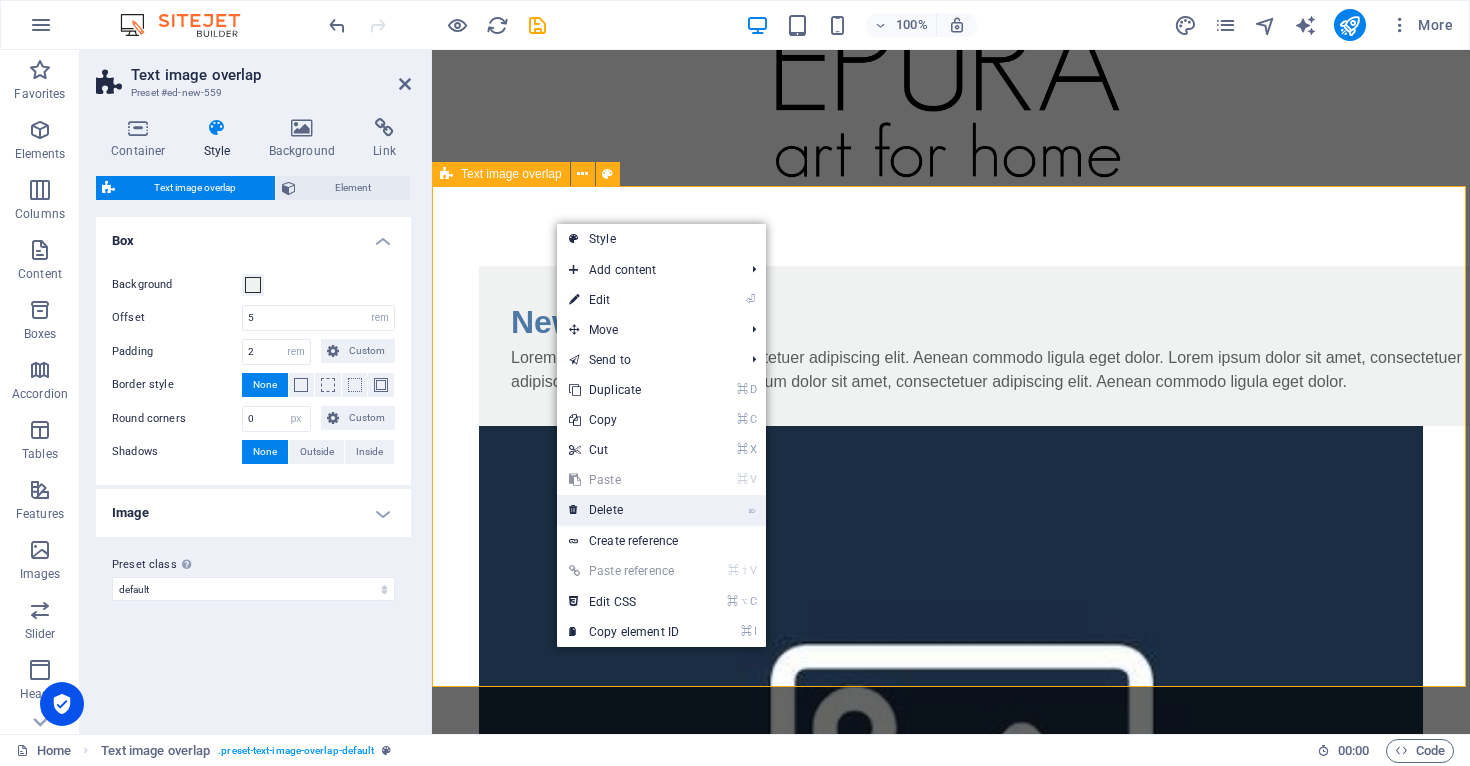 click on "⌦  Delete" at bounding box center (624, 510) 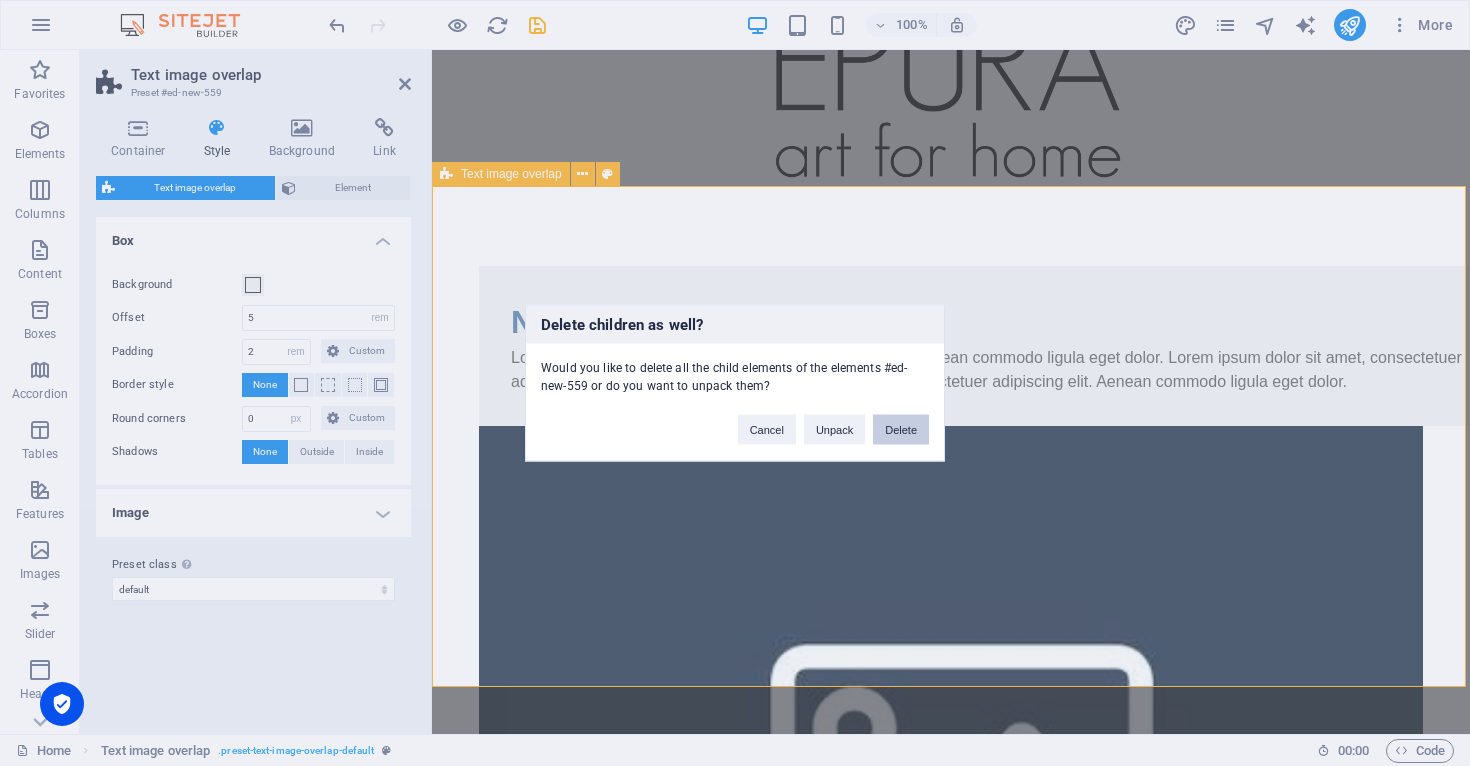 click on "Delete" at bounding box center (901, 430) 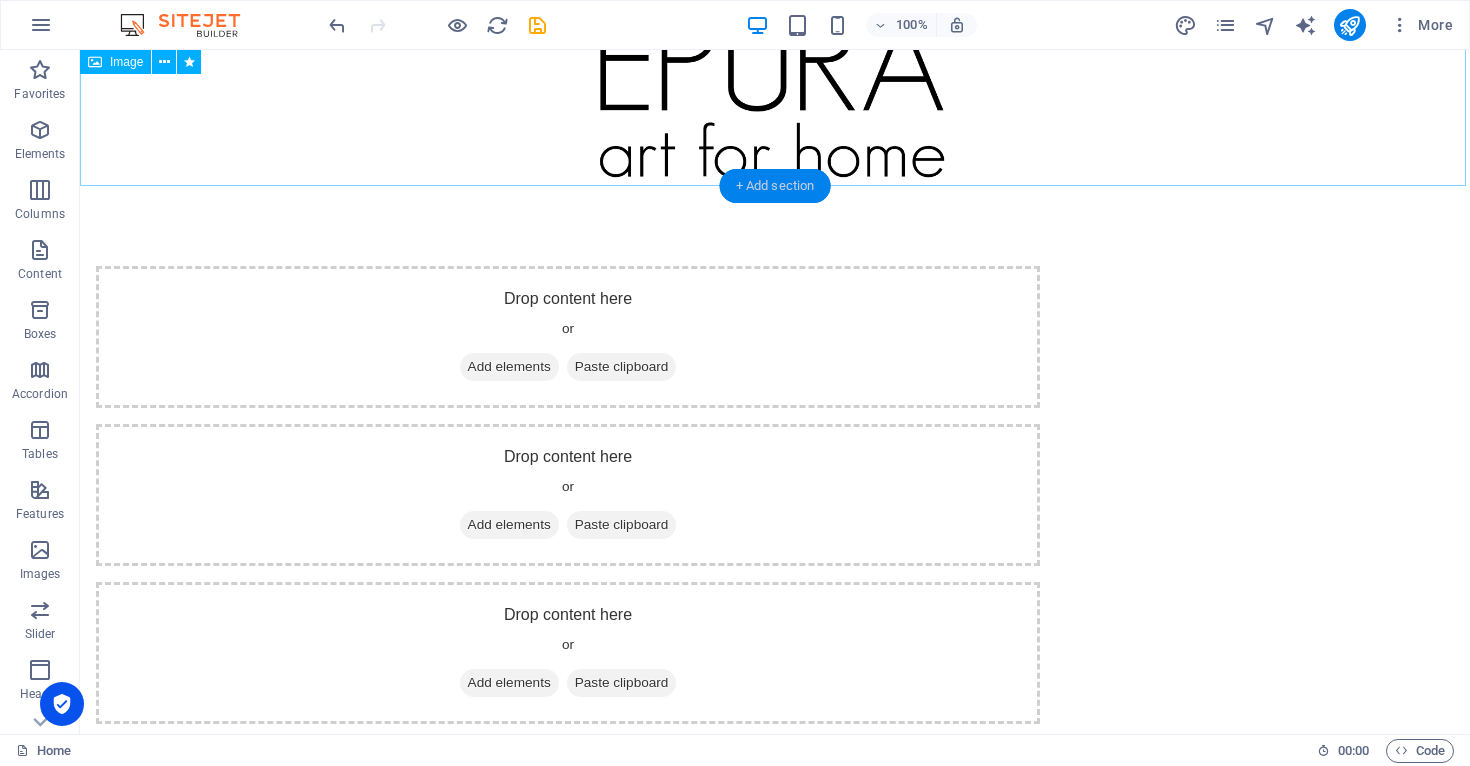 click on "+ Add section" at bounding box center [775, 186] 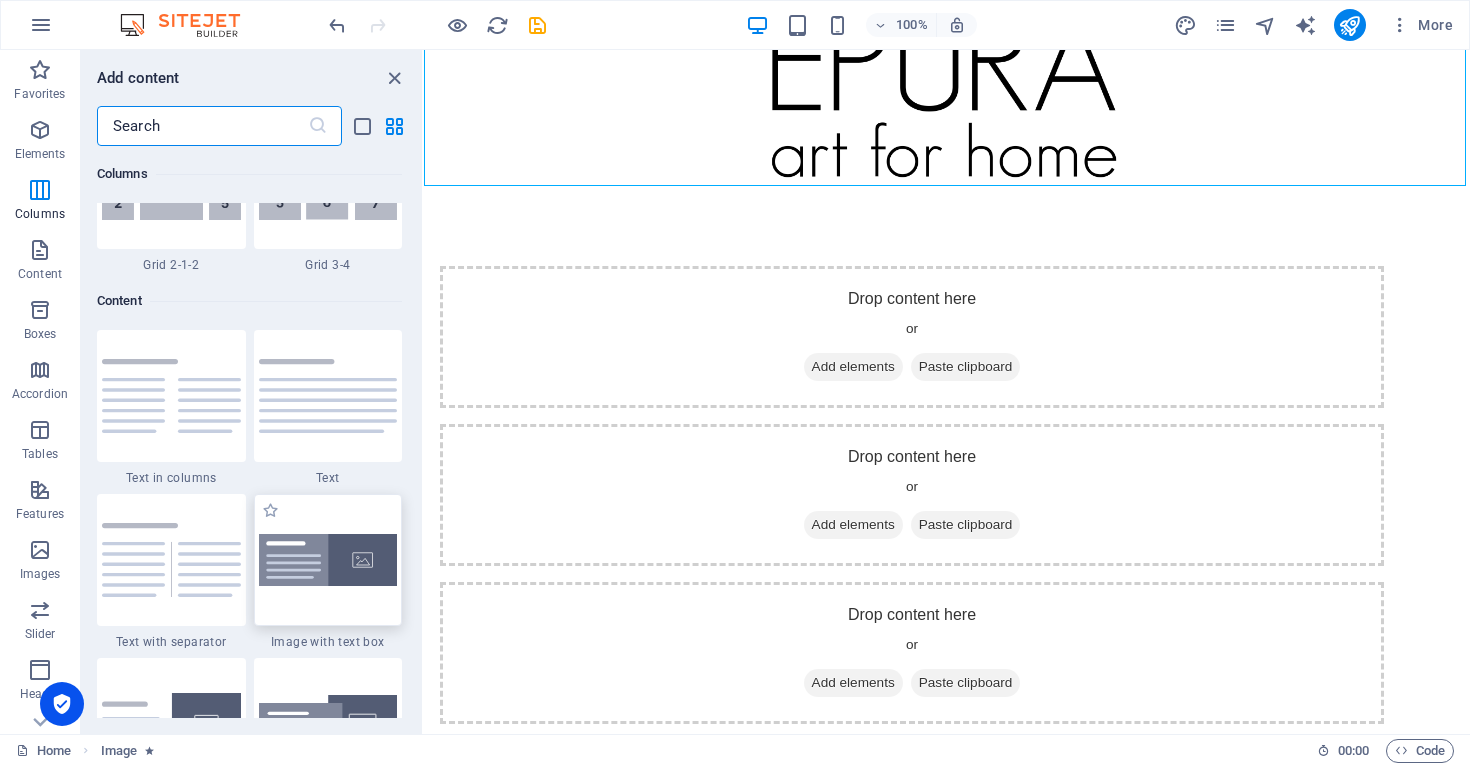 scroll, scrollTop: 3523, scrollLeft: 0, axis: vertical 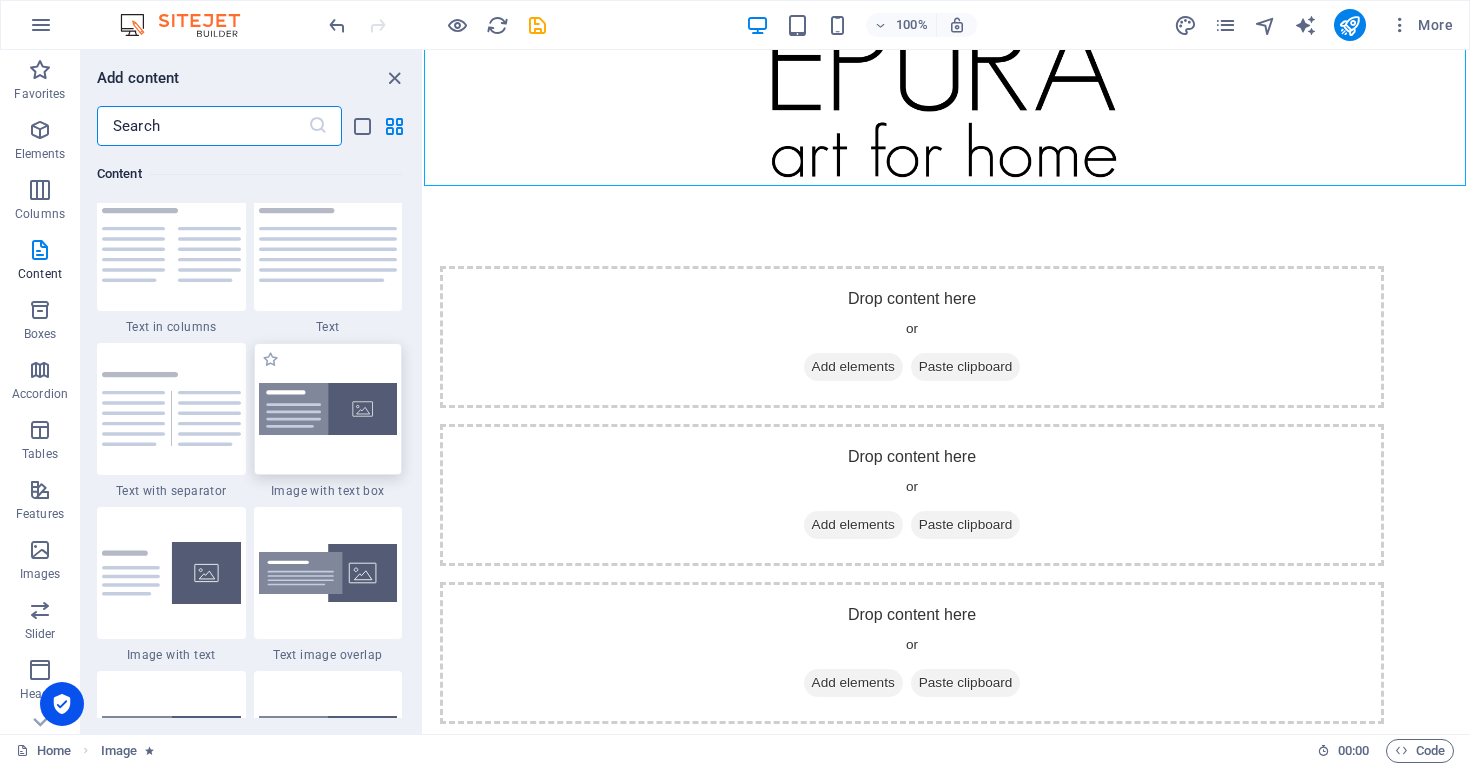 click at bounding box center (328, 409) 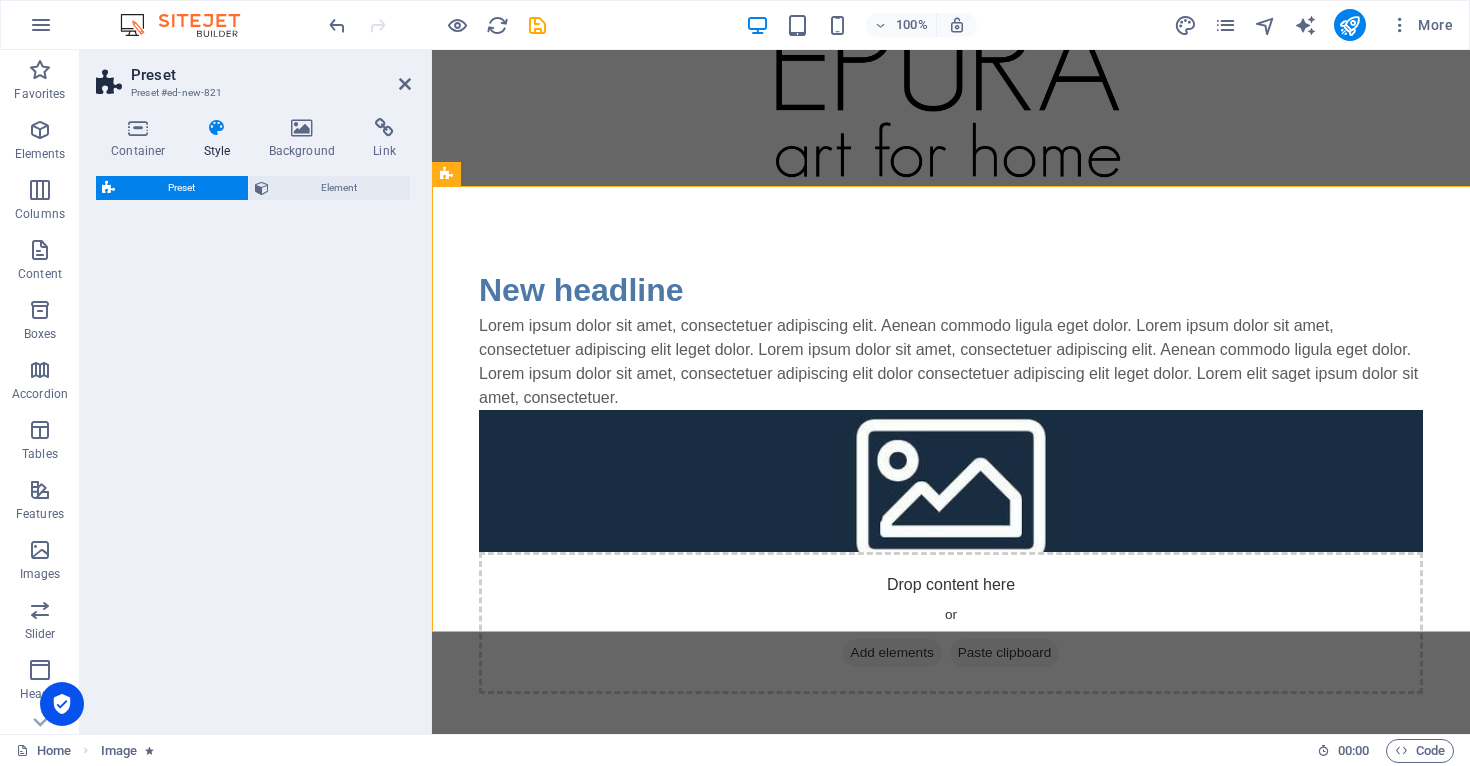 select on "rem" 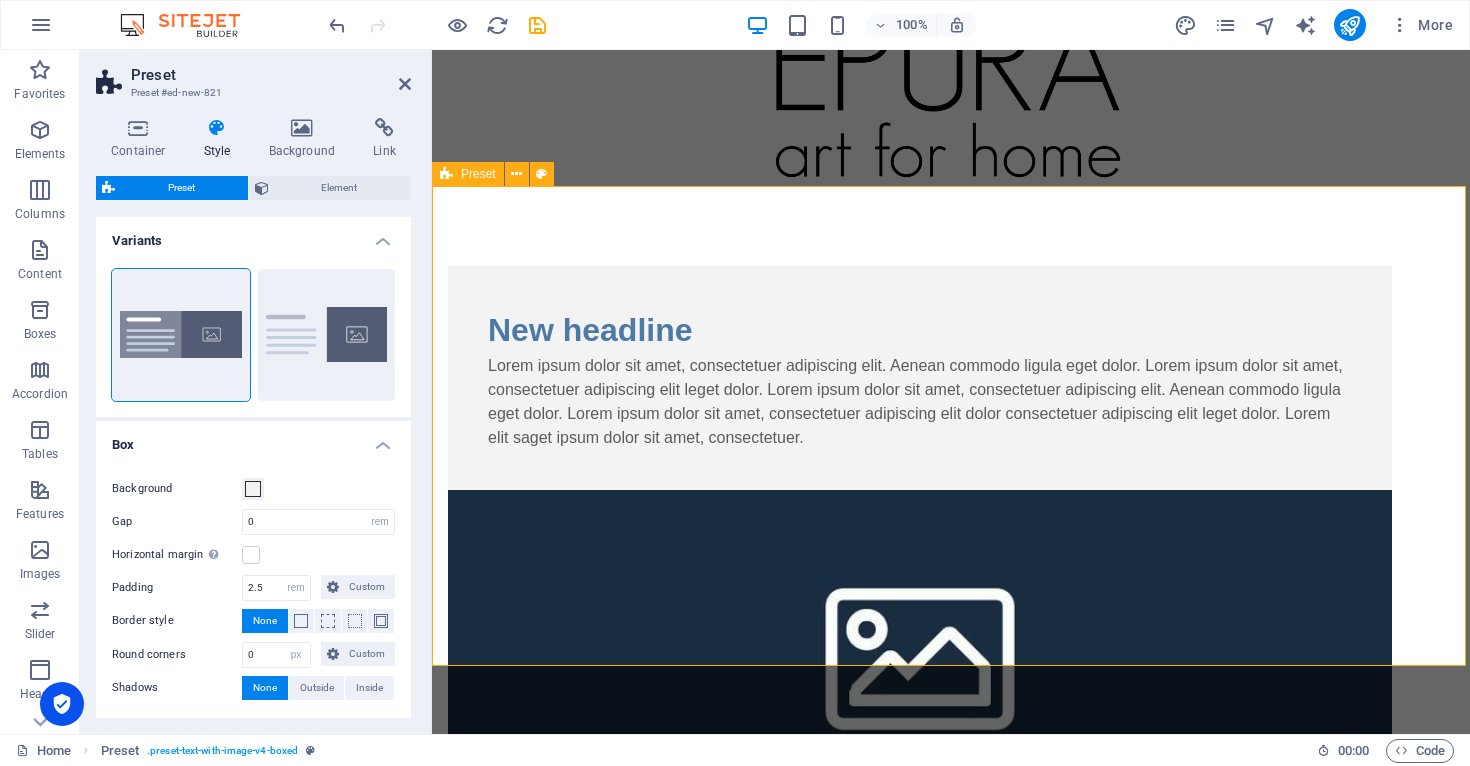 click on "New headline Lorem ipsum dolor sit amet, consectetuer adipiscing elit. Aenean commodo ligula eget dolor. Lorem ipsum dolor sit amet, consectetuer adipiscing elit leget dolor. Lorem ipsum dolor sit amet, consectetuer adipiscing elit. Aenean commodo ligula eget dolor. Lorem ipsum dolor sit amet, consectetuer adipiscing elit dolor consectetuer adipiscing elit leget dolor. Lorem elit saget ipsum dolor sit amet, consectetuer. Drop content here or  Add elements  Paste clipboard" at bounding box center (951, 609) 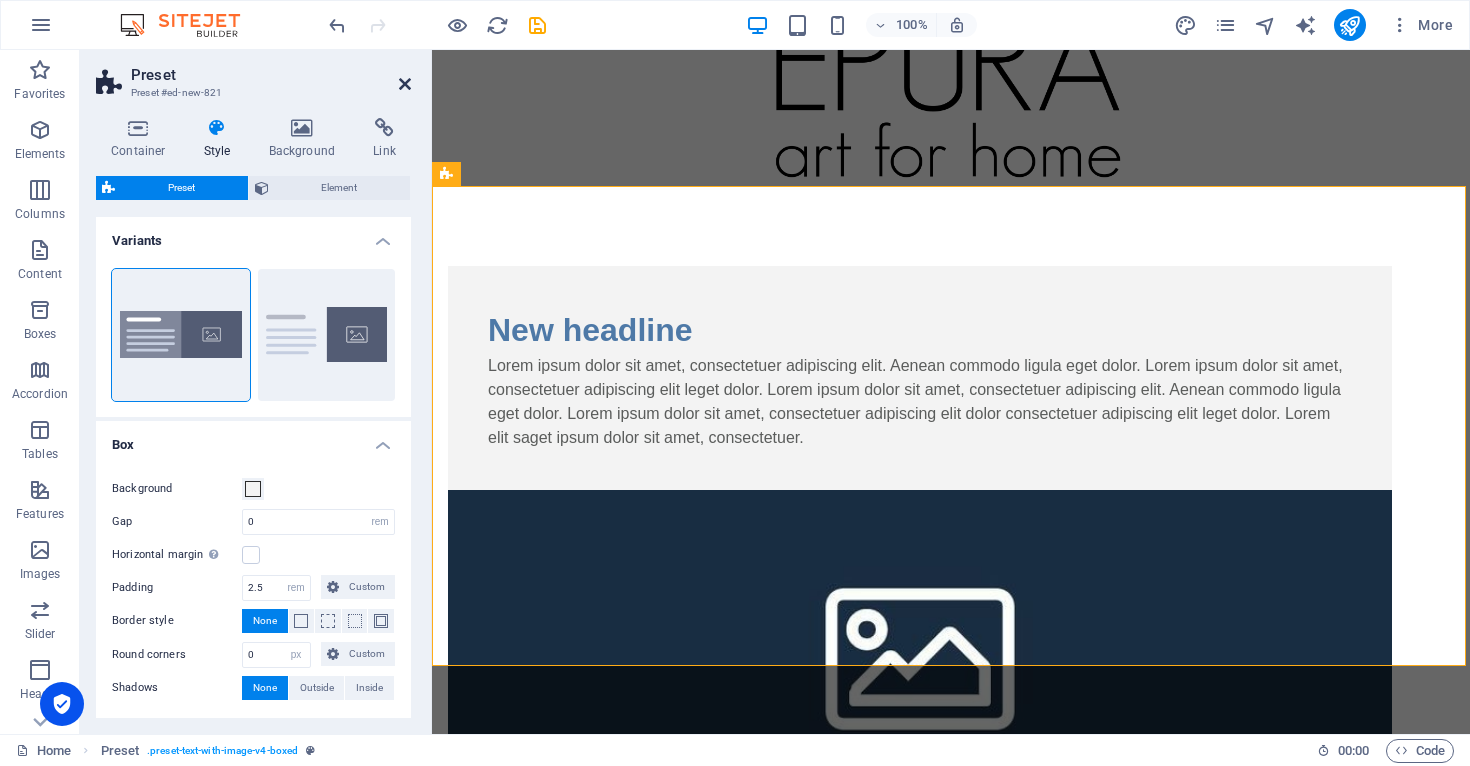 click at bounding box center [405, 84] 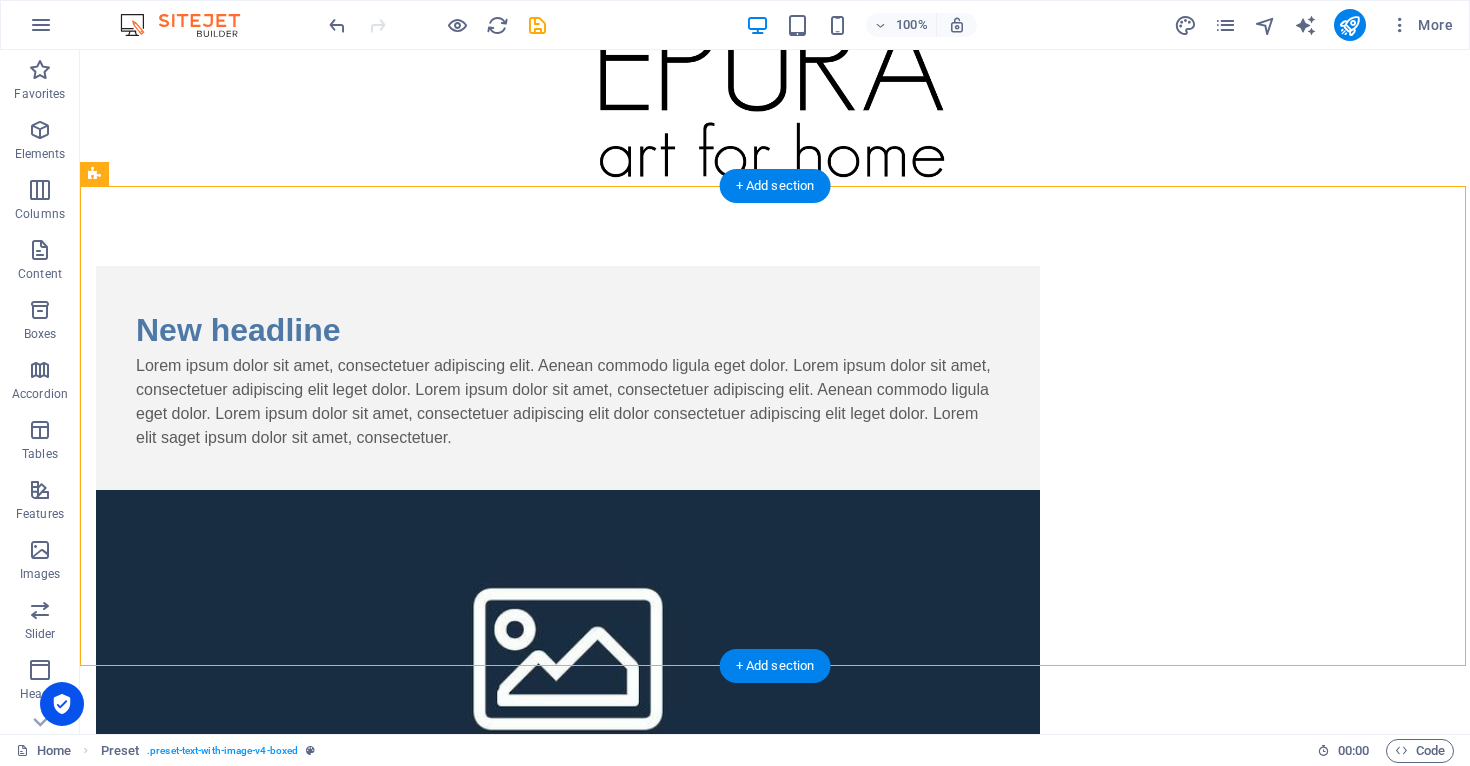 scroll, scrollTop: 267, scrollLeft: 0, axis: vertical 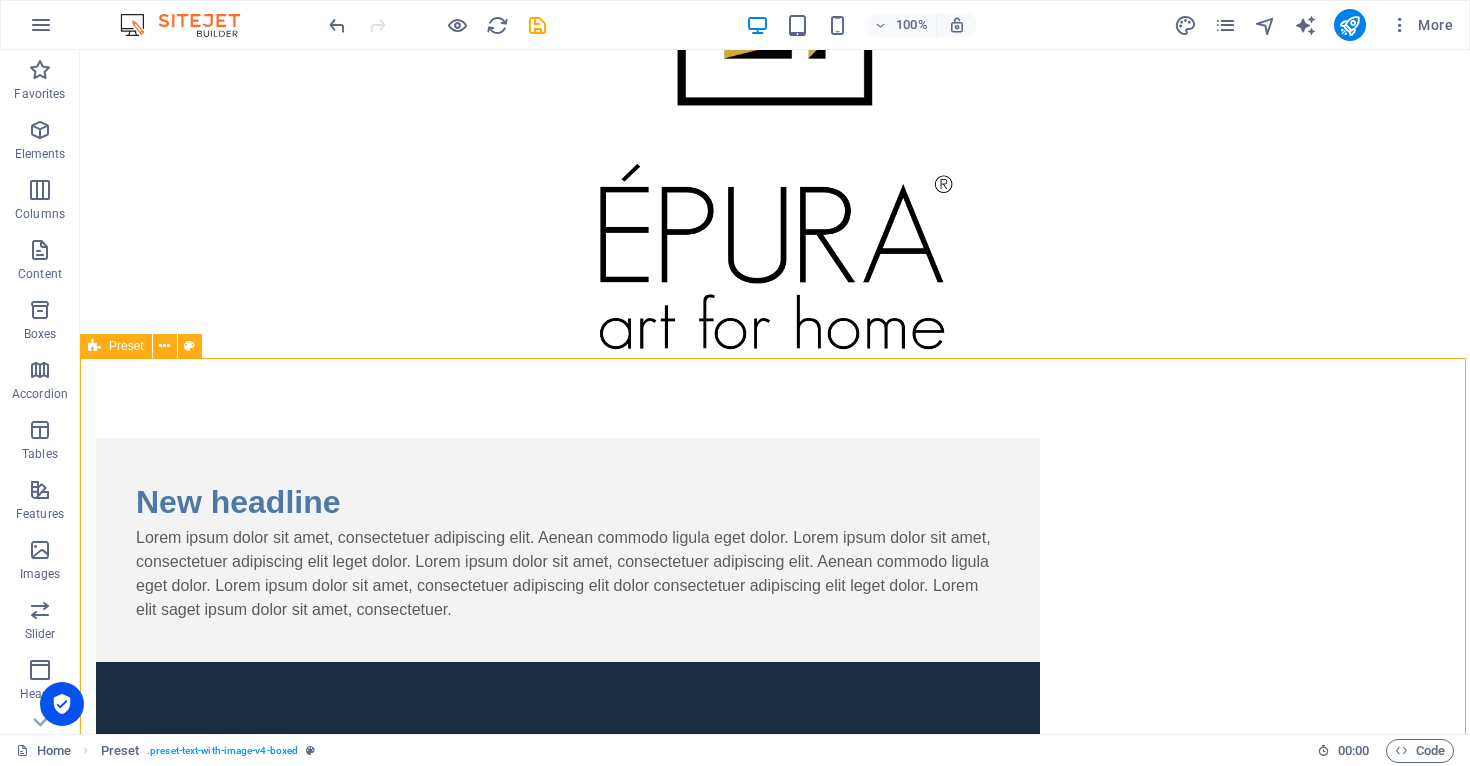 click on "New headline Lorem ipsum dolor sit amet, consectetuer adipiscing elit. Aenean commodo ligula eget dolor. Lorem ipsum dolor sit amet, consectetuer adipiscing elit leget dolor. Lorem ipsum dolor sit amet, consectetuer adipiscing elit. Aenean commodo ligula eget dolor. Lorem ipsum dolor sit amet, consectetuer adipiscing elit dolor consectetuer adipiscing elit leget dolor. Lorem elit saget ipsum dolor sit amet, consectetuer. Drop content here or  Add elements  Paste clipboard" at bounding box center (775, 781) 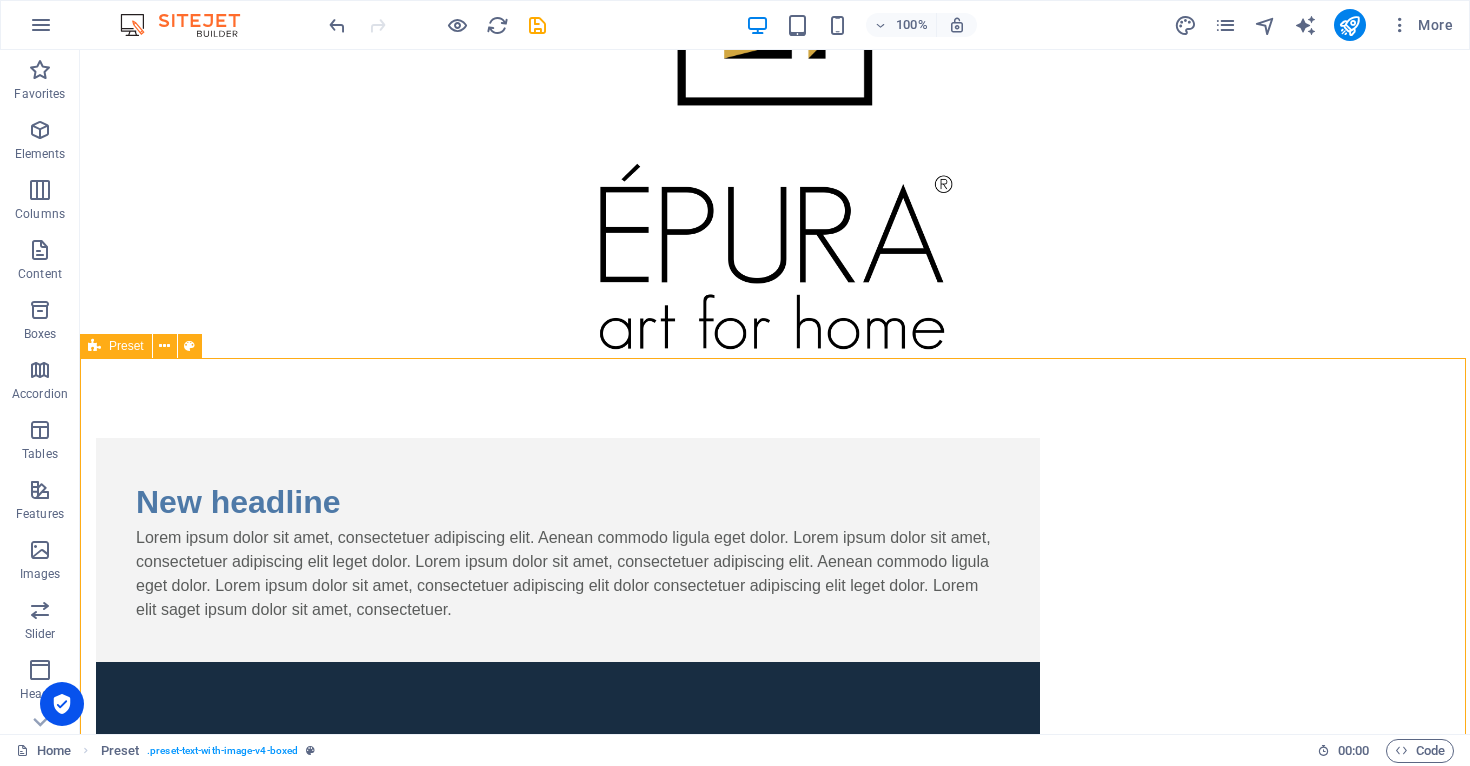 click on "New headline Lorem ipsum dolor sit amet, consectetuer adipiscing elit. Aenean commodo ligula eget dolor. Lorem ipsum dolor sit amet, consectetuer adipiscing elit leget dolor. Lorem ipsum dolor sit amet, consectetuer adipiscing elit. Aenean commodo ligula eget dolor. Lorem ipsum dolor sit amet, consectetuer adipiscing elit dolor consectetuer adipiscing elit leget dolor. Lorem elit saget ipsum dolor sit amet, consectetuer. Drop content here or  Add elements  Paste clipboard" at bounding box center (775, 781) 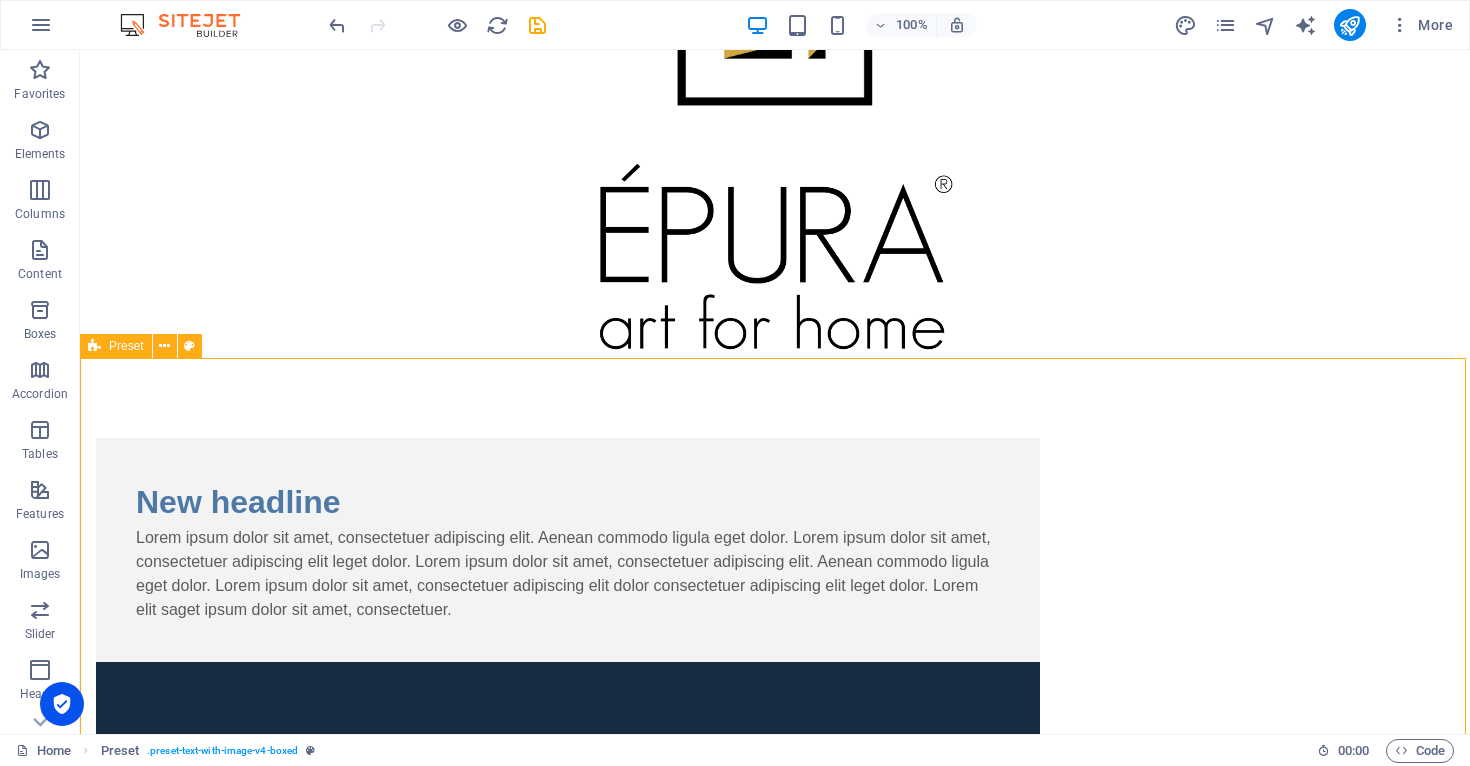select on "px" 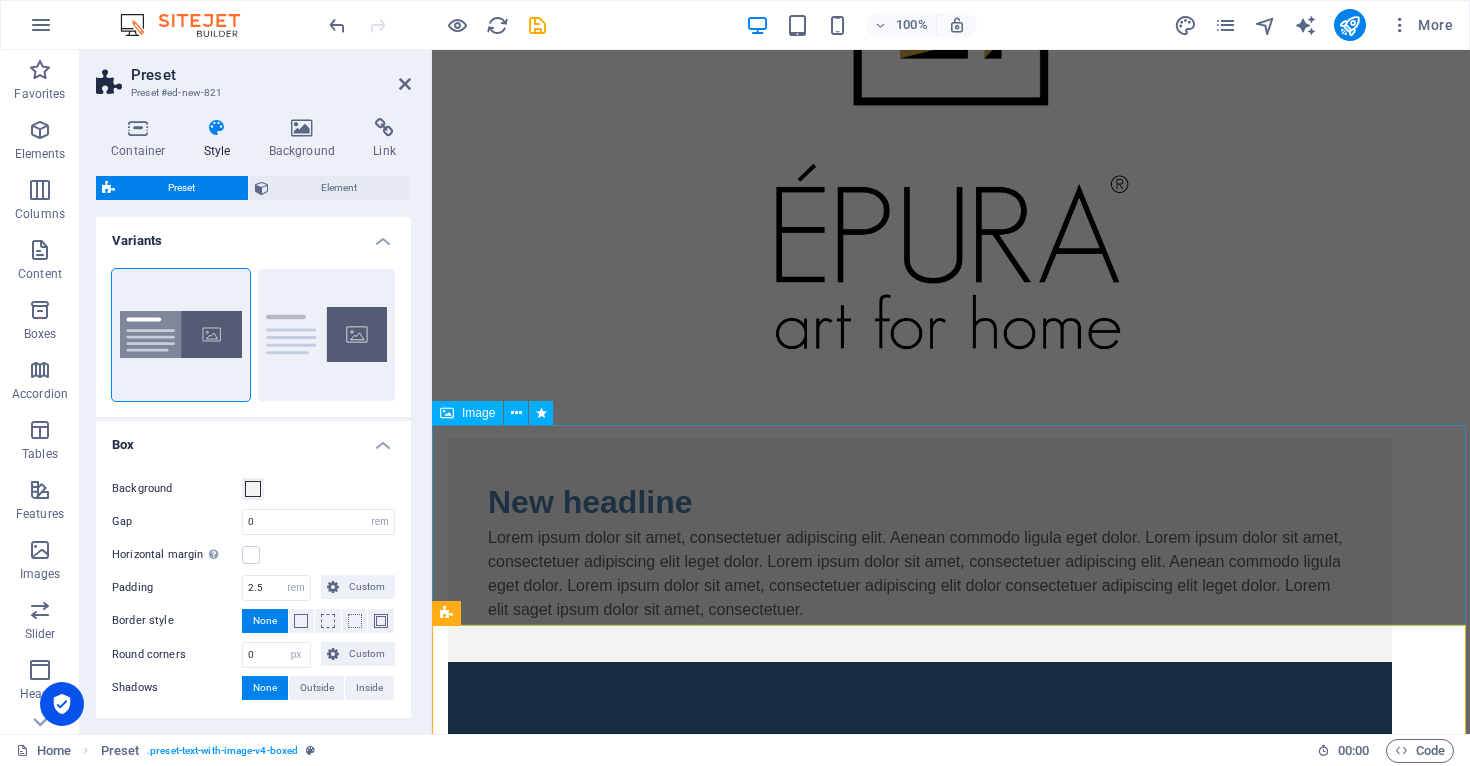 scroll, scrollTop: 0, scrollLeft: 0, axis: both 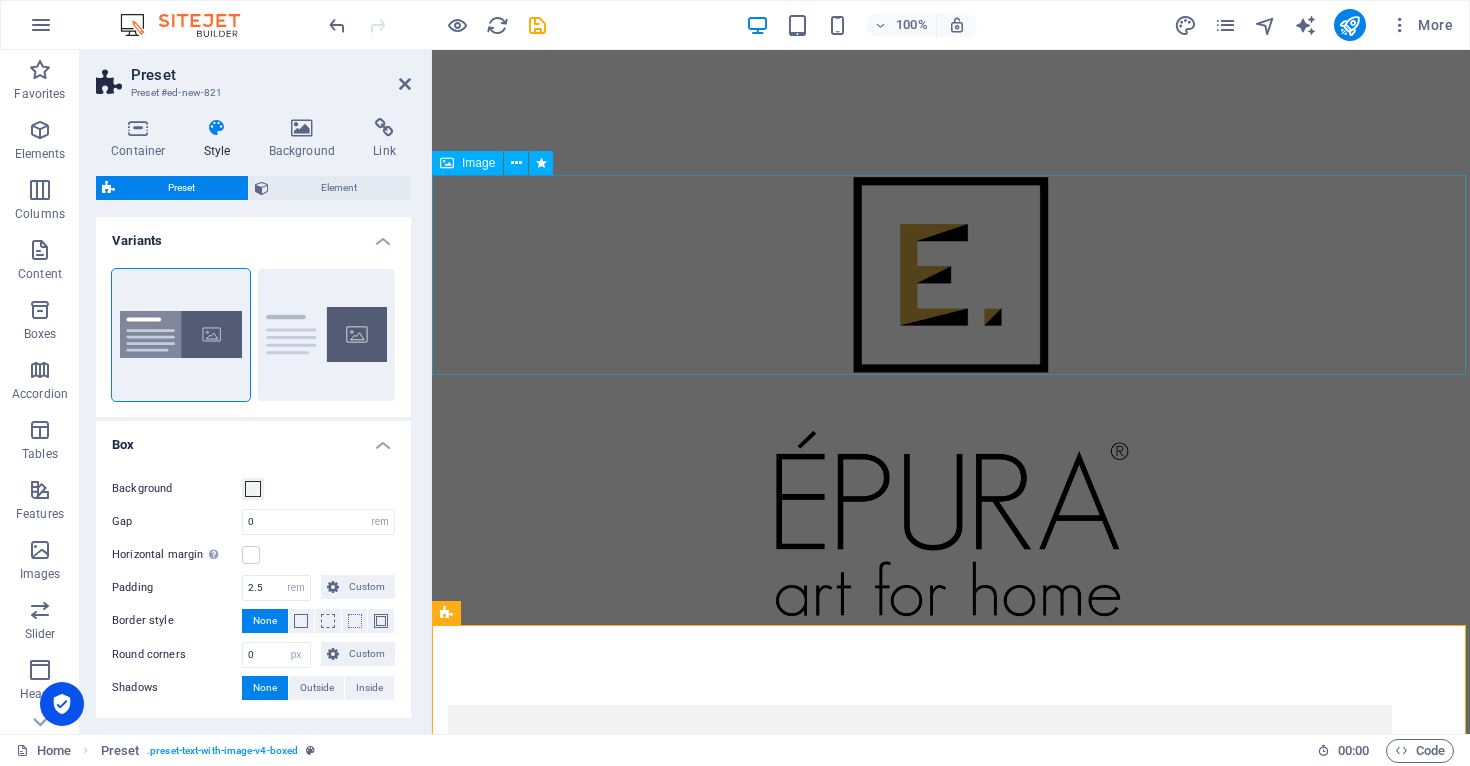 click at bounding box center (951, 275) 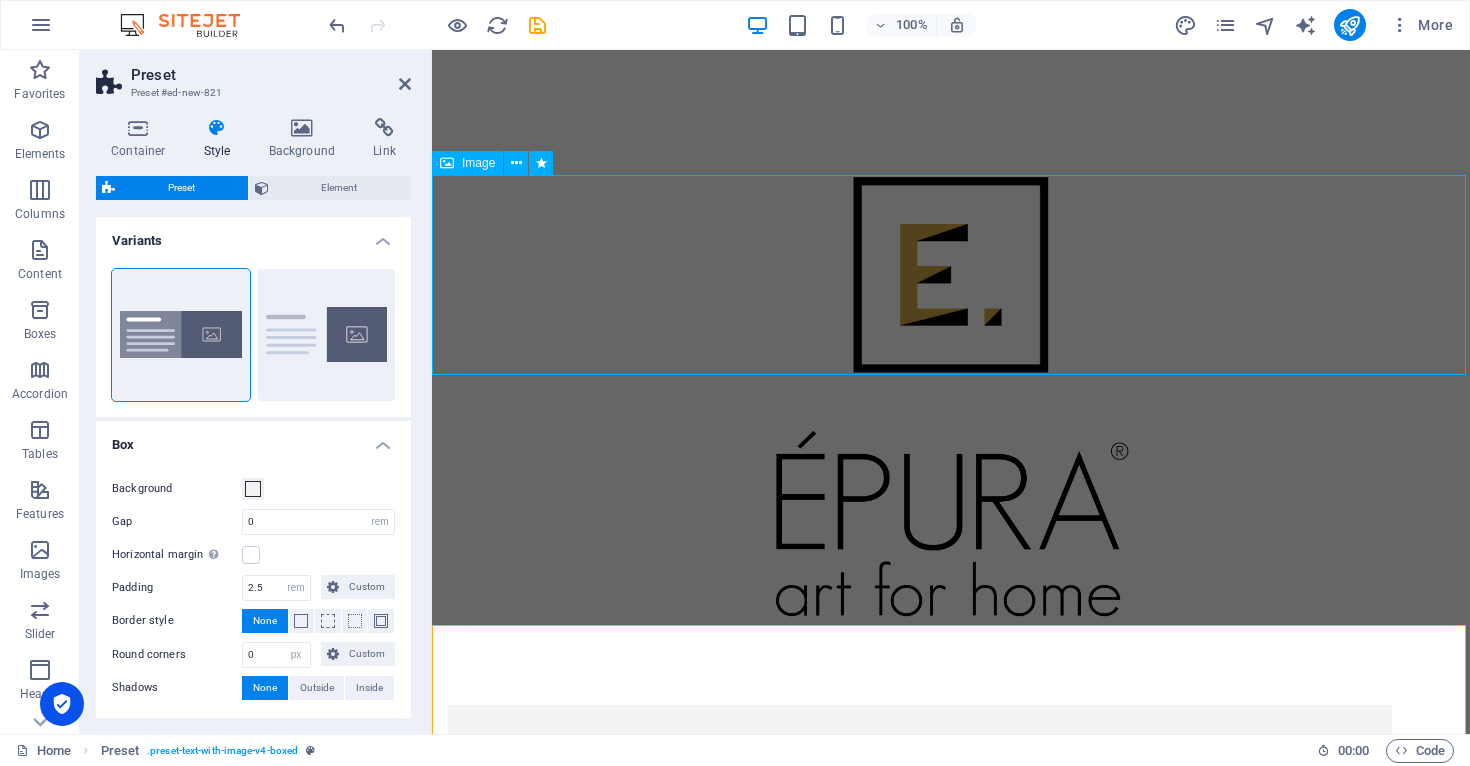 click at bounding box center (951, 275) 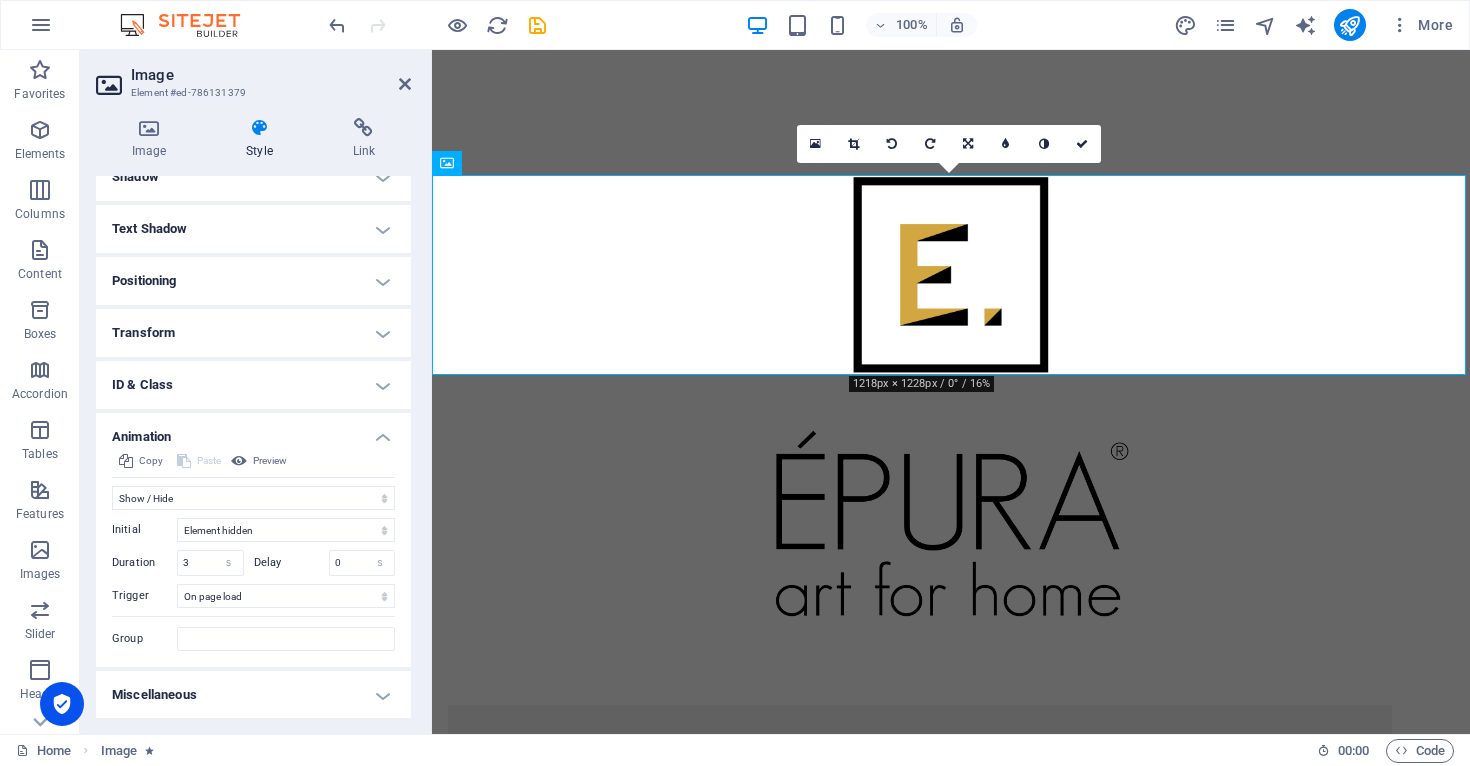 scroll, scrollTop: 0, scrollLeft: 0, axis: both 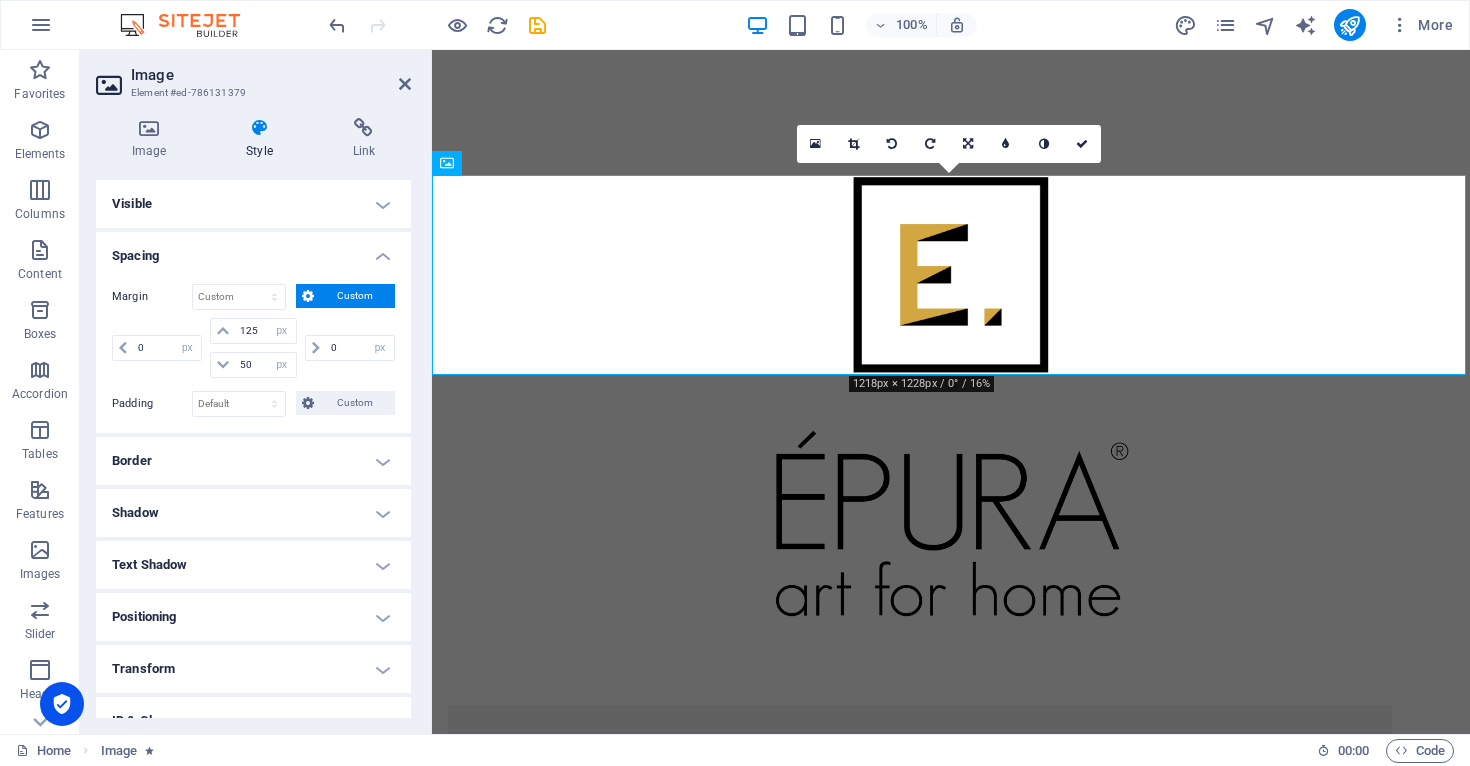 click on "Positioning" at bounding box center (253, 617) 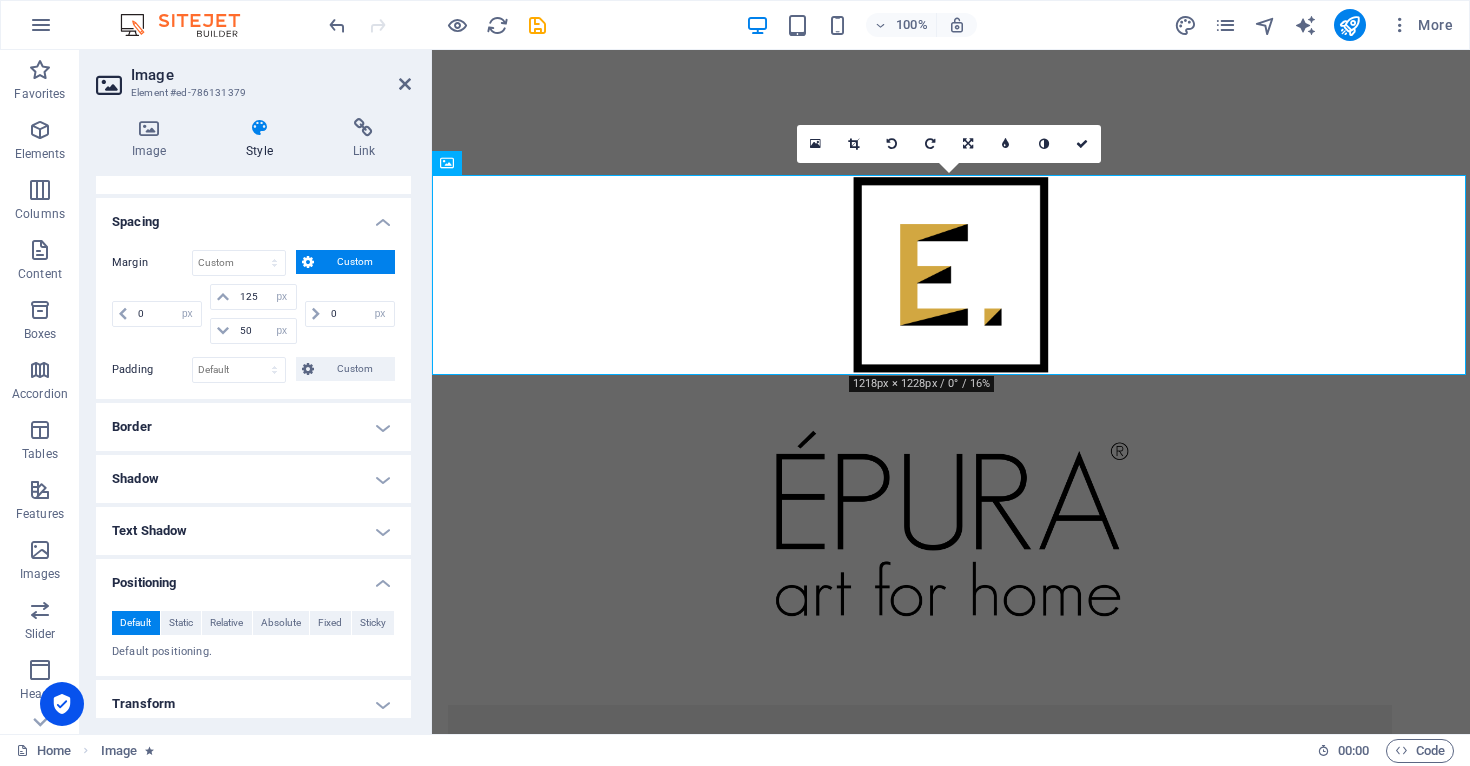 scroll, scrollTop: 213, scrollLeft: 0, axis: vertical 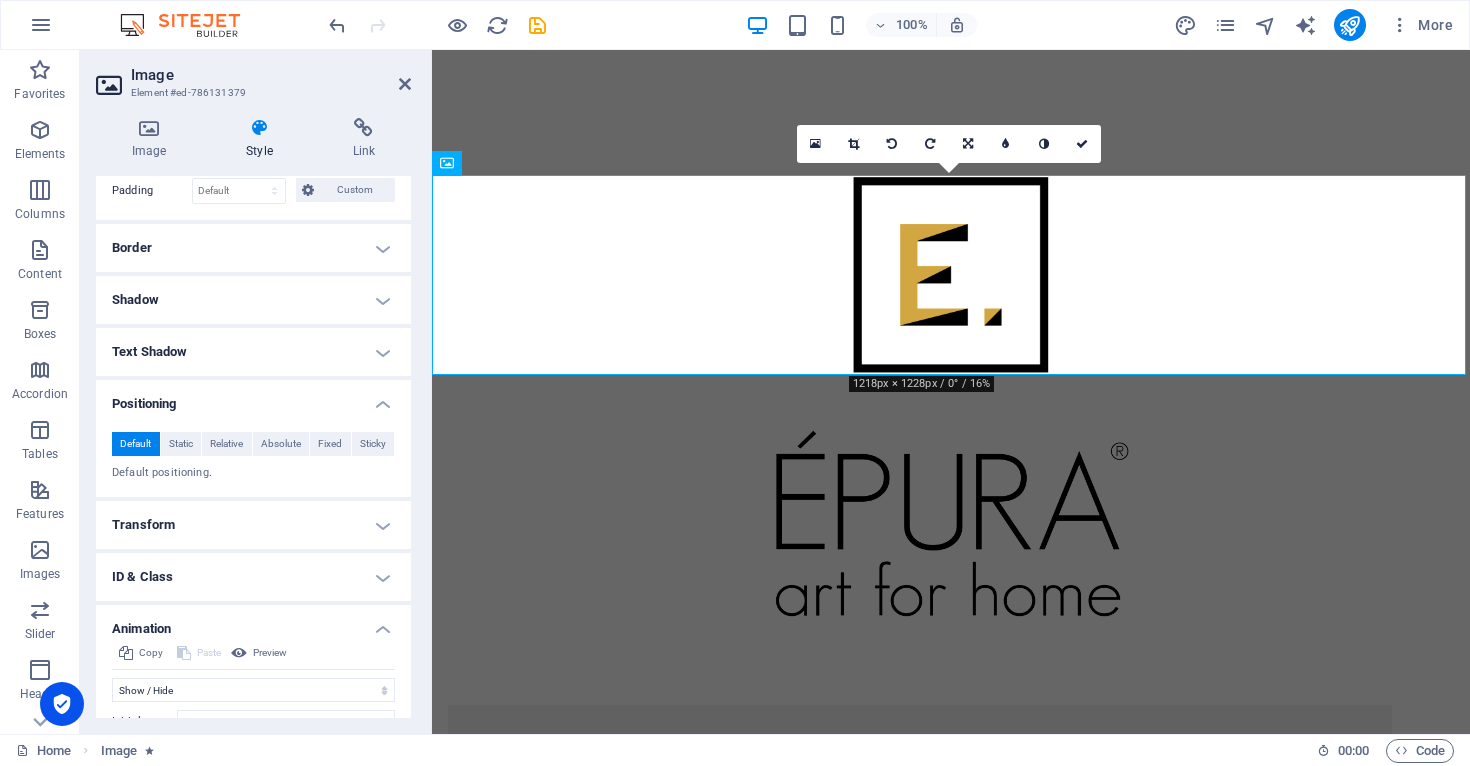 click on "Positioning" at bounding box center (253, 398) 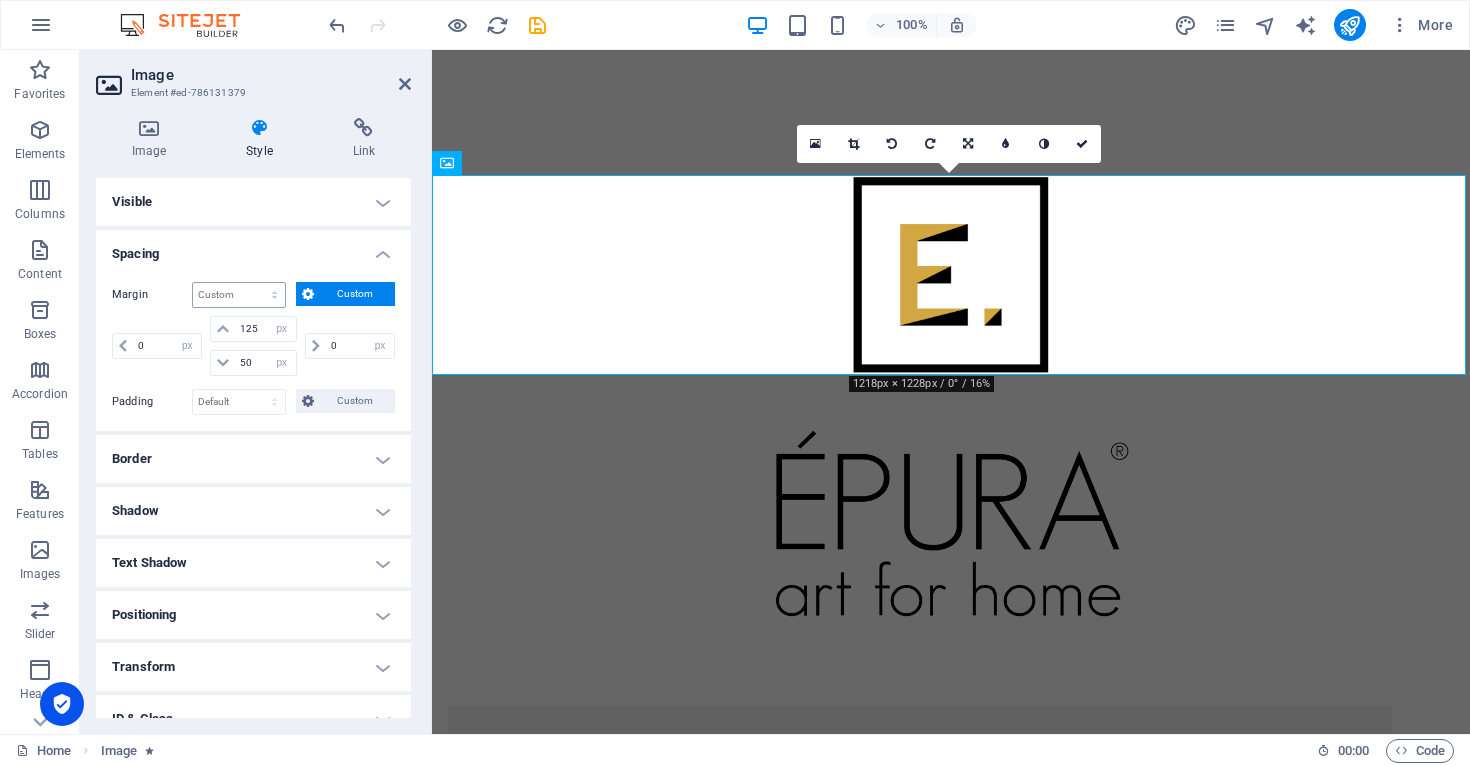 scroll, scrollTop: 0, scrollLeft: 0, axis: both 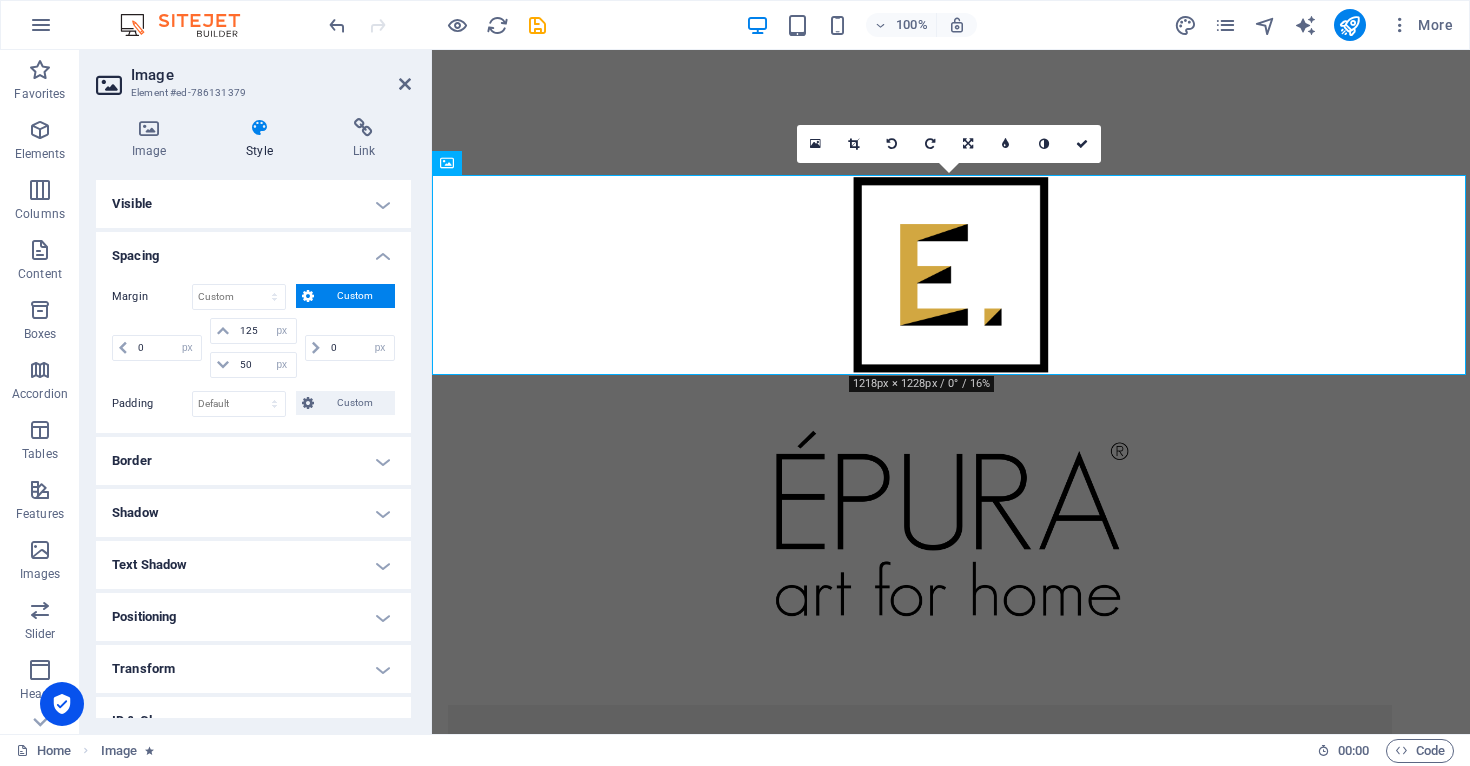 click on "Spacing" at bounding box center (253, 250) 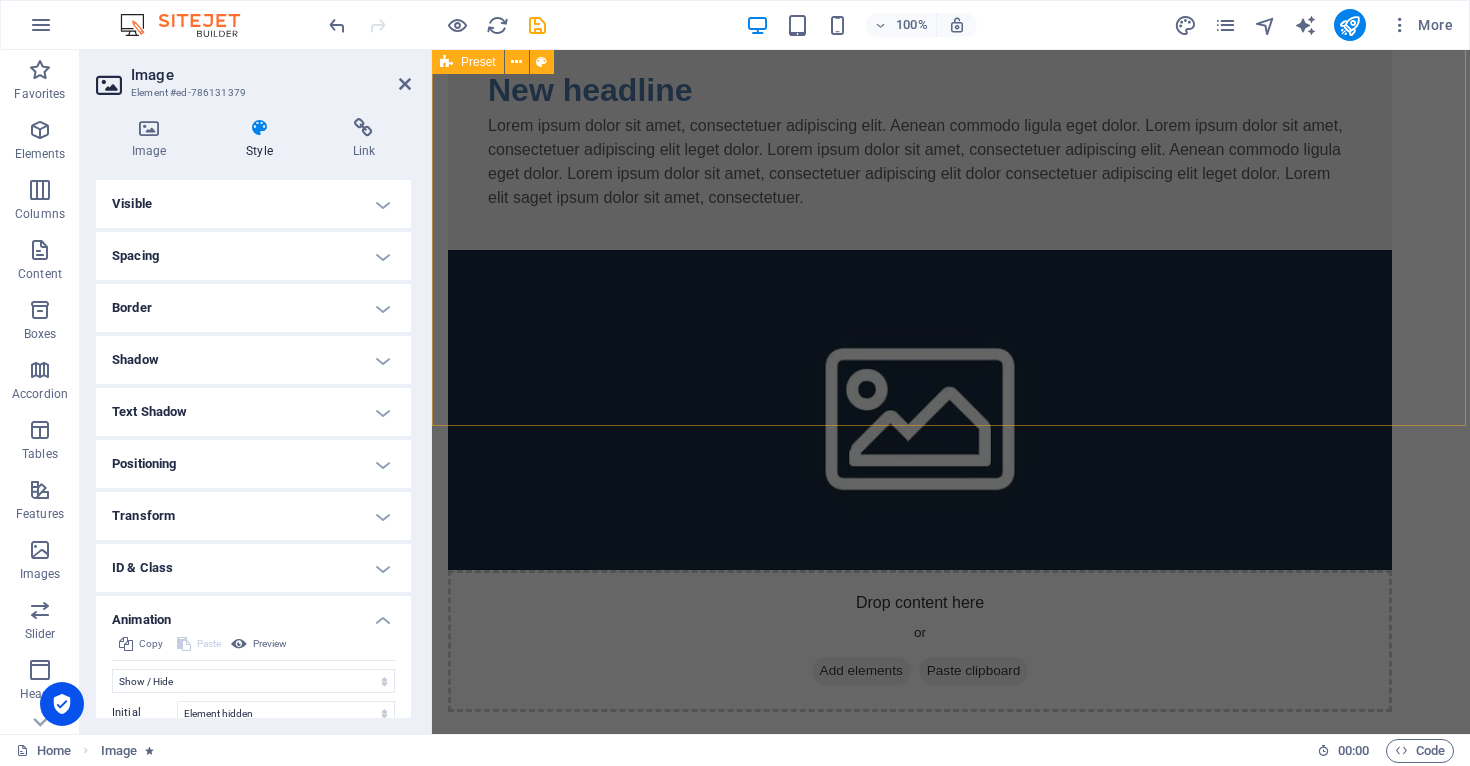 scroll, scrollTop: 271, scrollLeft: 0, axis: vertical 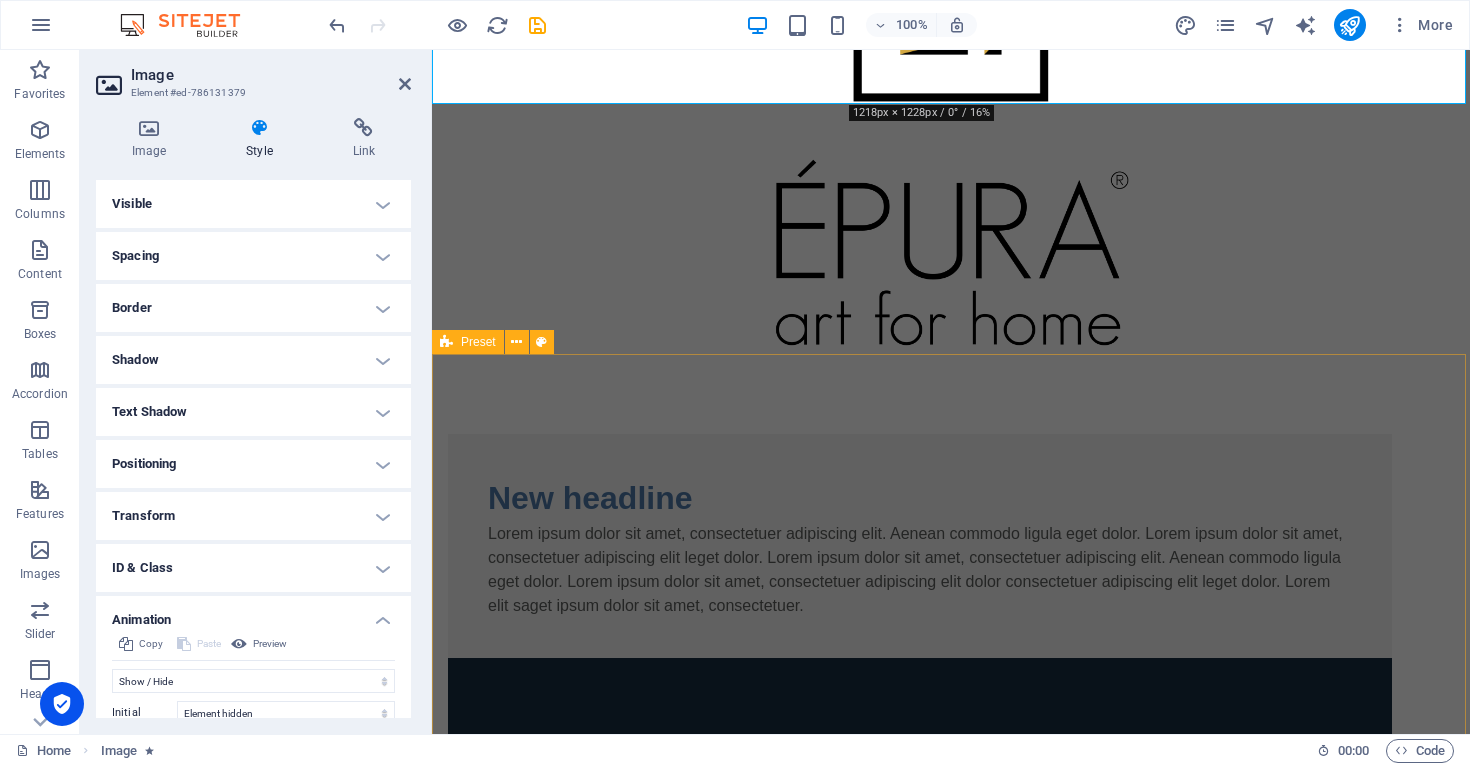 click on "New headline Lorem ipsum dolor sit amet, consectetuer adipiscing elit. Aenean commodo ligula eget dolor. Lorem ipsum dolor sit amet, consectetuer adipiscing elit leget dolor. Lorem ipsum dolor sit amet, consectetuer adipiscing elit. Aenean commodo ligula eget dolor. Lorem ipsum dolor sit amet, consectetuer adipiscing elit dolor consectetuer adipiscing elit leget dolor. Lorem elit saget ipsum dolor sit amet, consectetuer. Drop content here or  Add elements  Paste clipboard" at bounding box center [951, 777] 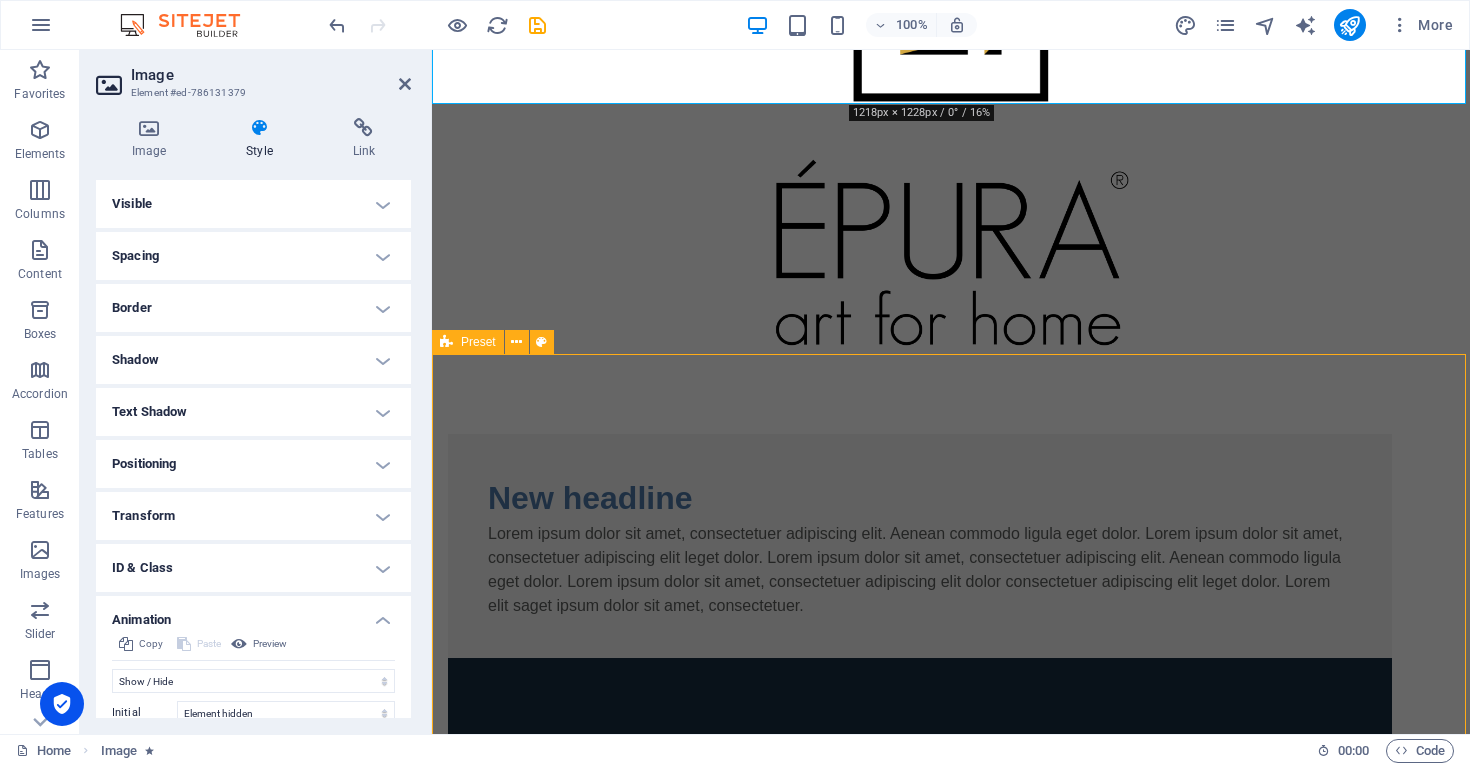 click on "New headline Lorem ipsum dolor sit amet, consectetuer adipiscing elit. Aenean commodo ligula eget dolor. Lorem ipsum dolor sit amet, consectetuer adipiscing elit leget dolor. Lorem ipsum dolor sit amet, consectetuer adipiscing elit. Aenean commodo ligula eget dolor. Lorem ipsum dolor sit amet, consectetuer adipiscing elit dolor consectetuer adipiscing elit leget dolor. Lorem elit saget ipsum dolor sit amet, consectetuer. Drop content here or  Add elements  Paste clipboard" at bounding box center (951, 777) 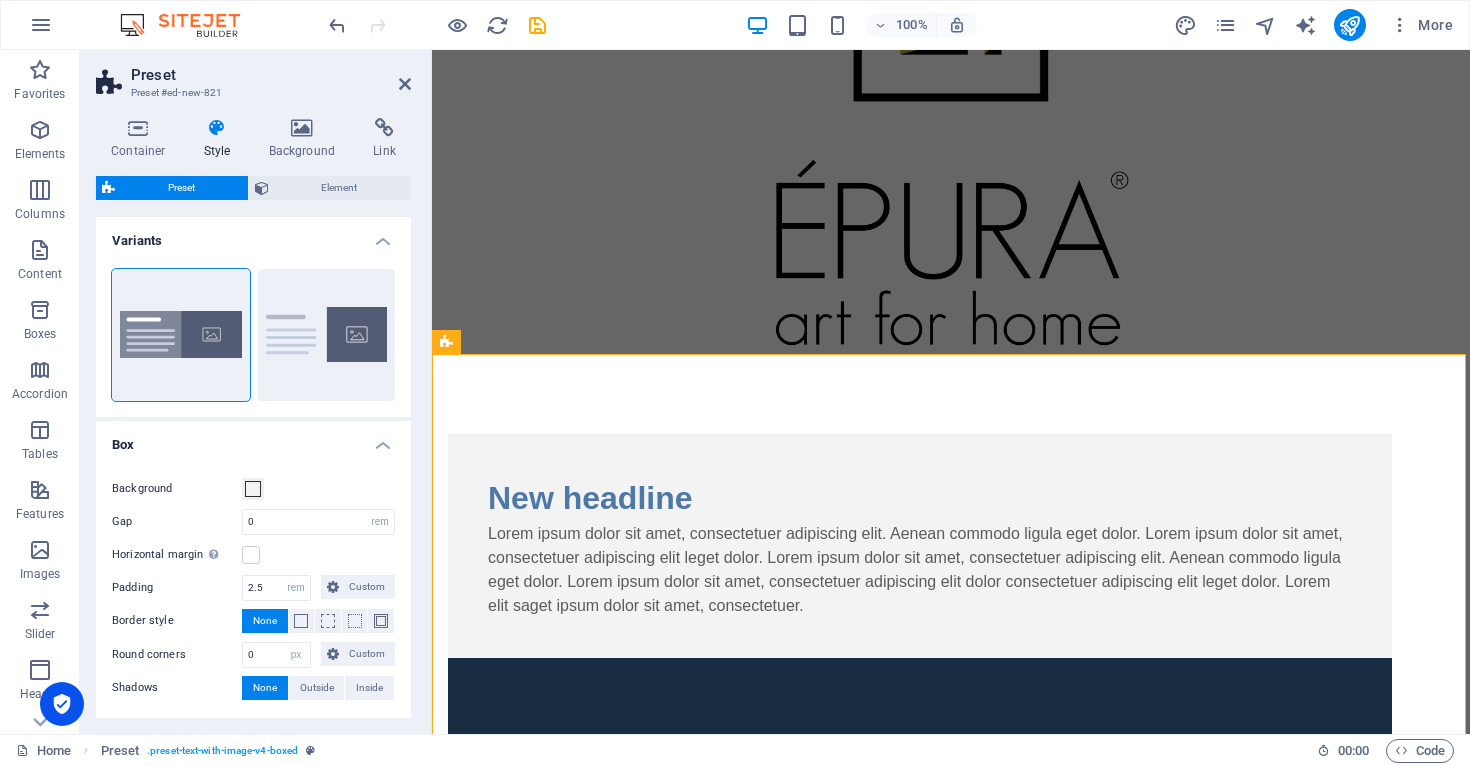 click on "Container Style Background Link Size Height Default px rem % vh vw Min. height None px rem % vh vw Width Default px rem % em vh vw Min. width None px rem % vh vw Content width Default Custom width Width Default px rem % em vh vw Min. width None px rem % vh vw Default padding Custom spacing Default content width and padding can be changed under Design. Edit design Layout (Flexbox) Alignment Determines the flex direction. Default Main axis Determine how elements should behave along the main axis inside this container (justify content). Default Side axis Control the vertical direction of the element inside of the container (align items). Default Wrap Default On Off Fill Controls the distances and direction of elements on the y-axis across several lines (align content). Default Accessibility ARIA helps assistive technologies (like screen readers) to understand the role, state, and behavior of web elements Role The ARIA role defines the purpose of an element.  None Alert Article Banner Comment Fan" at bounding box center [253, 418] 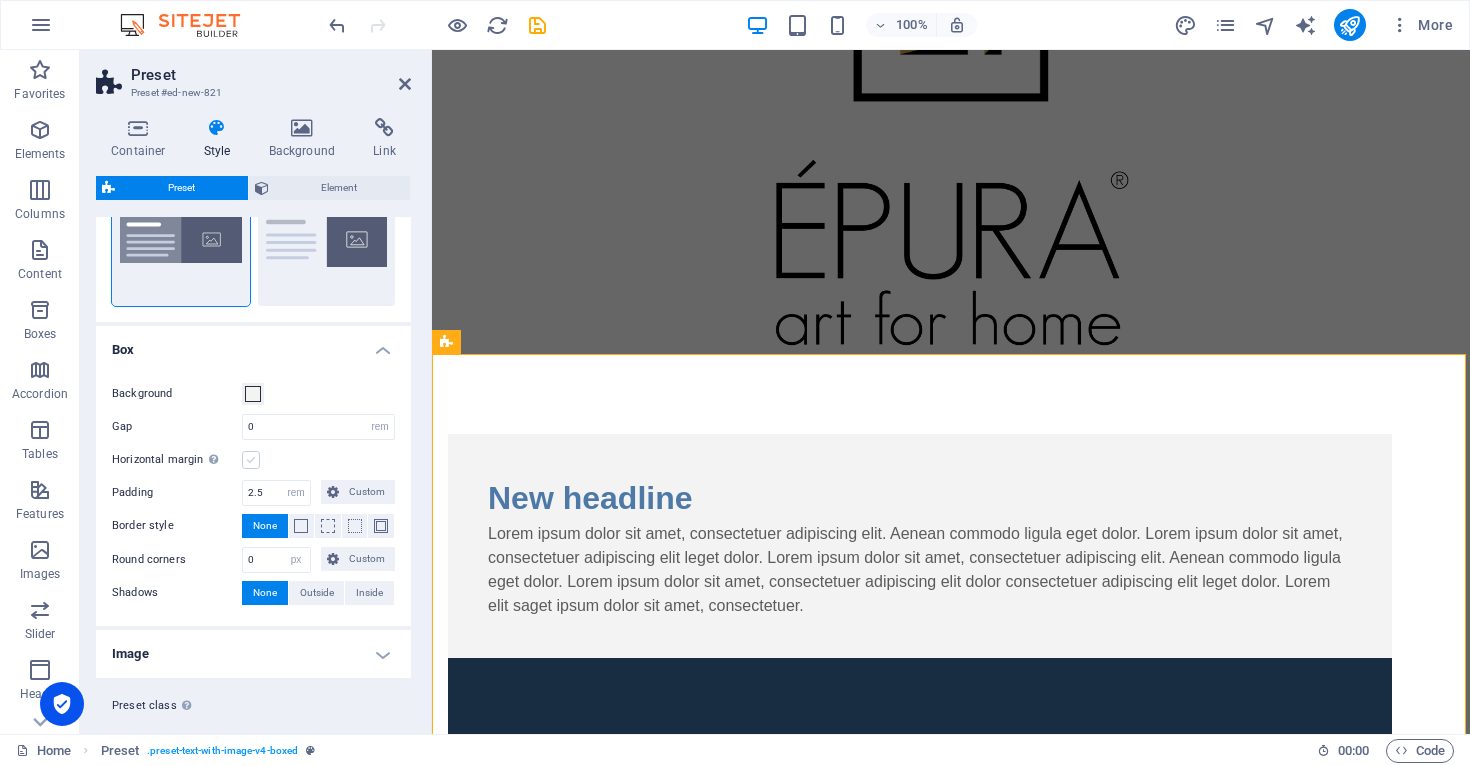 scroll, scrollTop: 0, scrollLeft: 0, axis: both 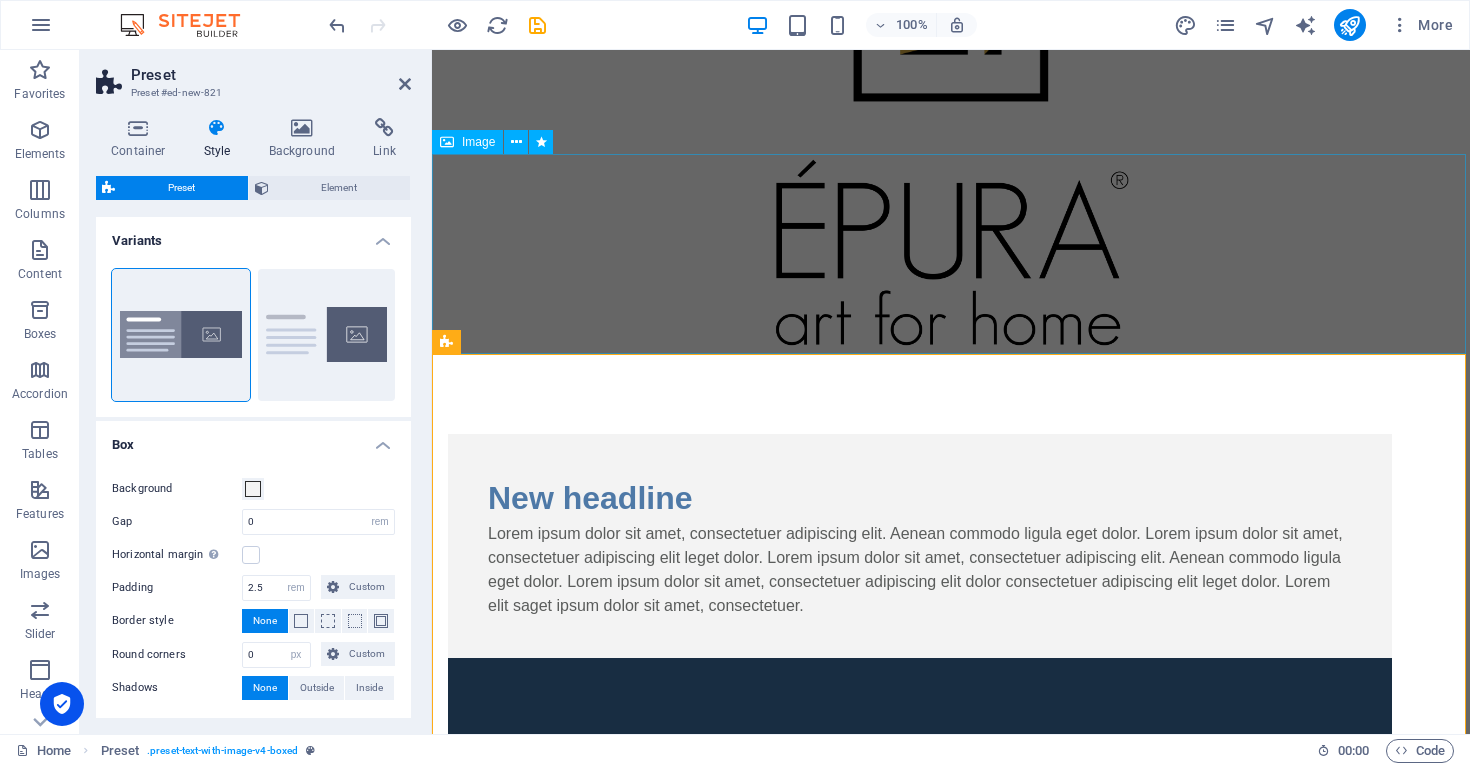 click at bounding box center [951, 254] 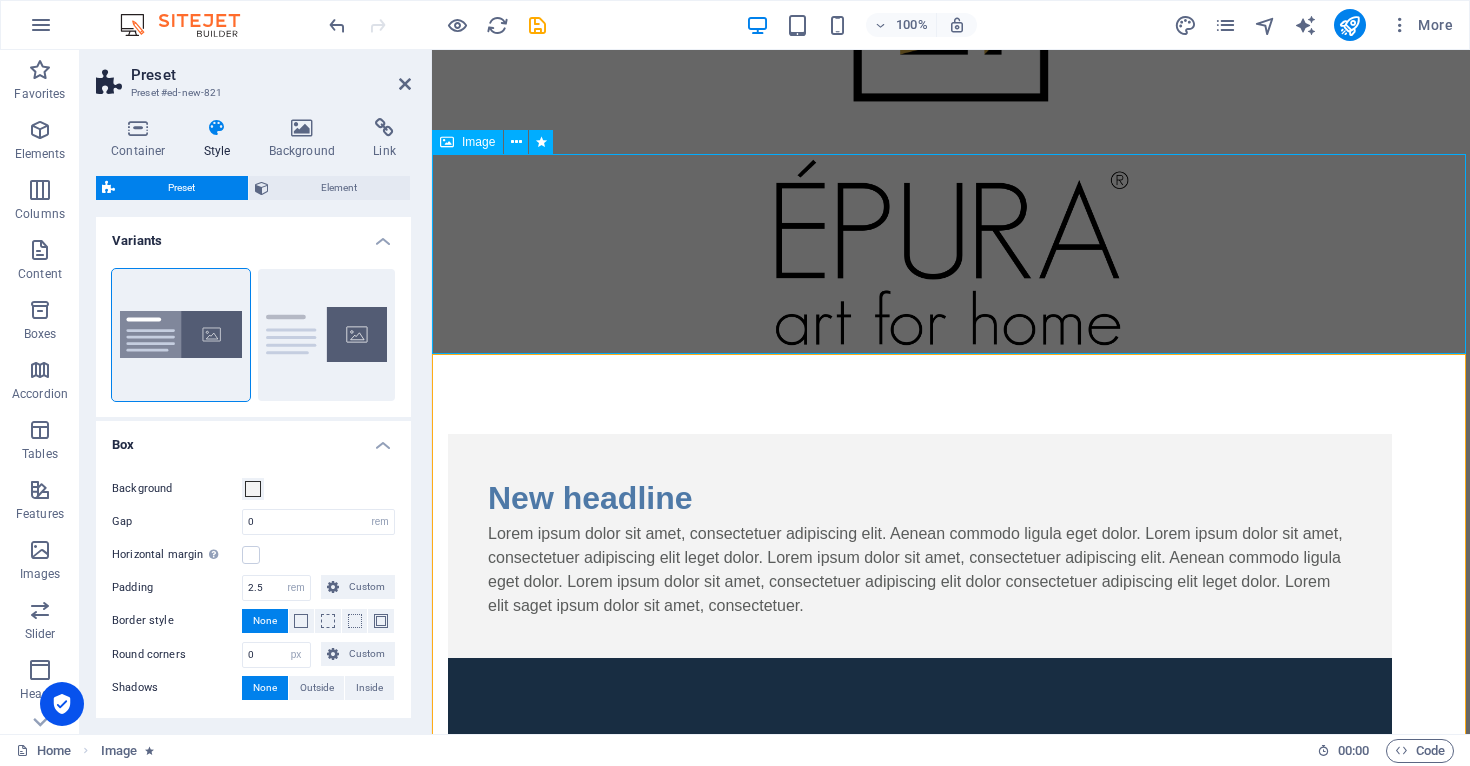 click at bounding box center (951, 254) 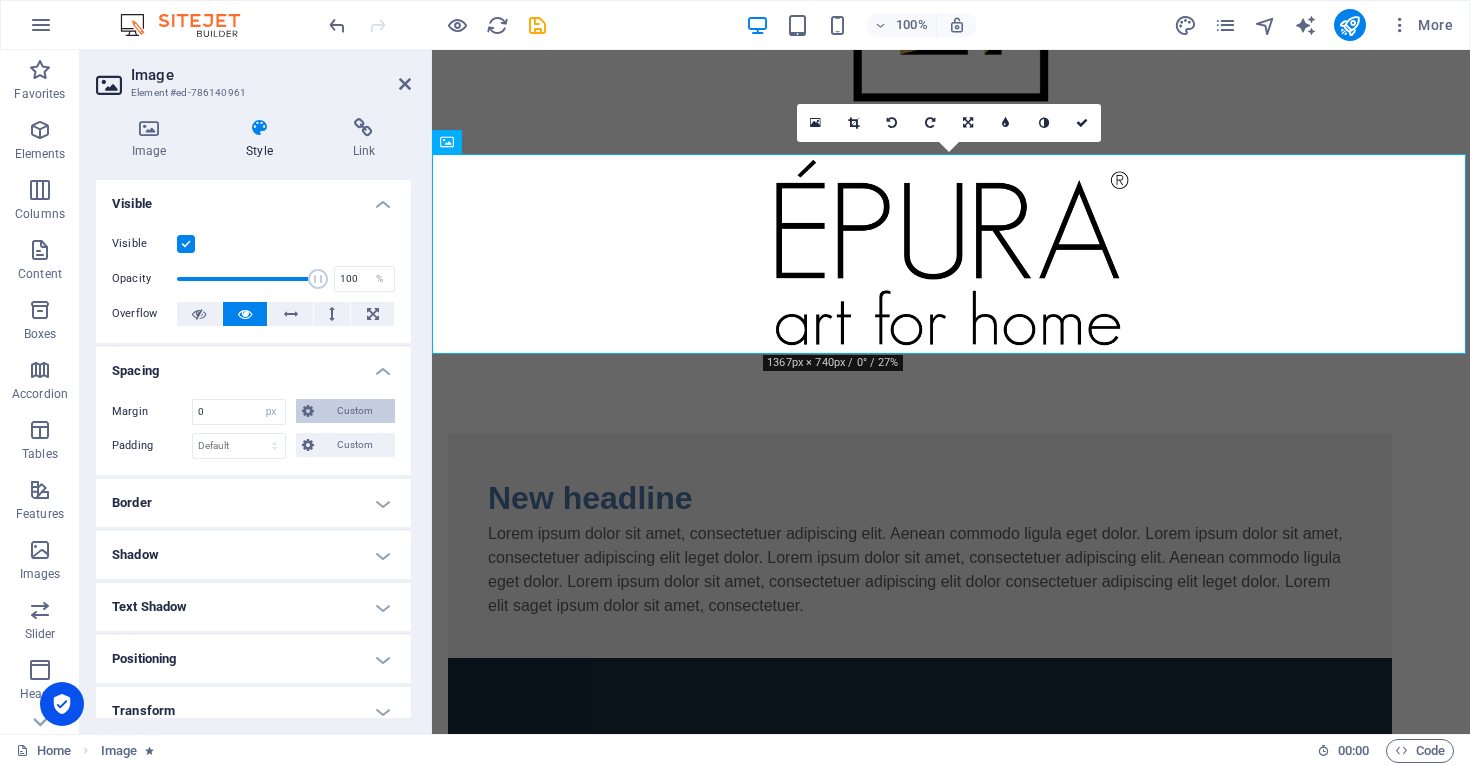 click on "Custom" at bounding box center (354, 411) 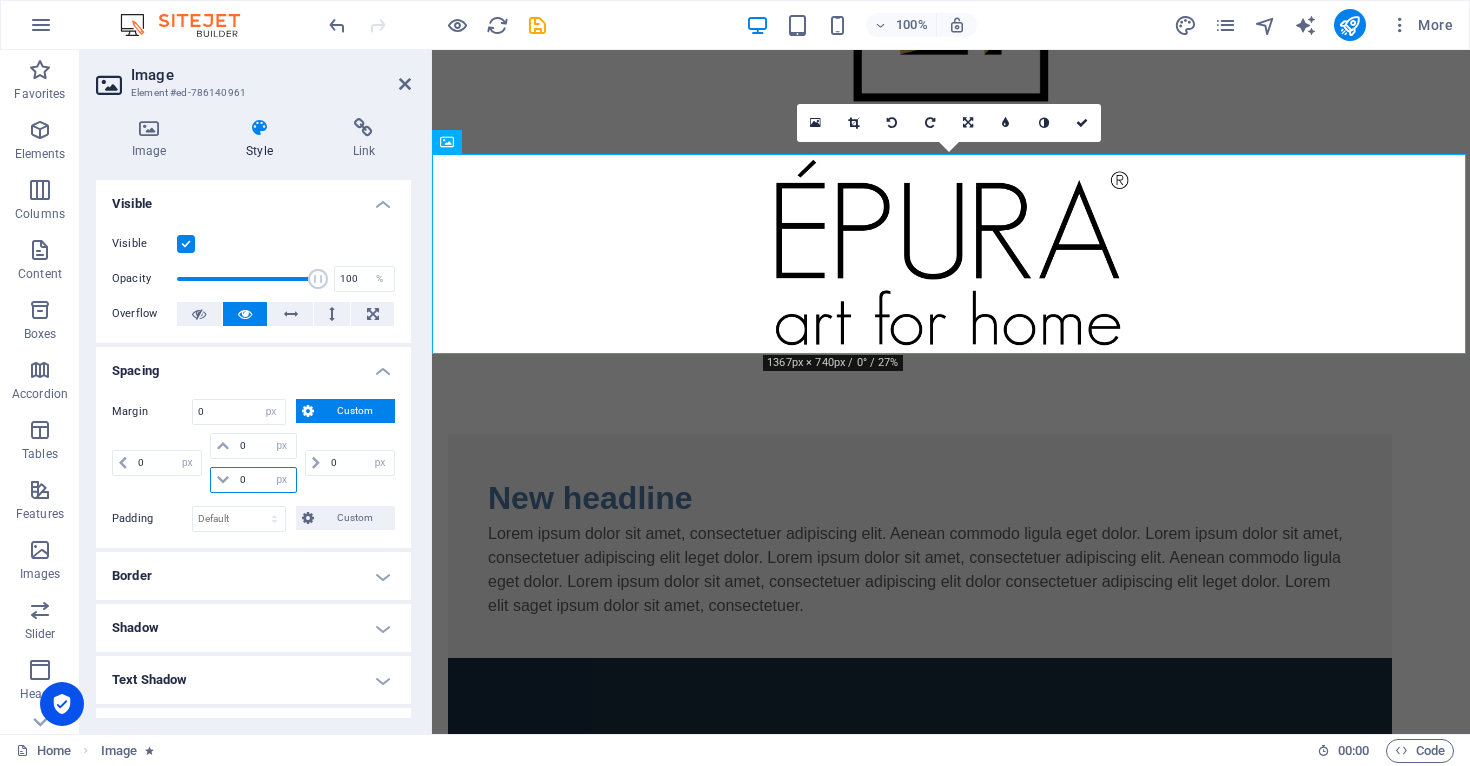 drag, startPoint x: 249, startPoint y: 483, endPoint x: 235, endPoint y: 483, distance: 14 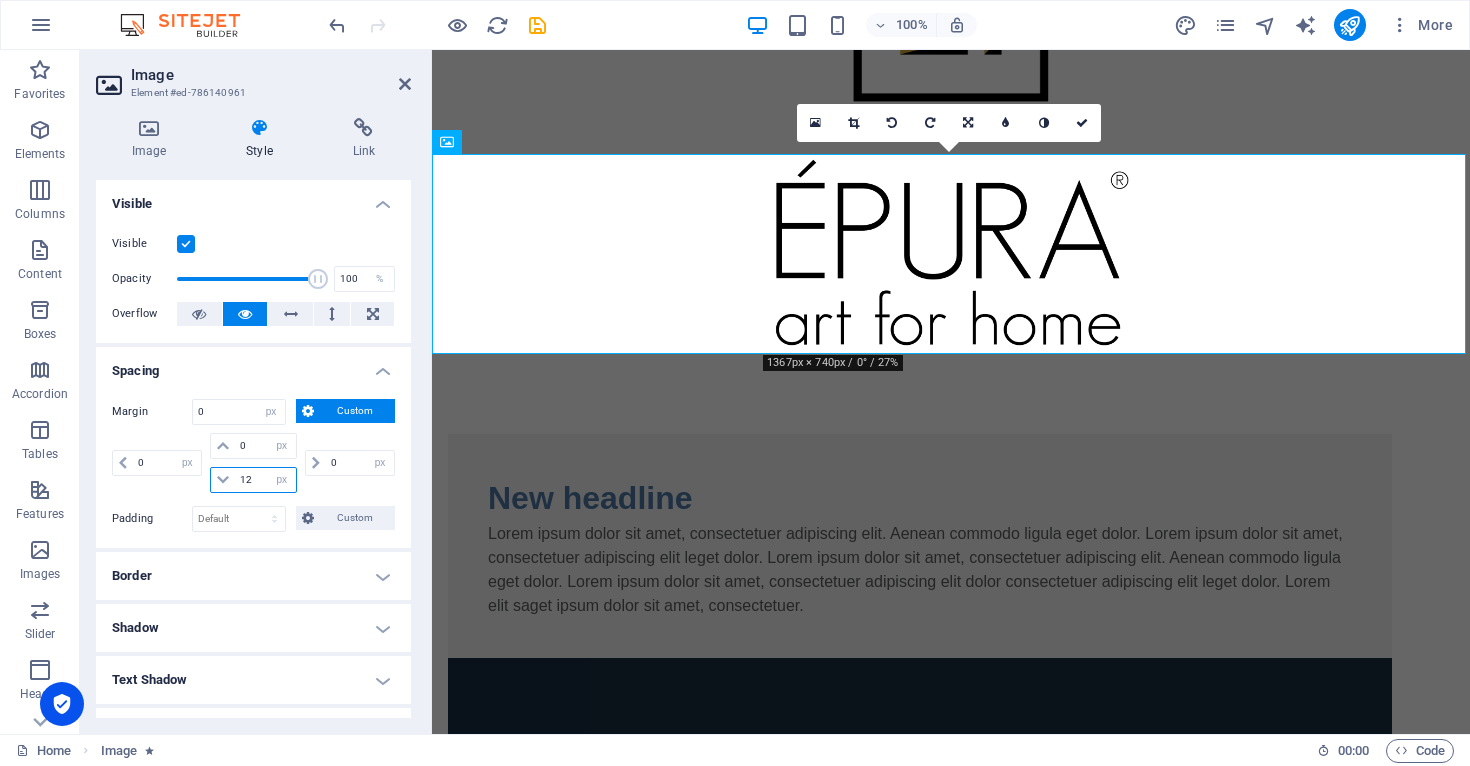 type on "125" 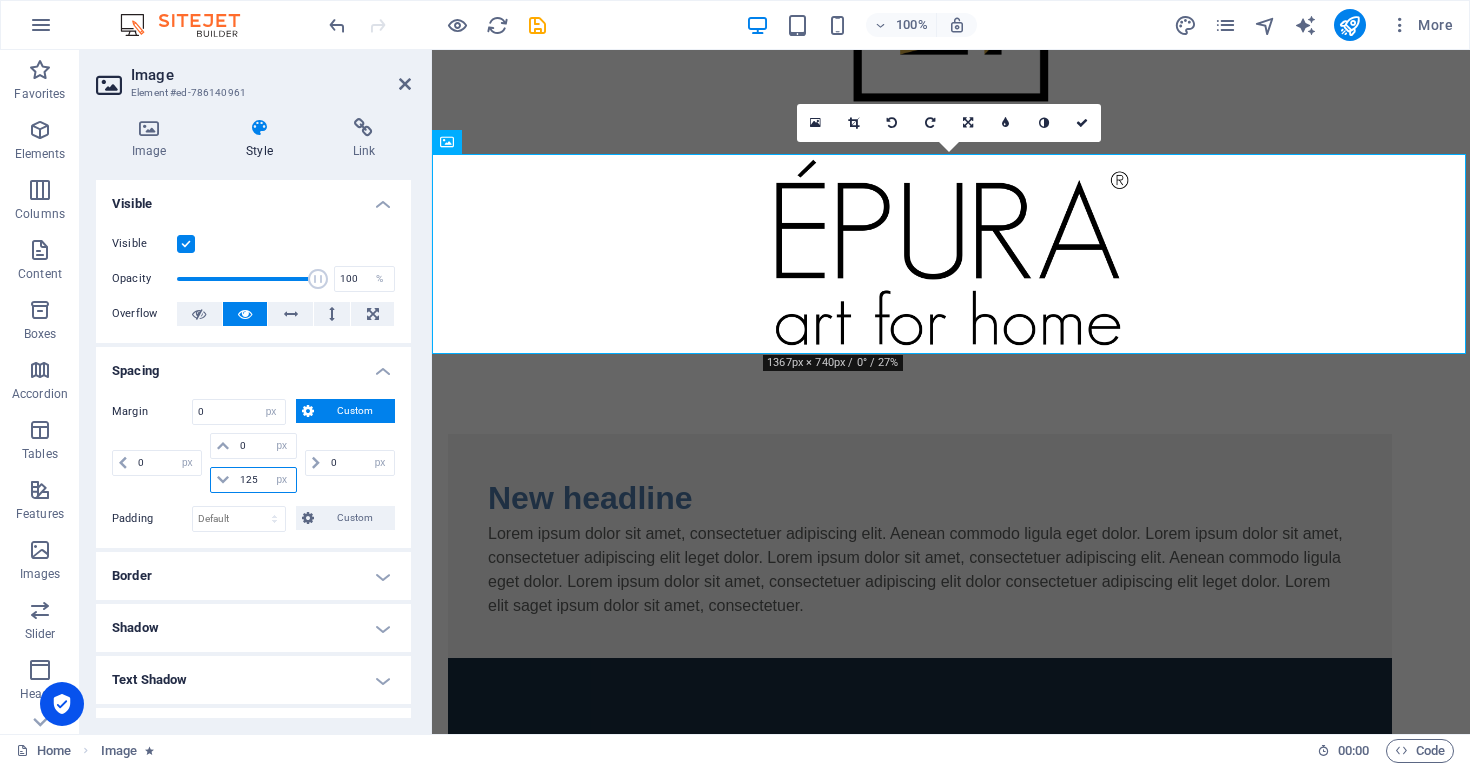 type 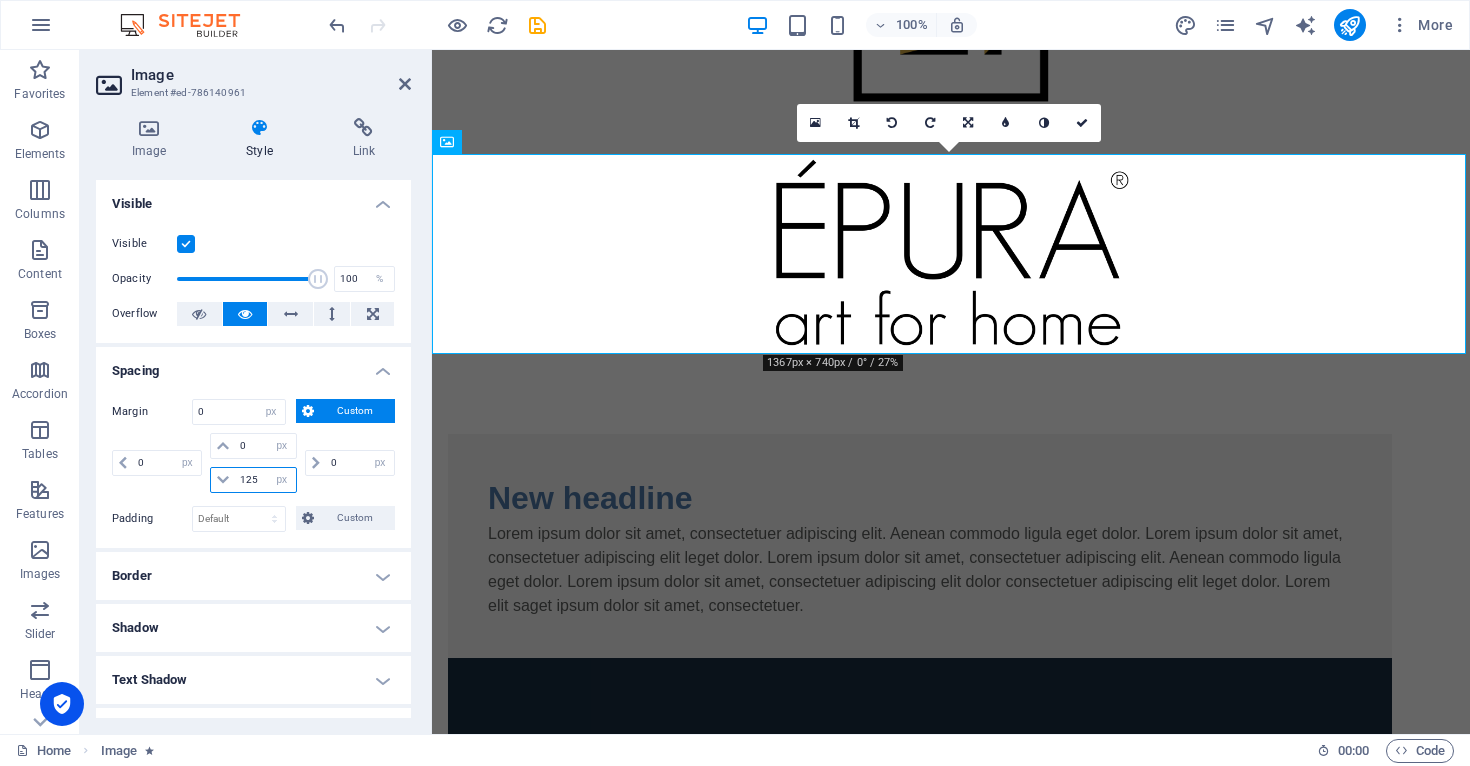select on "DISABLED_OPTION_VALUE" 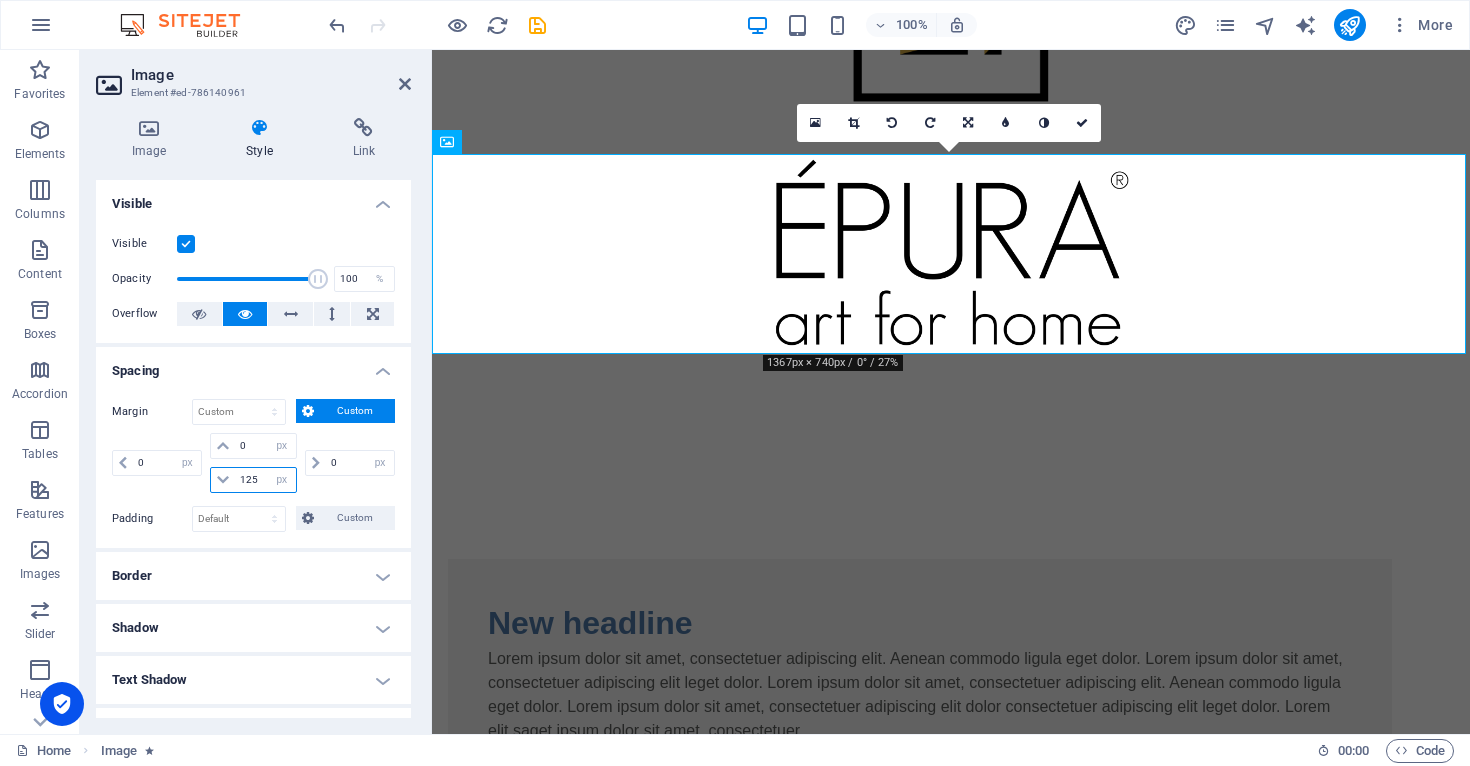 type on "125" 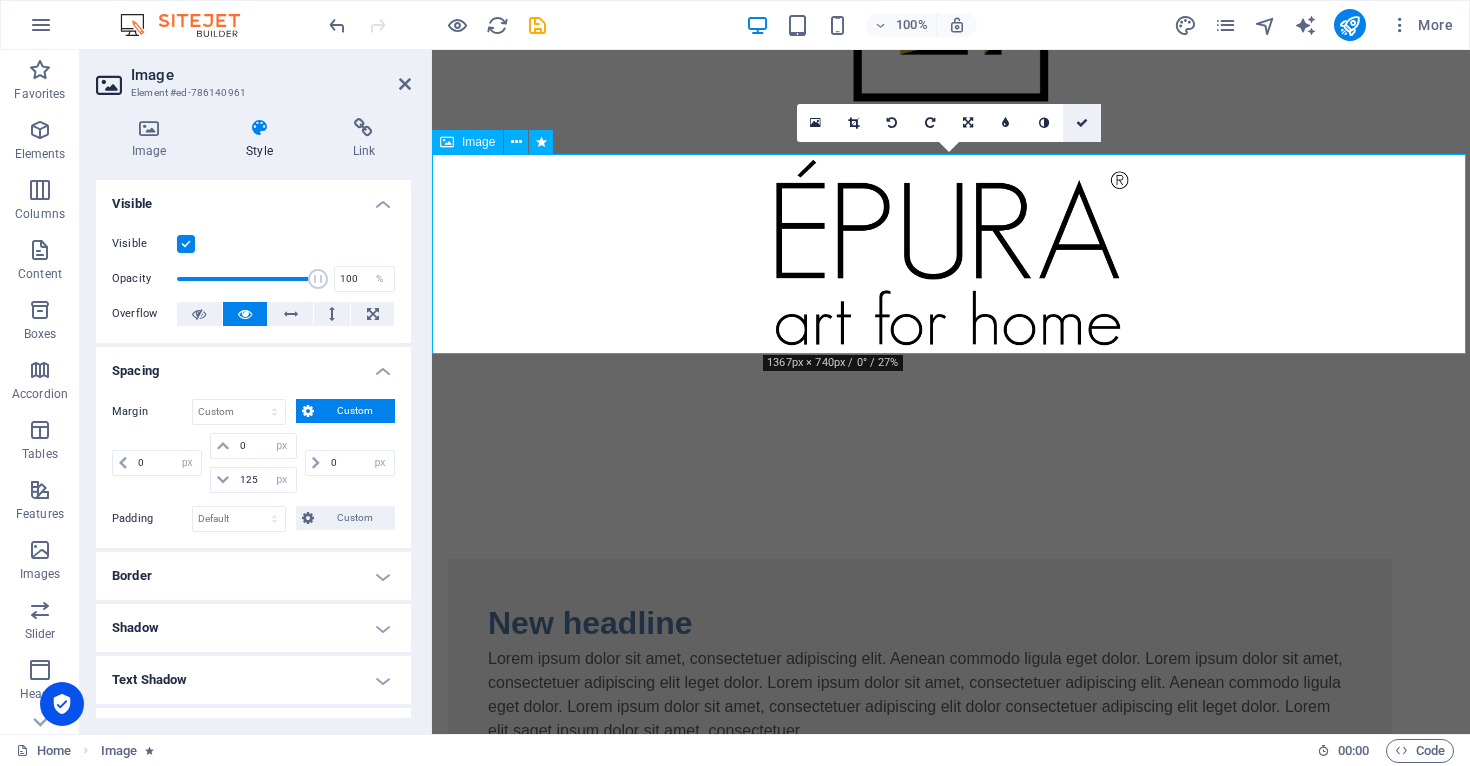 click at bounding box center (1082, 123) 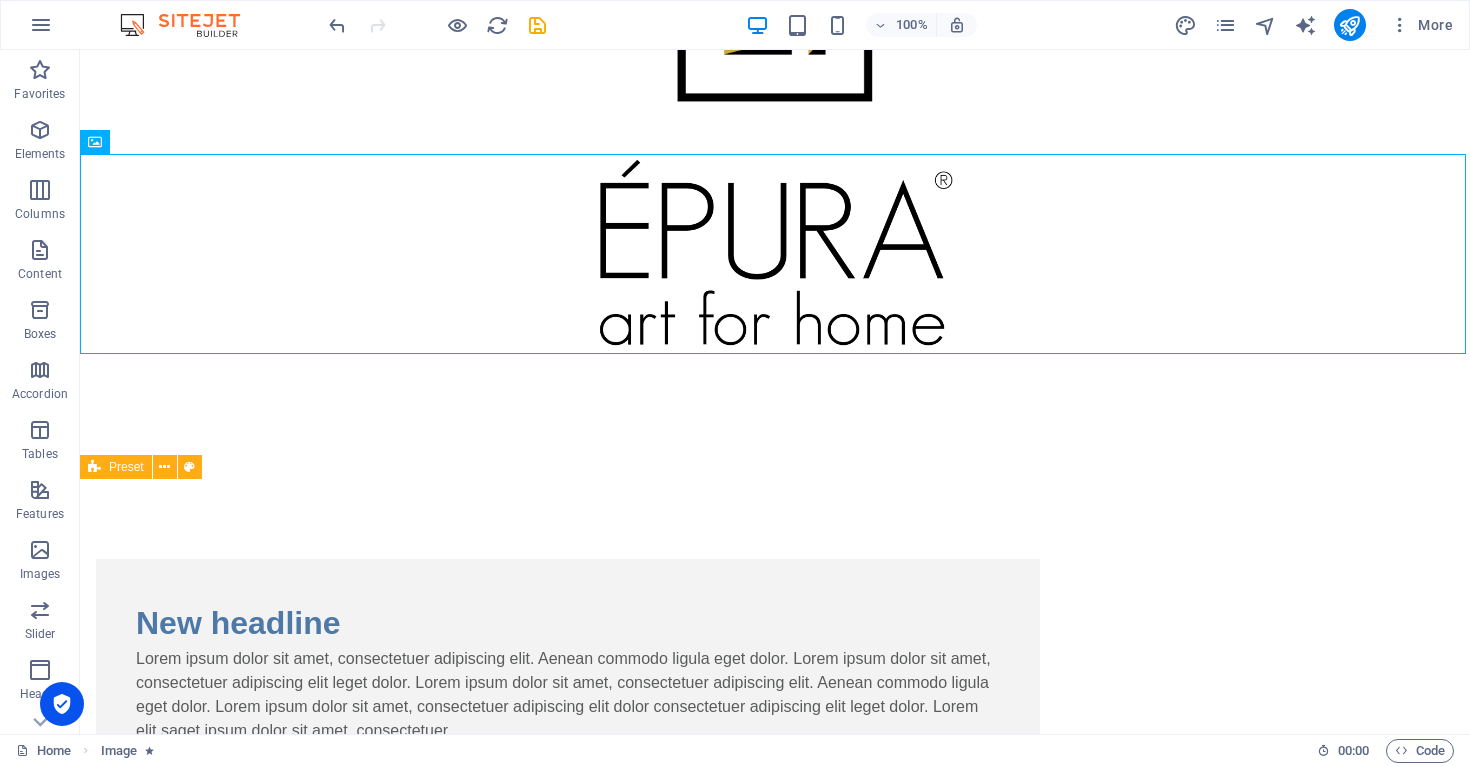 scroll, scrollTop: 0, scrollLeft: 0, axis: both 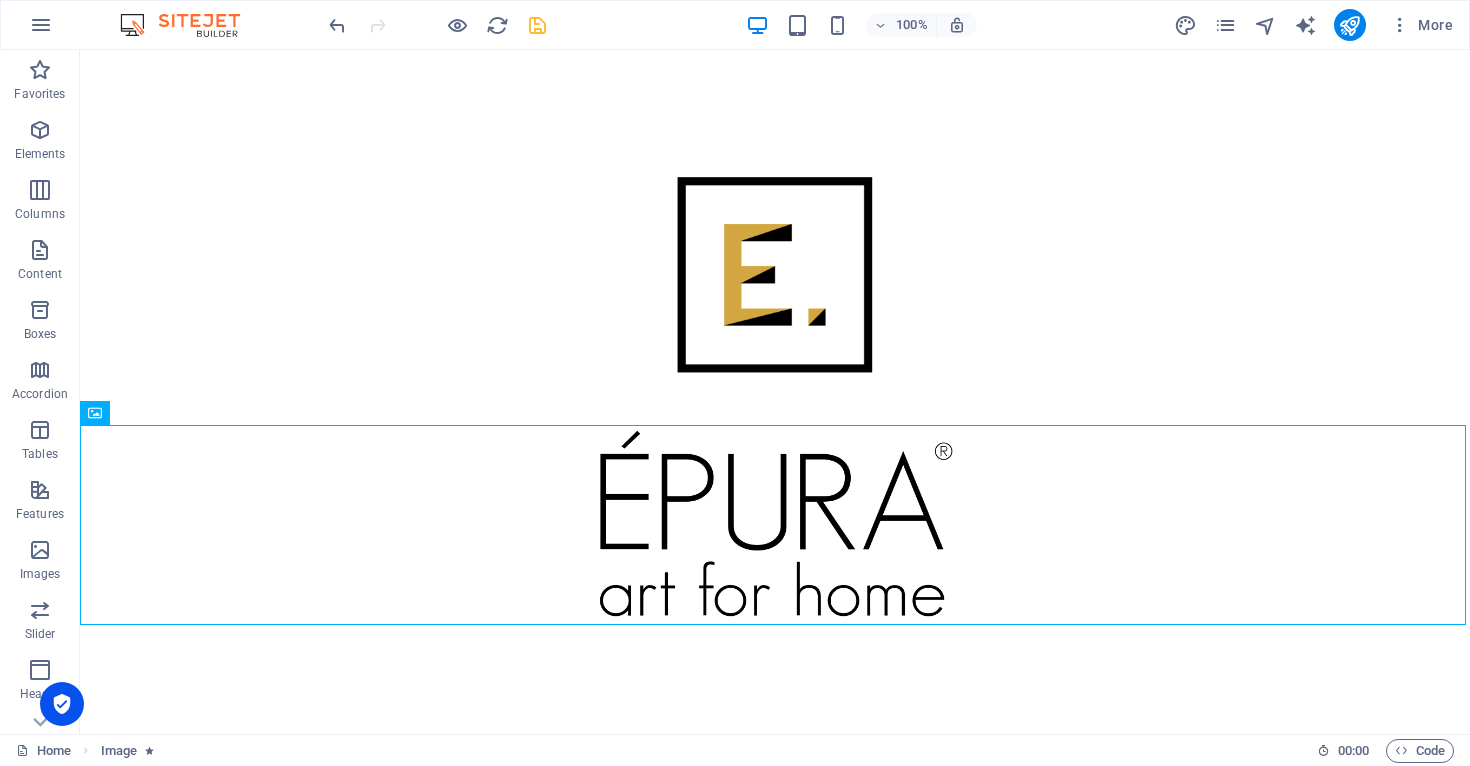 click at bounding box center [537, 25] 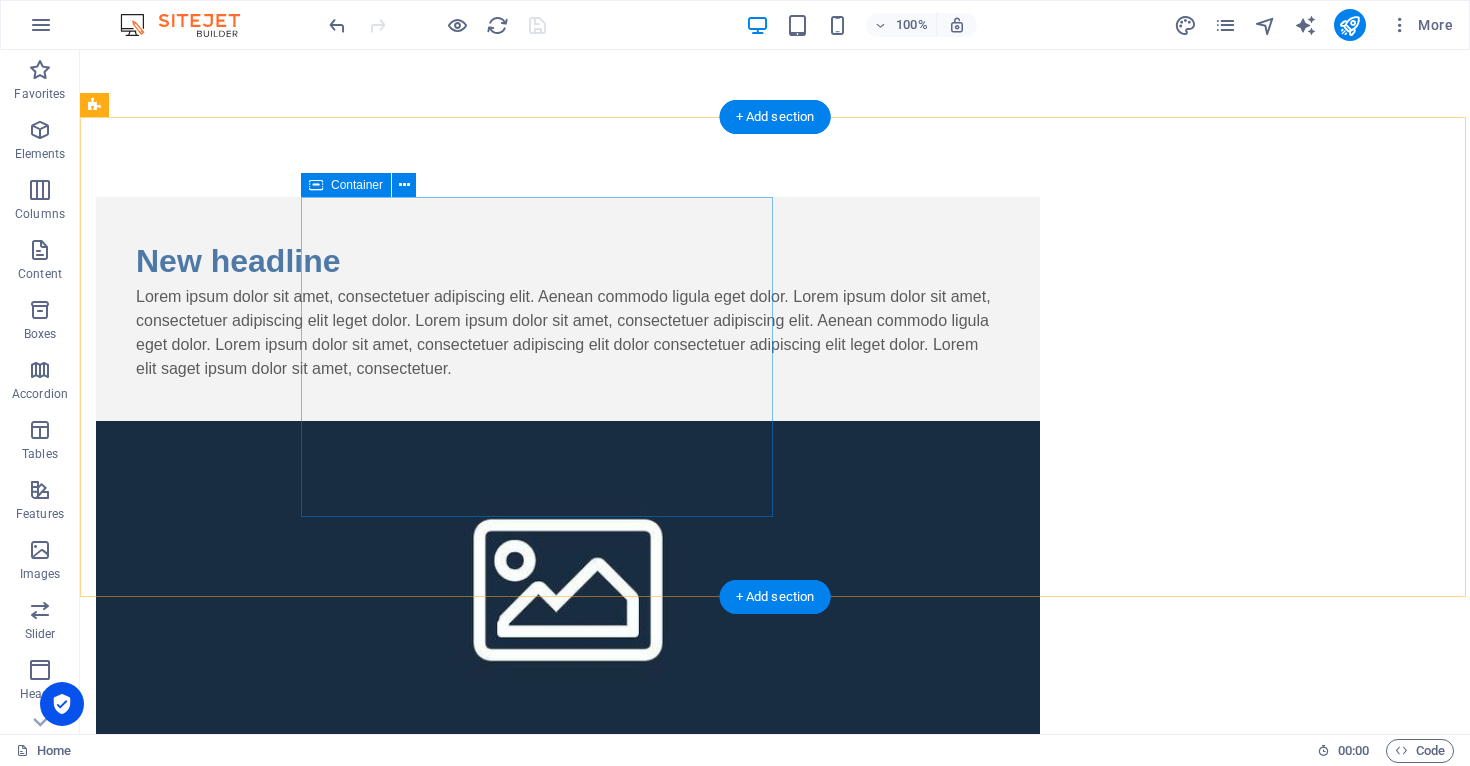 scroll, scrollTop: 594, scrollLeft: 0, axis: vertical 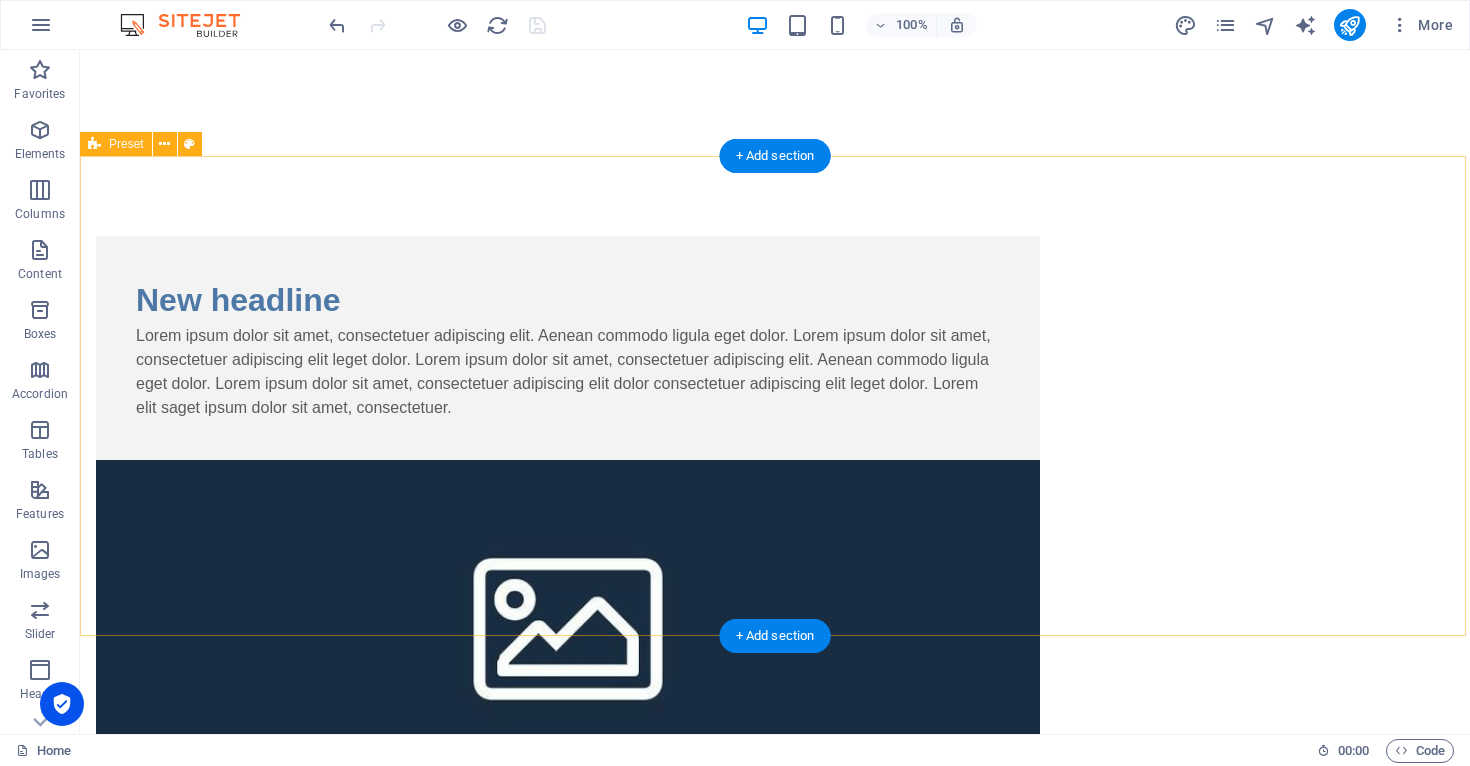 click on "New headline Lorem ipsum dolor sit amet, consectetuer adipiscing elit. Aenean commodo ligula eget dolor. Lorem ipsum dolor sit amet, consectetuer adipiscing elit leget dolor. Lorem ipsum dolor sit amet, consectetuer adipiscing elit. Aenean commodo ligula eget dolor. Lorem ipsum dolor sit amet, consectetuer adipiscing elit dolor consectetuer adipiscing elit leget dolor. Lorem elit saget ipsum dolor sit amet, consectetuer. Drop content here or  Add elements  Paste clipboard" at bounding box center [775, 579] 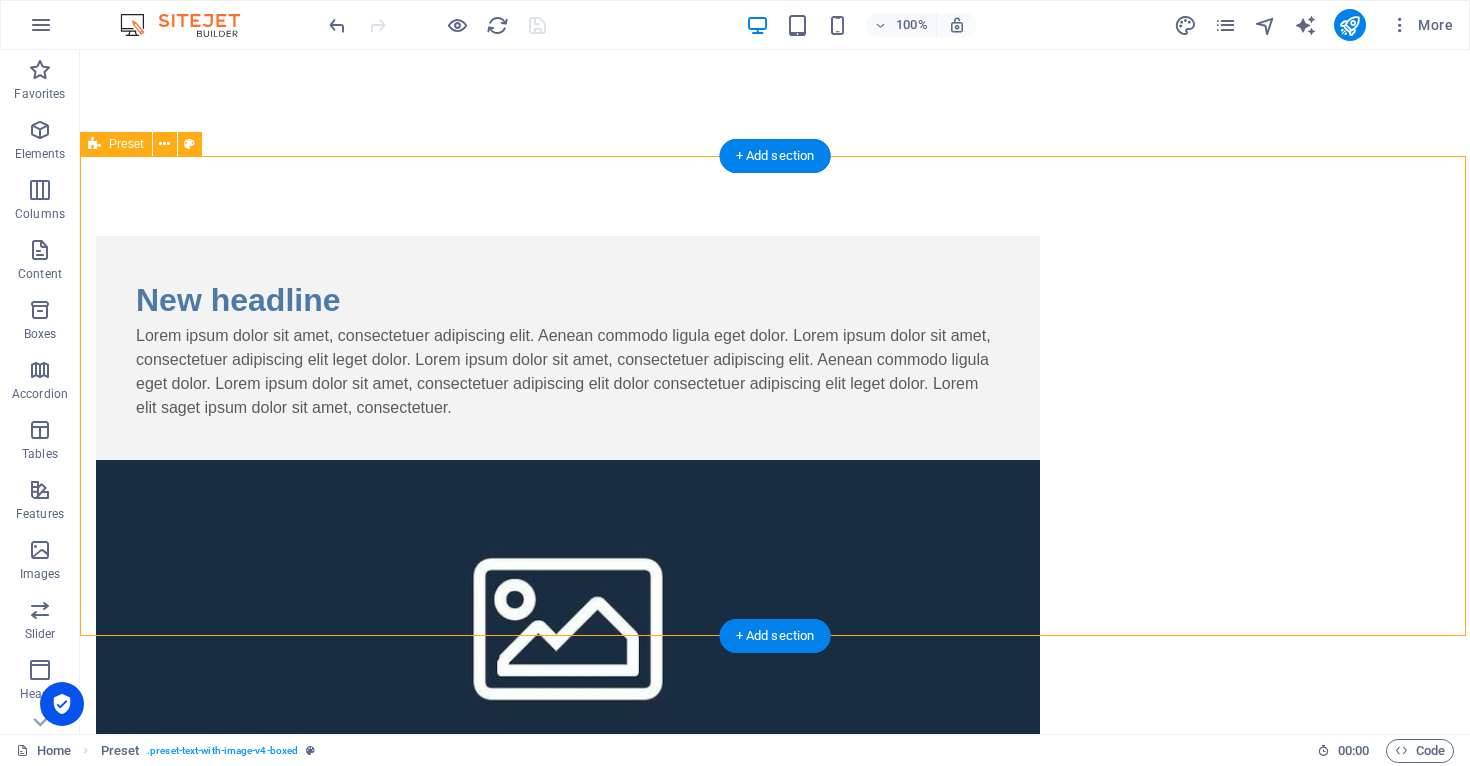 click on "New headline Lorem ipsum dolor sit amet, consectetuer adipiscing elit. Aenean commodo ligula eget dolor. Lorem ipsum dolor sit amet, consectetuer adipiscing elit leget dolor. Lorem ipsum dolor sit amet, consectetuer adipiscing elit. Aenean commodo ligula eget dolor. Lorem ipsum dolor sit amet, consectetuer adipiscing elit dolor consectetuer adipiscing elit leget dolor. Lorem elit saget ipsum dolor sit amet, consectetuer. Drop content here or  Add elements  Paste clipboard" at bounding box center (775, 579) 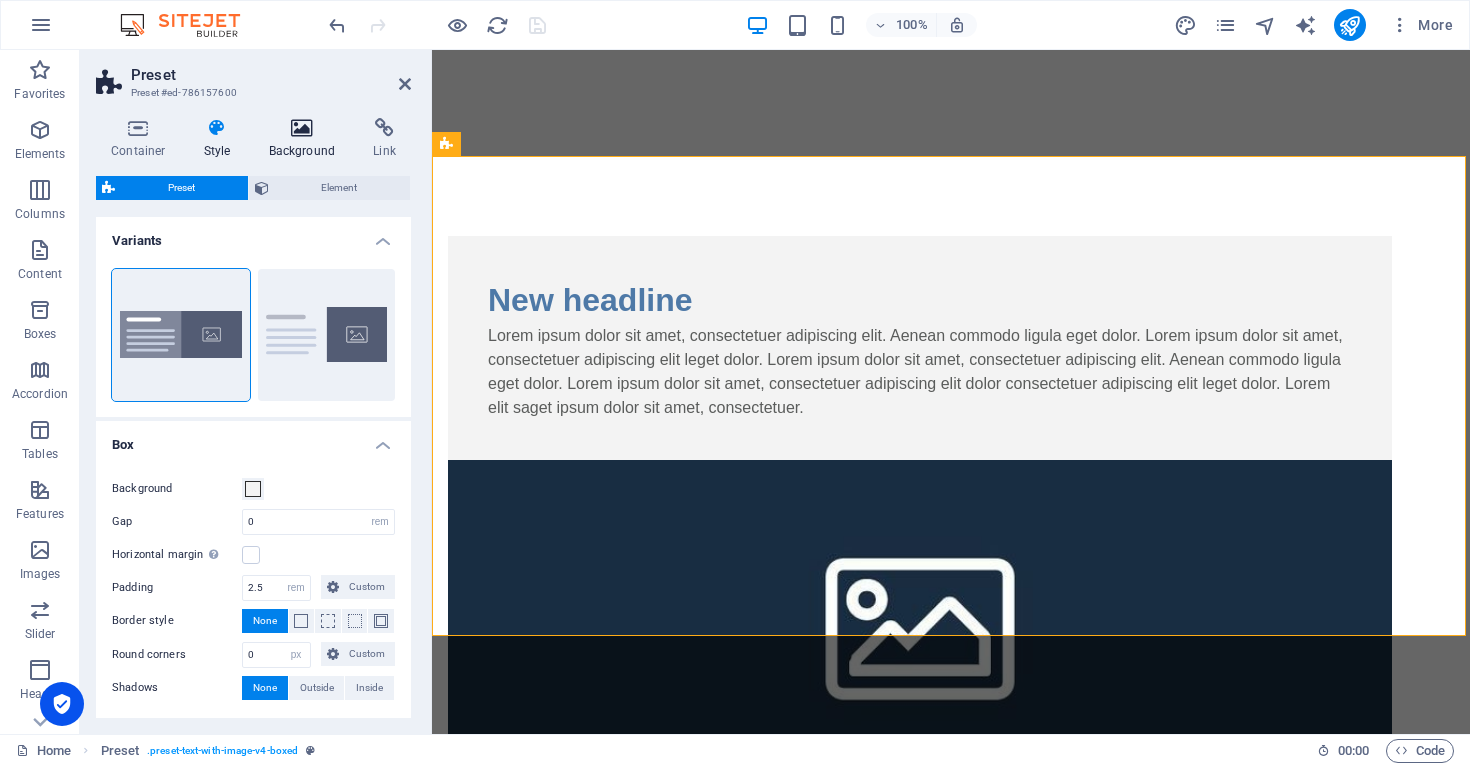 click at bounding box center (302, 128) 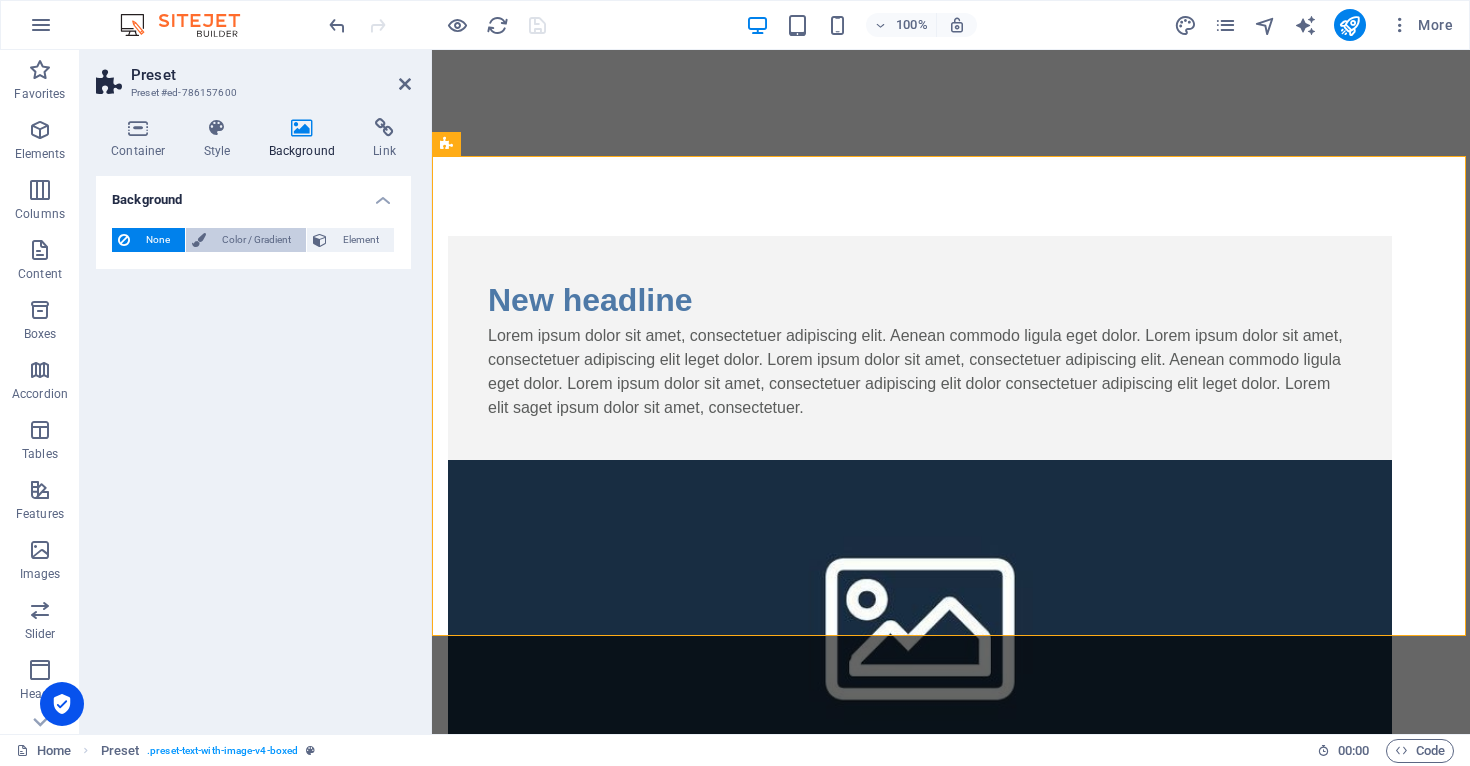 click on "Color / Gradient" at bounding box center (256, 240) 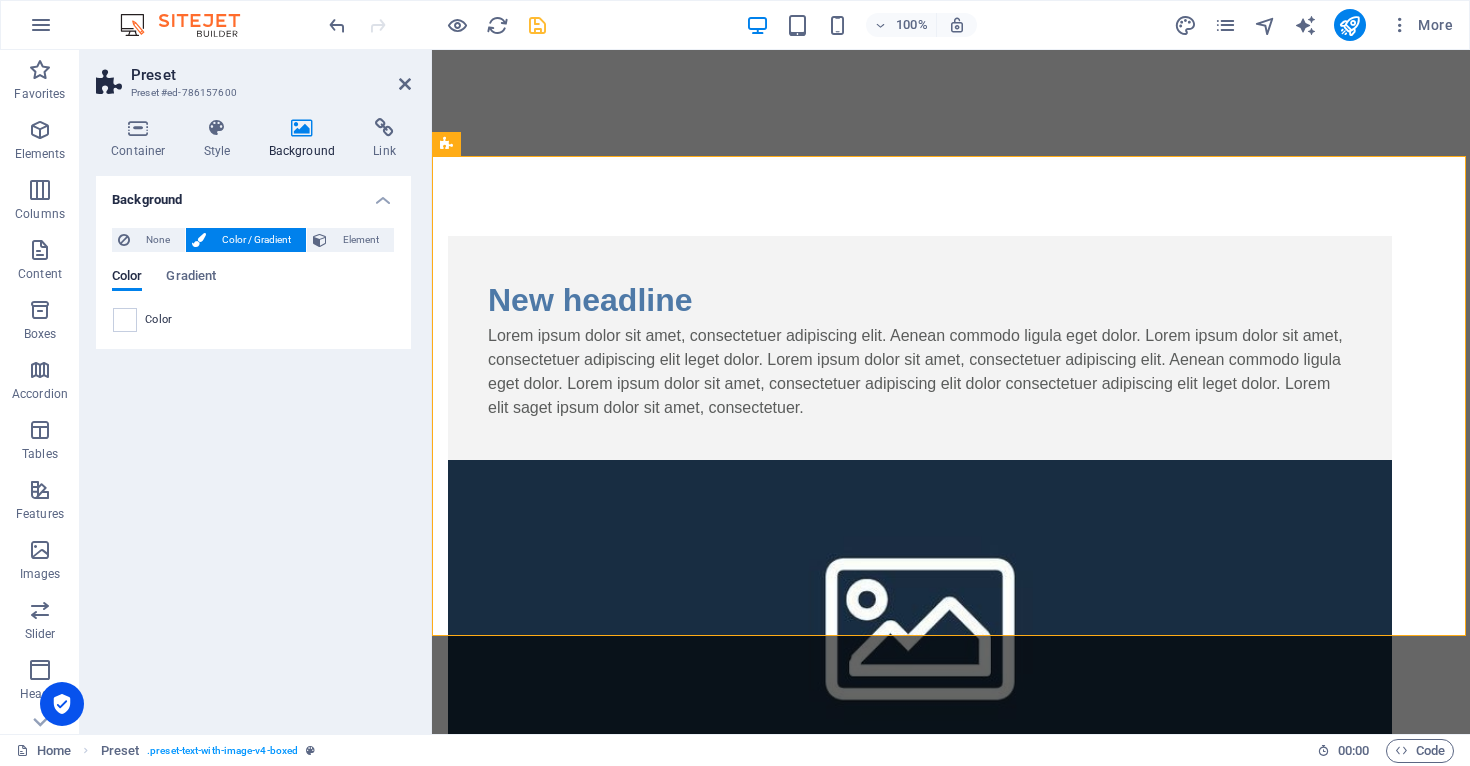 click on "None Color / Gradient Element Stretch background to full-width Color overlay Places an overlay over the background to colorize it Parallax 0 % Image Image slider Map Video YouTube Vimeo HTML Color Gradient Color A parent element contains a background. Edit background on parent element" at bounding box center (253, 280) 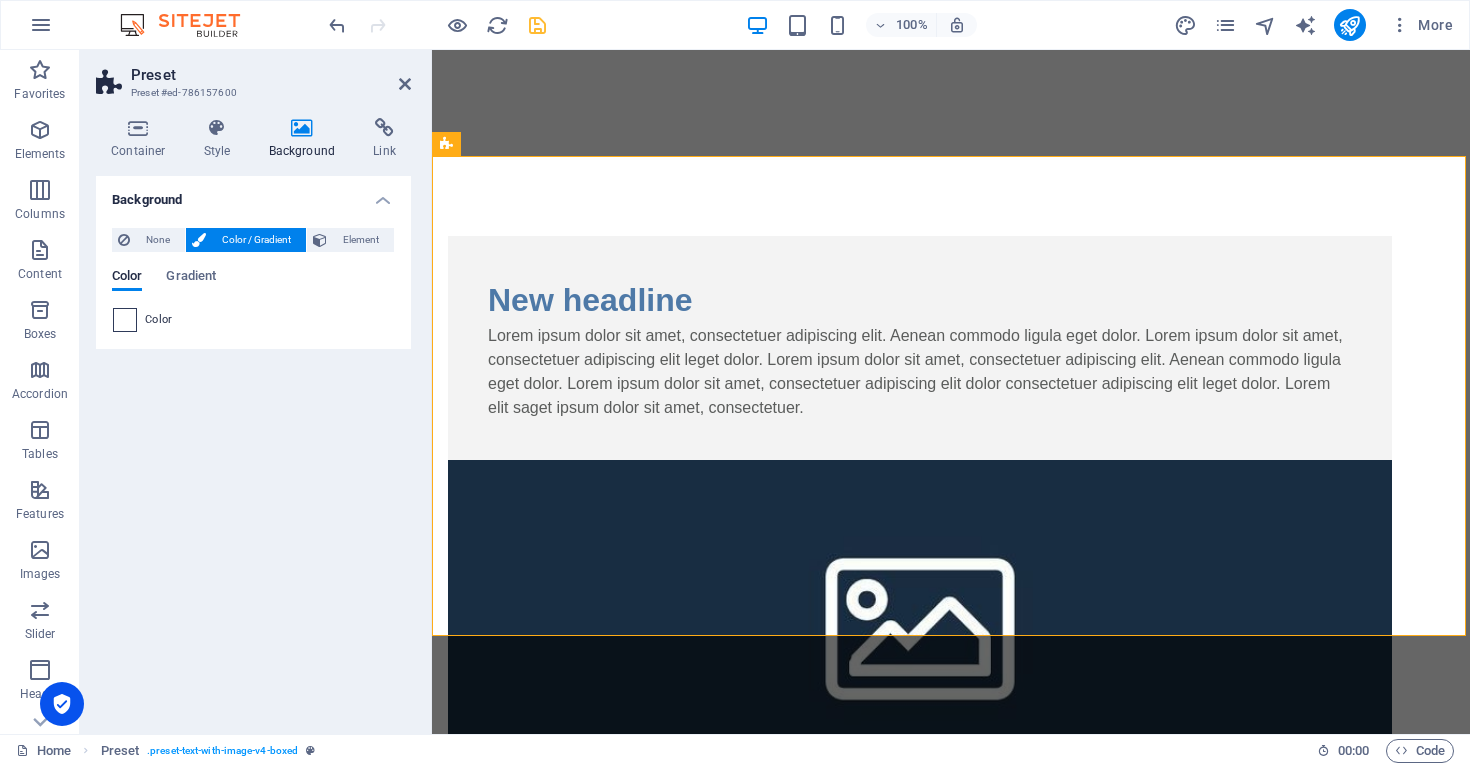 click at bounding box center [125, 320] 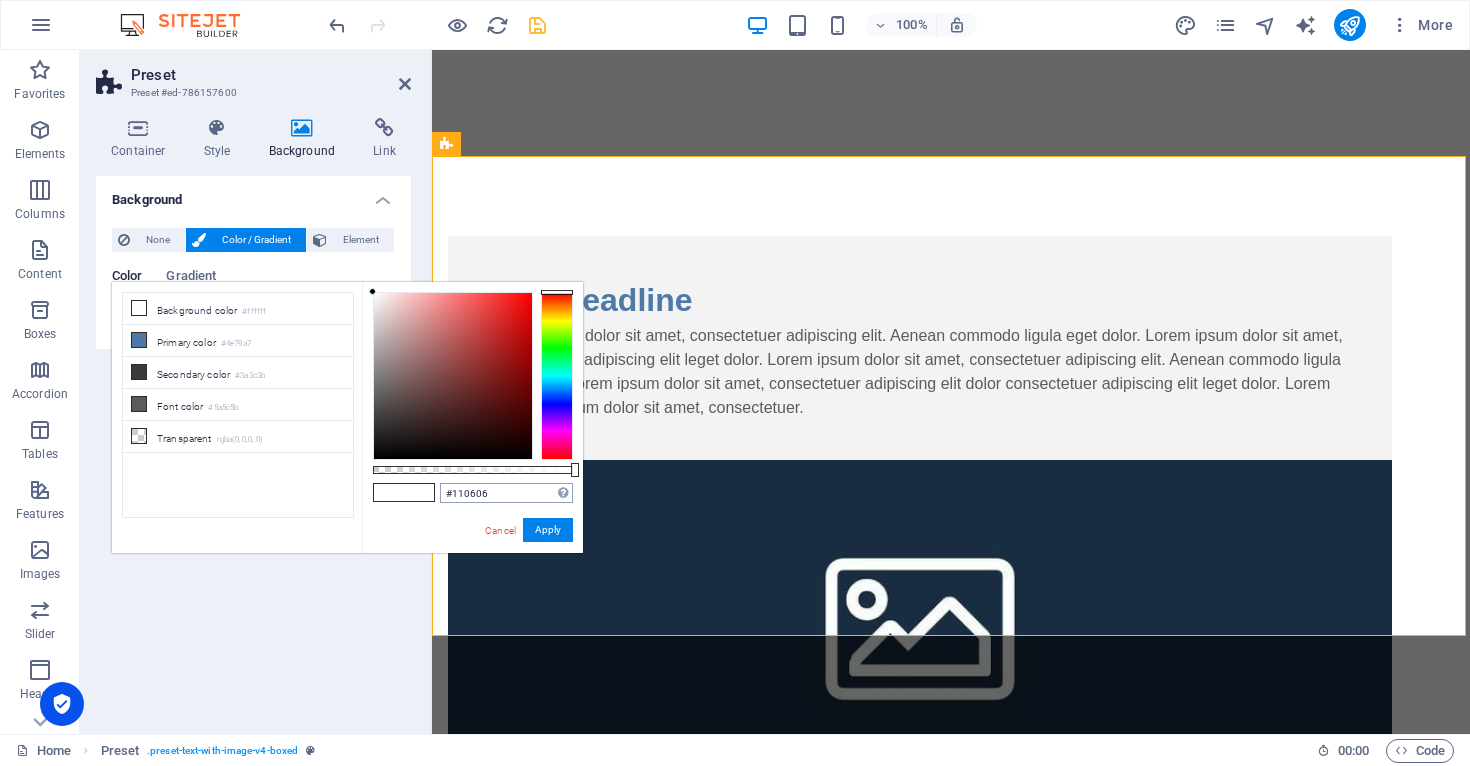 type on "#000000" 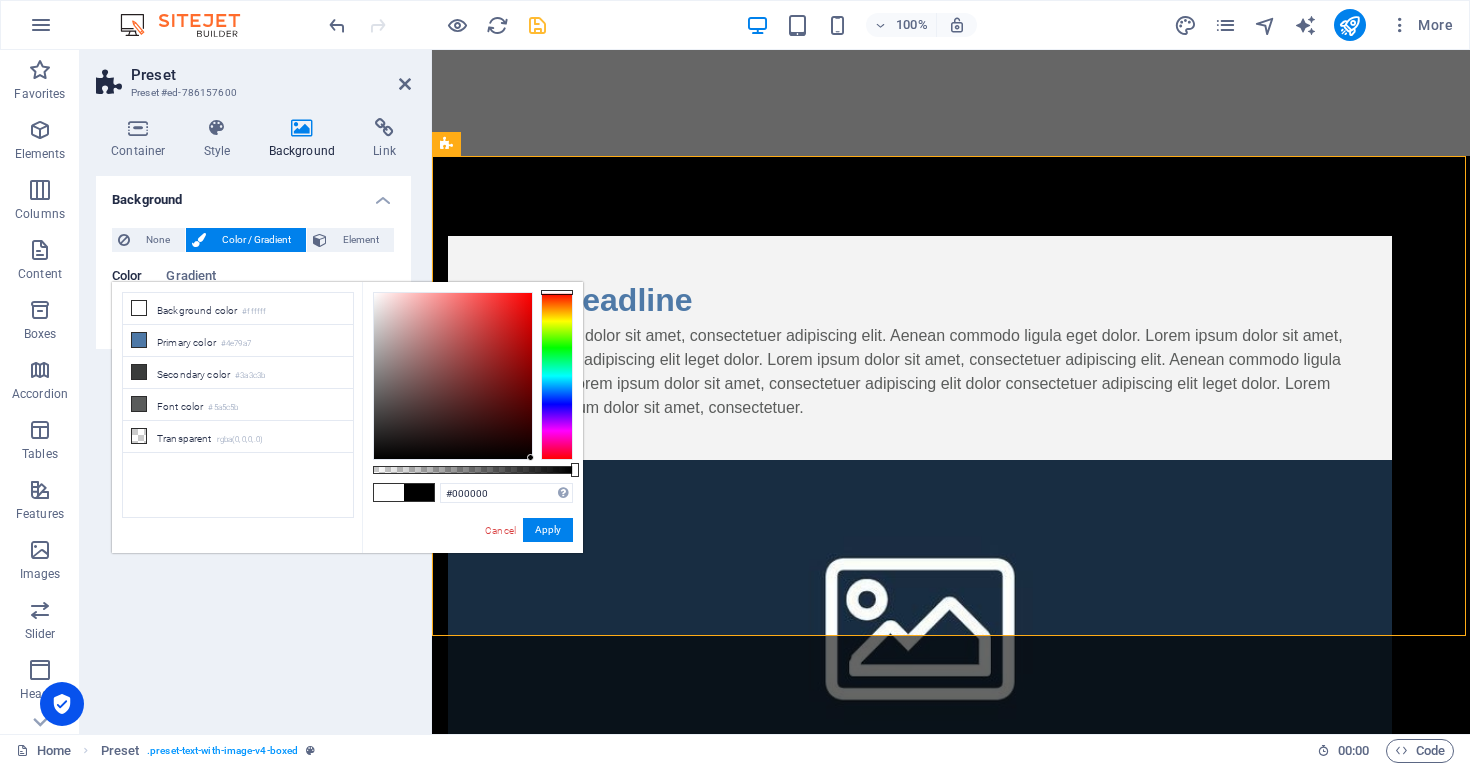 drag, startPoint x: 399, startPoint y: 329, endPoint x: 574, endPoint y: 537, distance: 271.82532 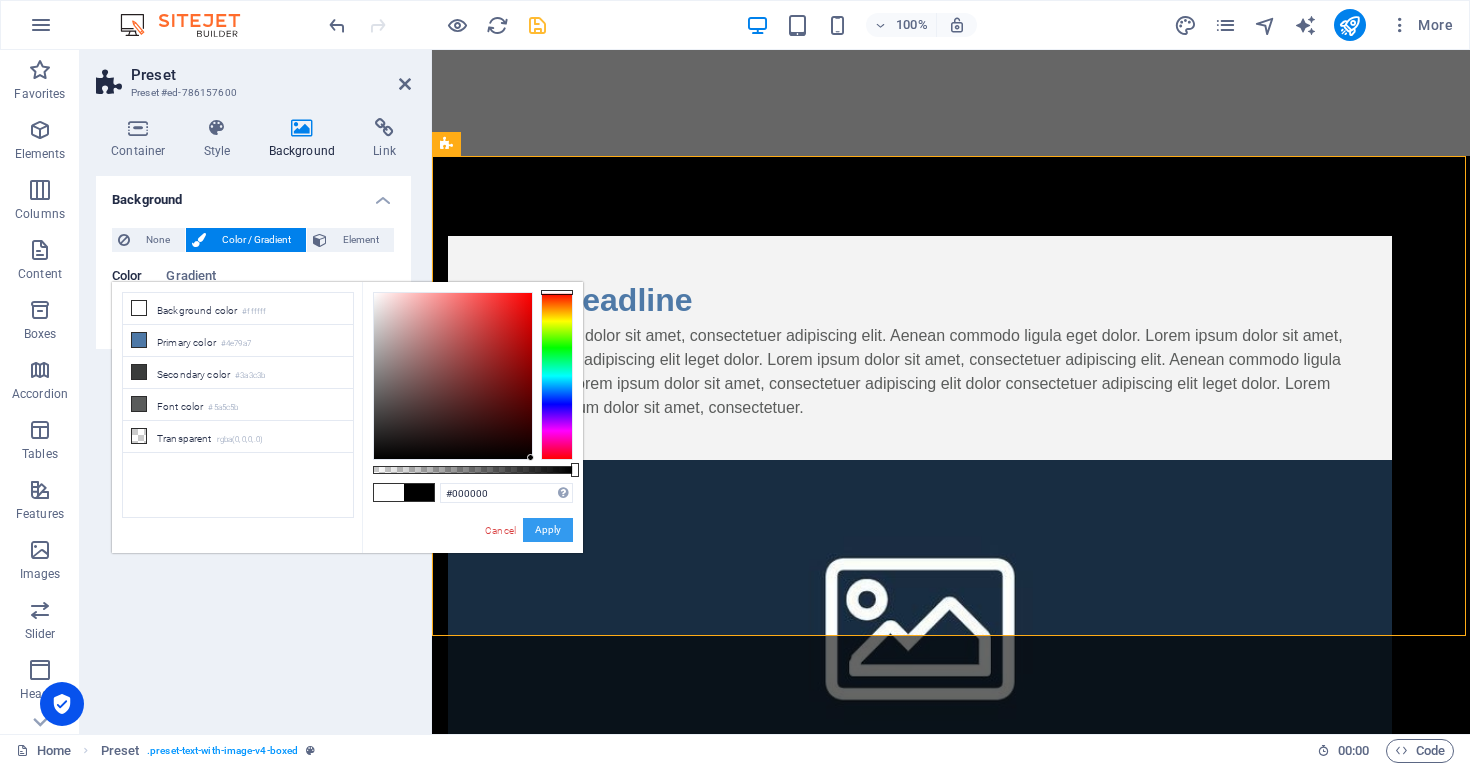 click on "Apply" at bounding box center [548, 530] 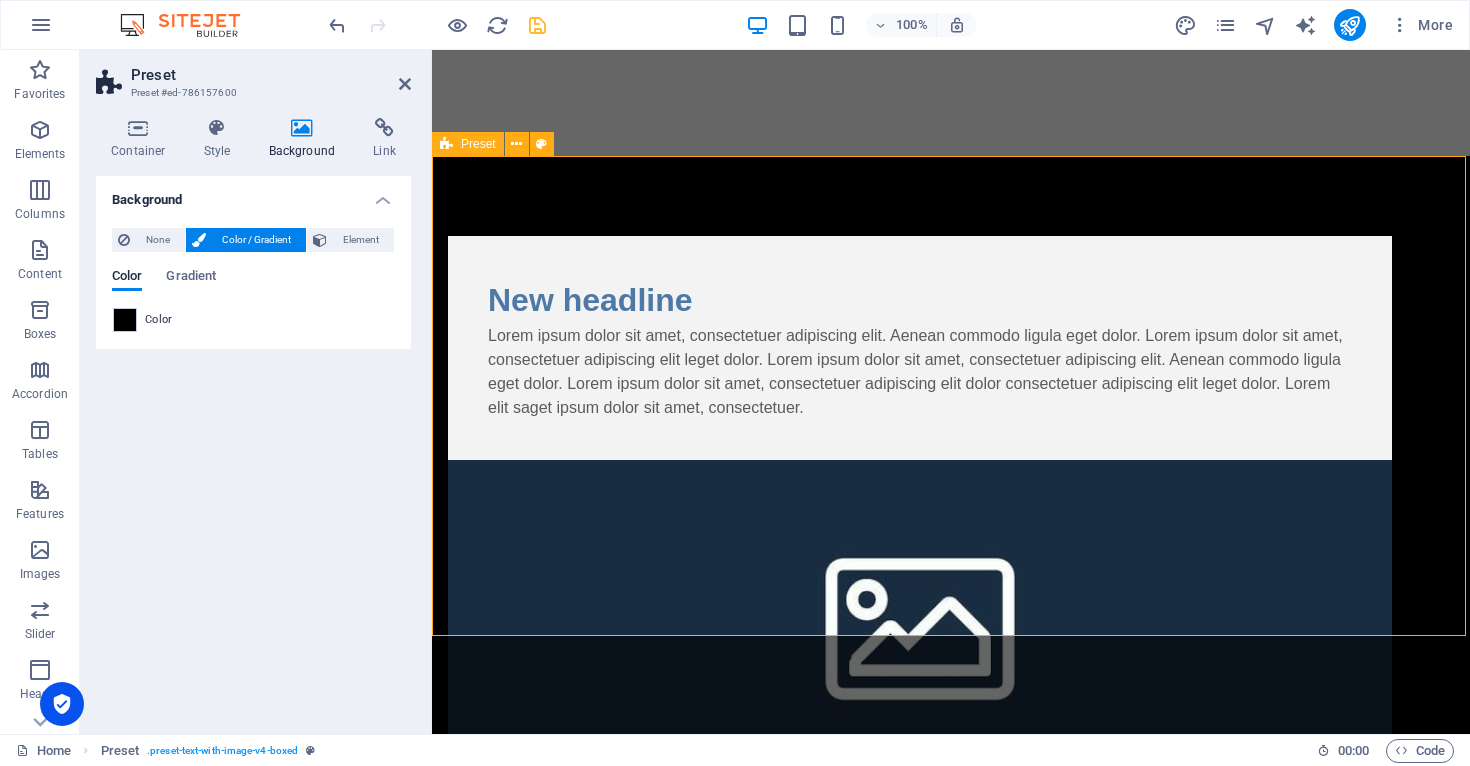click on "New headline Lorem ipsum dolor sit amet, consectetuer adipiscing elit. Aenean commodo ligula eget dolor. Lorem ipsum dolor sit amet, consectetuer adipiscing elit leget dolor. Lorem ipsum dolor sit amet, consectetuer adipiscing elit. Aenean commodo ligula eget dolor. Lorem ipsum dolor sit amet, consectetuer adipiscing elit dolor consectetuer adipiscing elit leget dolor. Lorem elit saget ipsum dolor sit amet, consectetuer. Drop content here or  Add elements  Paste clipboard" at bounding box center (951, 579) 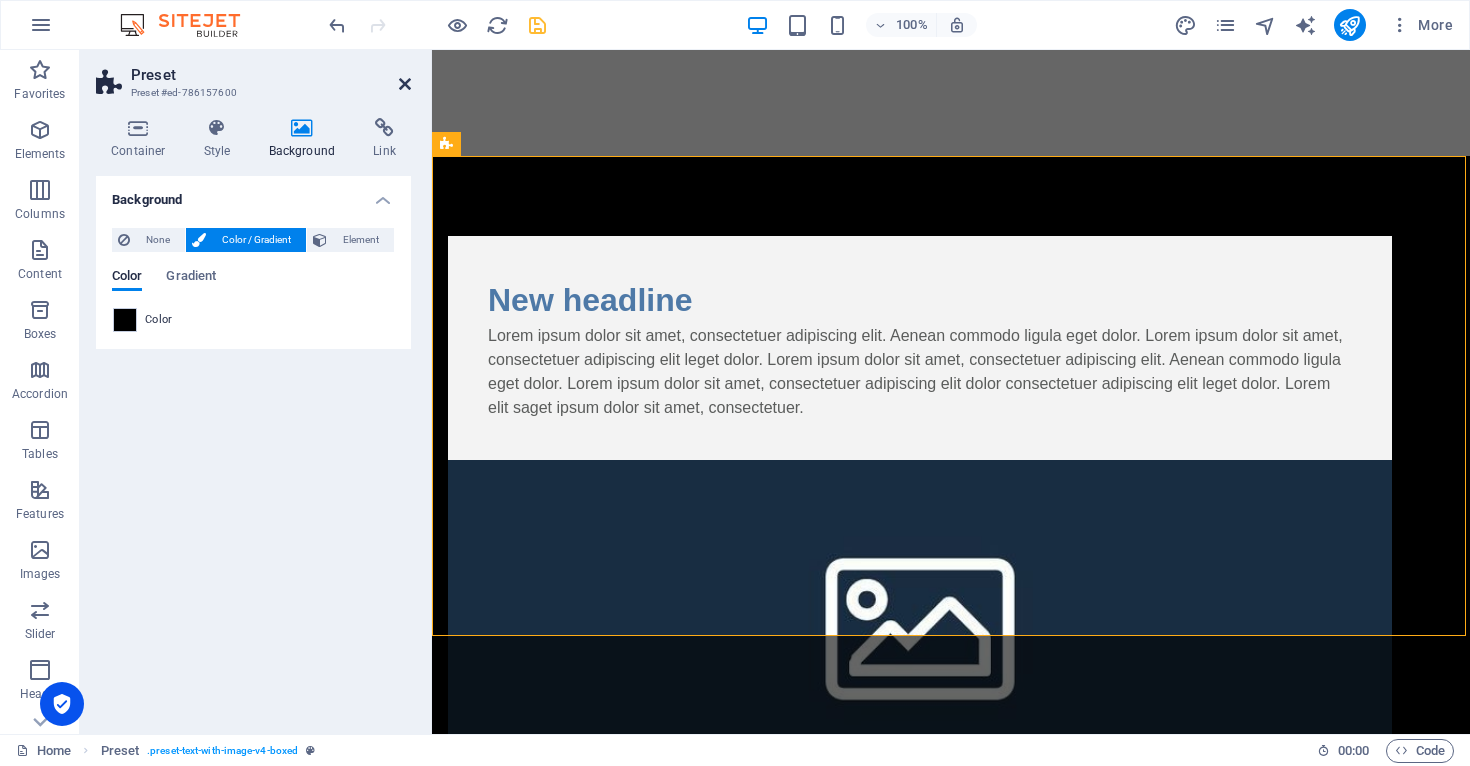 click at bounding box center (405, 84) 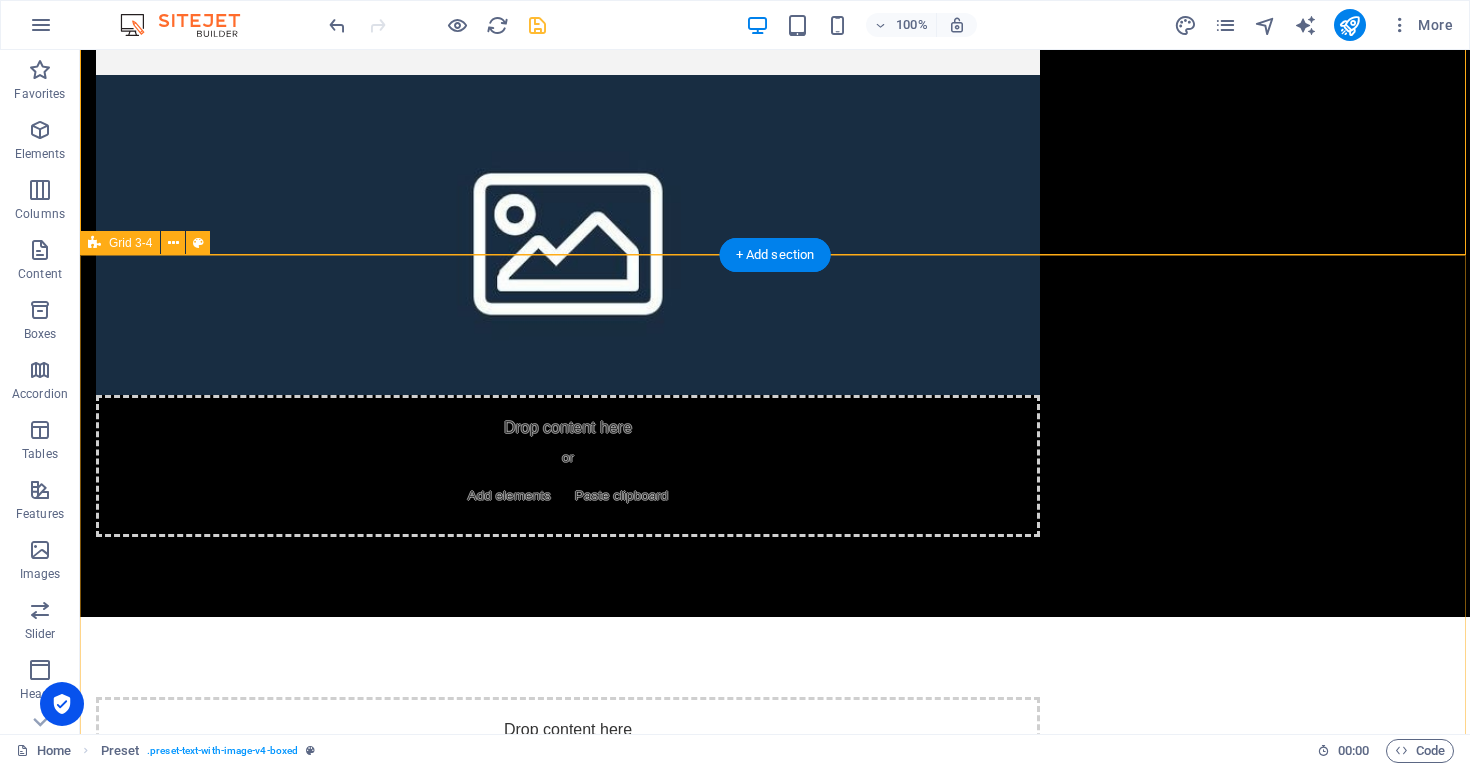 scroll, scrollTop: 802, scrollLeft: 0, axis: vertical 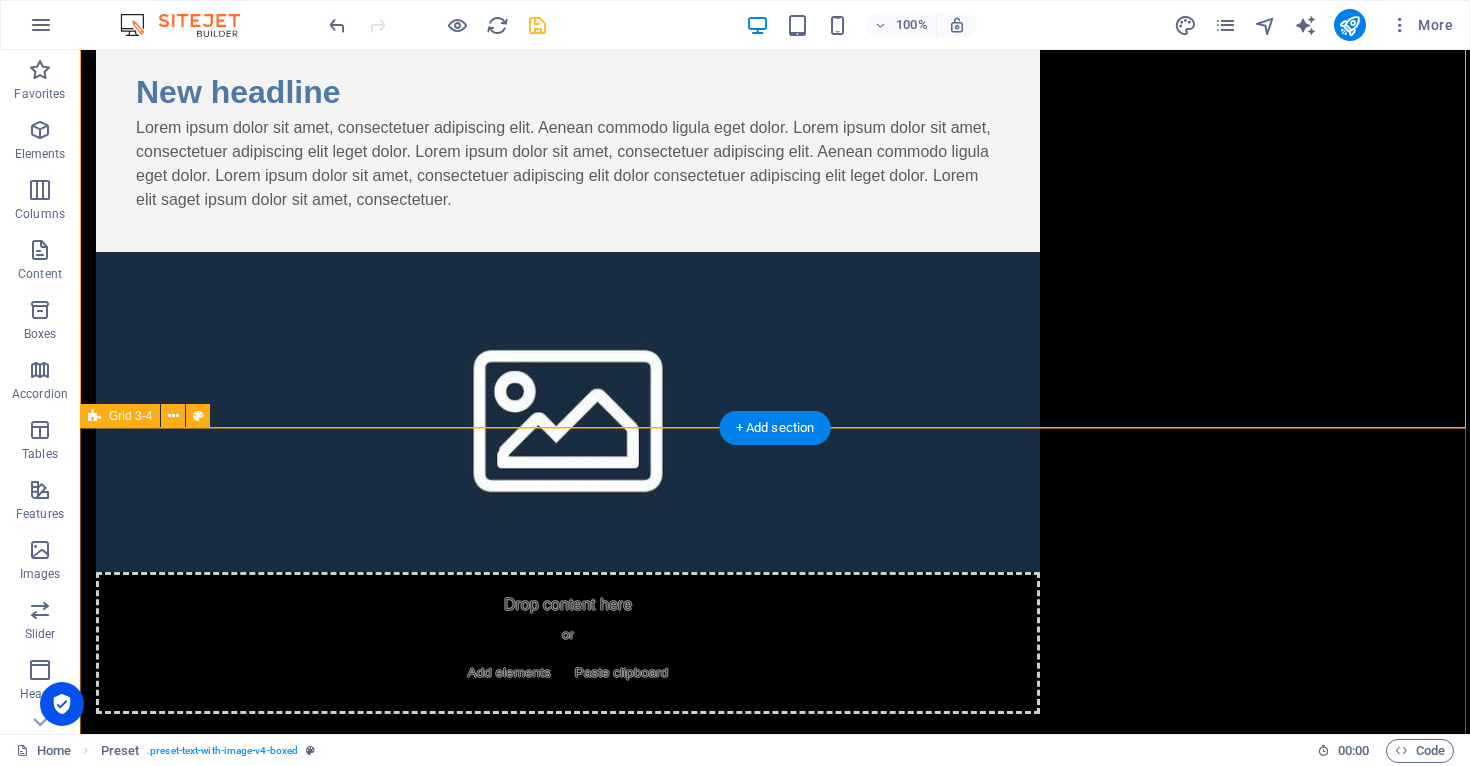 click on "Drop content here or  Add elements  Paste clipboard Drop content here or  Add elements  Paste clipboard Drop content here or  Add elements  Paste clipboard Drop content here or  Add elements  Paste clipboard Drop content here or  Add elements  Paste clipboard Drop content here or  Add elements  Paste clipboard Drop content here or  Add elements  Paste clipboard" at bounding box center [775, 1419] 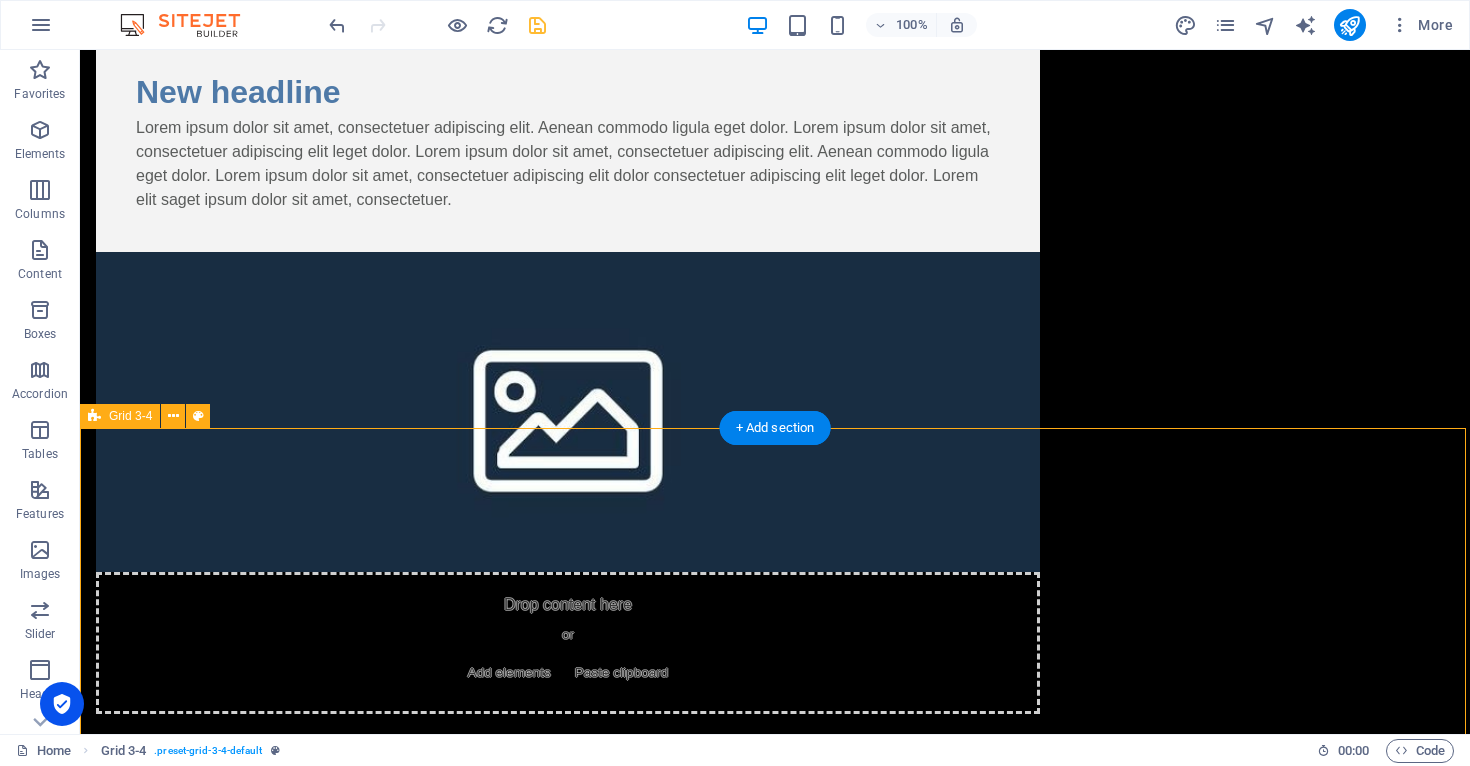 click on "Drop content here or  Add elements  Paste clipboard Drop content here or  Add elements  Paste clipboard Drop content here or  Add elements  Paste clipboard Drop content here or  Add elements  Paste clipboard Drop content here or  Add elements  Paste clipboard Drop content here or  Add elements  Paste clipboard Drop content here or  Add elements  Paste clipboard" at bounding box center [775, 1419] 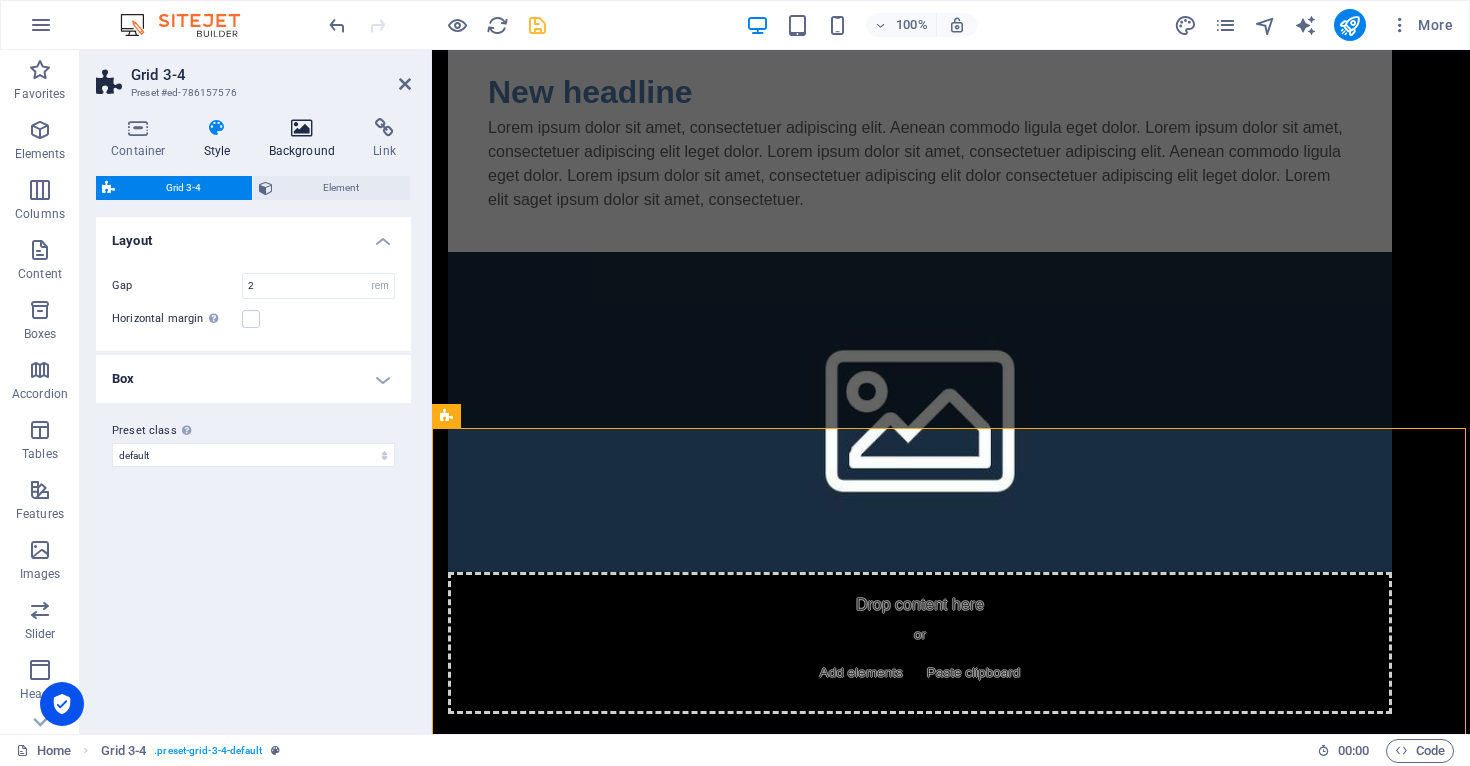 click on "Background" at bounding box center [306, 139] 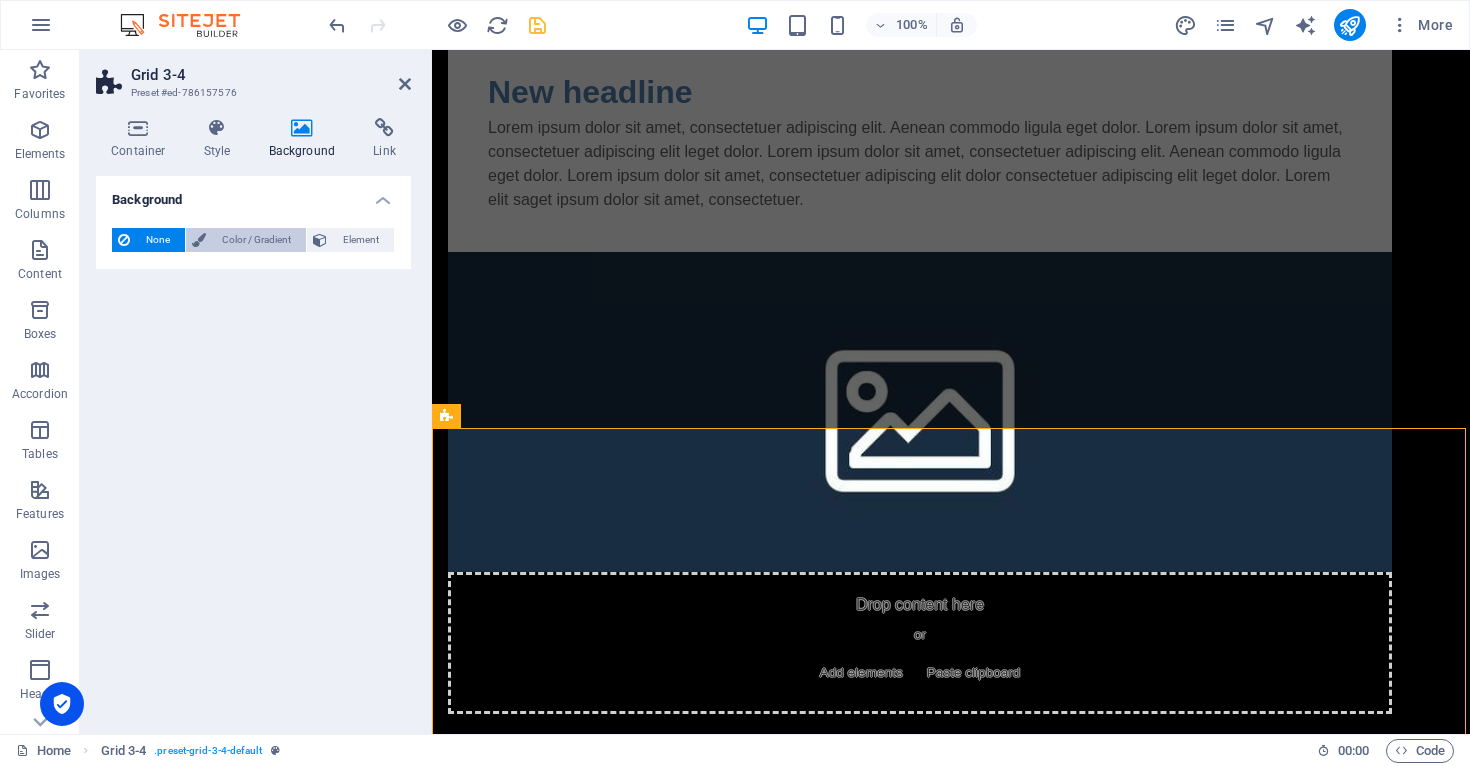 click on "Color / Gradient" at bounding box center [256, 240] 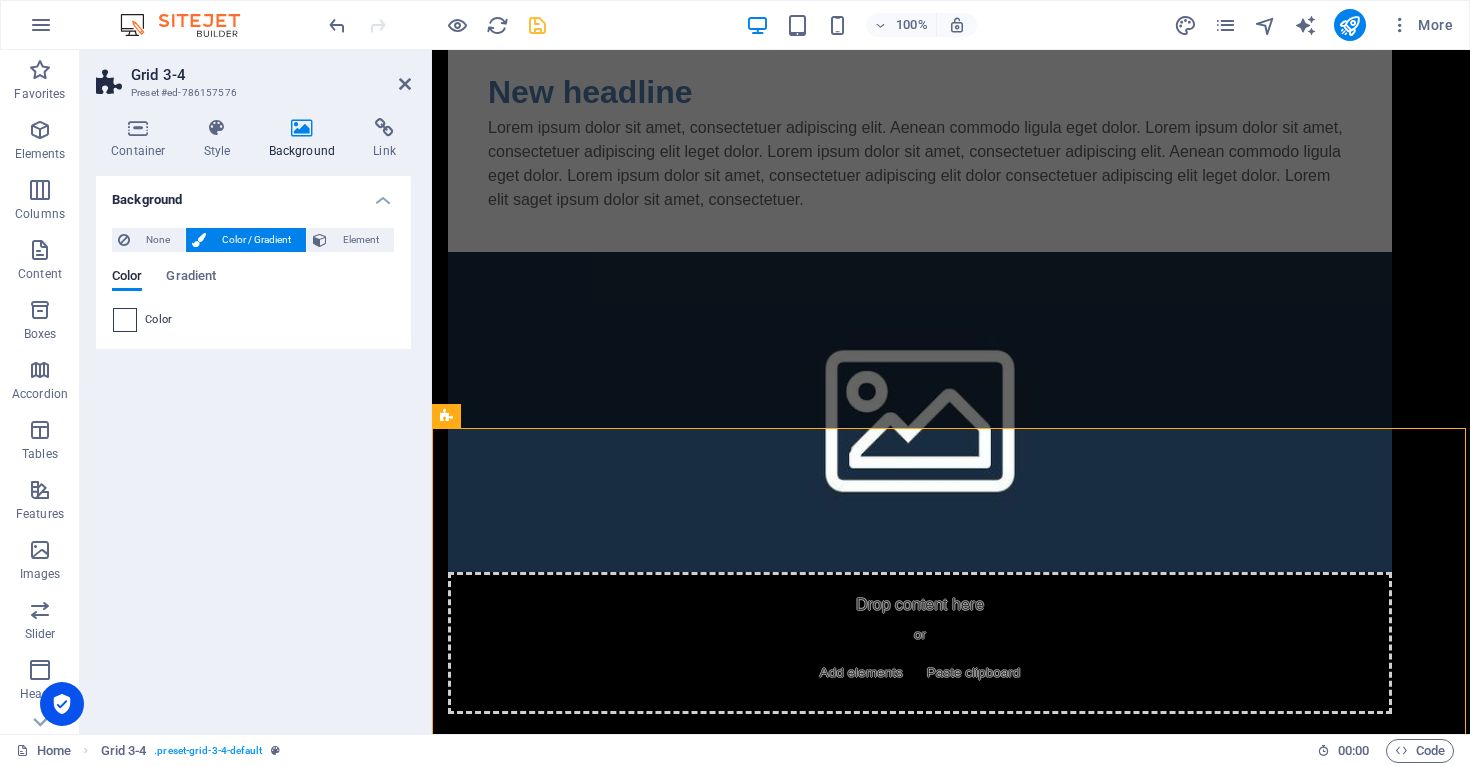 click at bounding box center (125, 320) 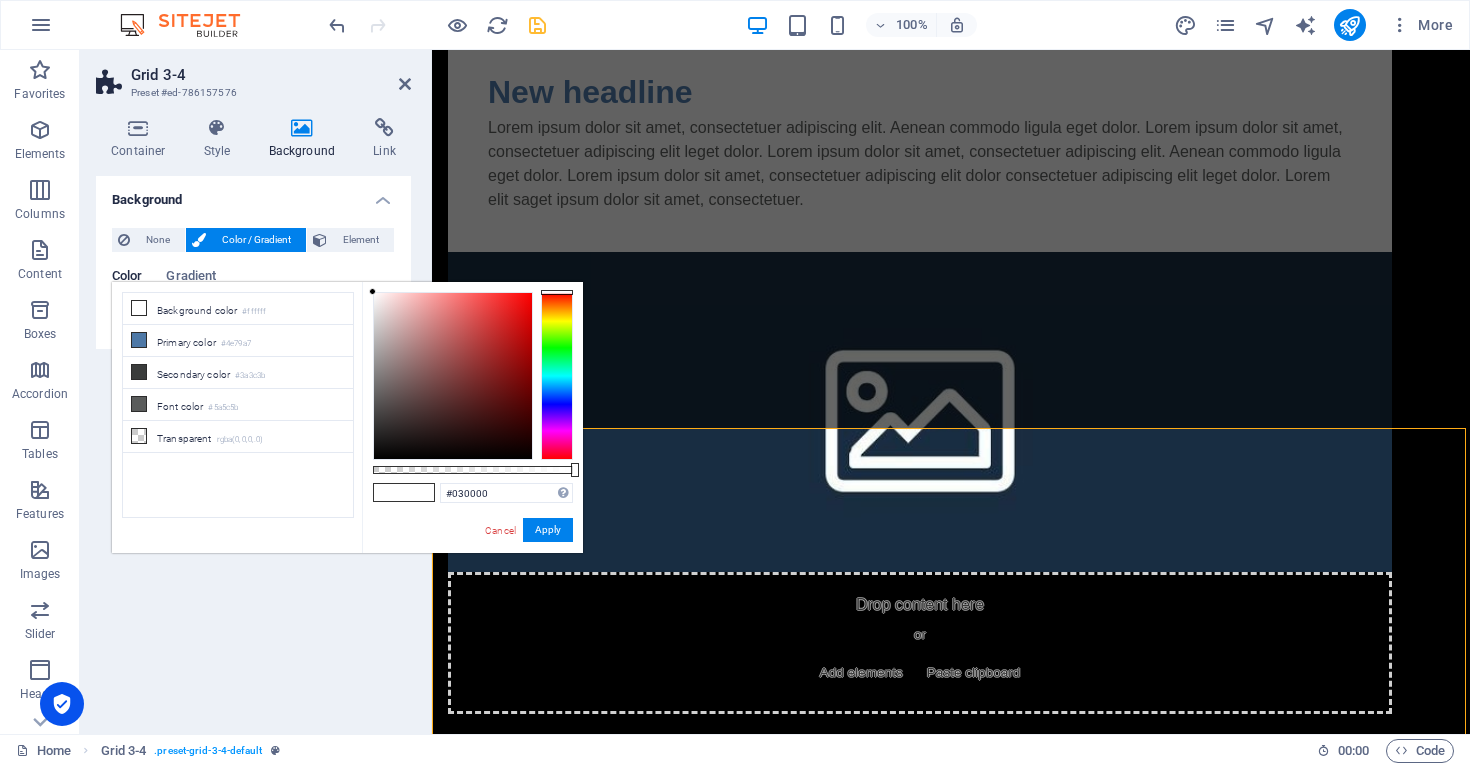 type on "#000000" 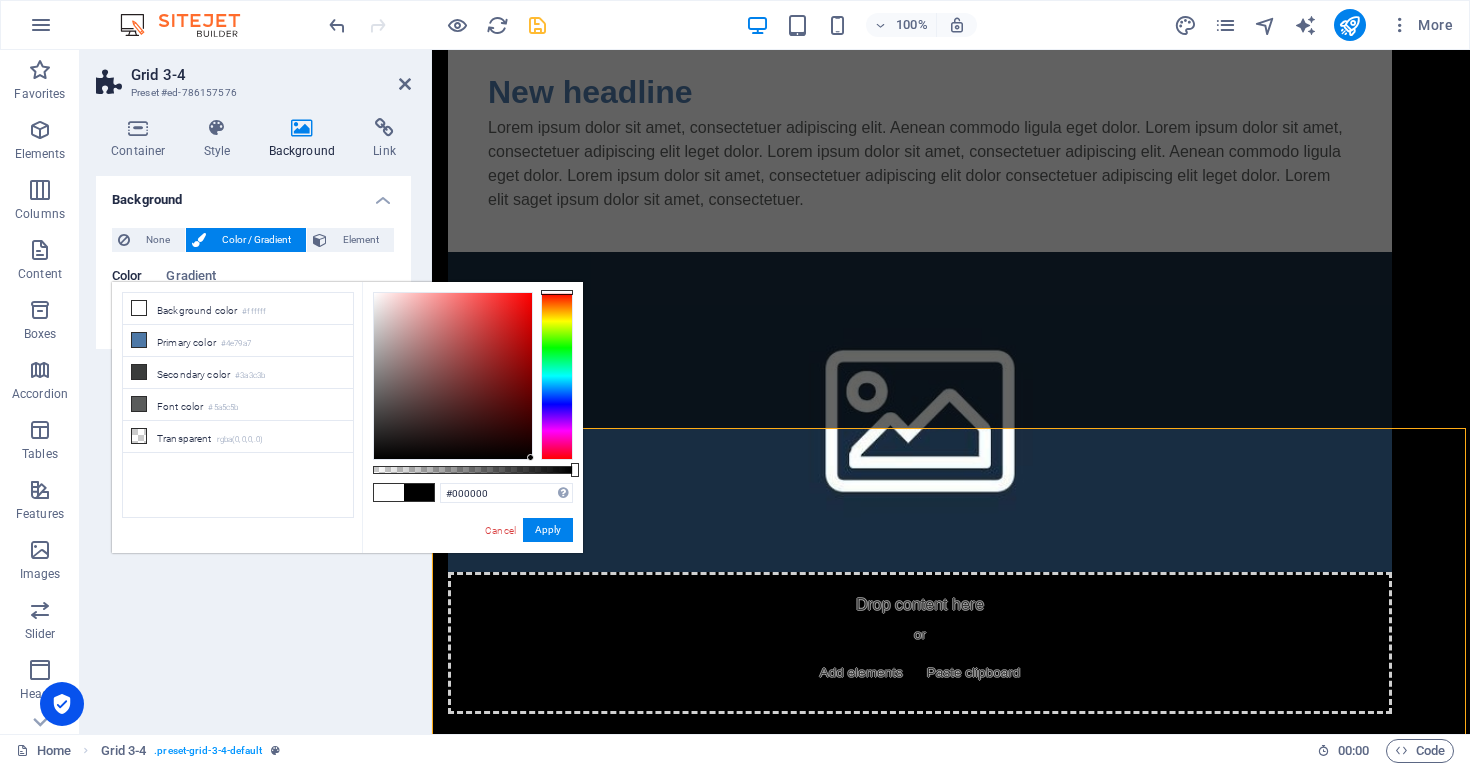 drag, startPoint x: 598, startPoint y: 473, endPoint x: 668, endPoint y: 518, distance: 83.21658 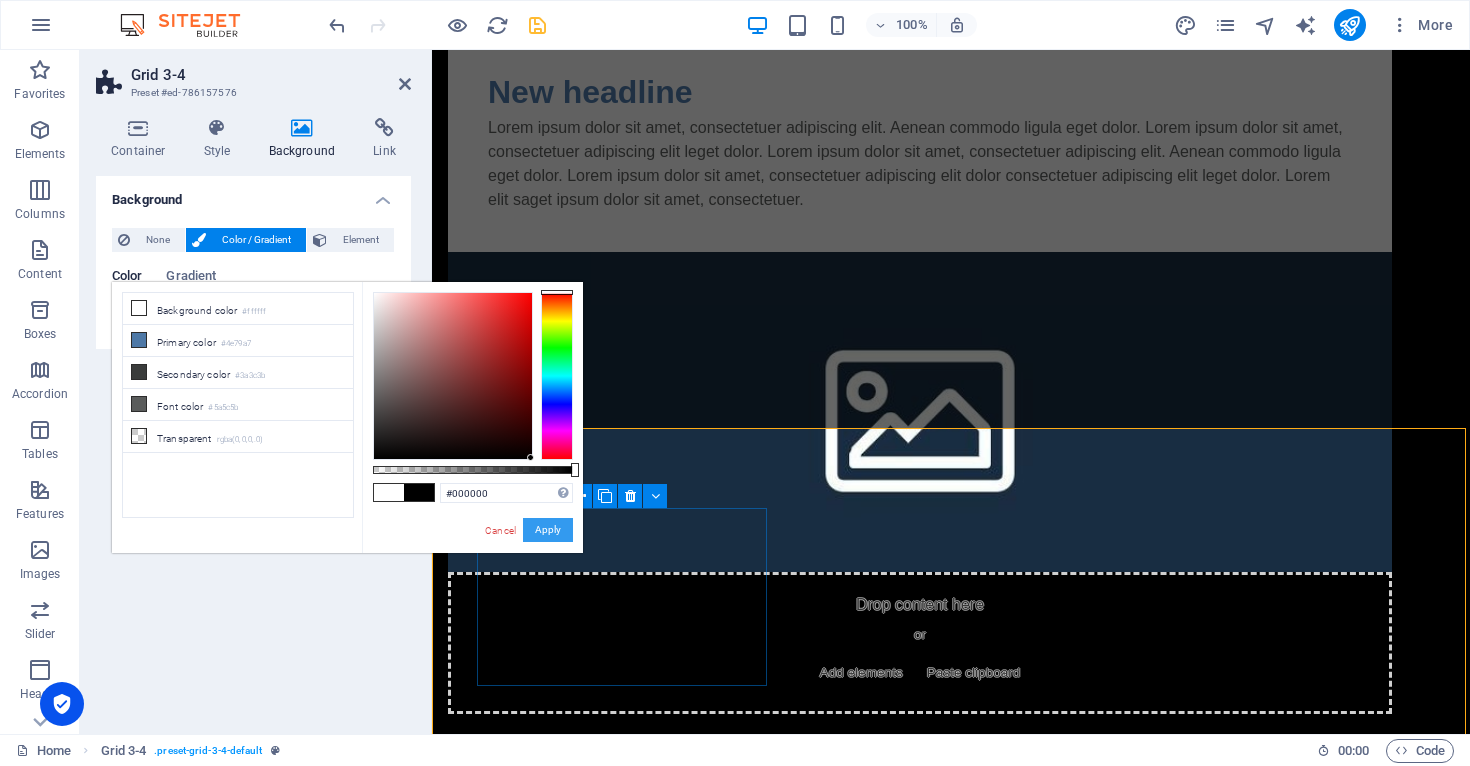 click on "Apply" at bounding box center [548, 530] 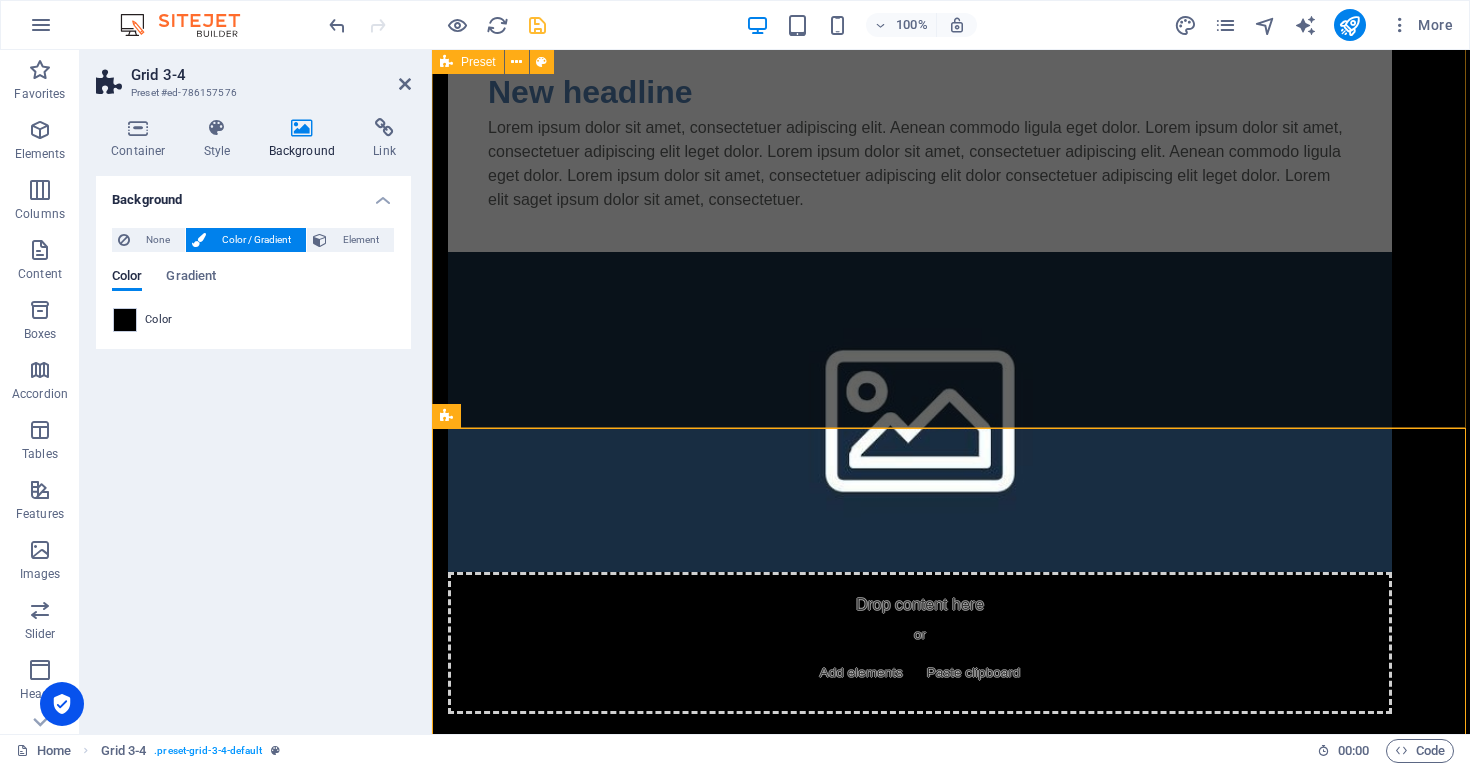 click on "New headline Lorem ipsum dolor sit amet, consectetuer adipiscing elit. Aenean commodo ligula eget dolor. Lorem ipsum dolor sit amet, consectetuer adipiscing elit leget dolor. Lorem ipsum dolor sit amet, consectetuer adipiscing elit. Aenean commodo ligula eget dolor. Lorem ipsum dolor sit amet, consectetuer adipiscing elit dolor consectetuer adipiscing elit leget dolor. Lorem elit saget ipsum dolor sit amet, consectetuer. Drop content here or  Add elements  Paste clipboard" at bounding box center (951, 371) 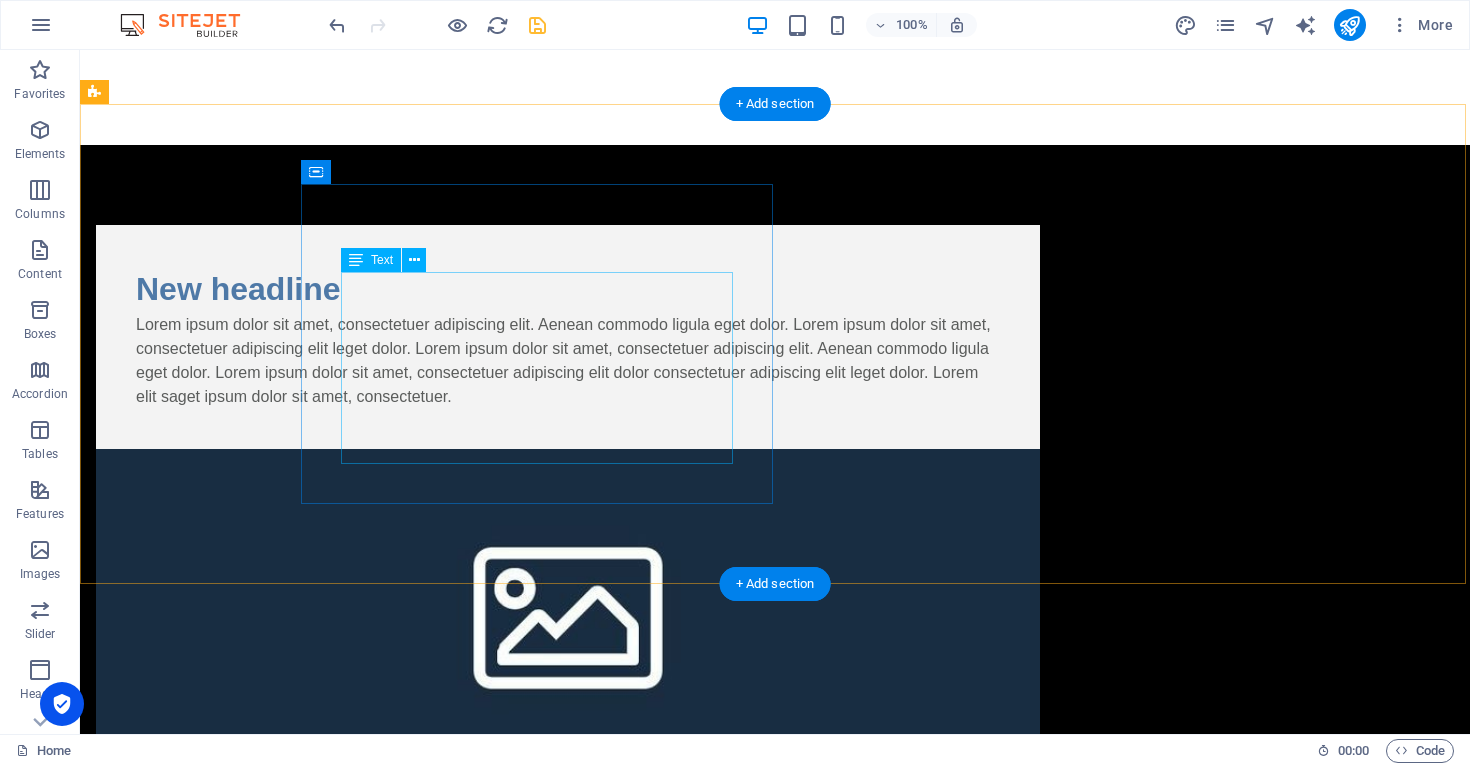 scroll, scrollTop: 451, scrollLeft: 0, axis: vertical 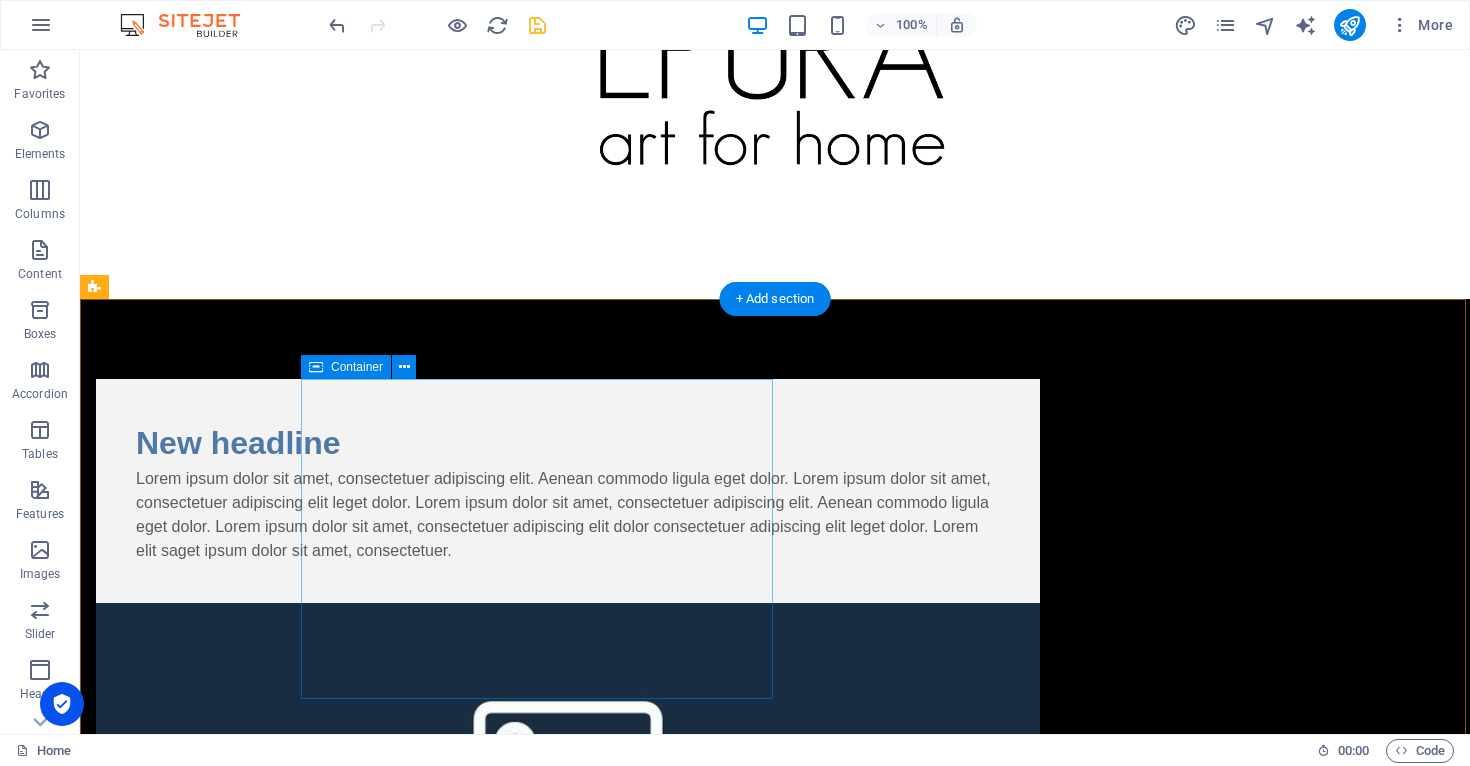 click on "Container" at bounding box center (346, 367) 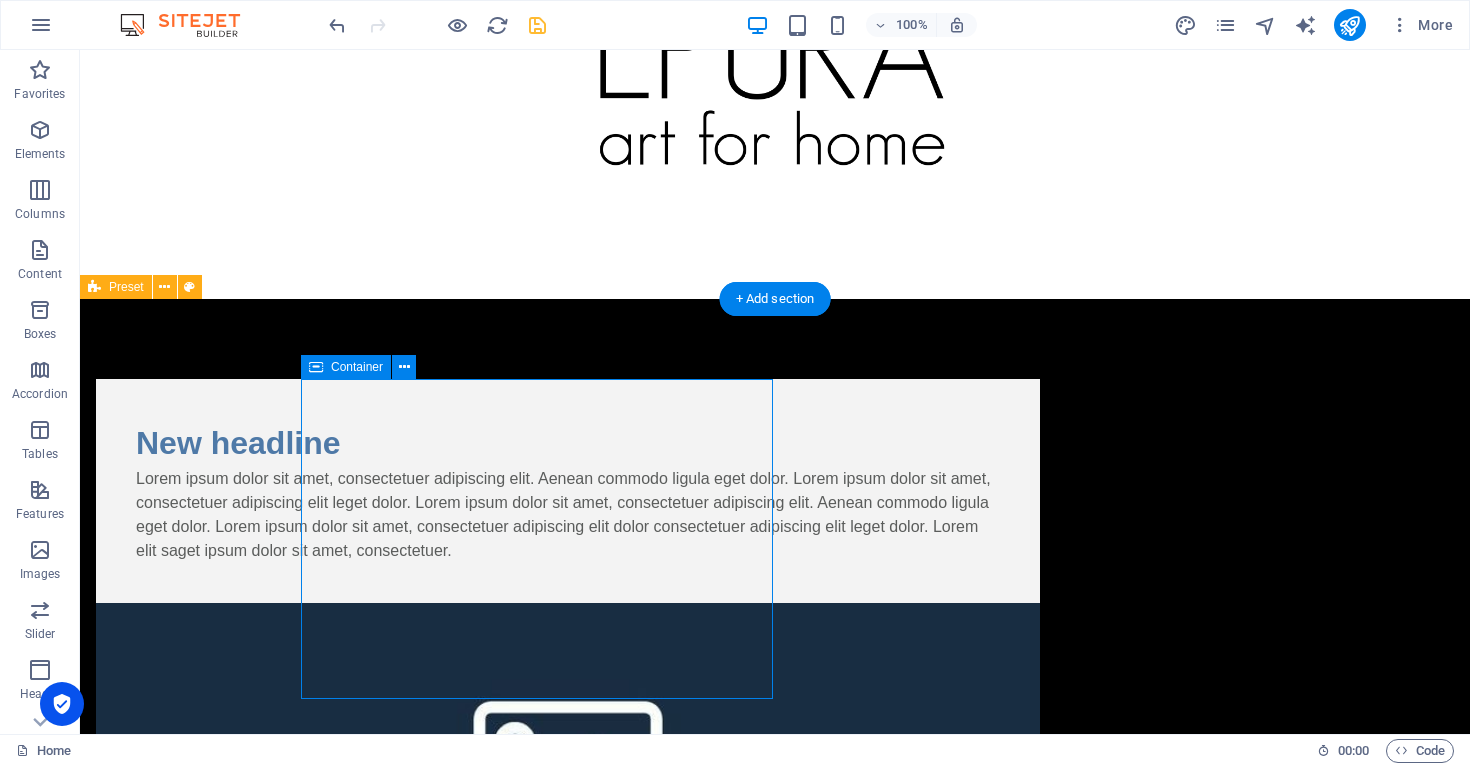 click on "Container" at bounding box center [346, 367] 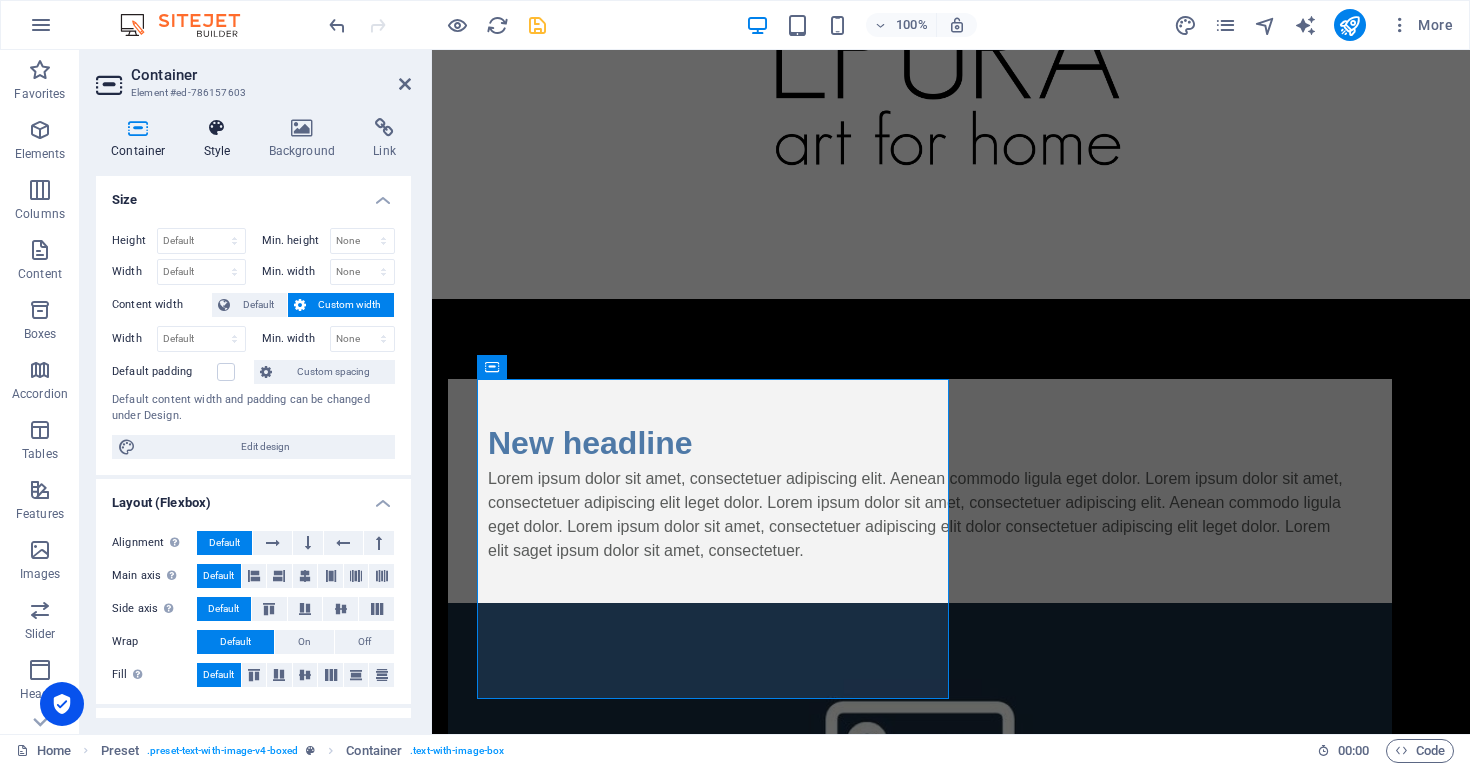 click on "Style" at bounding box center (221, 139) 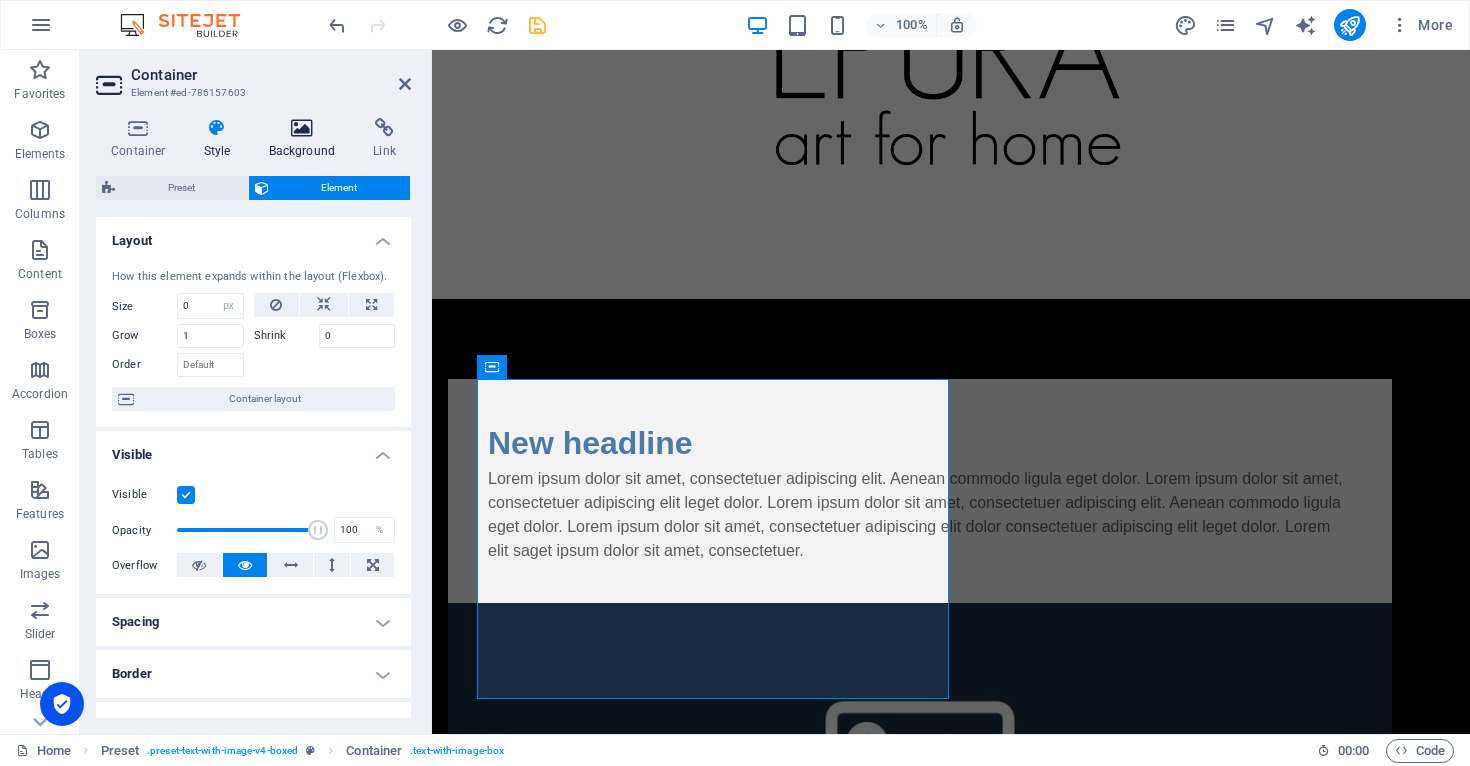 click on "Background" at bounding box center (306, 139) 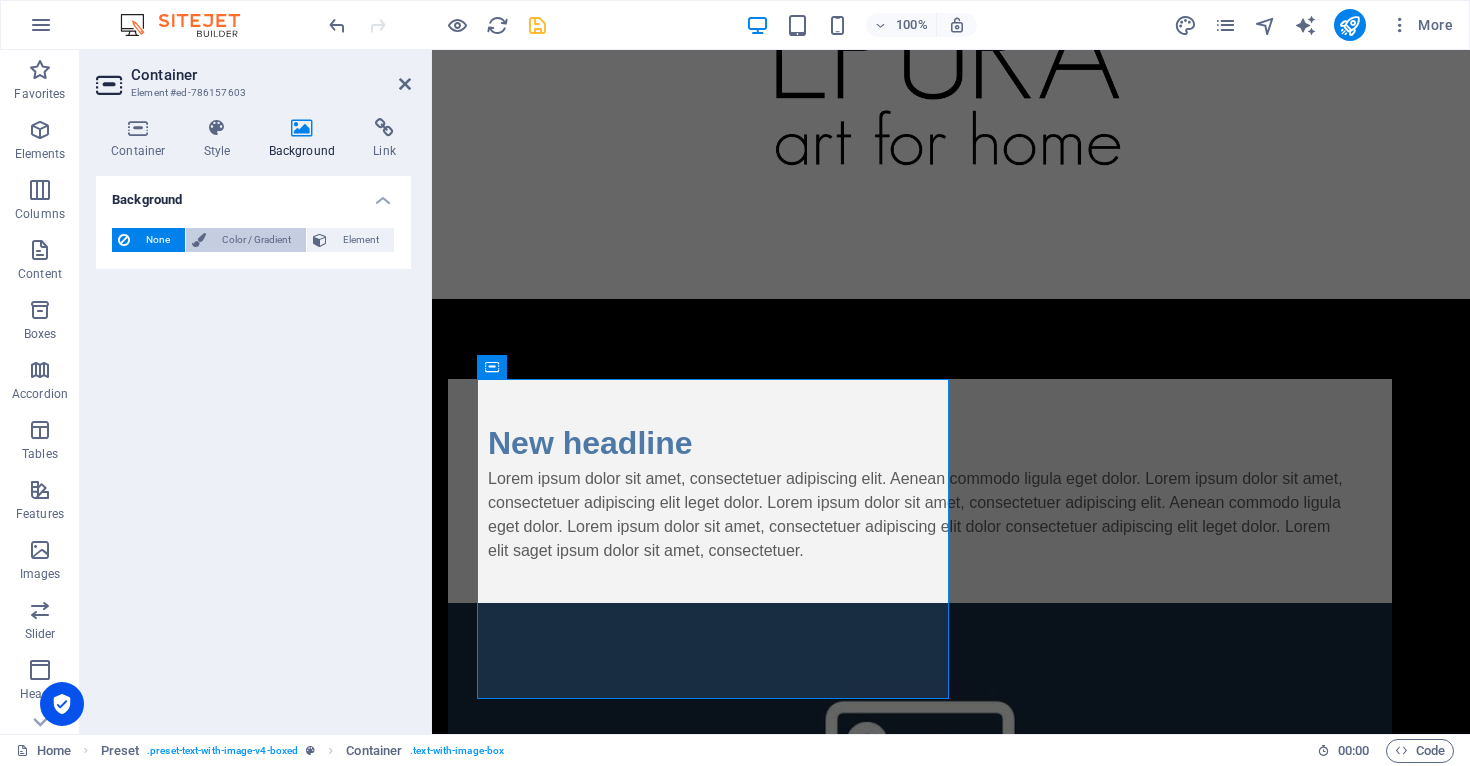 click on "Color / Gradient" at bounding box center [256, 240] 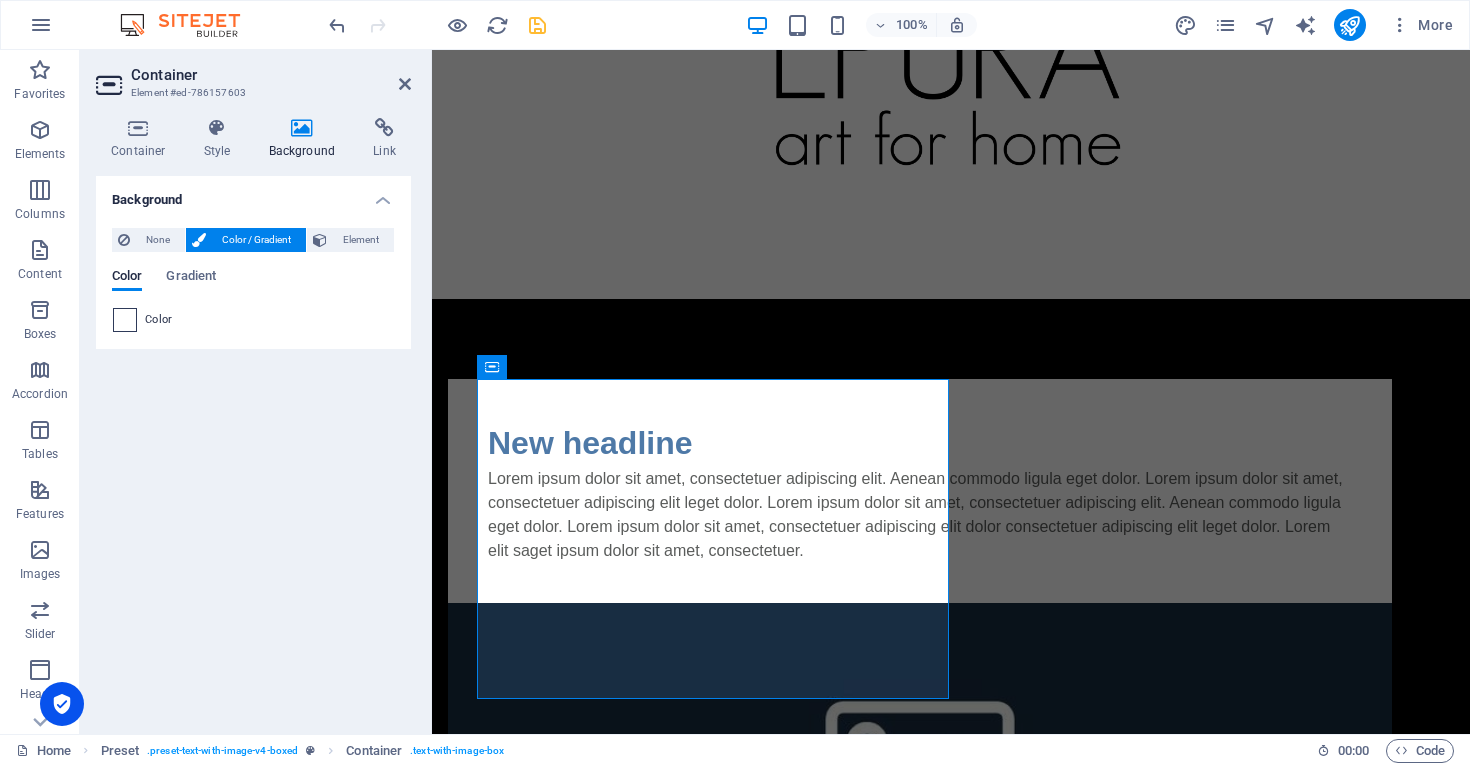 click at bounding box center [125, 320] 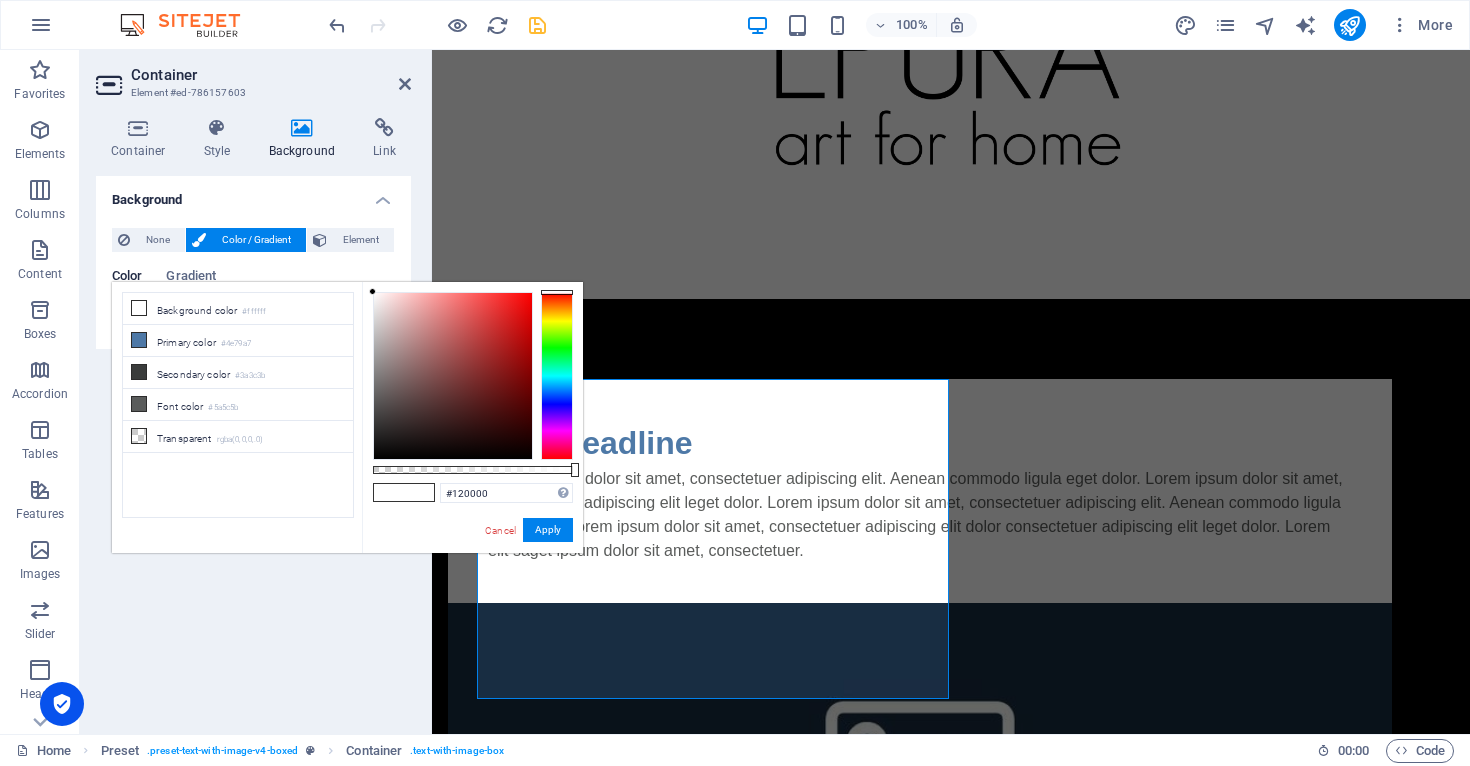 type 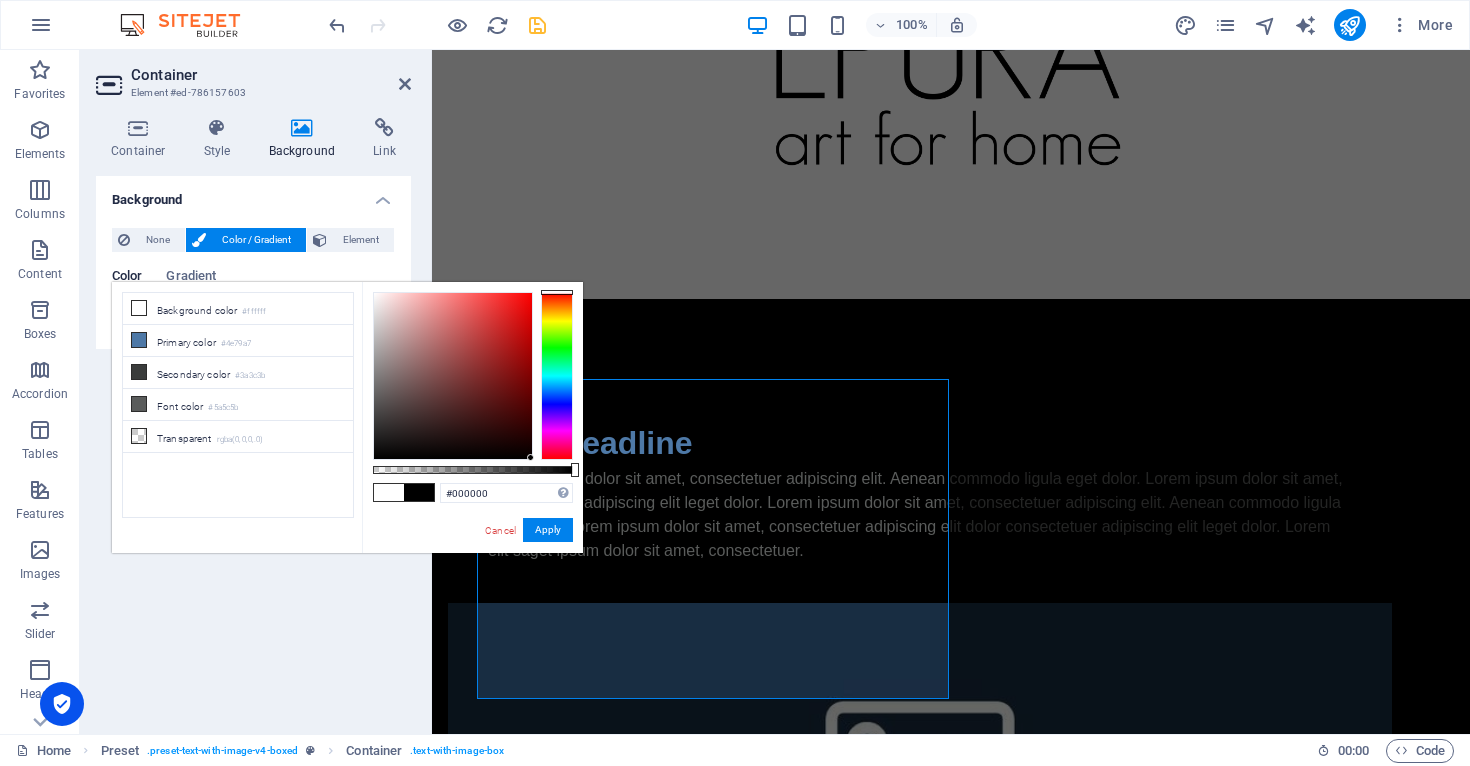 drag, startPoint x: 472, startPoint y: 386, endPoint x: 787, endPoint y: 593, distance: 376.92706 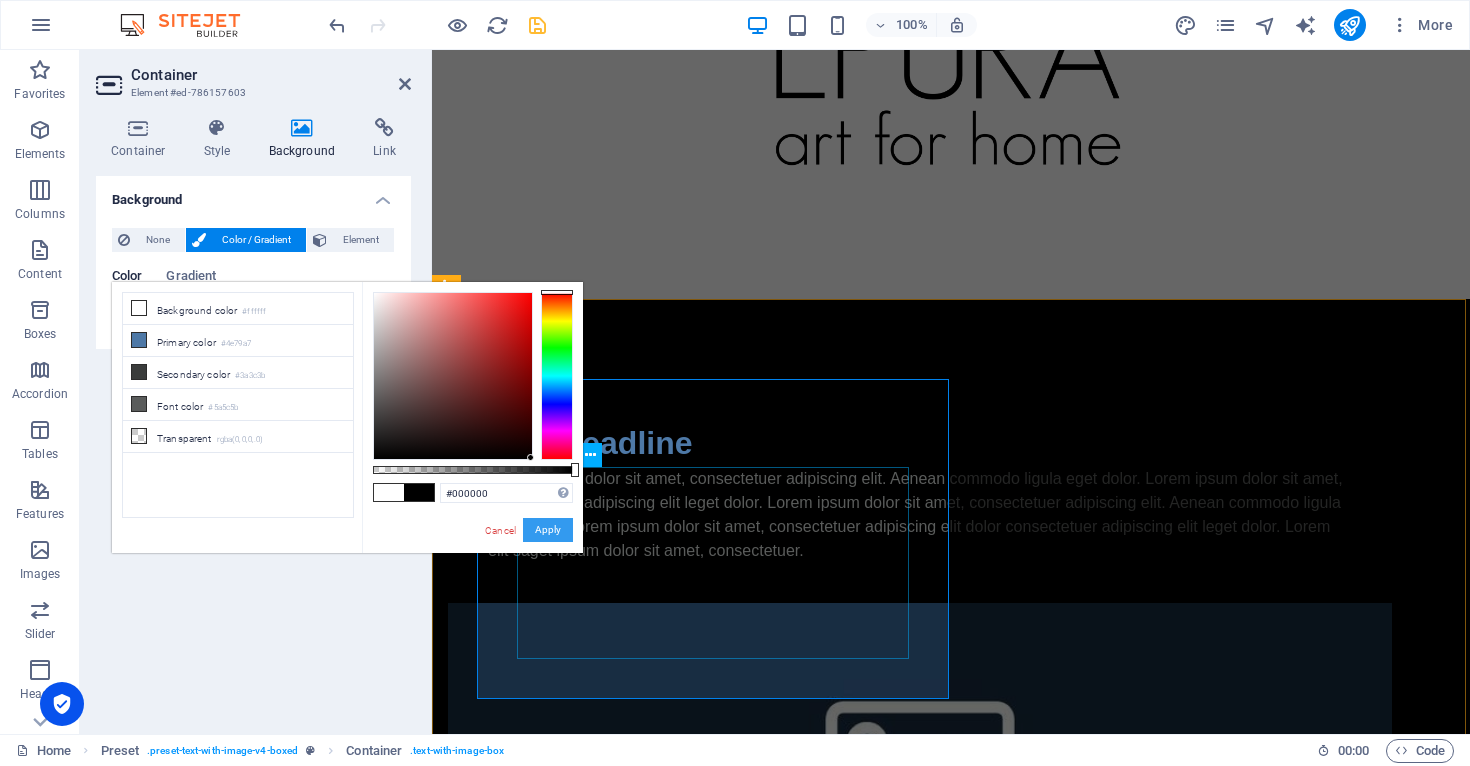 click on "Apply" at bounding box center (548, 530) 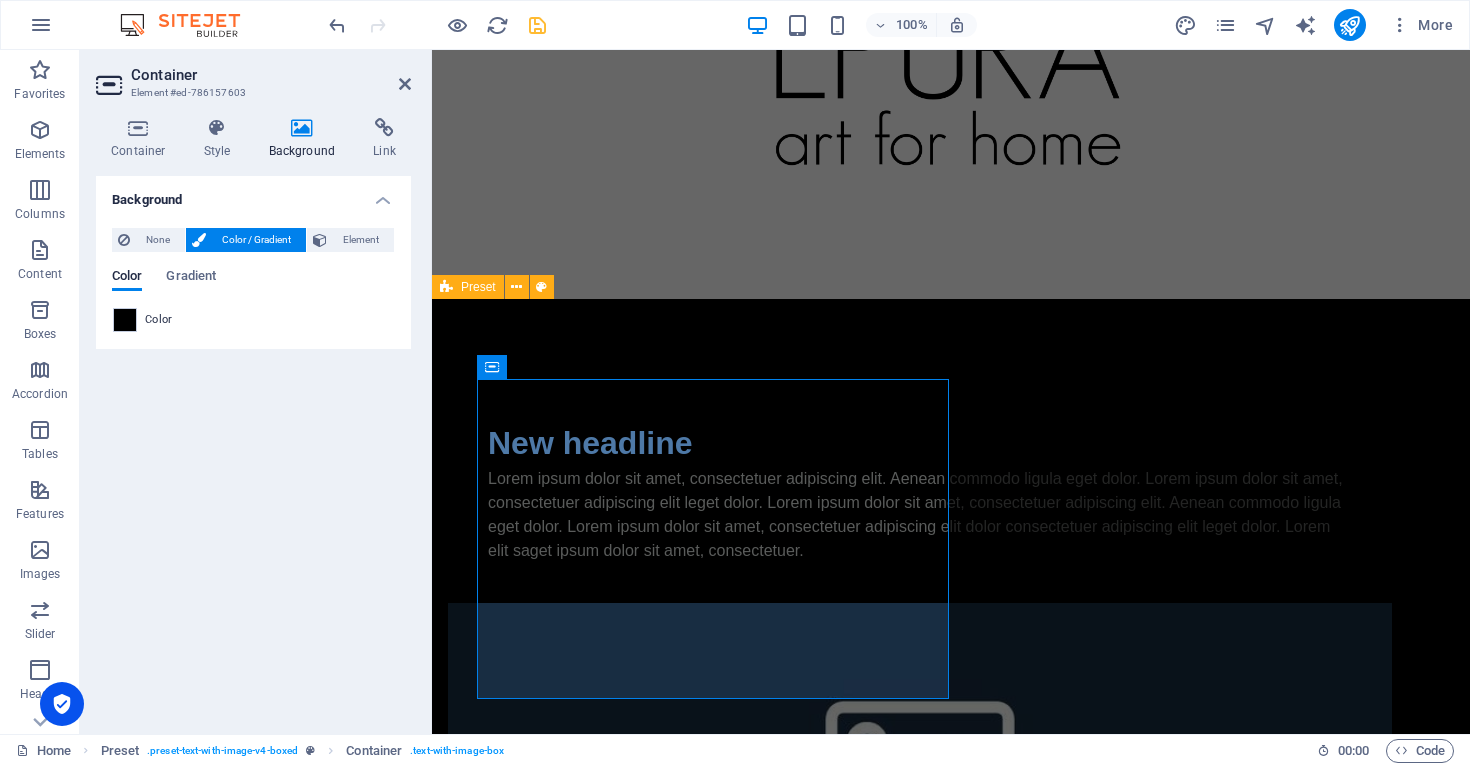 click on "Background None Color / Gradient Element Stretch background to full-width Color overlay Places an overlay over the background to colorize it Parallax 0 % Image Image slider Map Video YouTube Vimeo HTML Color Gradient Color A parent element contains a background. Edit background on parent element" at bounding box center (253, 447) 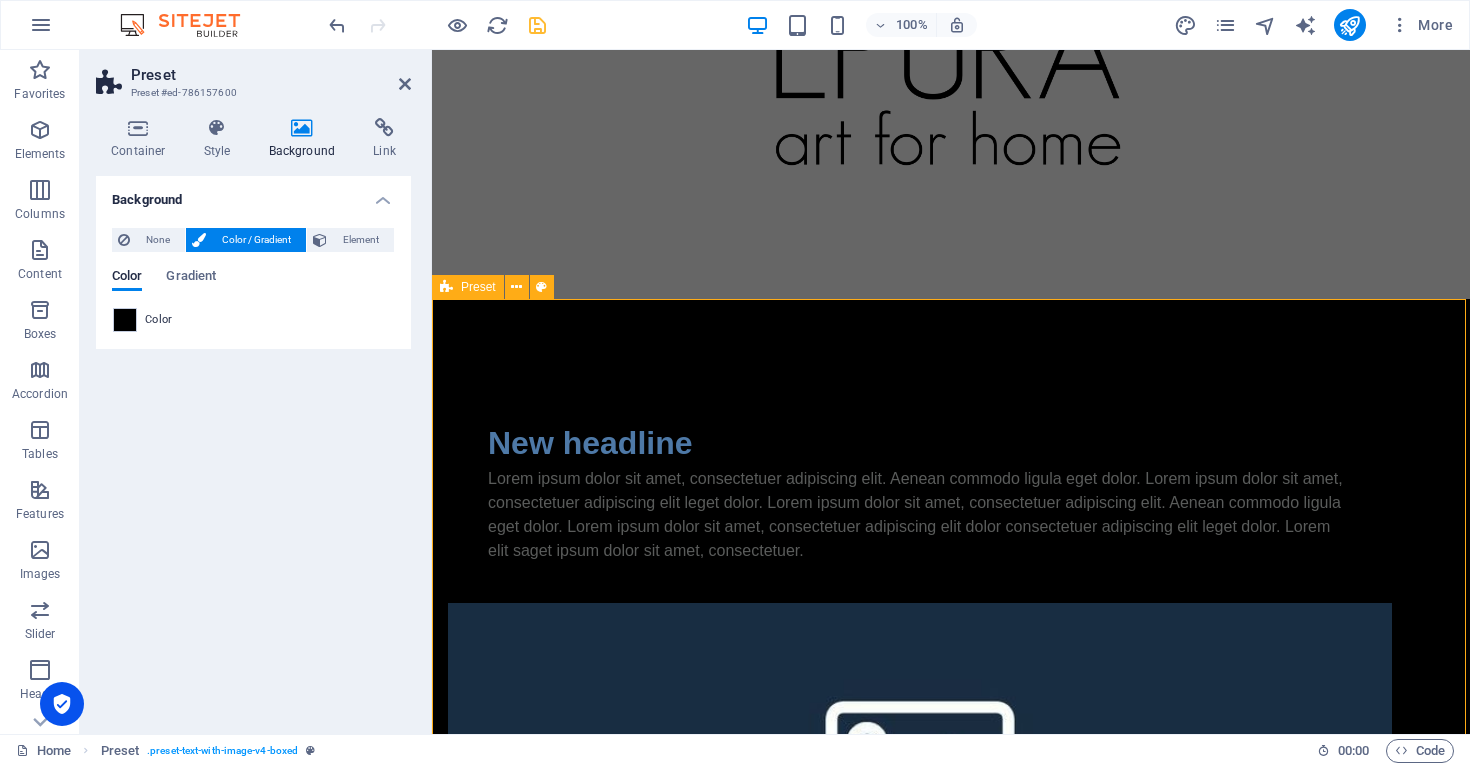 click on "New headline Lorem ipsum dolor sit amet, consectetuer adipiscing elit. Aenean commodo ligula eget dolor. Lorem ipsum dolor sit amet, consectetuer adipiscing elit leget dolor. Lorem ipsum dolor sit amet, consectetuer adipiscing elit. Aenean commodo ligula eget dolor. Lorem ipsum dolor sit amet, consectetuer adipiscing elit dolor consectetuer adipiscing elit leget dolor. Lorem elit saget ipsum dolor sit amet, consectetuer. Drop content here or  Add elements  Paste clipboard" at bounding box center (951, 722) 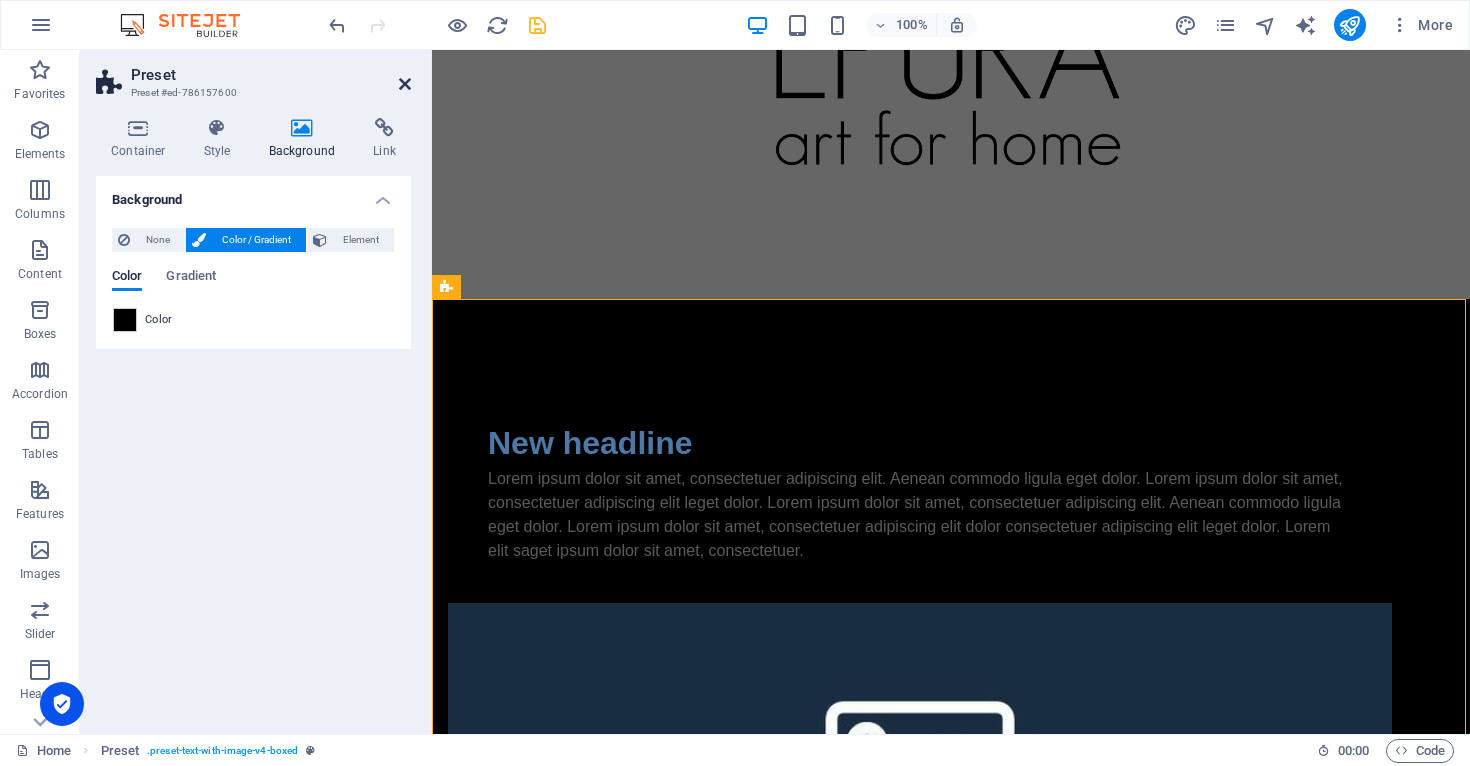 drag, startPoint x: 406, startPoint y: 78, endPoint x: 378, endPoint y: 6, distance: 77.25283 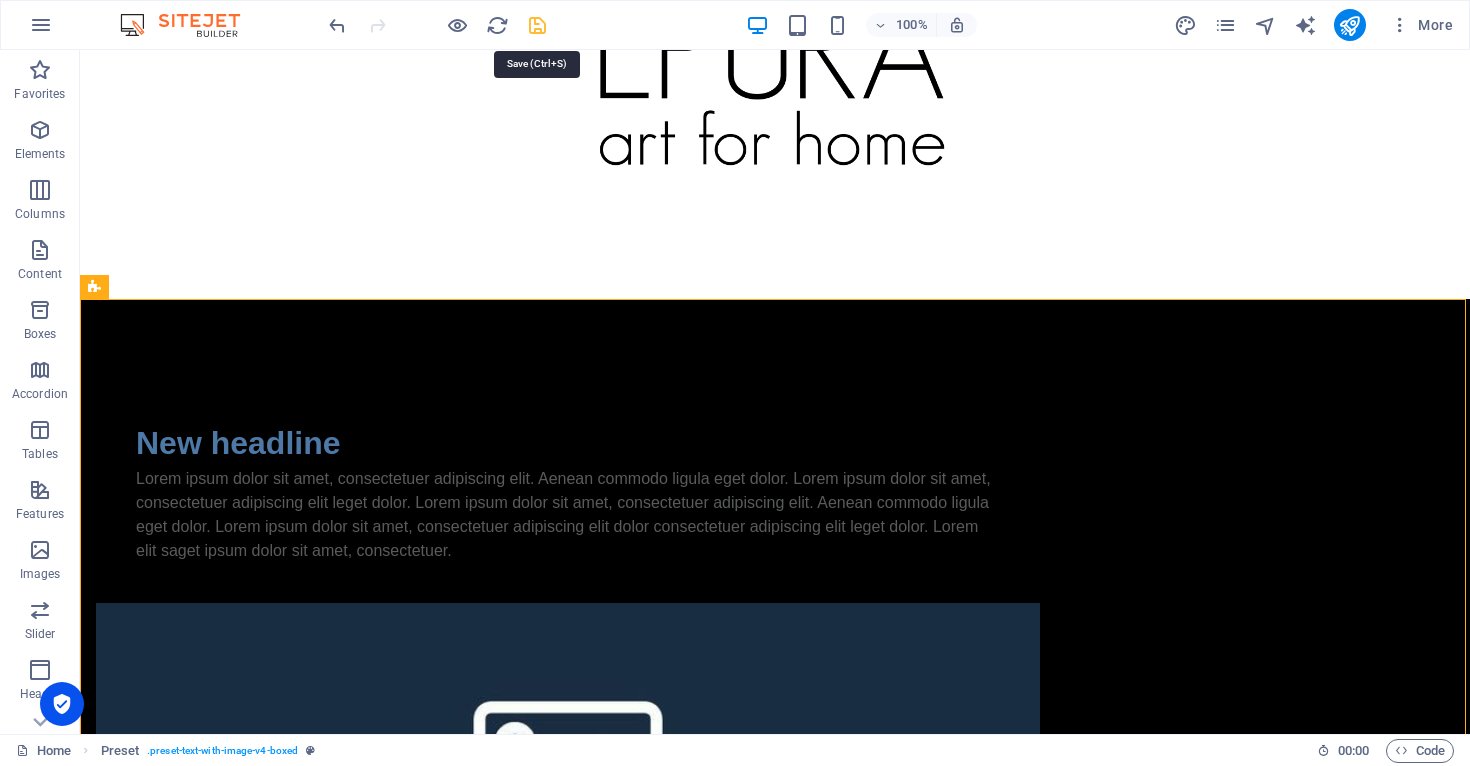 click at bounding box center (537, 25) 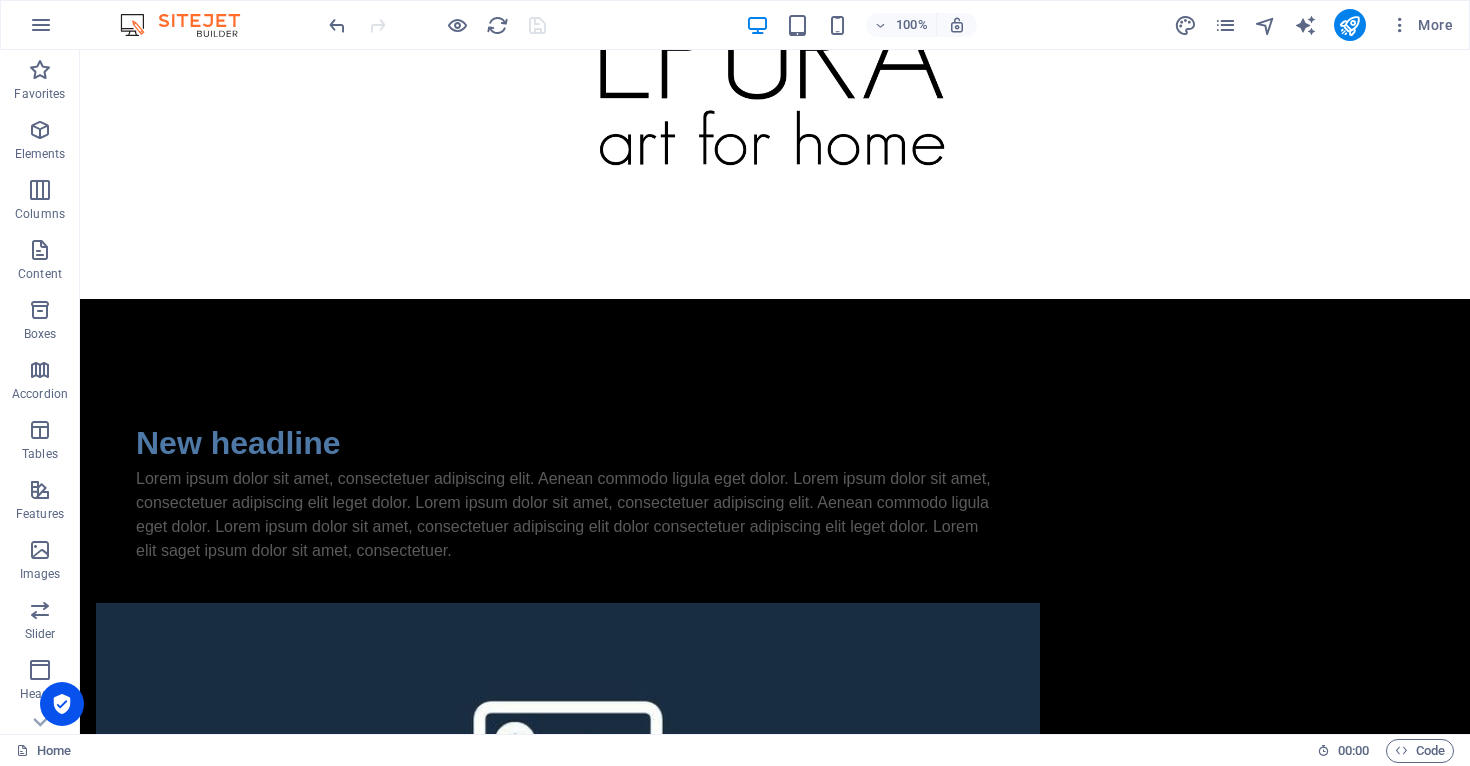 click at bounding box center [437, 25] 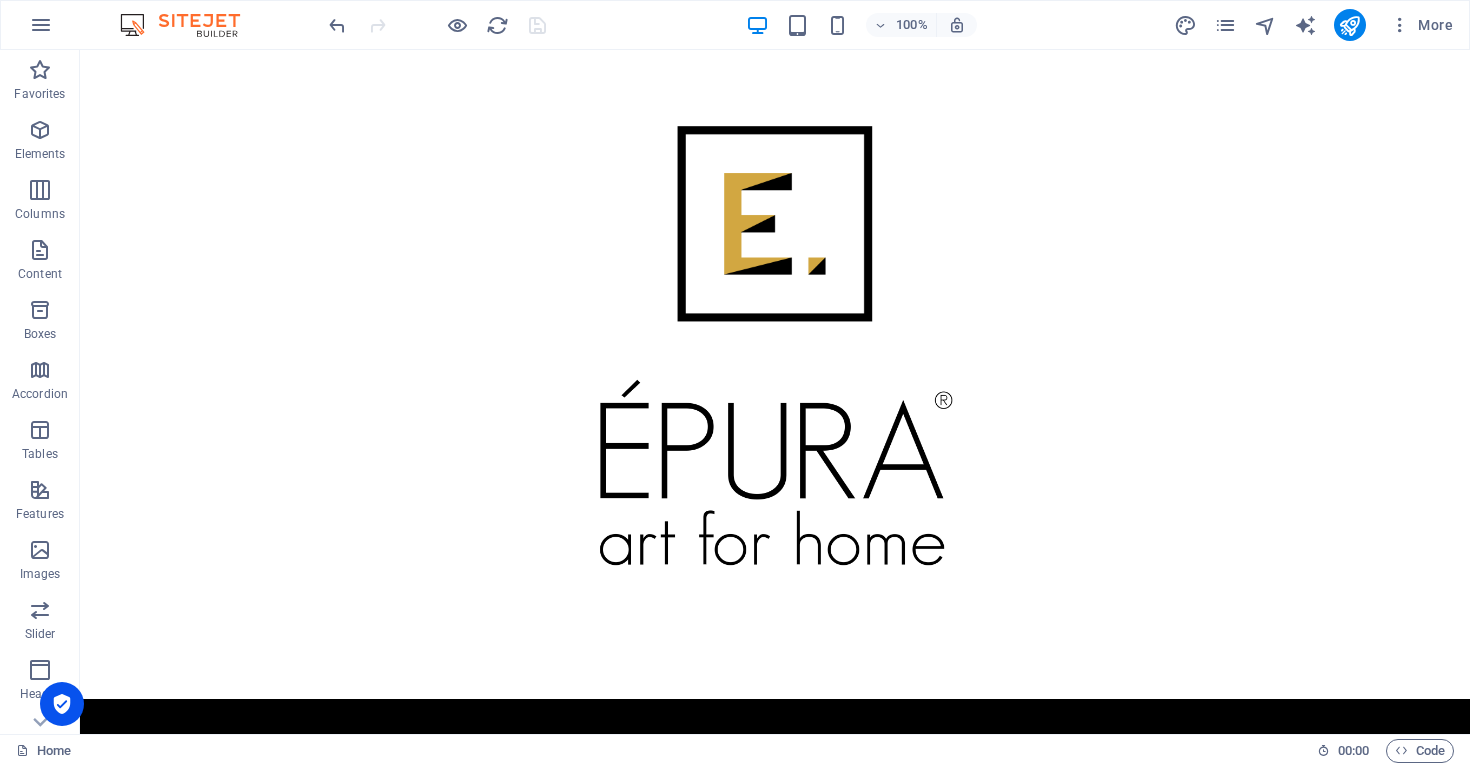 scroll, scrollTop: 0, scrollLeft: 0, axis: both 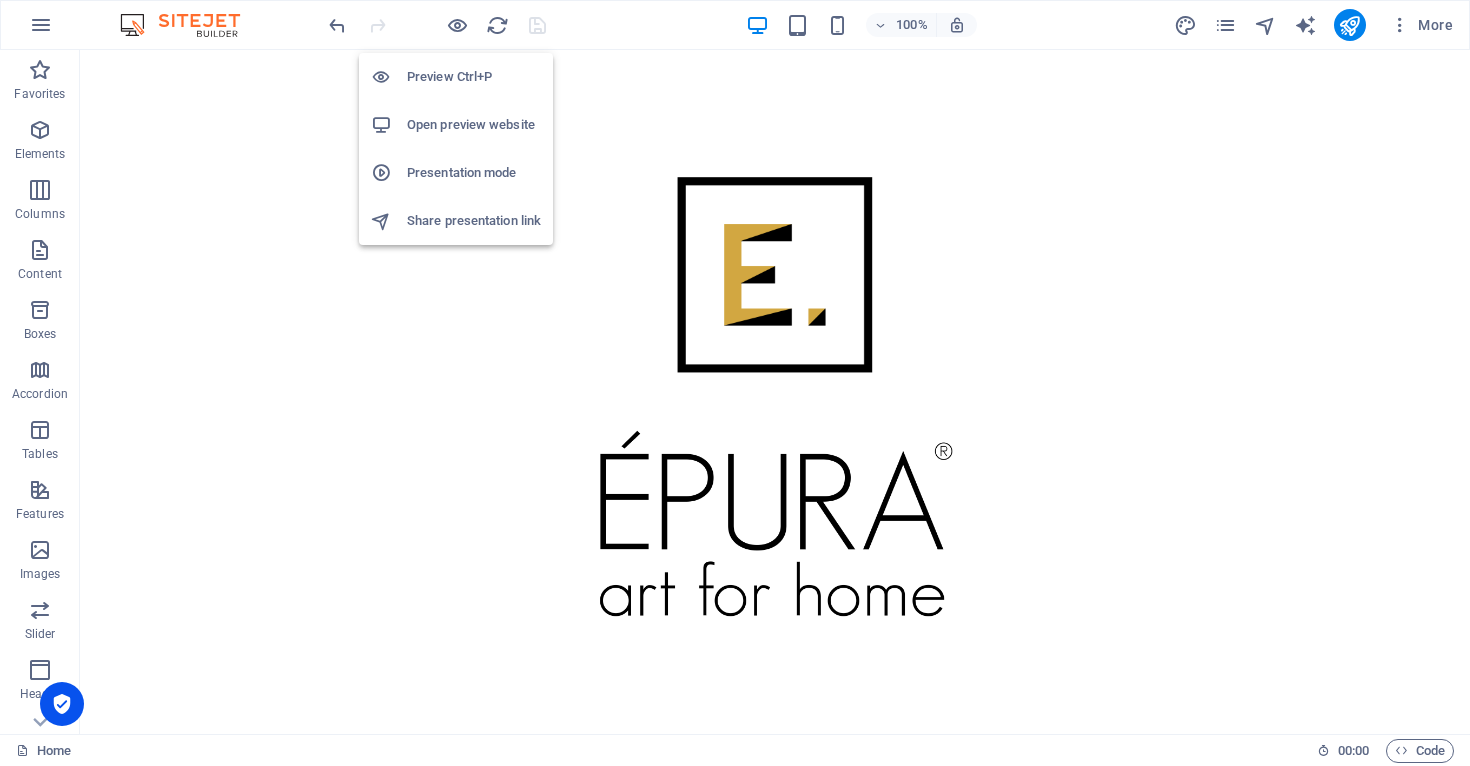 click on "Open preview website" at bounding box center [474, 125] 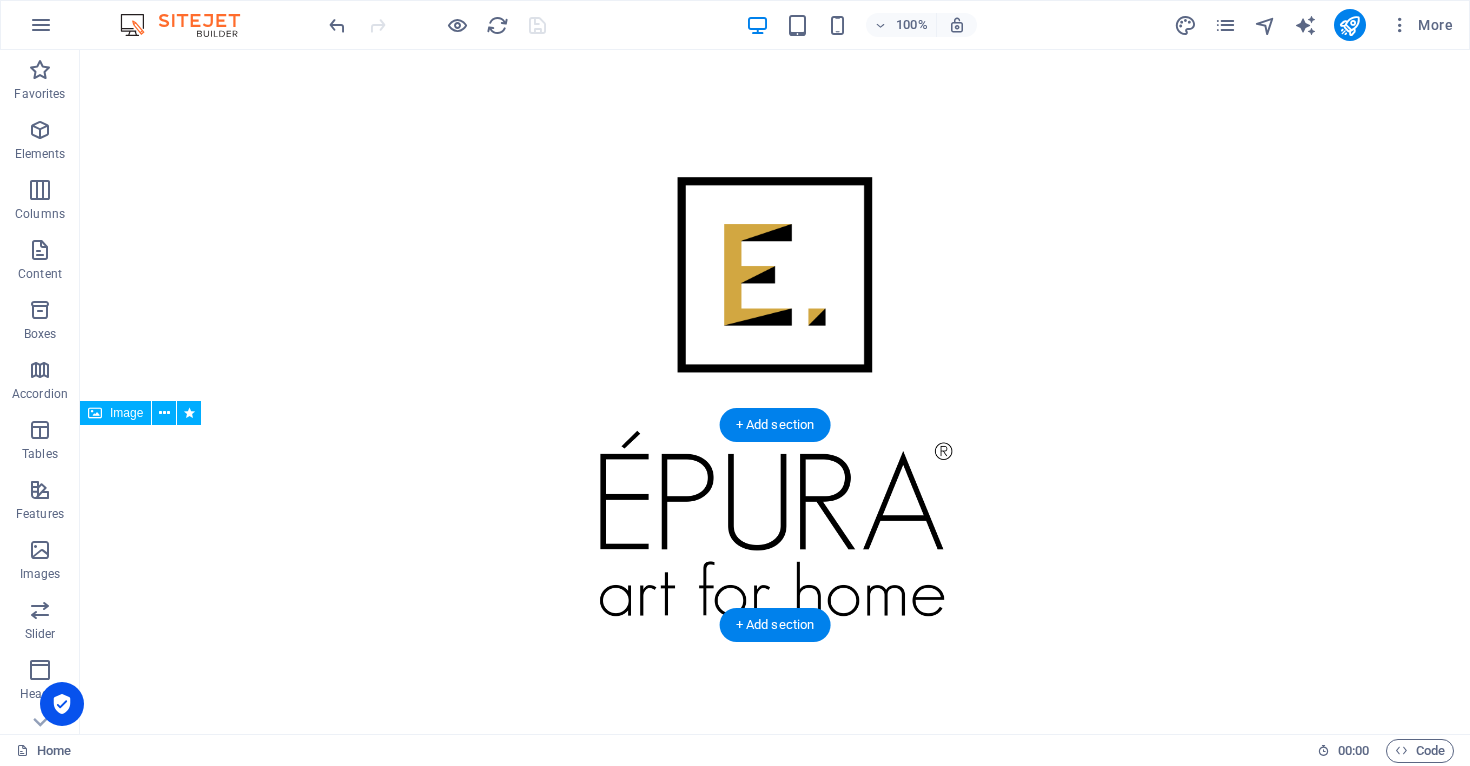 click at bounding box center (775, 525) 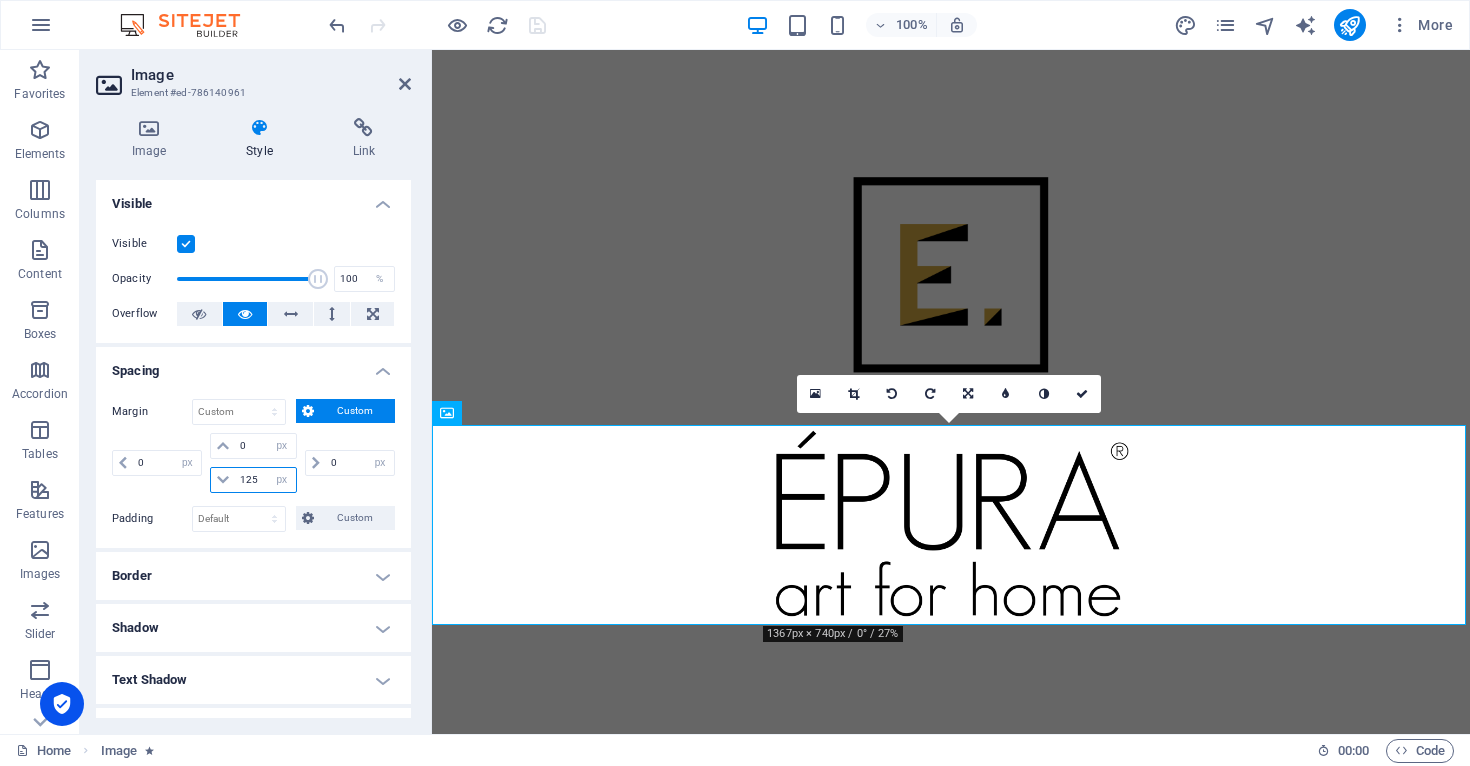 drag, startPoint x: 242, startPoint y: 482, endPoint x: 263, endPoint y: 482, distance: 21 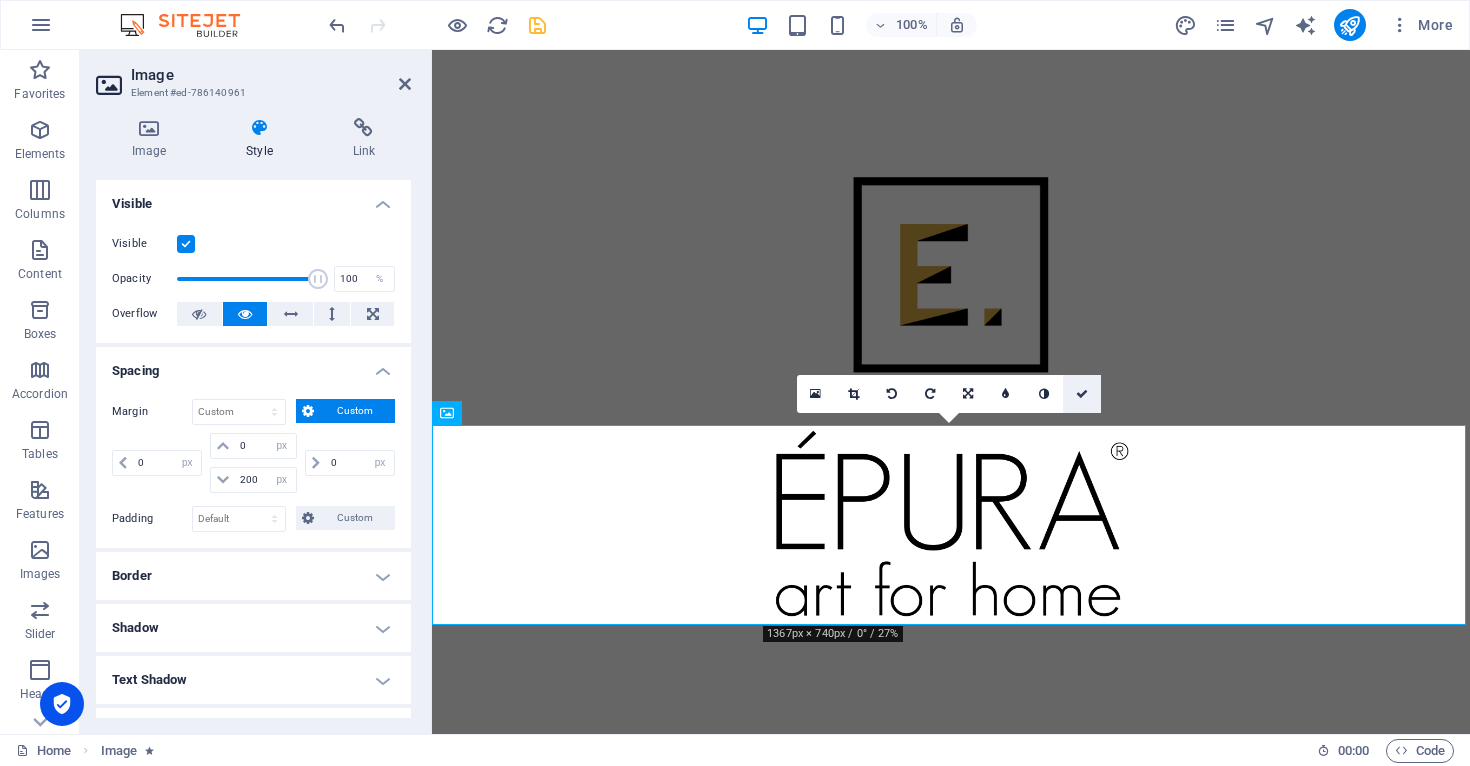 drag, startPoint x: 1076, startPoint y: 393, endPoint x: 996, endPoint y: 343, distance: 94.33981 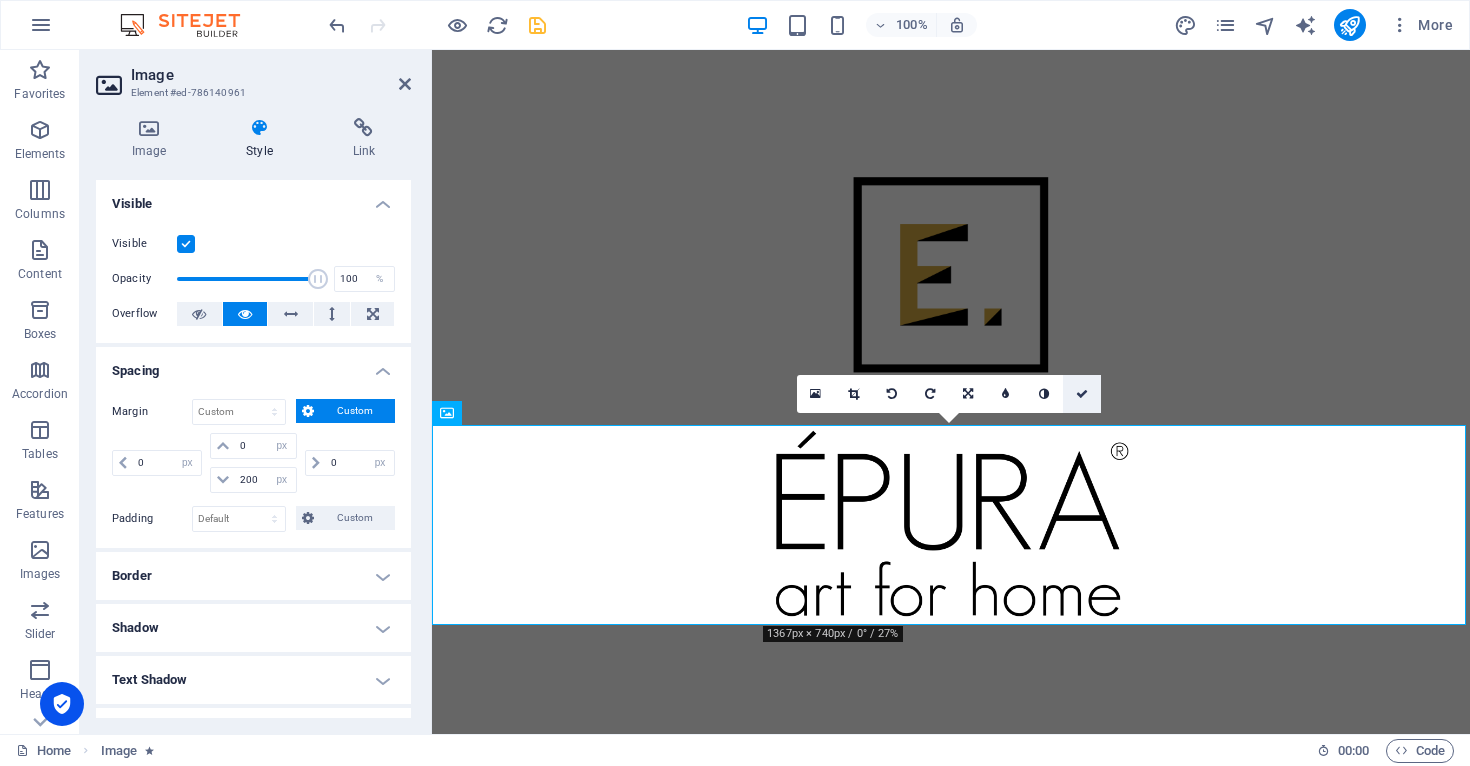 click at bounding box center [1082, 394] 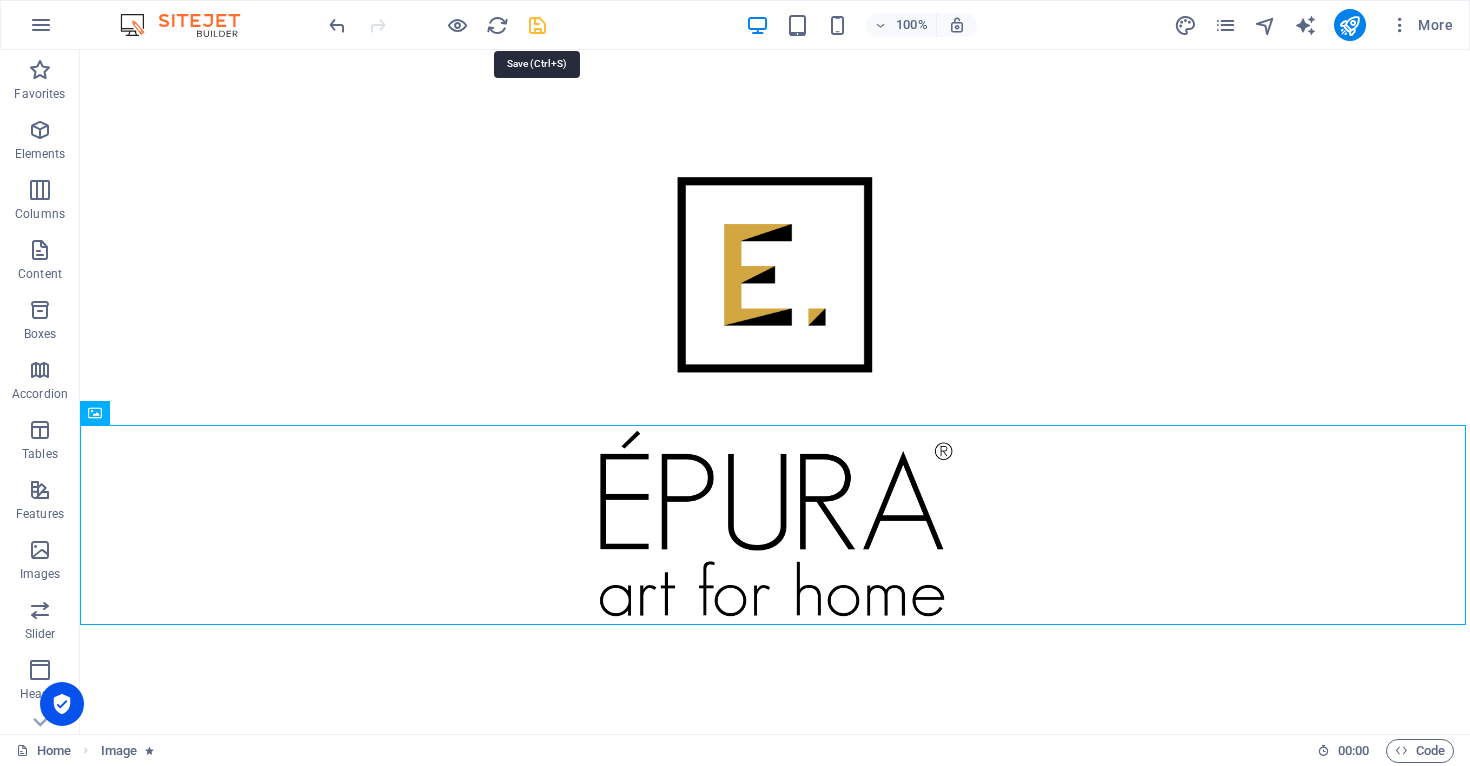 click at bounding box center (537, 25) 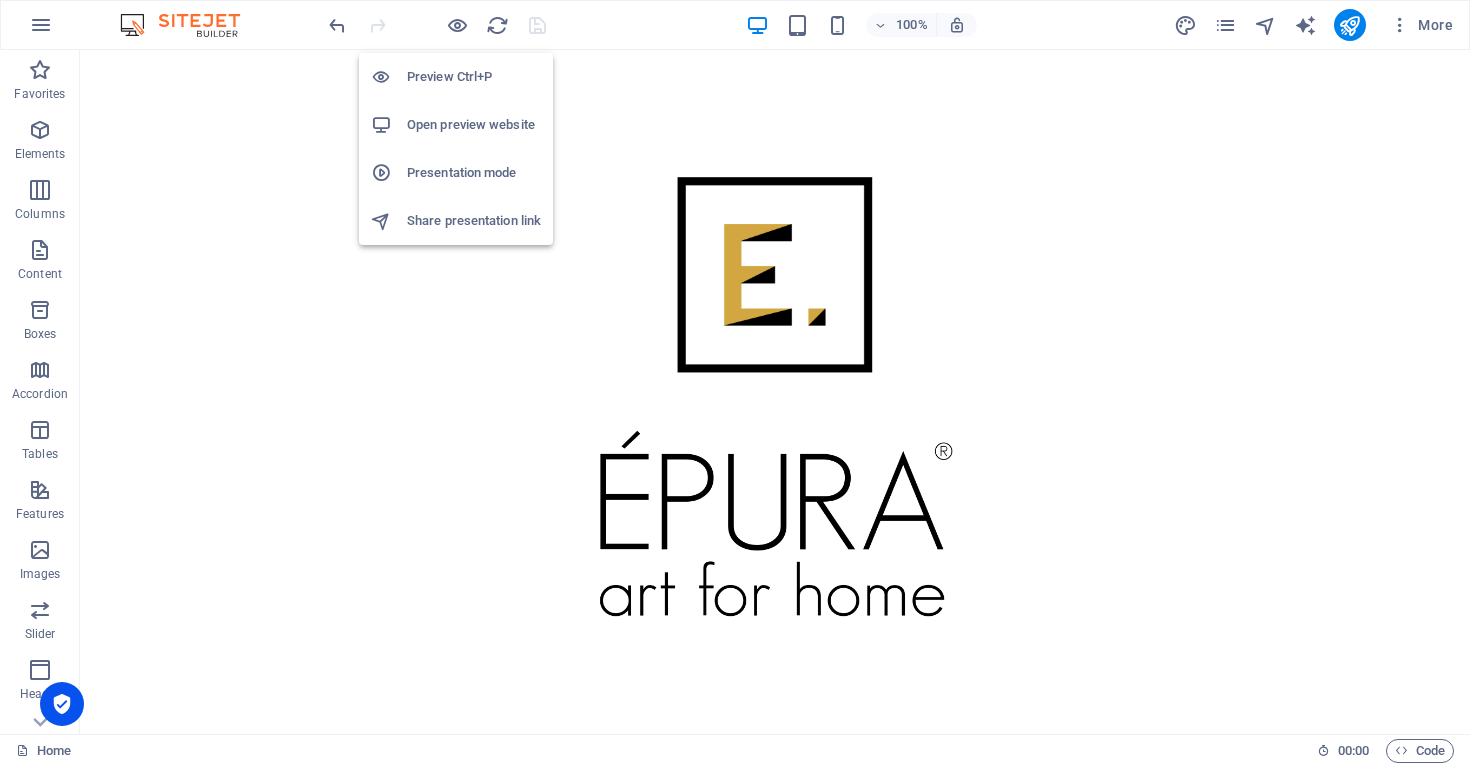 click on "Open preview website" at bounding box center (474, 125) 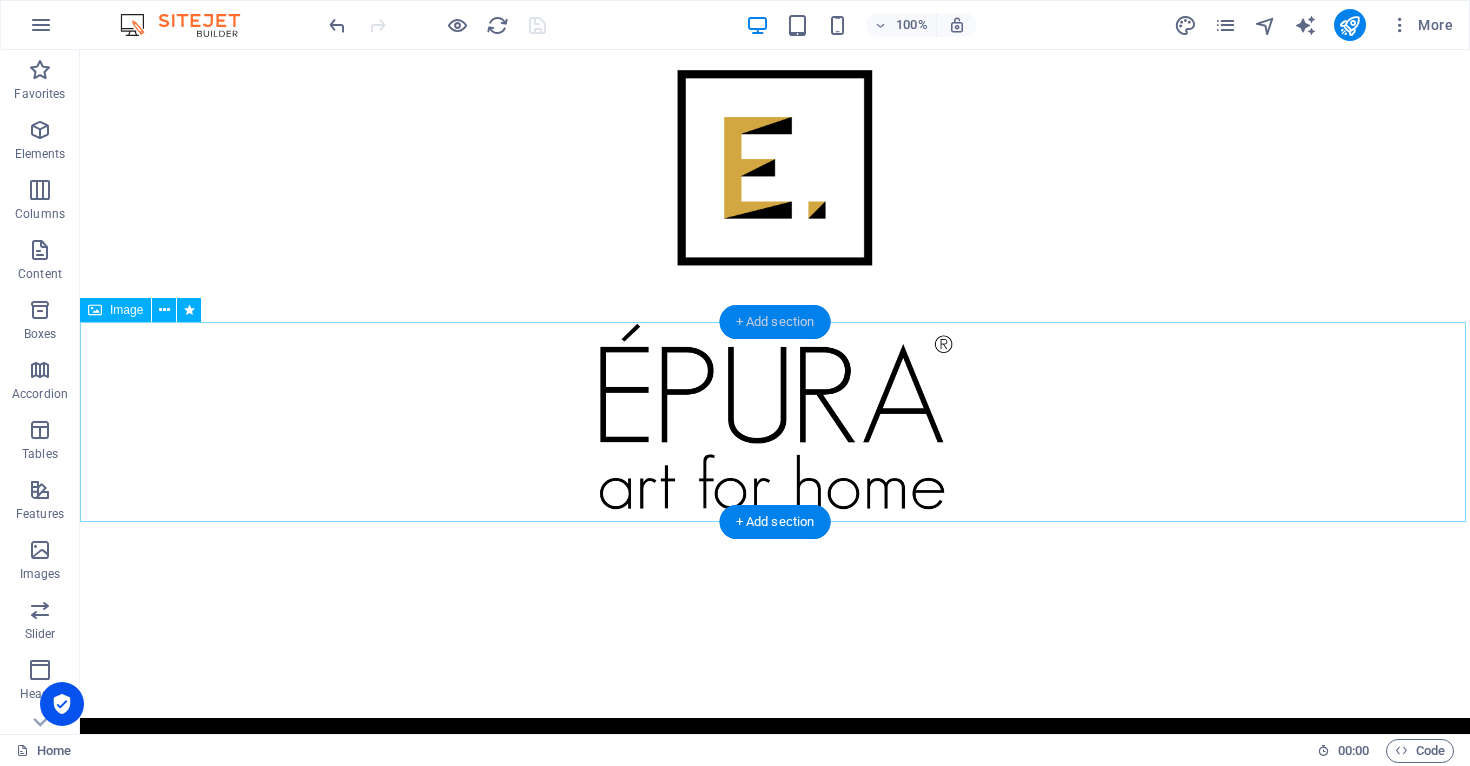 scroll, scrollTop: 103, scrollLeft: 0, axis: vertical 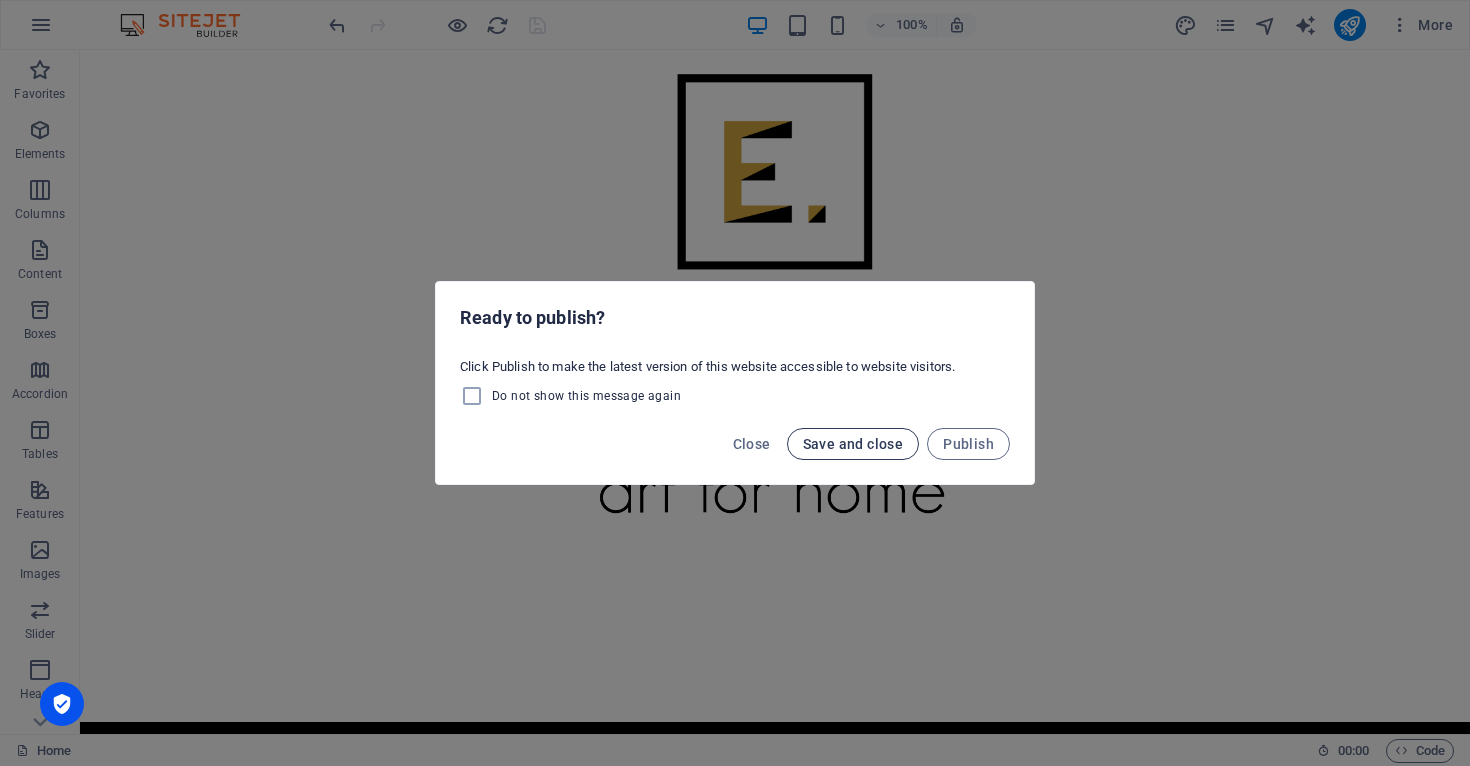 click on "Save and close" at bounding box center [853, 444] 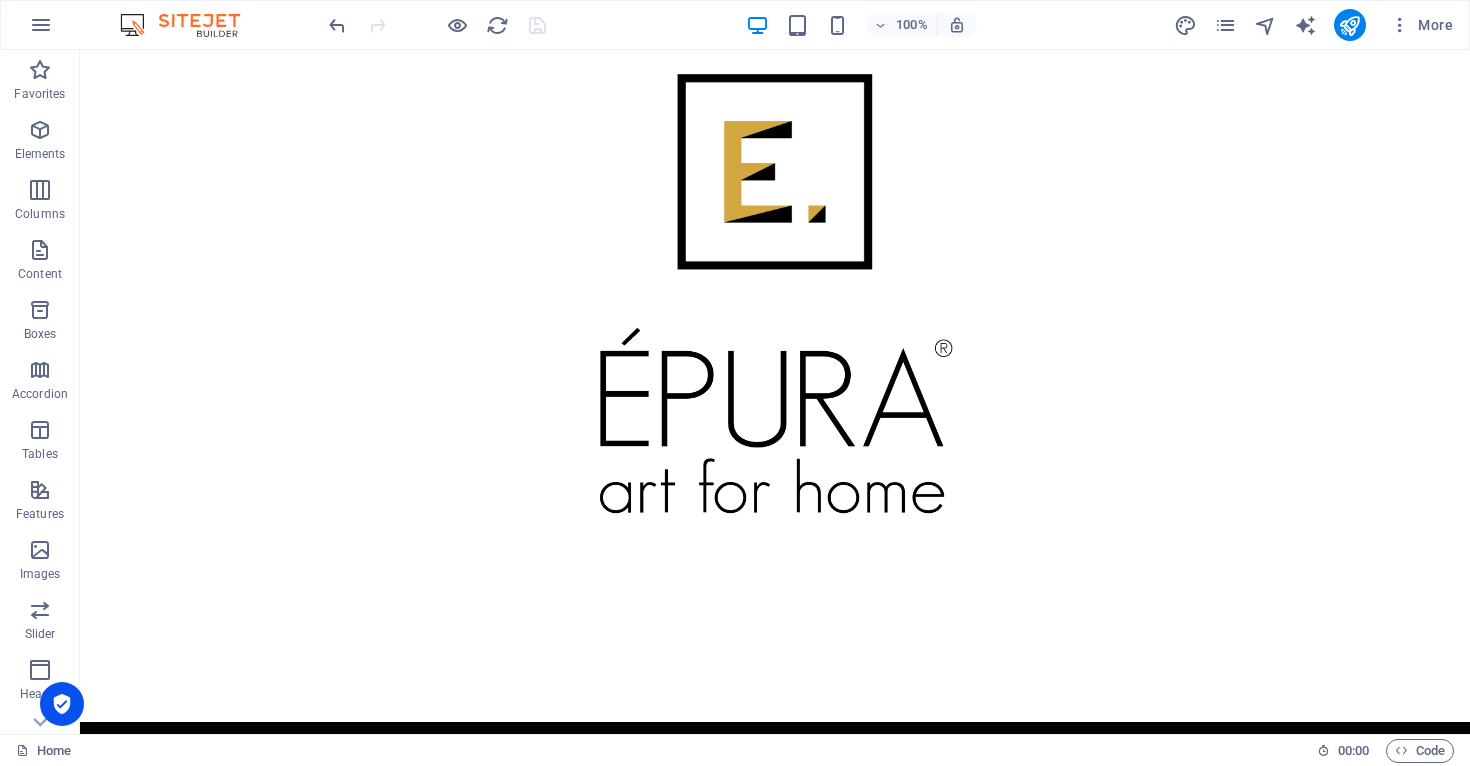click at bounding box center (437, 25) 